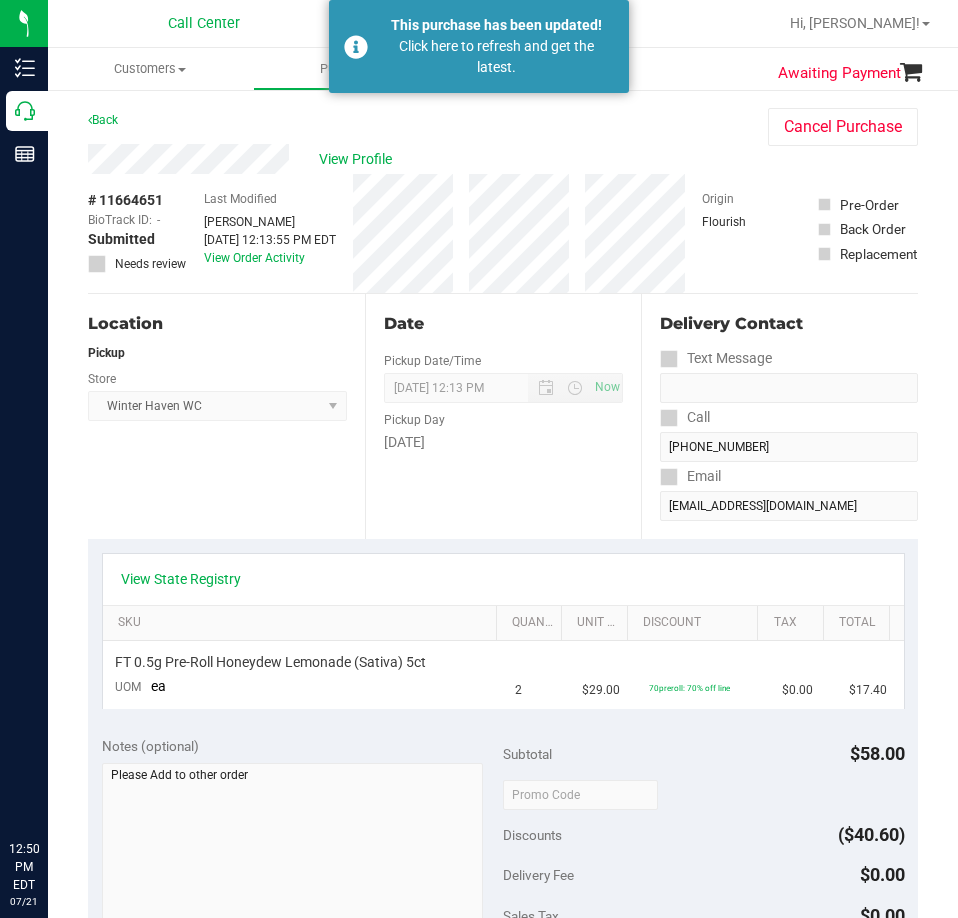 scroll, scrollTop: 0, scrollLeft: 0, axis: both 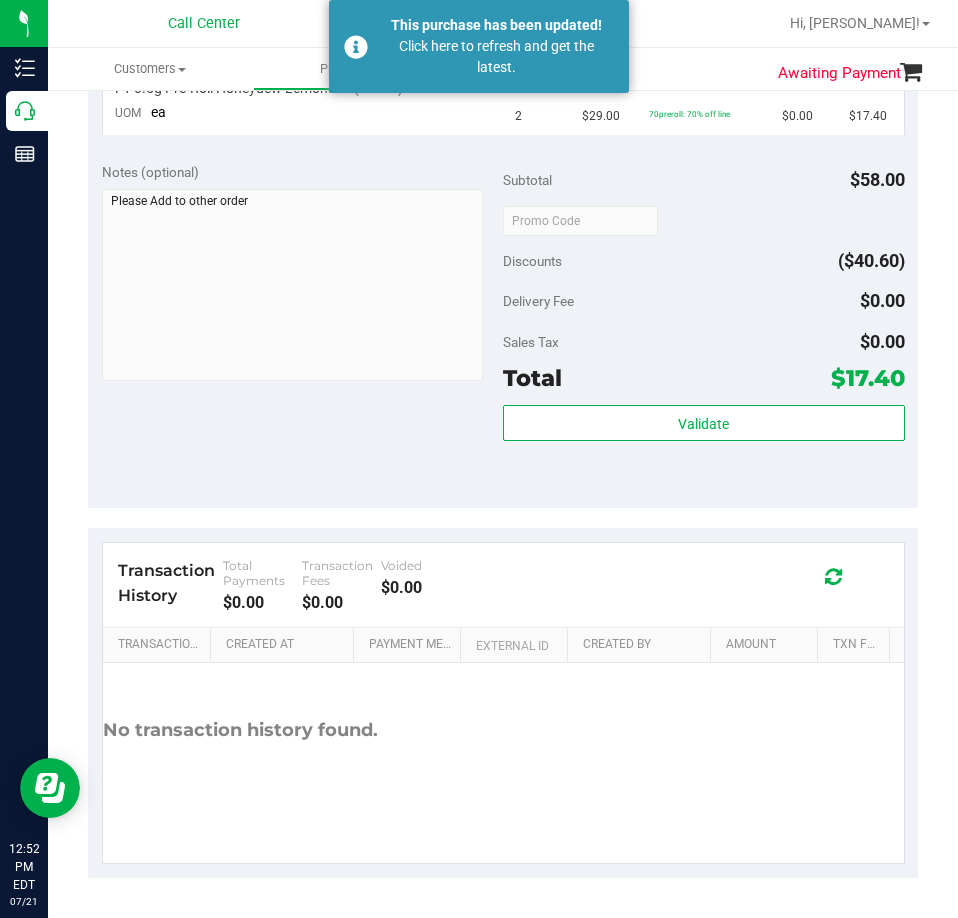 drag, startPoint x: 521, startPoint y: 48, endPoint x: 506, endPoint y: 73, distance: 29.15476 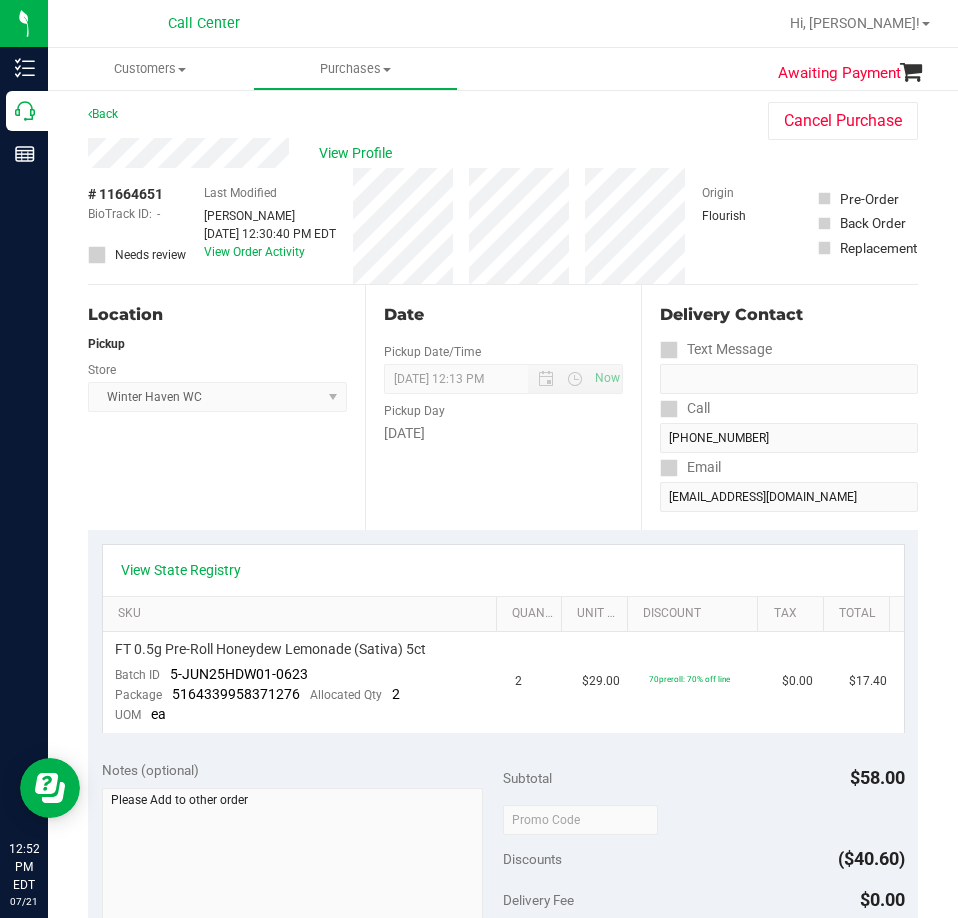 scroll, scrollTop: 0, scrollLeft: 0, axis: both 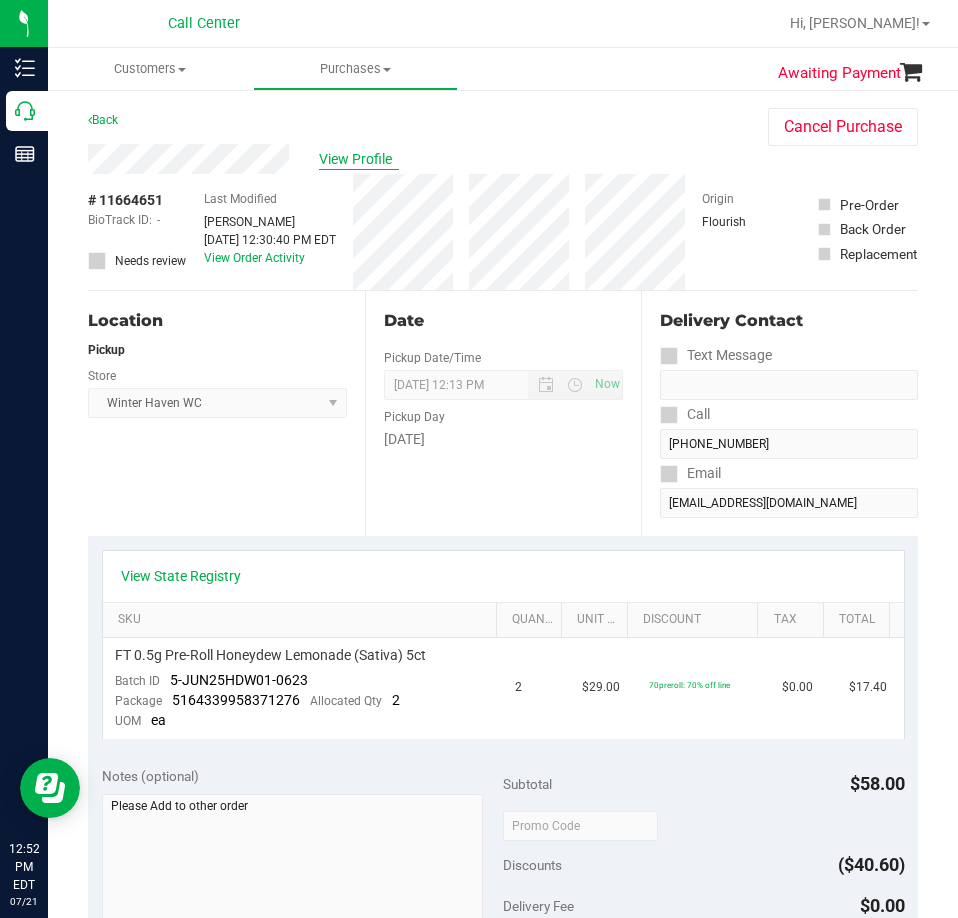click on "View Profile" at bounding box center [359, 159] 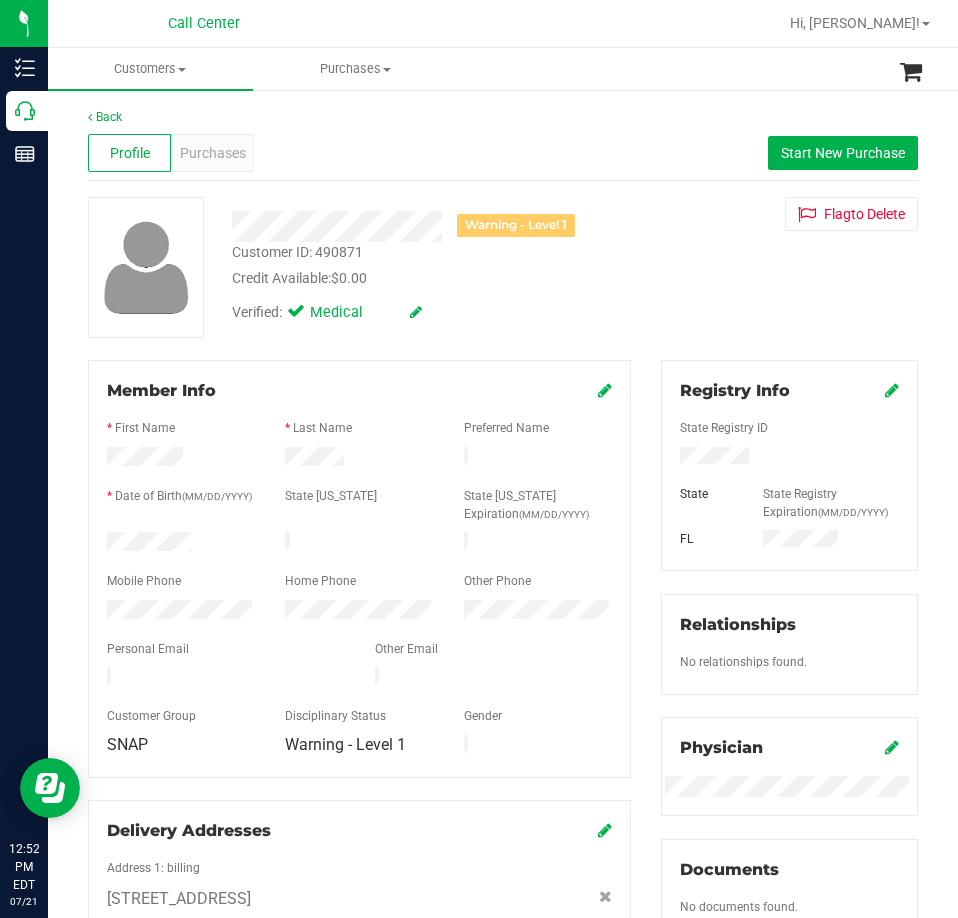 click on "Profile
Purchases
Start New Purchase" at bounding box center [503, 153] 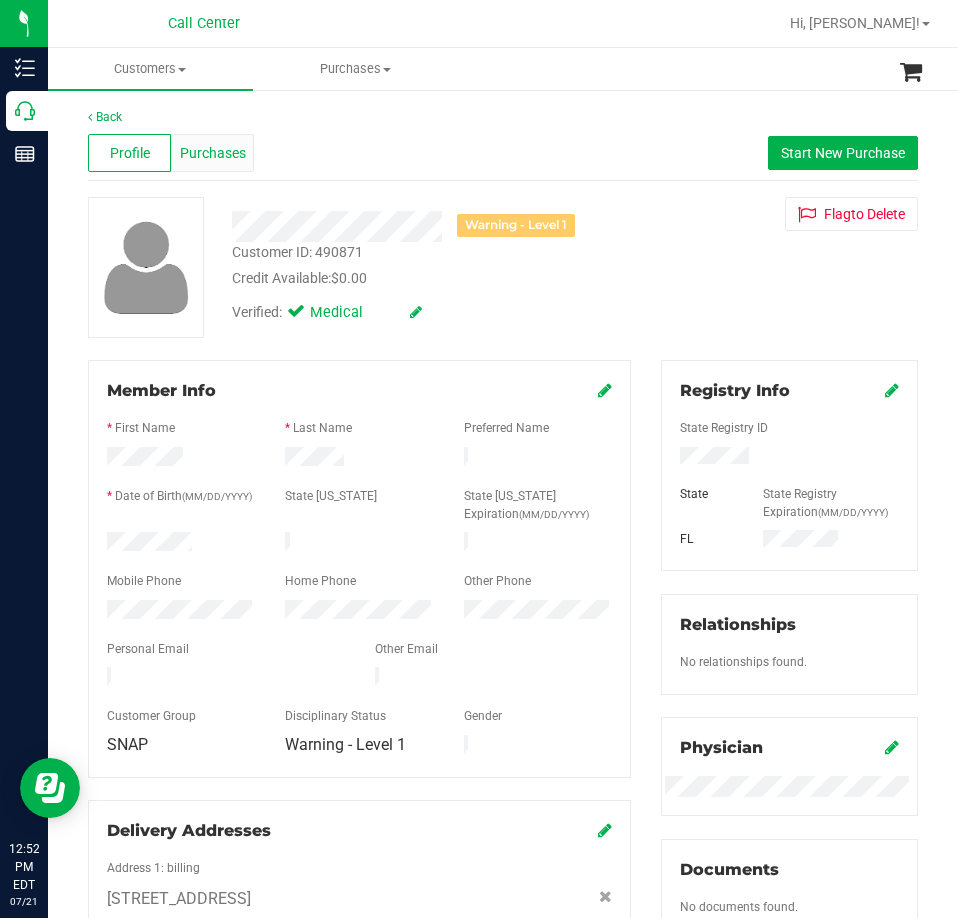 click on "Purchases" at bounding box center [213, 153] 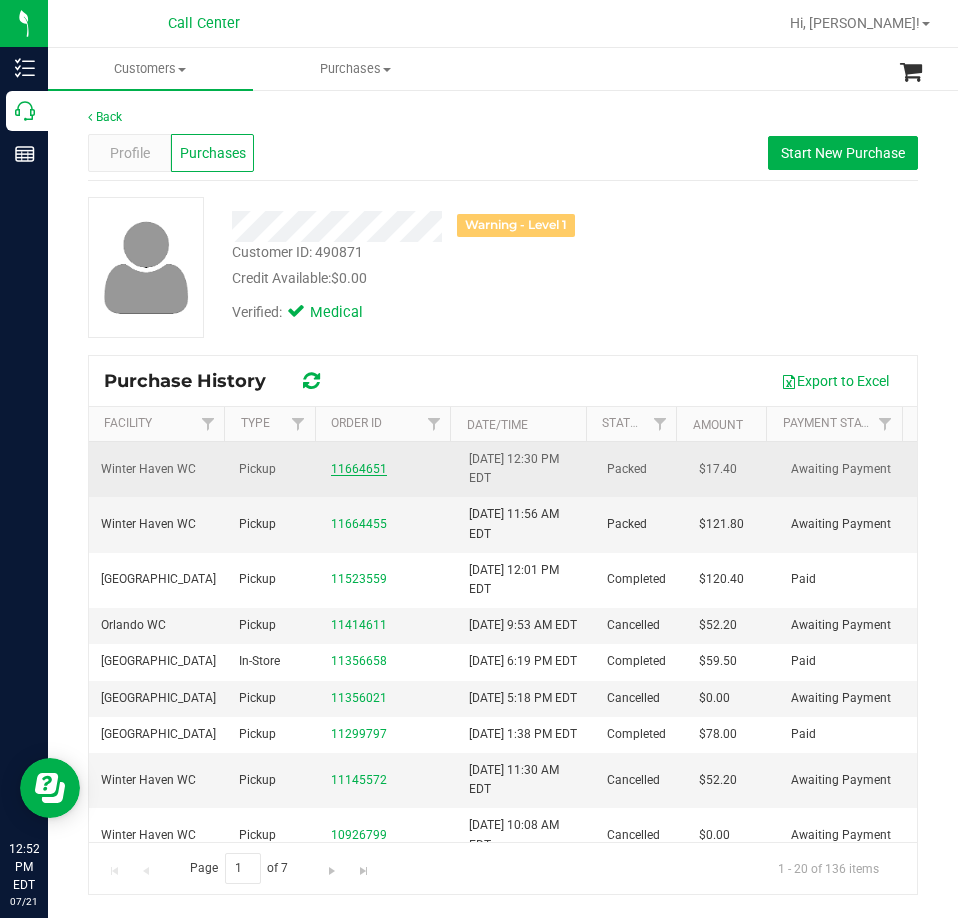 click on "11664651" at bounding box center (359, 469) 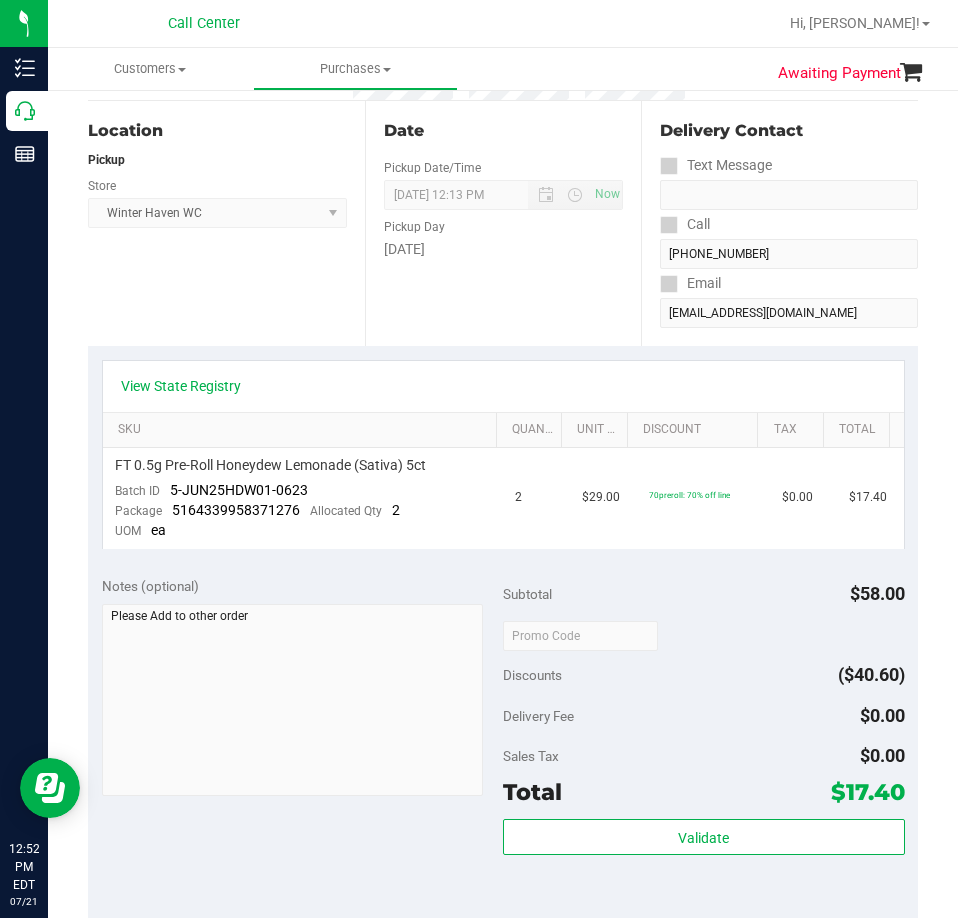 scroll, scrollTop: 0, scrollLeft: 0, axis: both 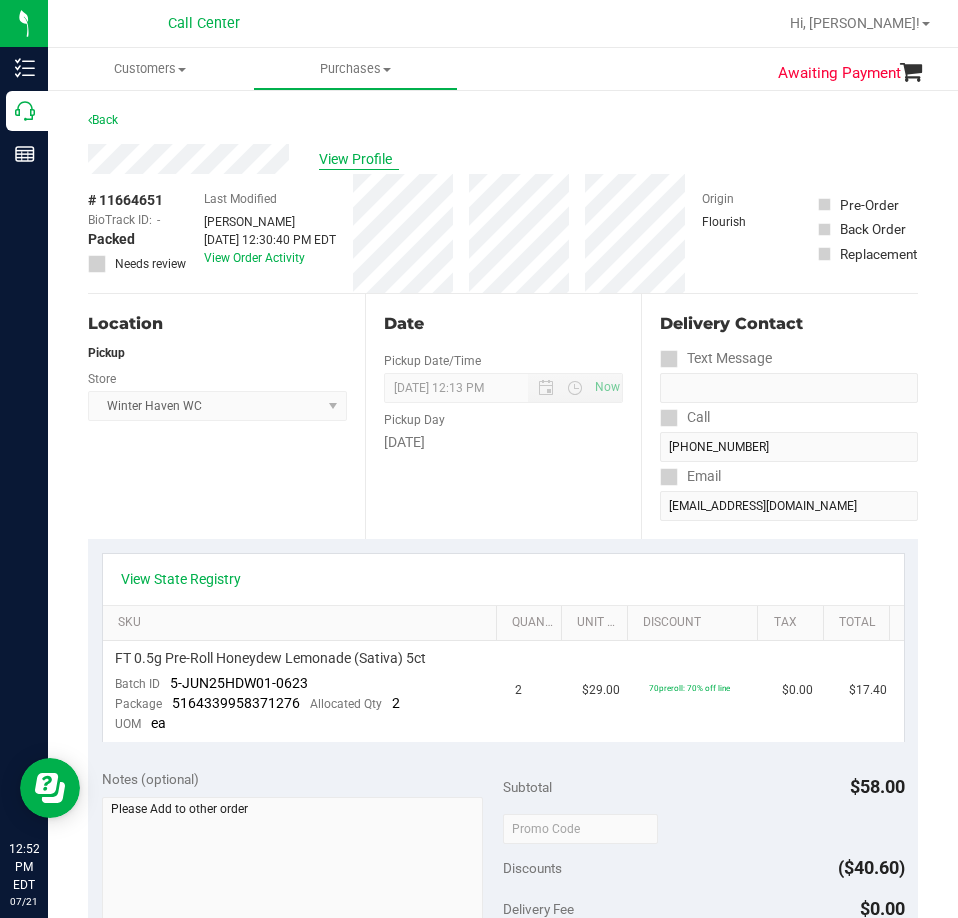 click on "View Profile" at bounding box center (359, 159) 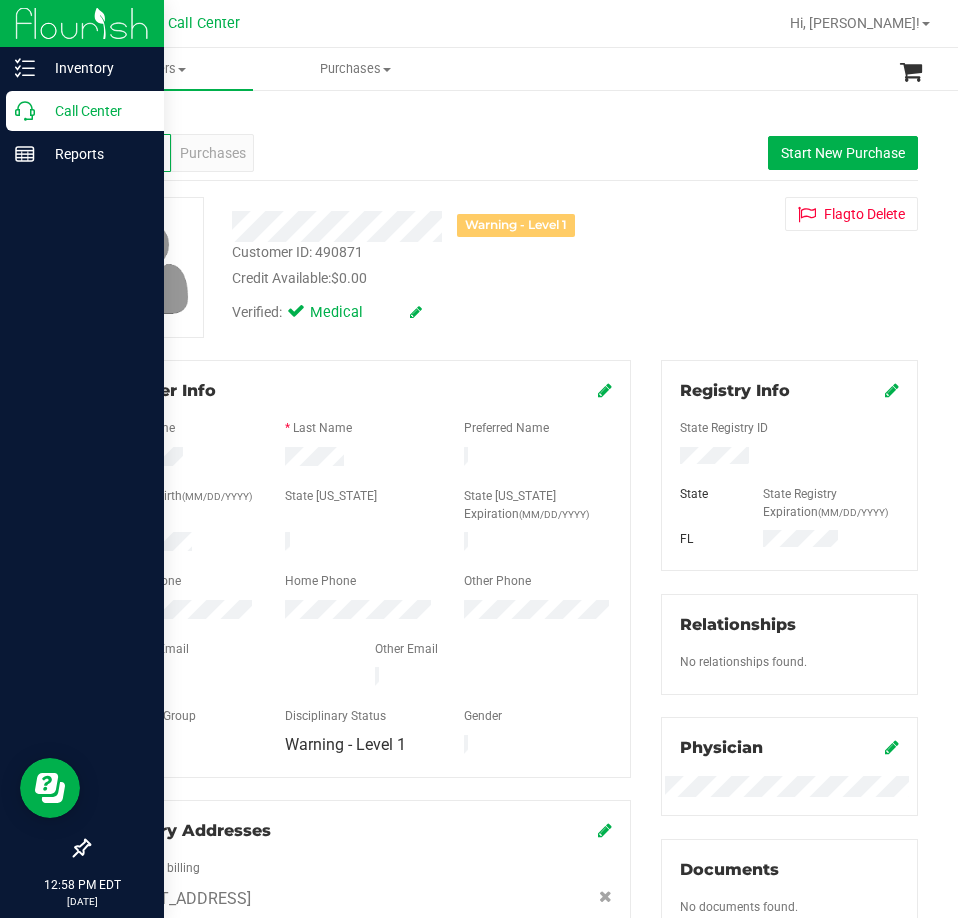 click on "Call Center" at bounding box center (95, 111) 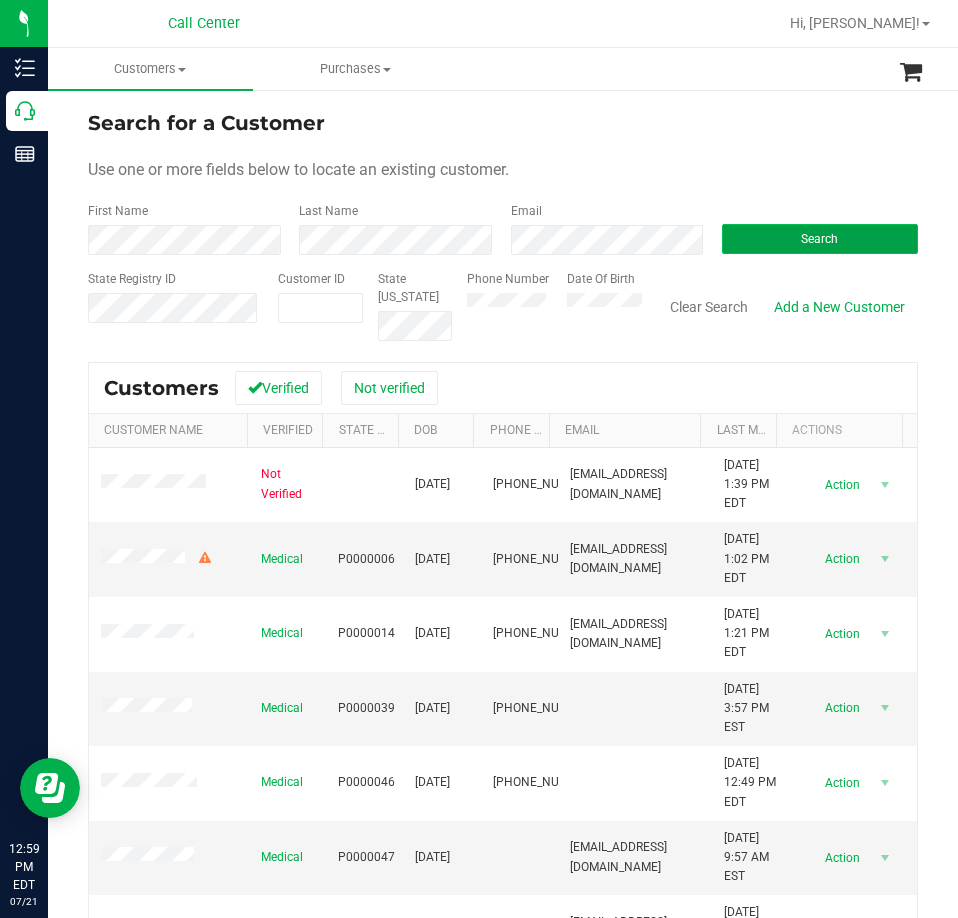 click on "Search" at bounding box center [820, 239] 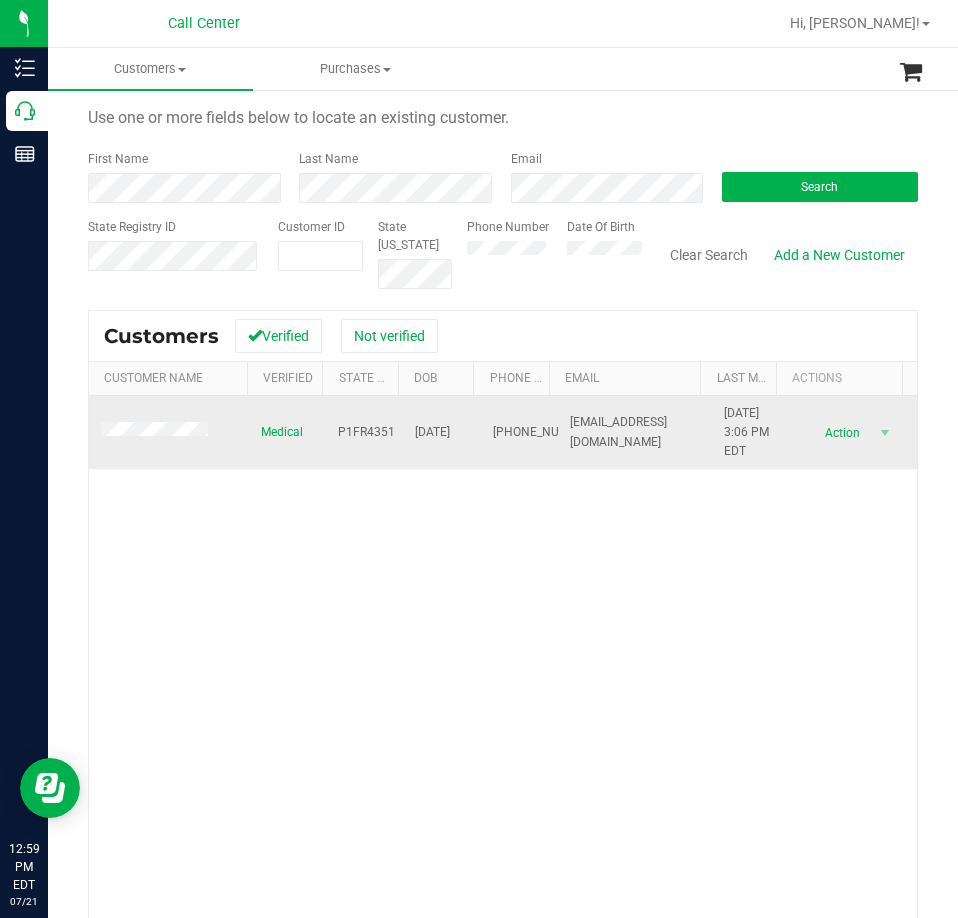 scroll, scrollTop: 100, scrollLeft: 0, axis: vertical 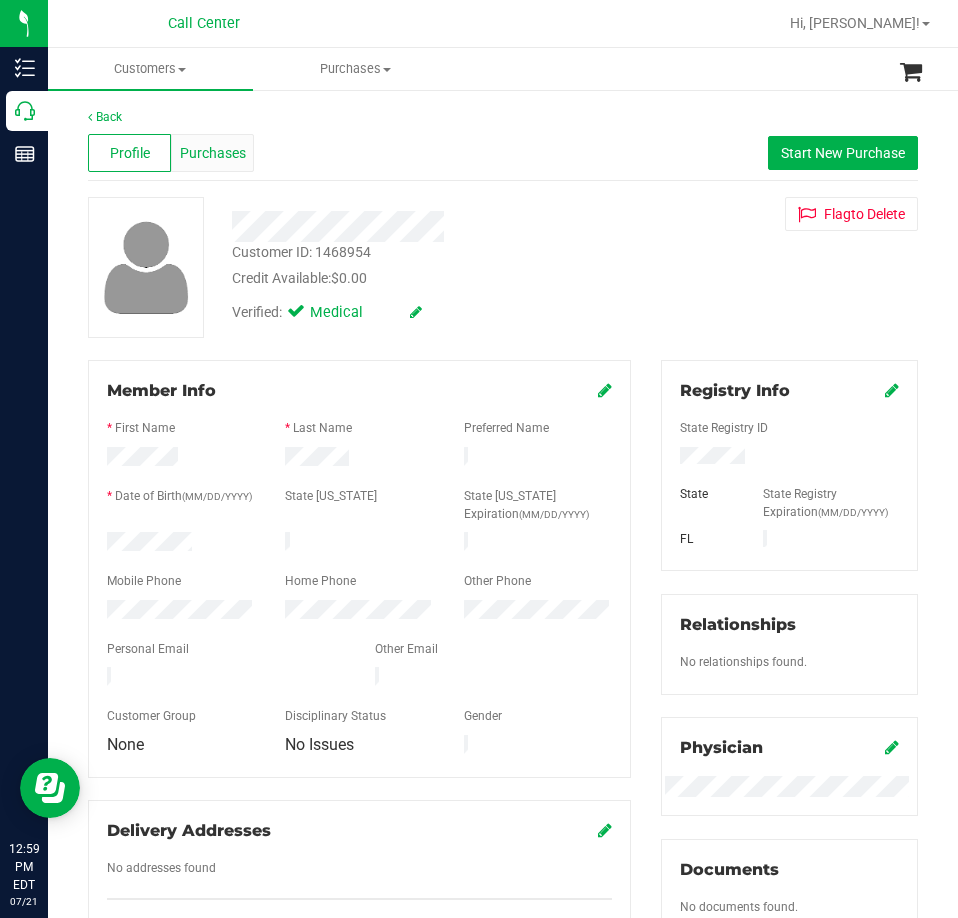 click on "Purchases" at bounding box center (213, 153) 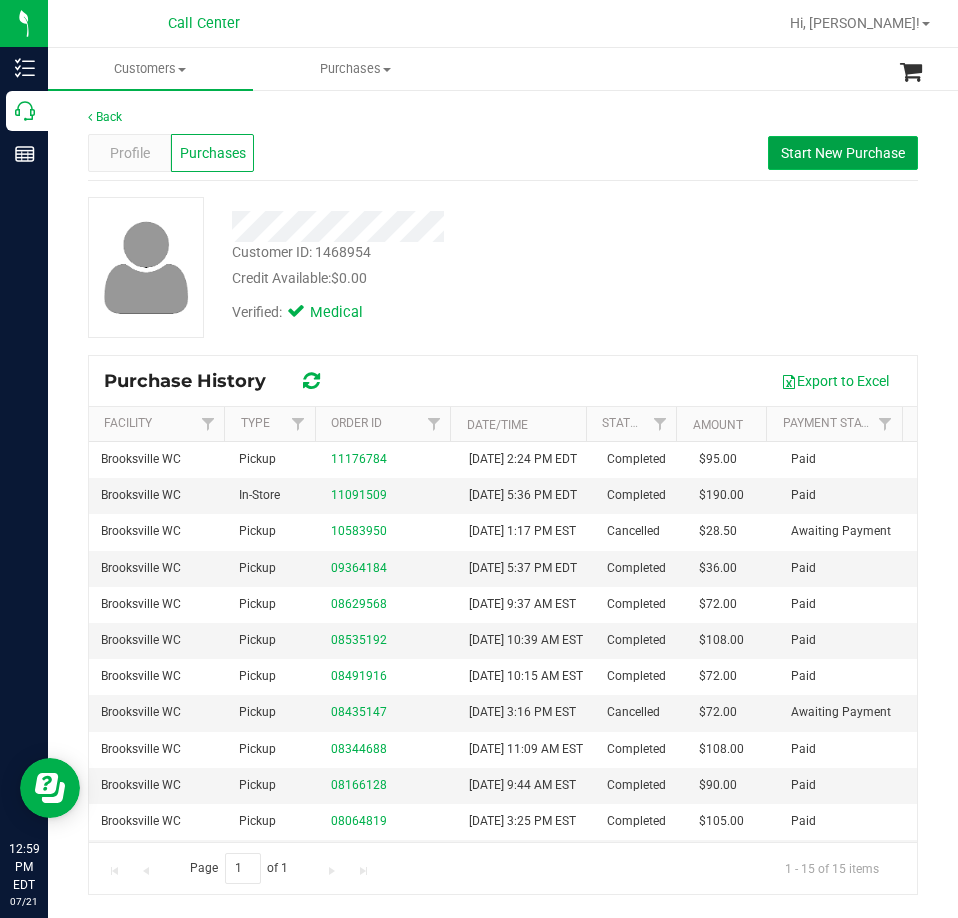 click on "Start New Purchase" at bounding box center (843, 153) 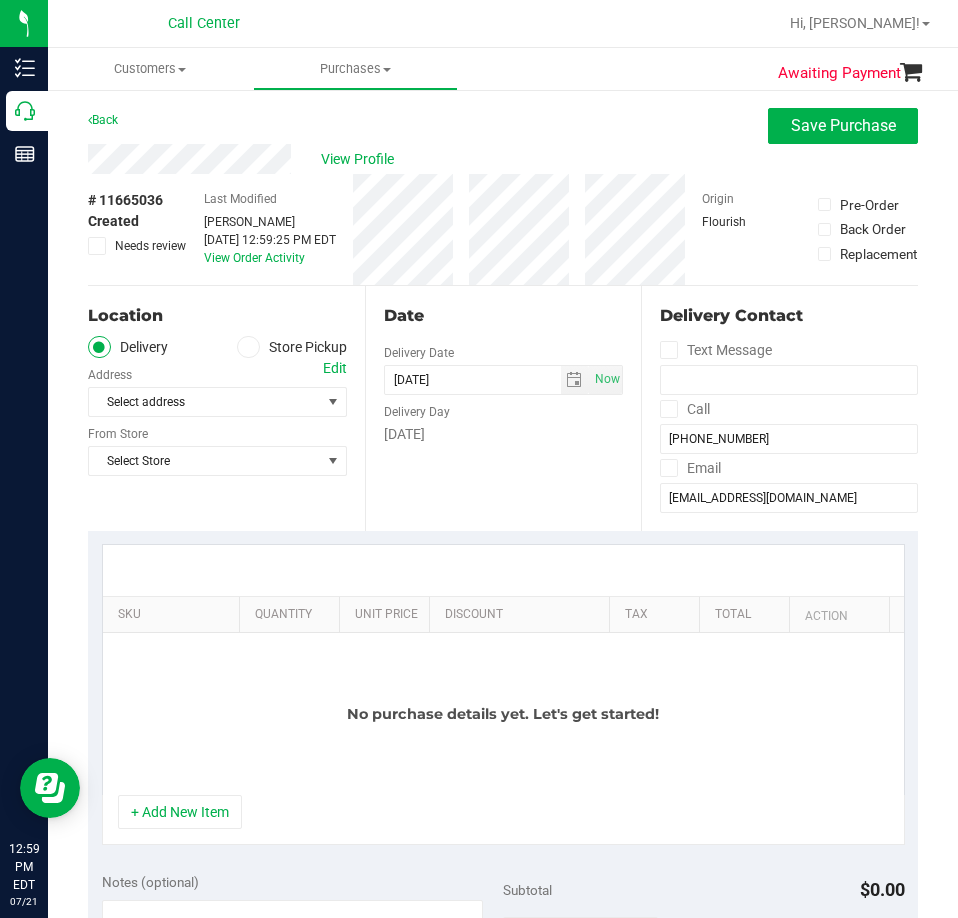 click at bounding box center [248, 347] 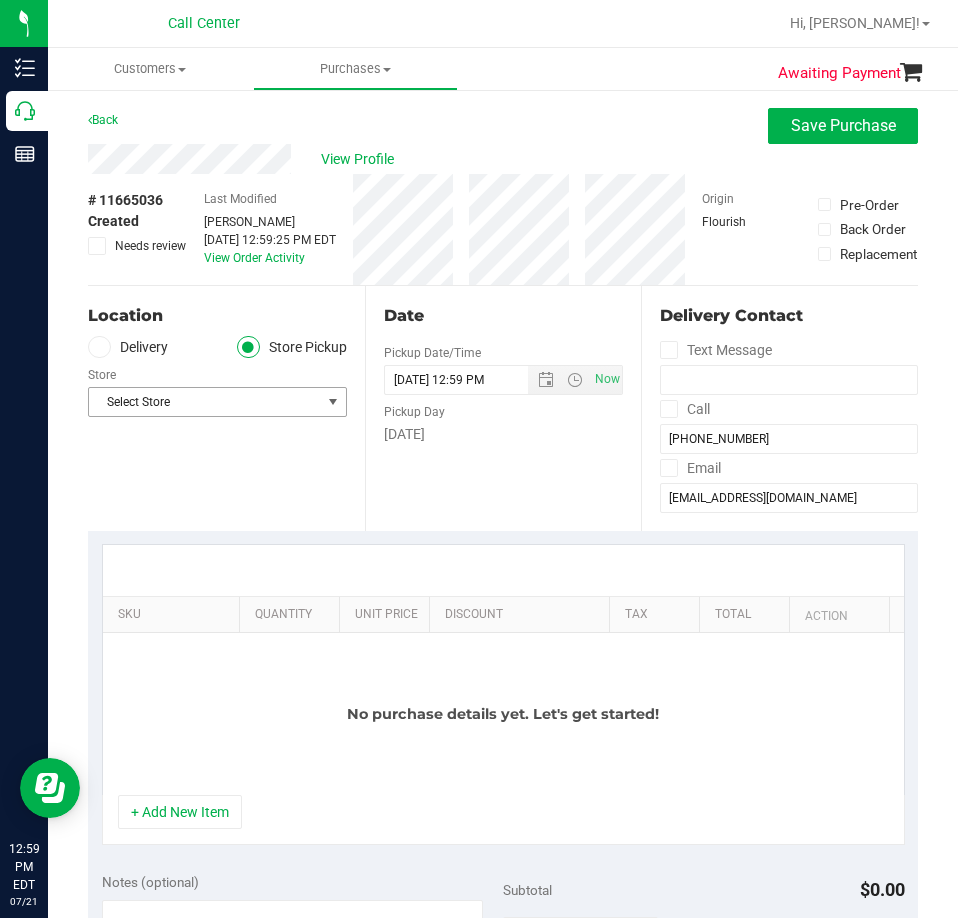 click on "Select Store" at bounding box center [205, 402] 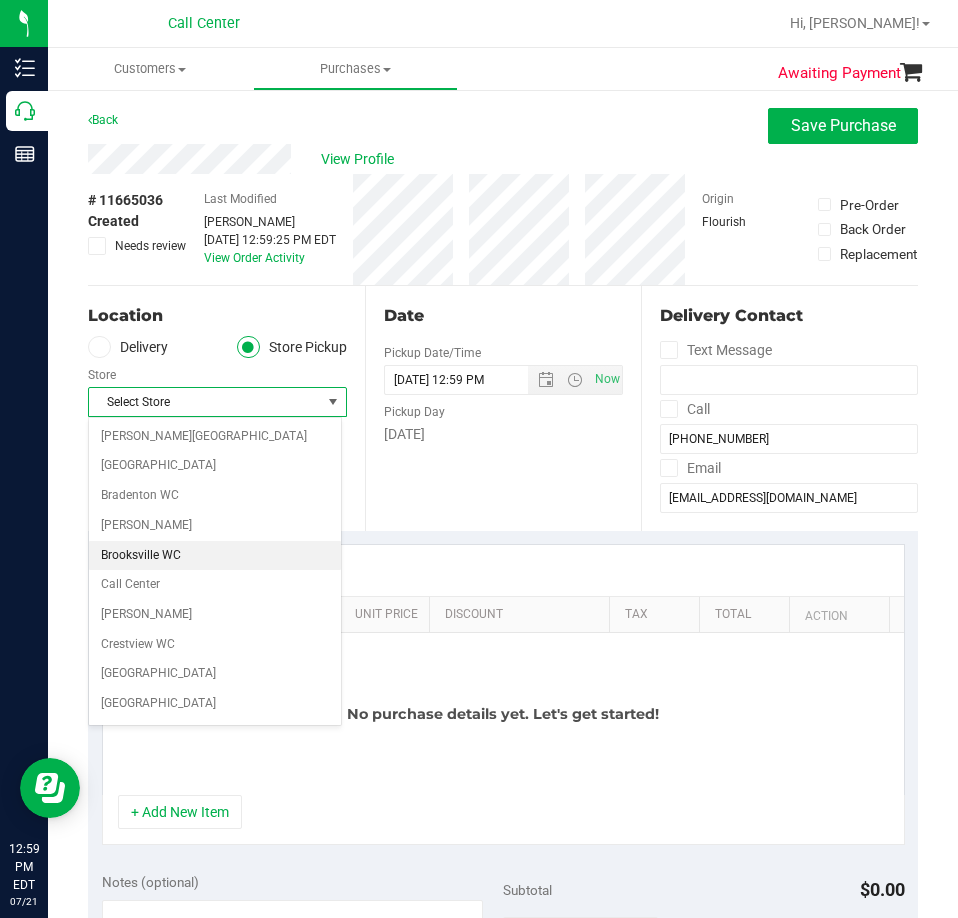 click on "Brooksville WC" at bounding box center [215, 556] 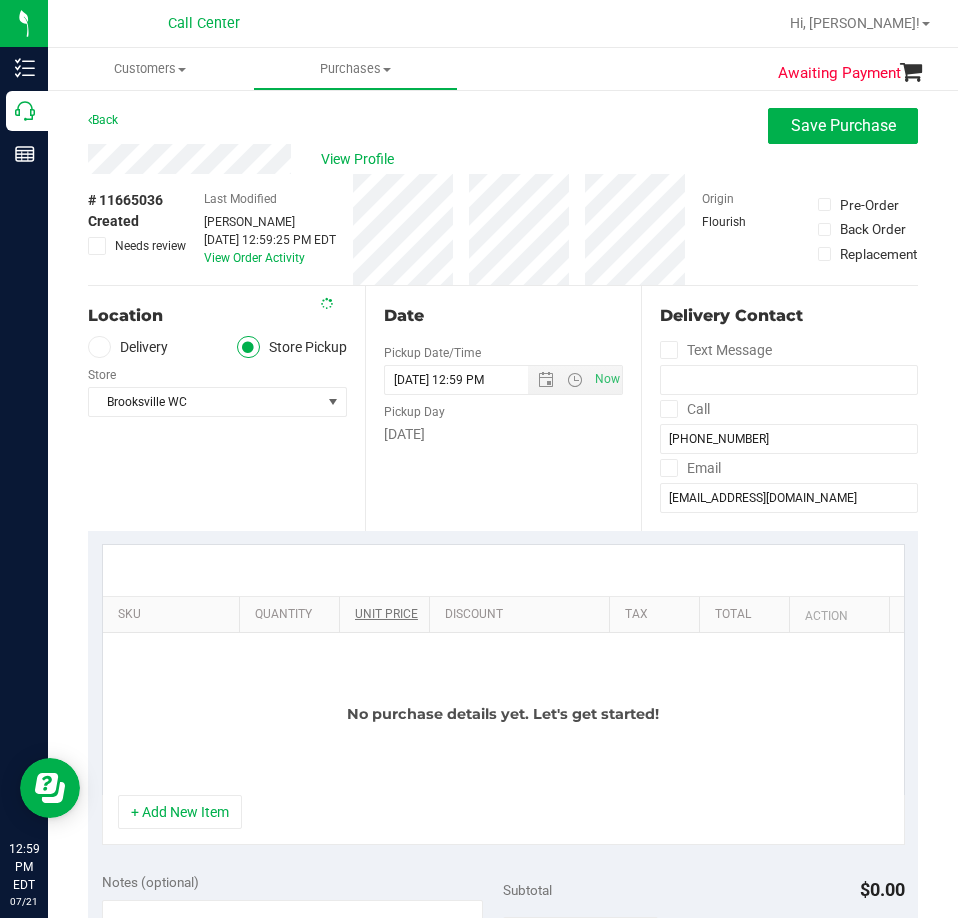 drag, startPoint x: 315, startPoint y: 473, endPoint x: 344, endPoint y: 615, distance: 144.93102 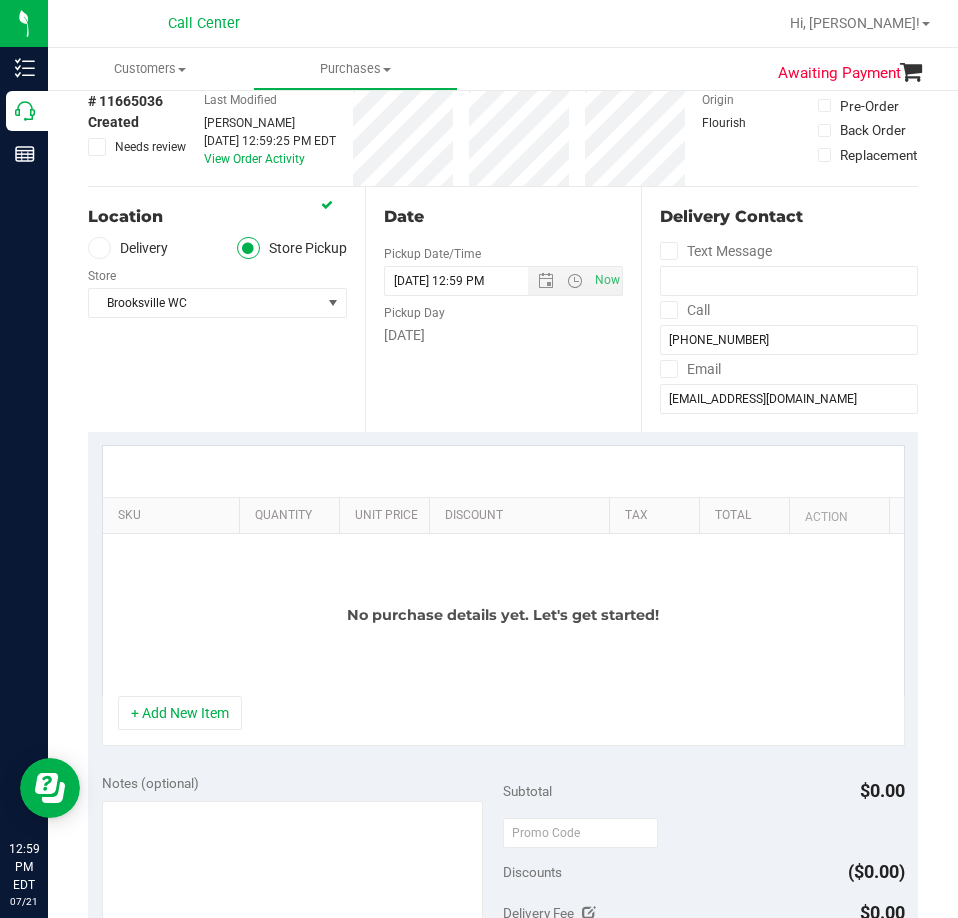 scroll, scrollTop: 100, scrollLeft: 0, axis: vertical 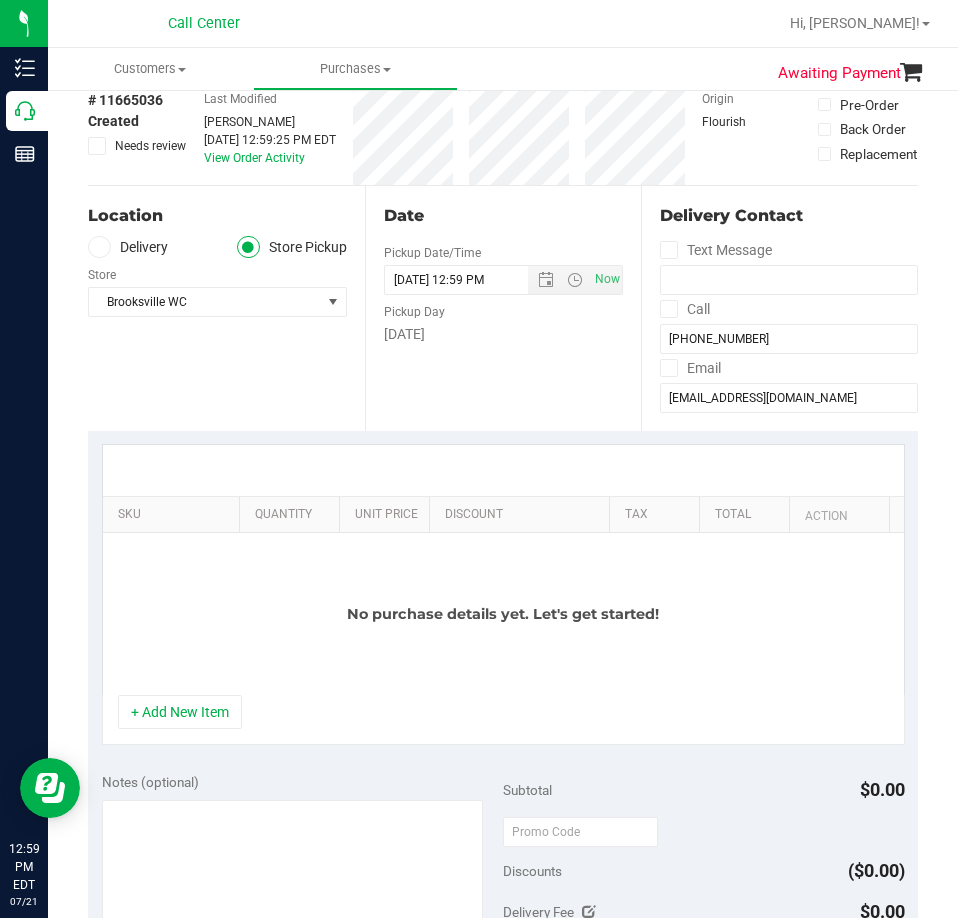 click on "No purchase details yet. Let's get started!" at bounding box center (503, 614) 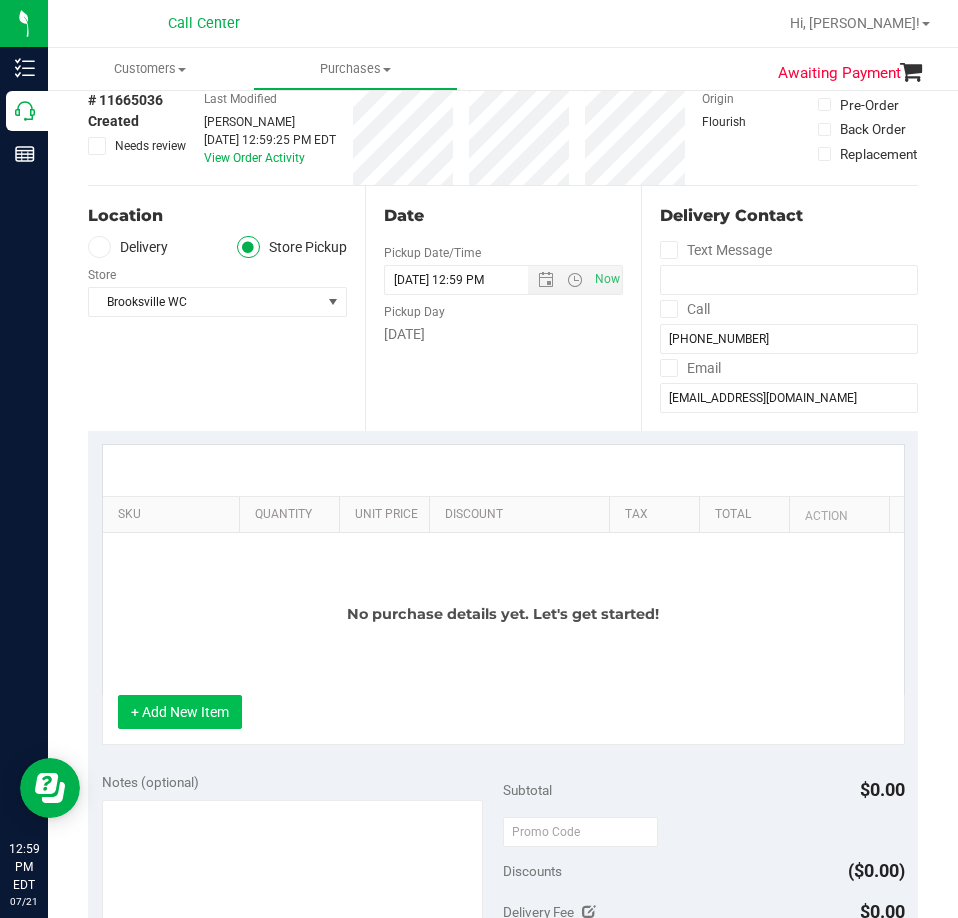 click on "+ Add New Item" at bounding box center (180, 712) 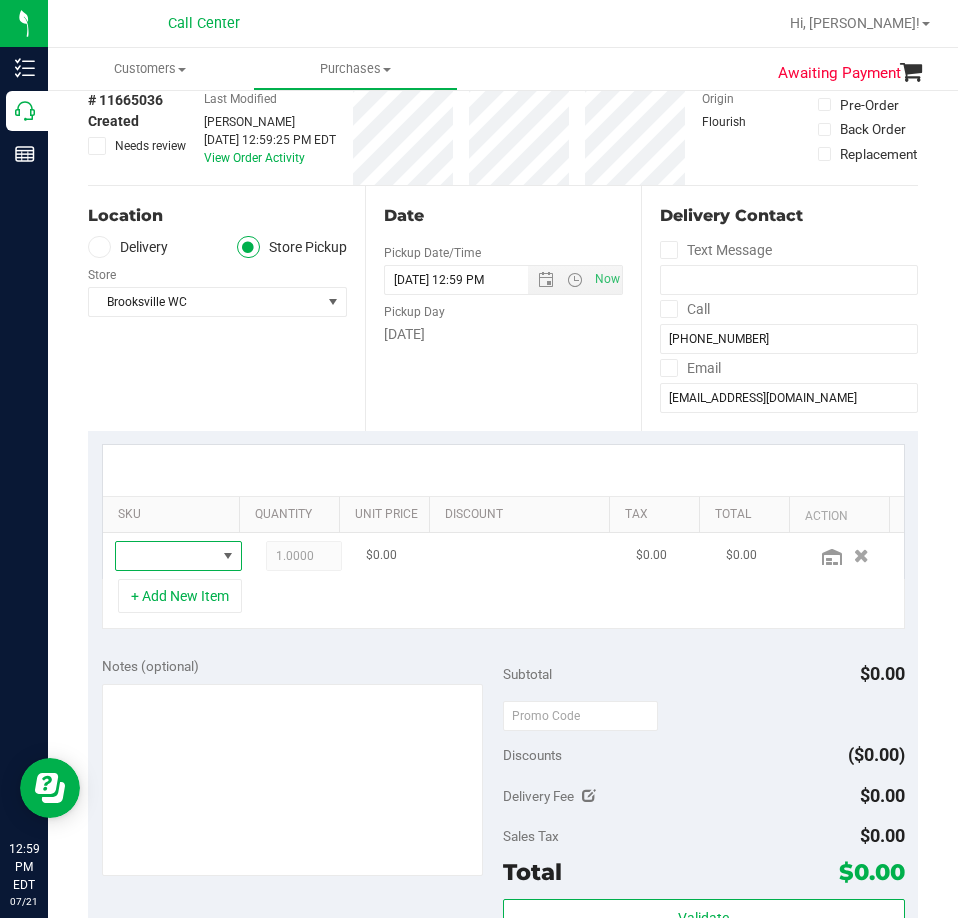 click at bounding box center [166, 556] 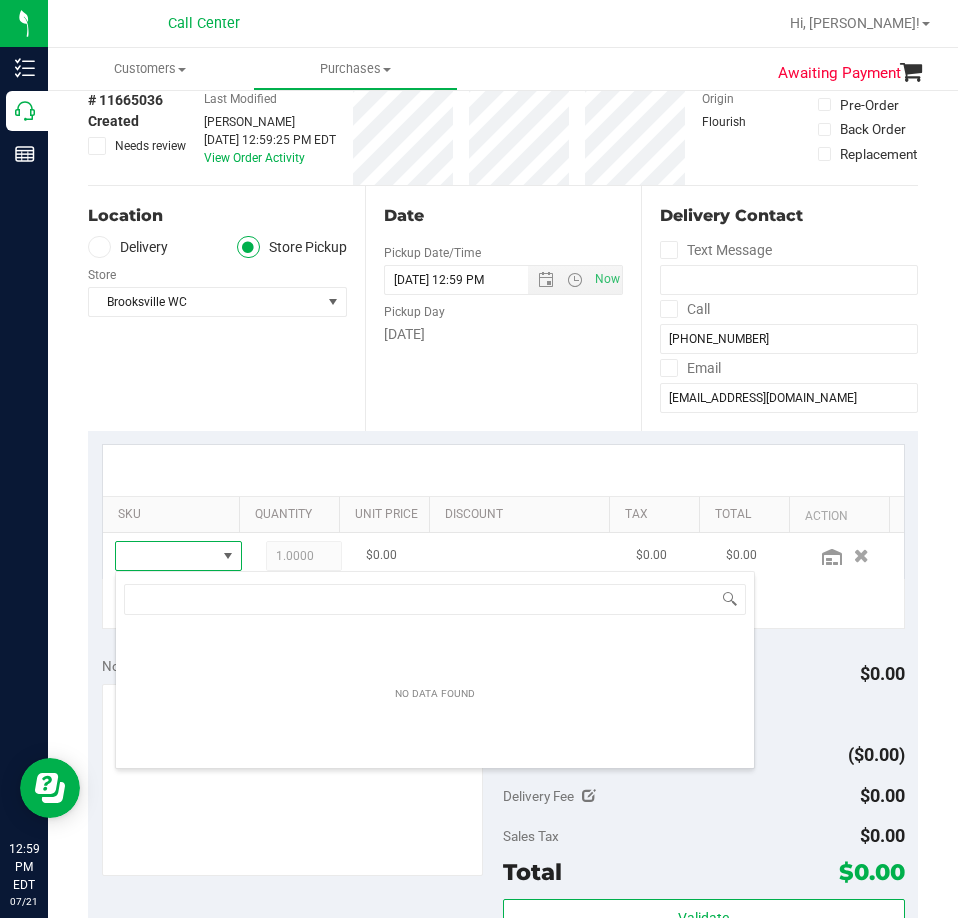 scroll, scrollTop: 99970, scrollLeft: 99903, axis: both 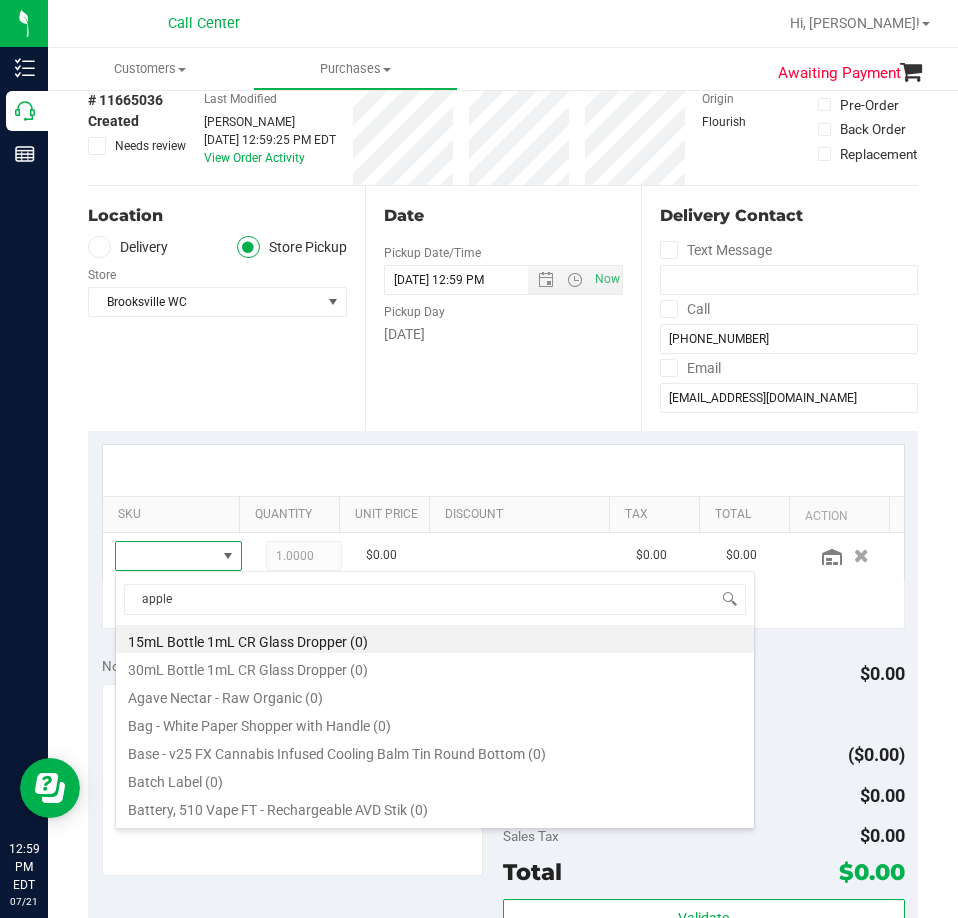 type on "apples" 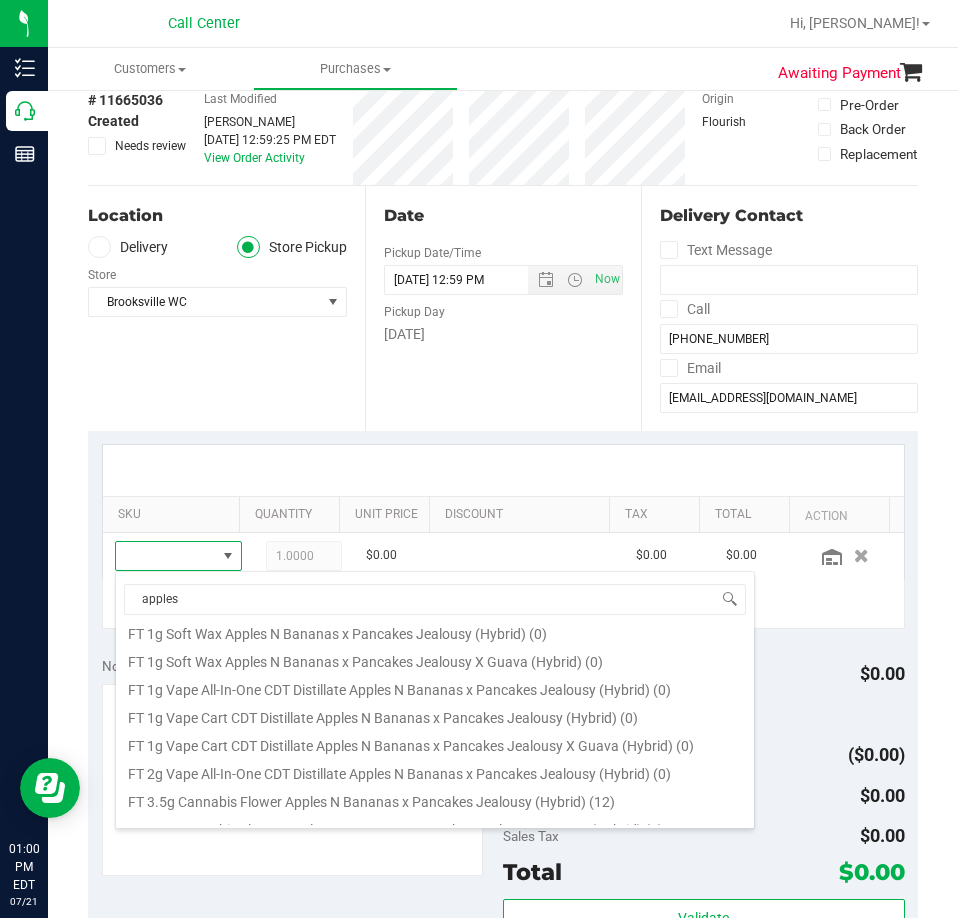 scroll, scrollTop: 500, scrollLeft: 0, axis: vertical 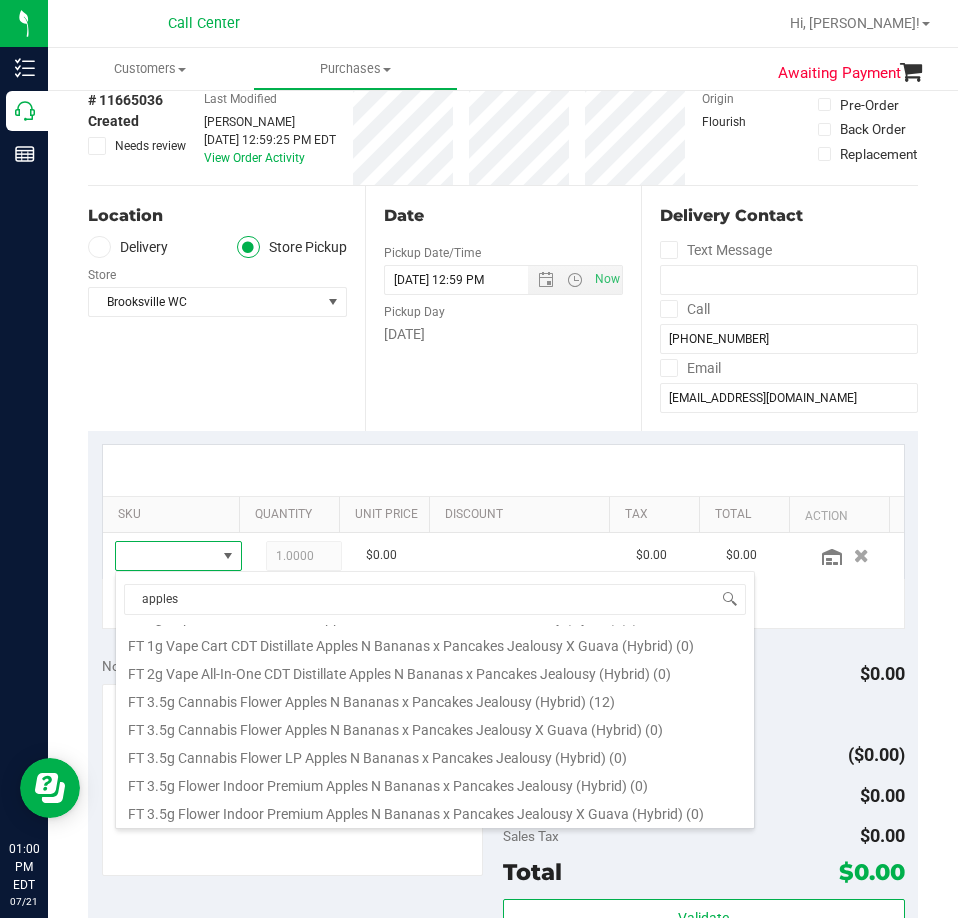 click on "FT 3.5g Cannabis Flower Apples N Bananas x Pancakes Jealousy (Hybrid) (12)" at bounding box center [435, 699] 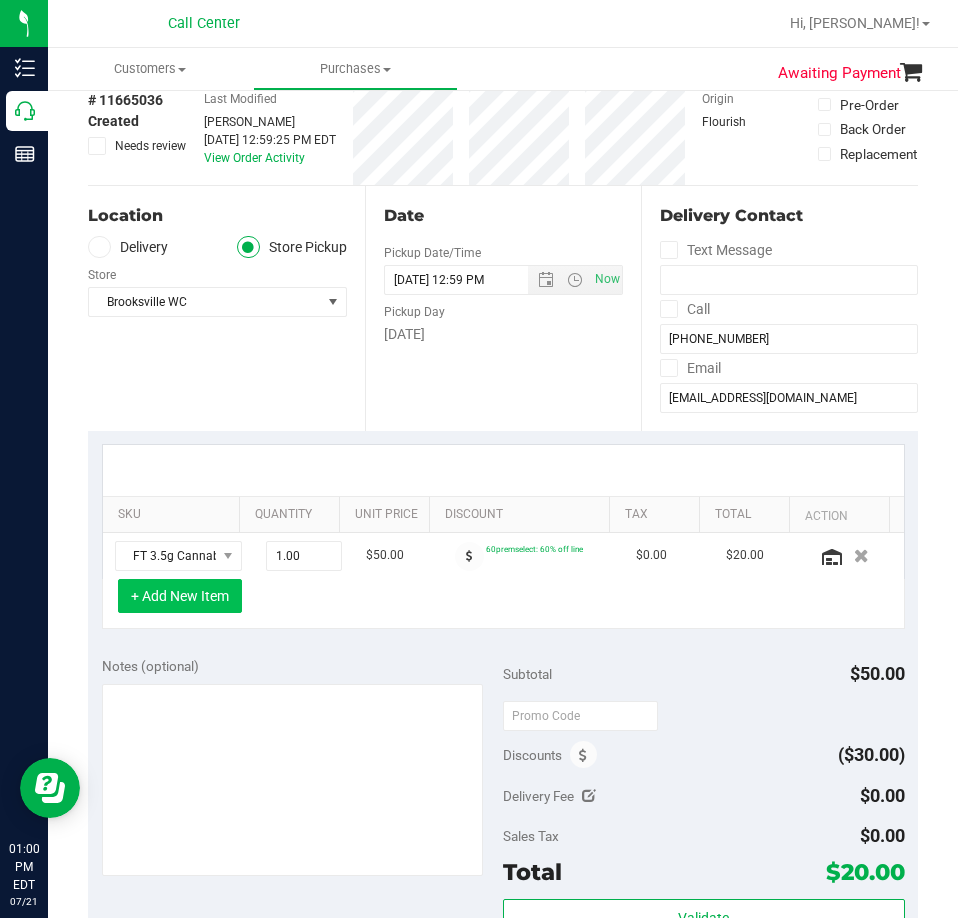 click on "+ Add New Item" at bounding box center [180, 596] 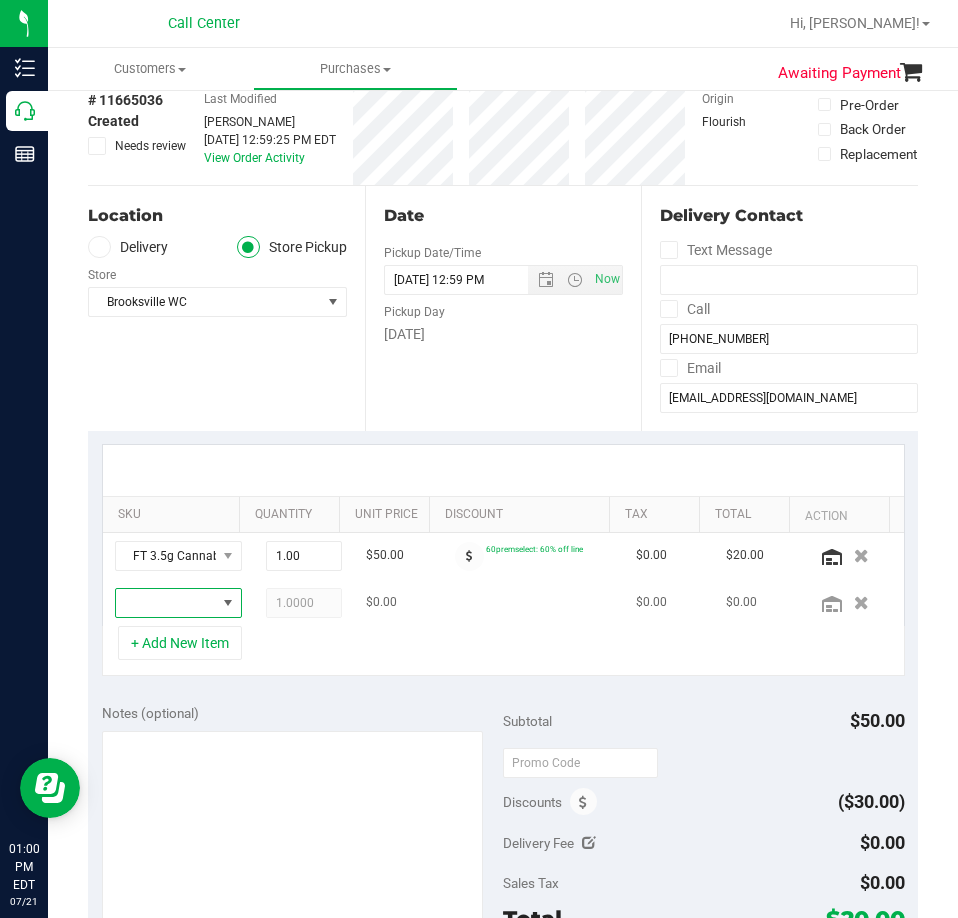click at bounding box center (166, 603) 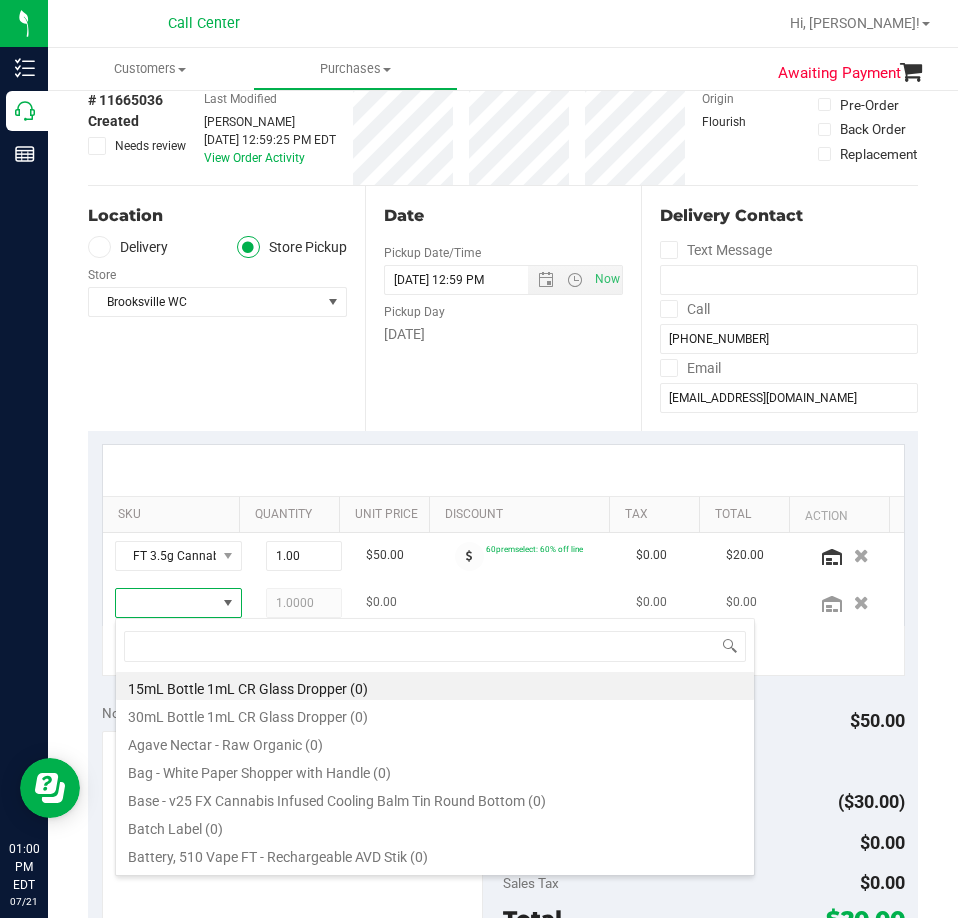 scroll, scrollTop: 99970, scrollLeft: 99903, axis: both 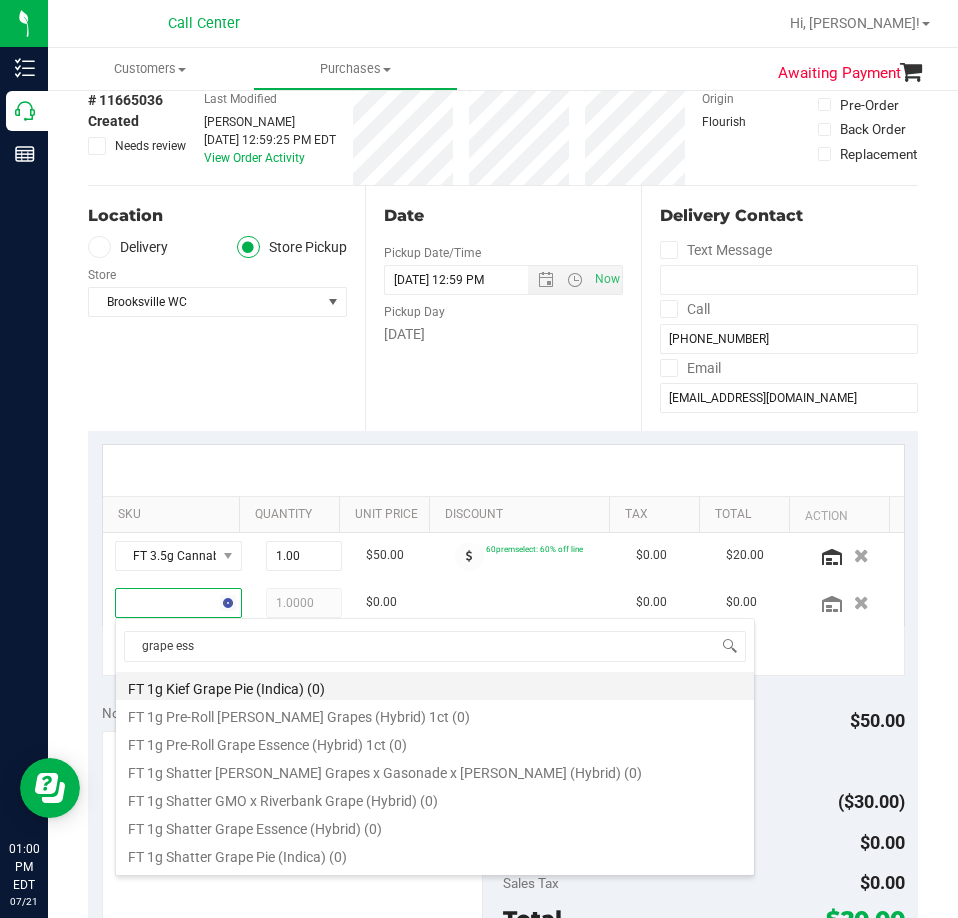type on "grape esse" 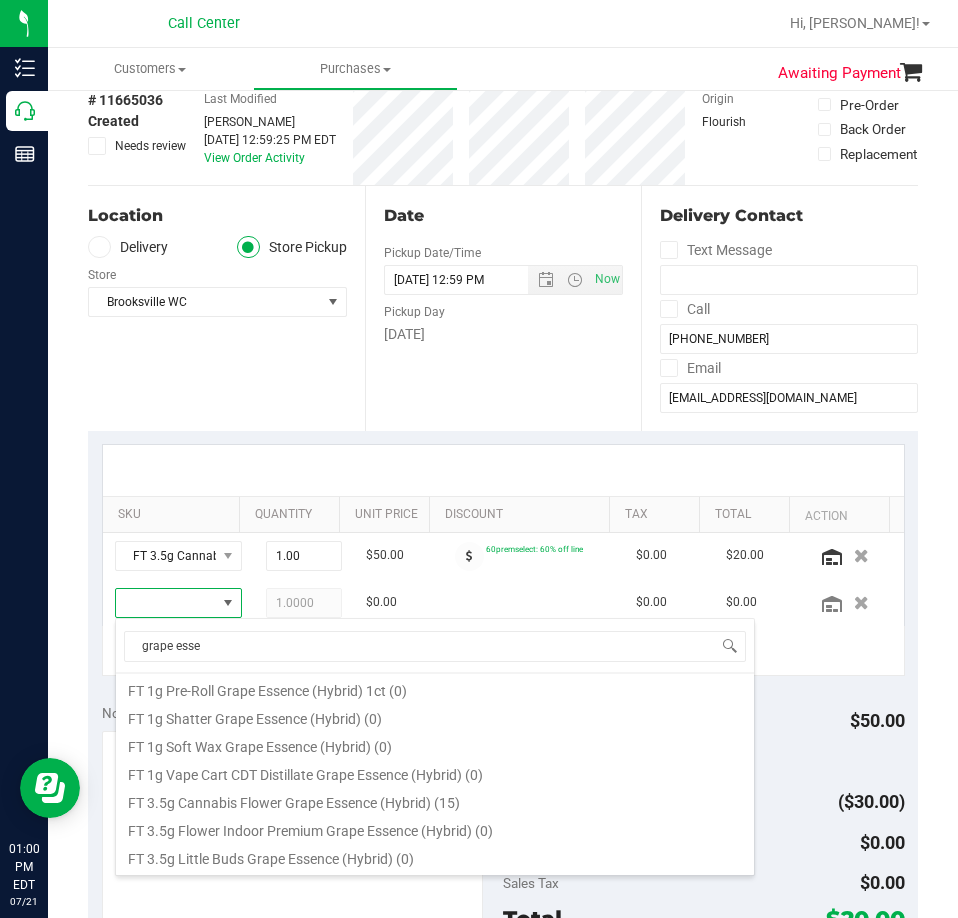 scroll, scrollTop: 200, scrollLeft: 0, axis: vertical 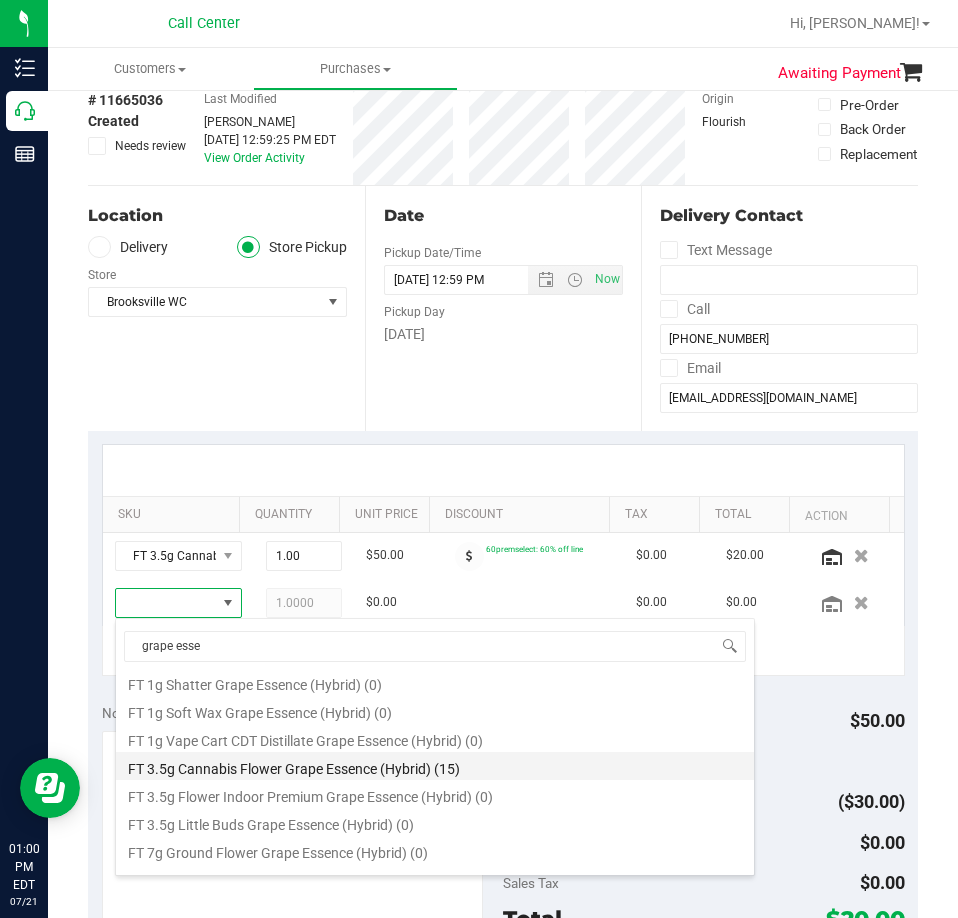 click on "FT 3.5g Cannabis Flower Grape Essence (Hybrid) (15)" at bounding box center [435, 766] 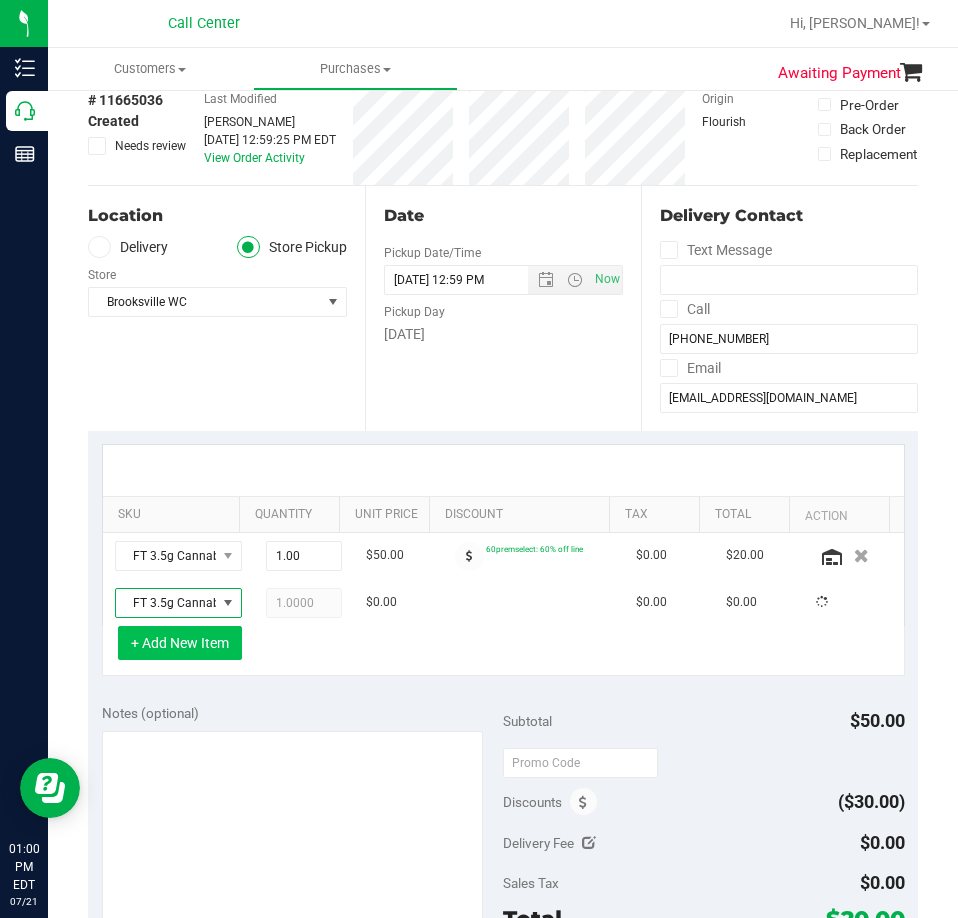click on "+ Add New Item" at bounding box center (180, 643) 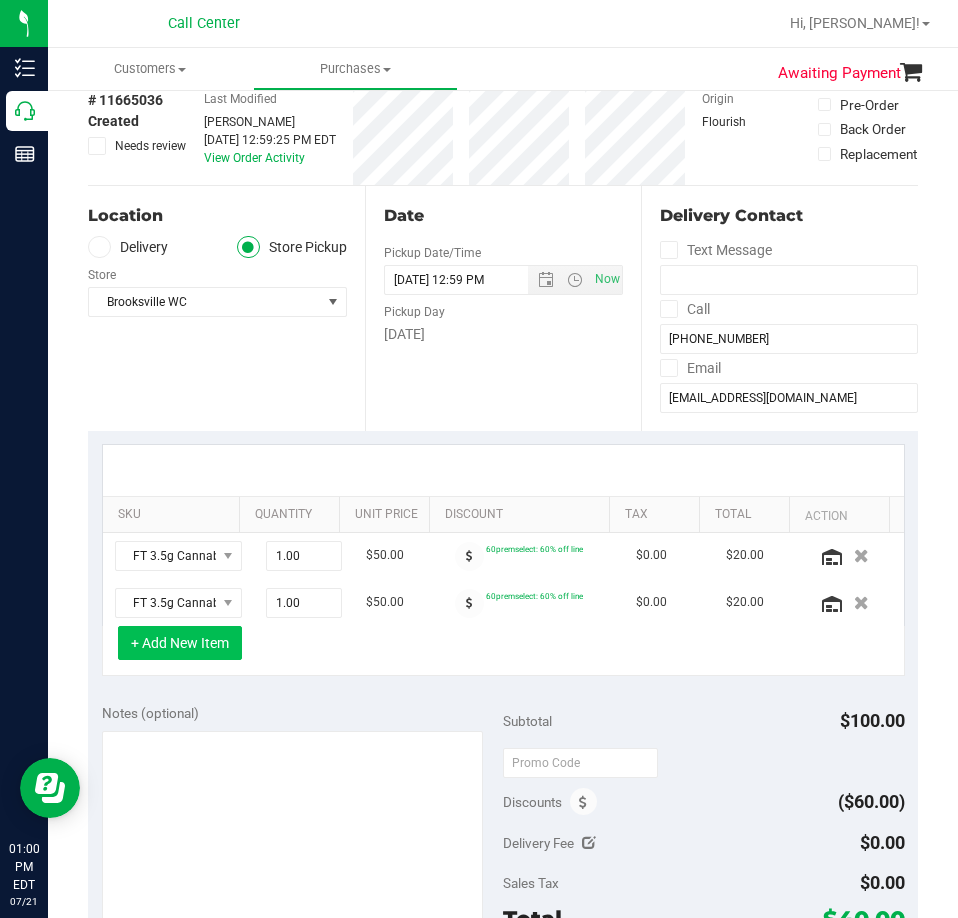 click on "+ Add New Item" at bounding box center (180, 643) 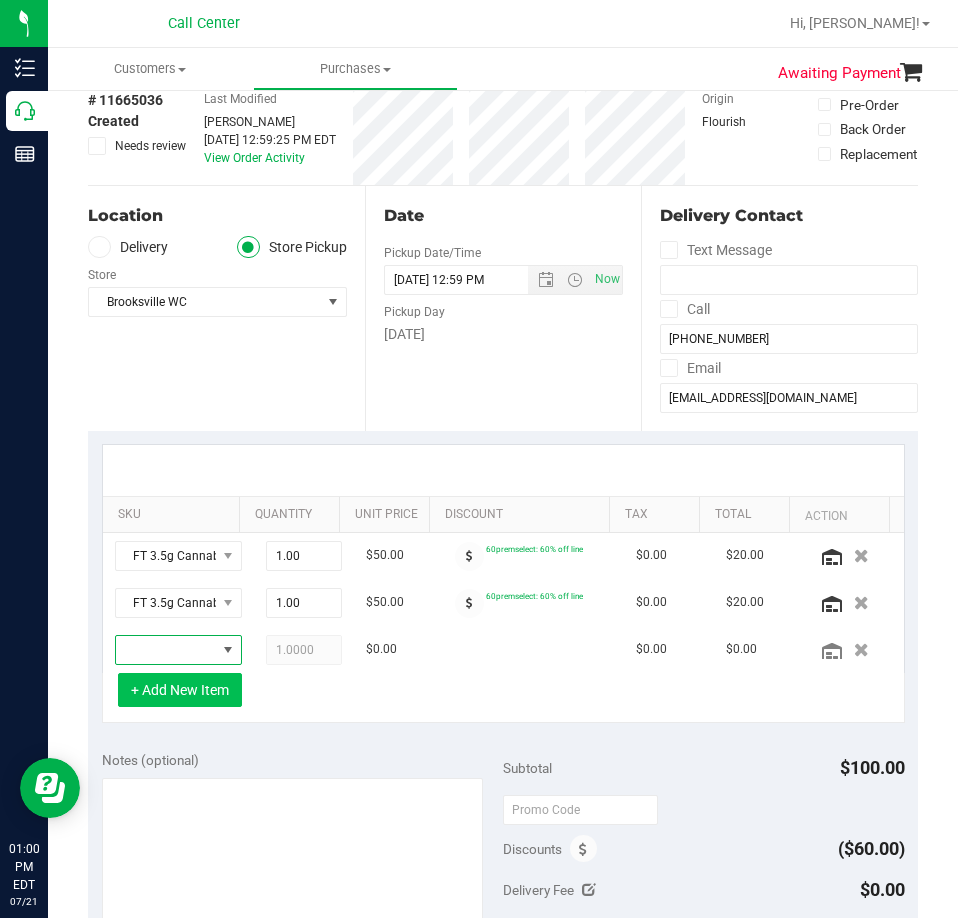 click at bounding box center (166, 650) 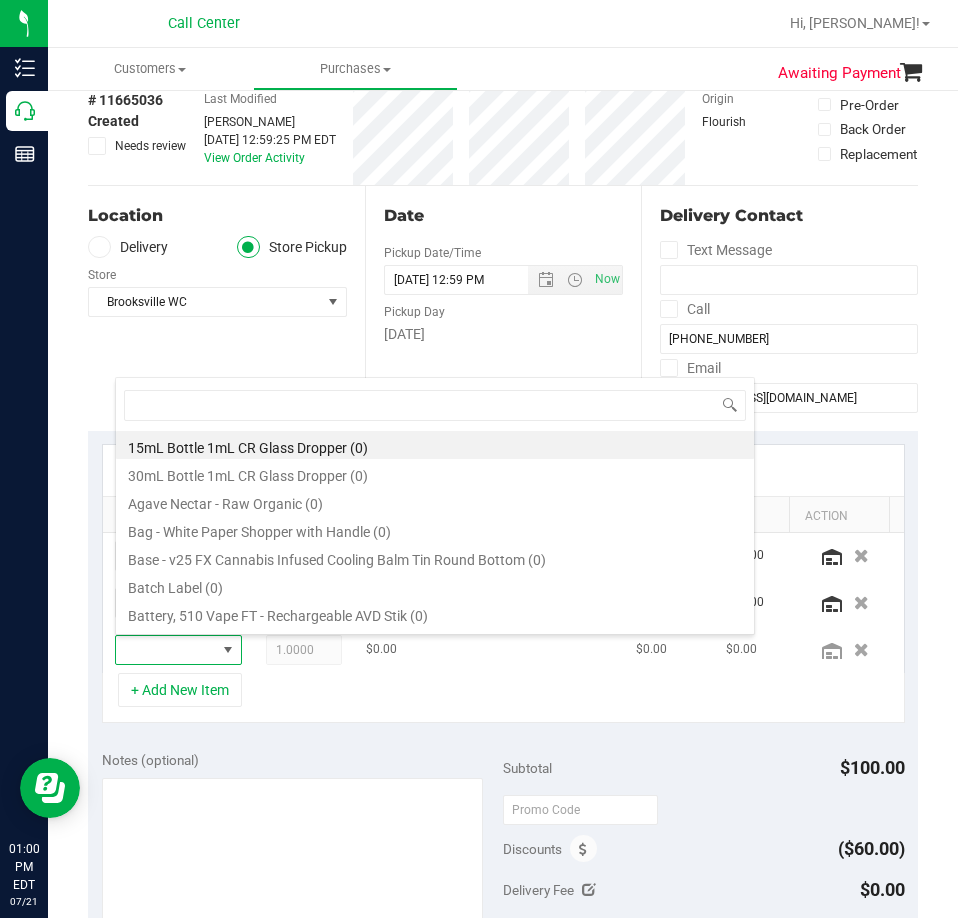 scroll, scrollTop: 99970, scrollLeft: 99903, axis: both 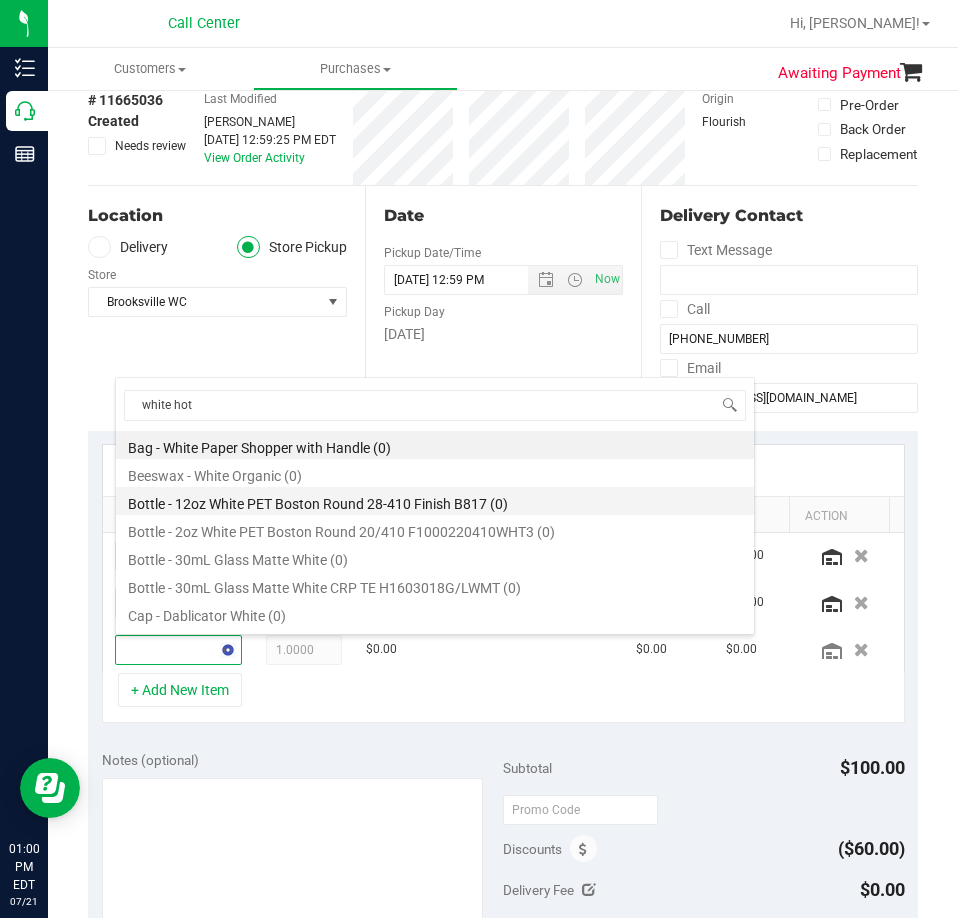 type on "white hot g" 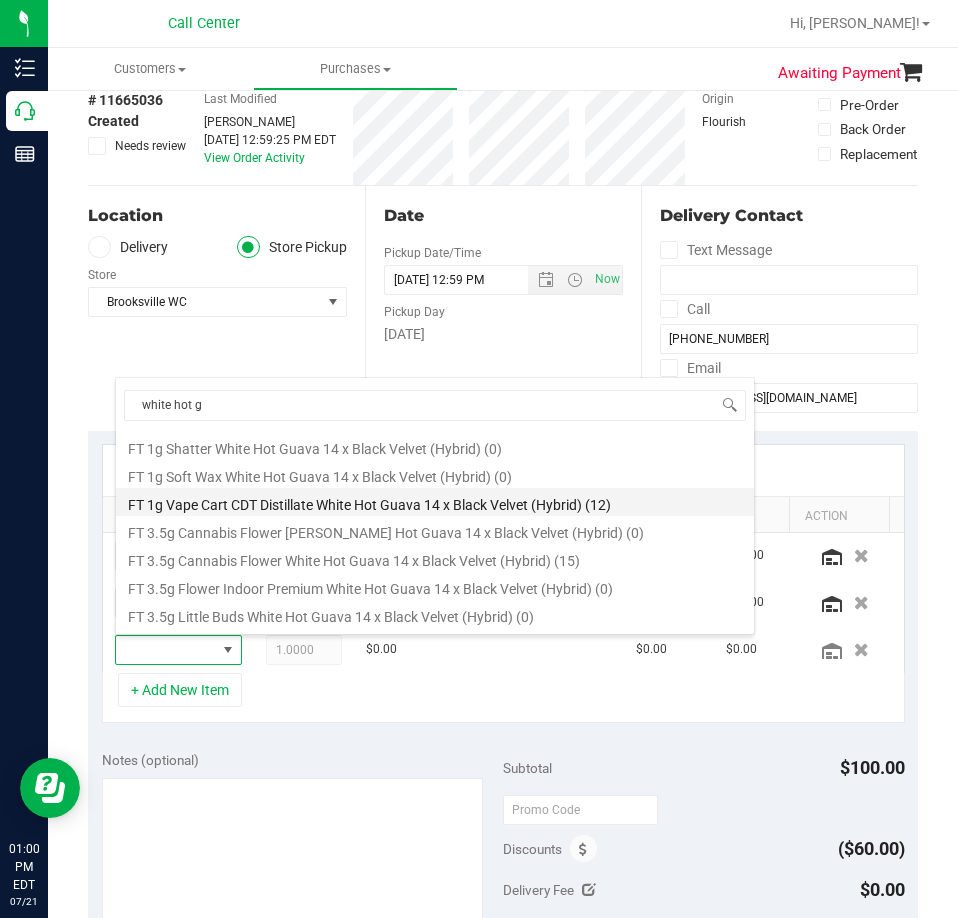 scroll, scrollTop: 200, scrollLeft: 0, axis: vertical 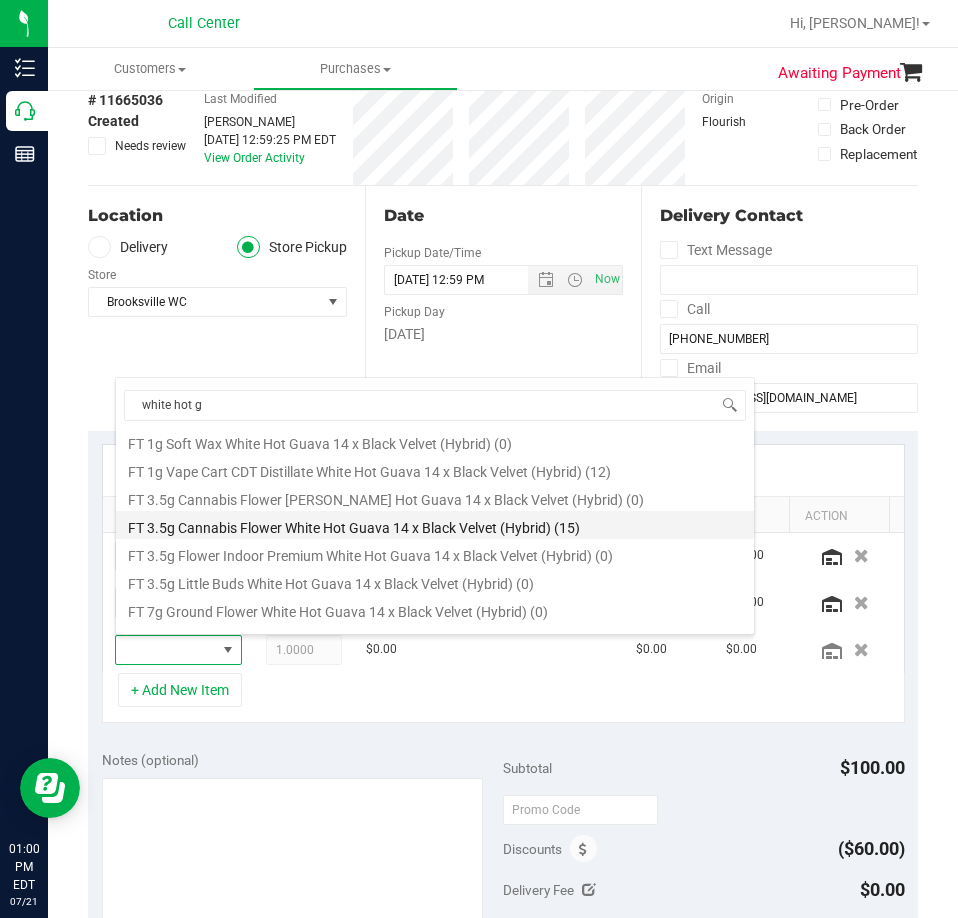 click on "FT 3.5g Cannabis Flower White Hot Guava 14 x Black Velvet (Hybrid) (15)" at bounding box center [435, 525] 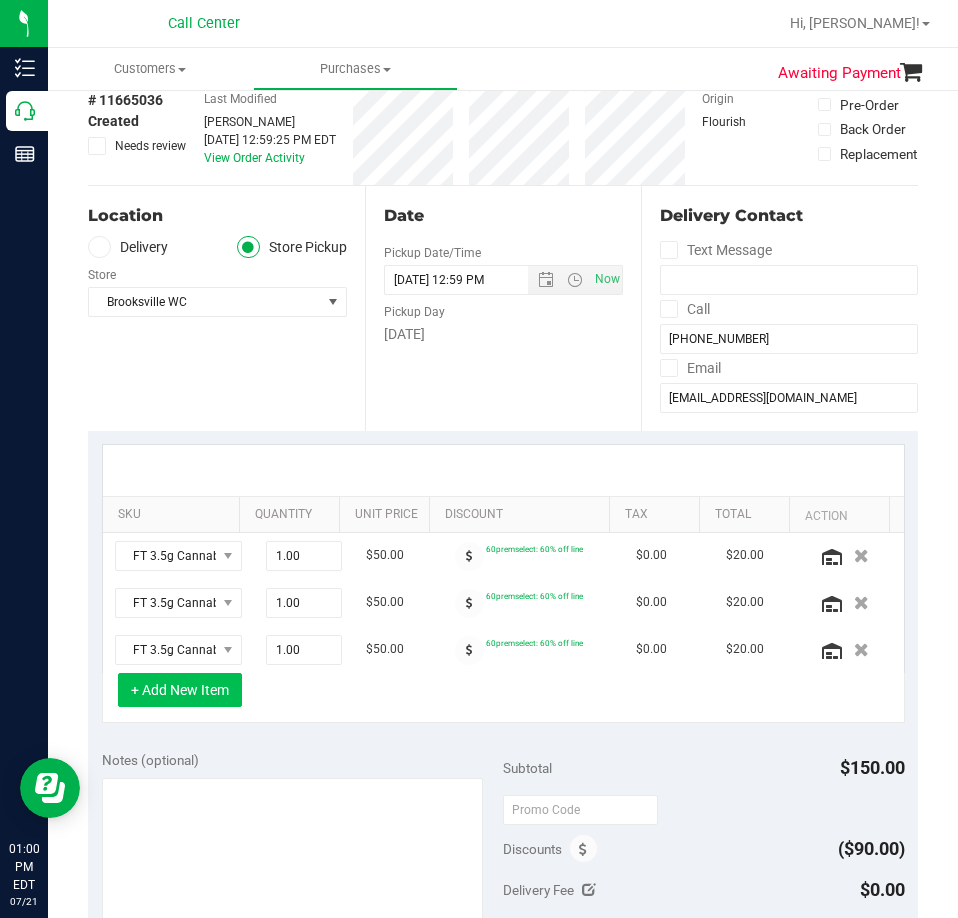 click on "+ Add New Item" at bounding box center [180, 690] 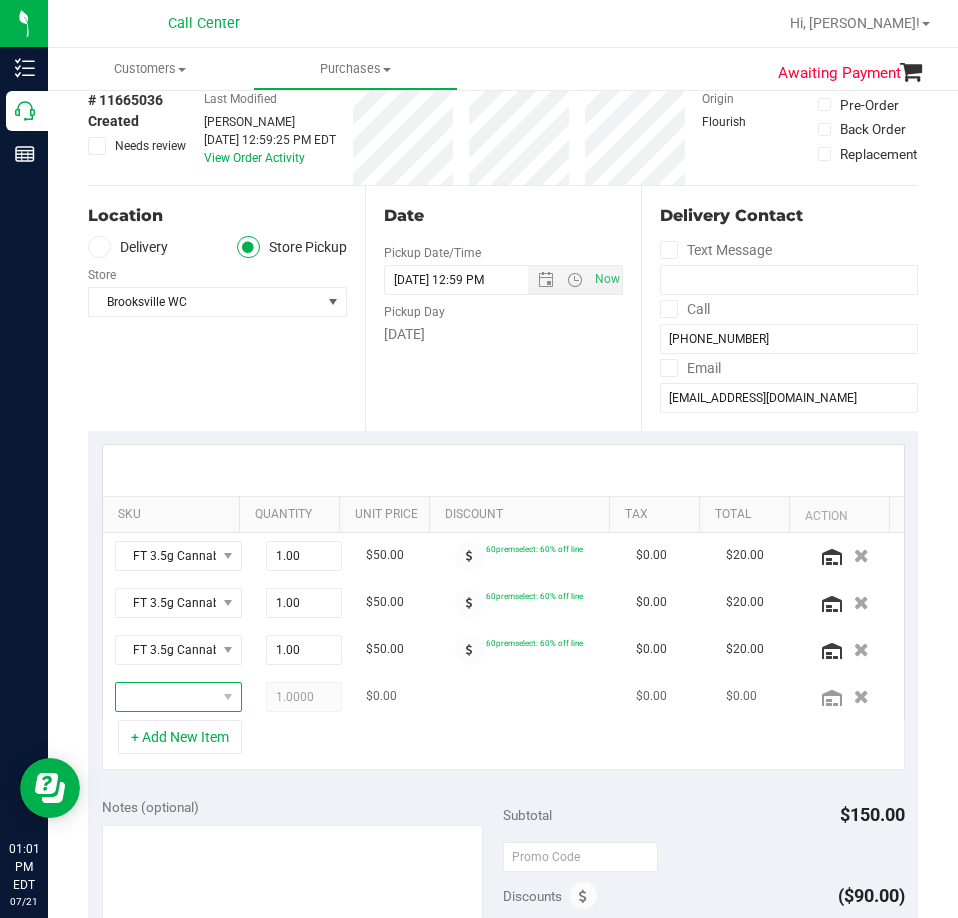 click at bounding box center (166, 697) 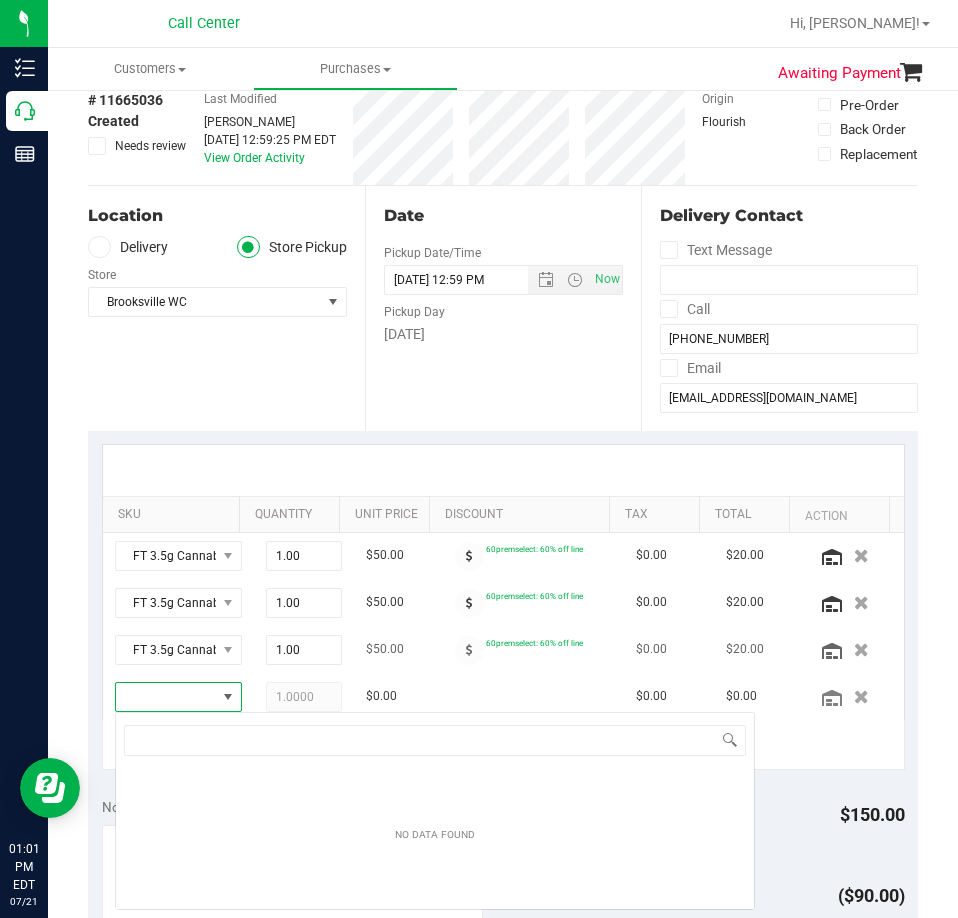 scroll, scrollTop: 99970, scrollLeft: 99903, axis: both 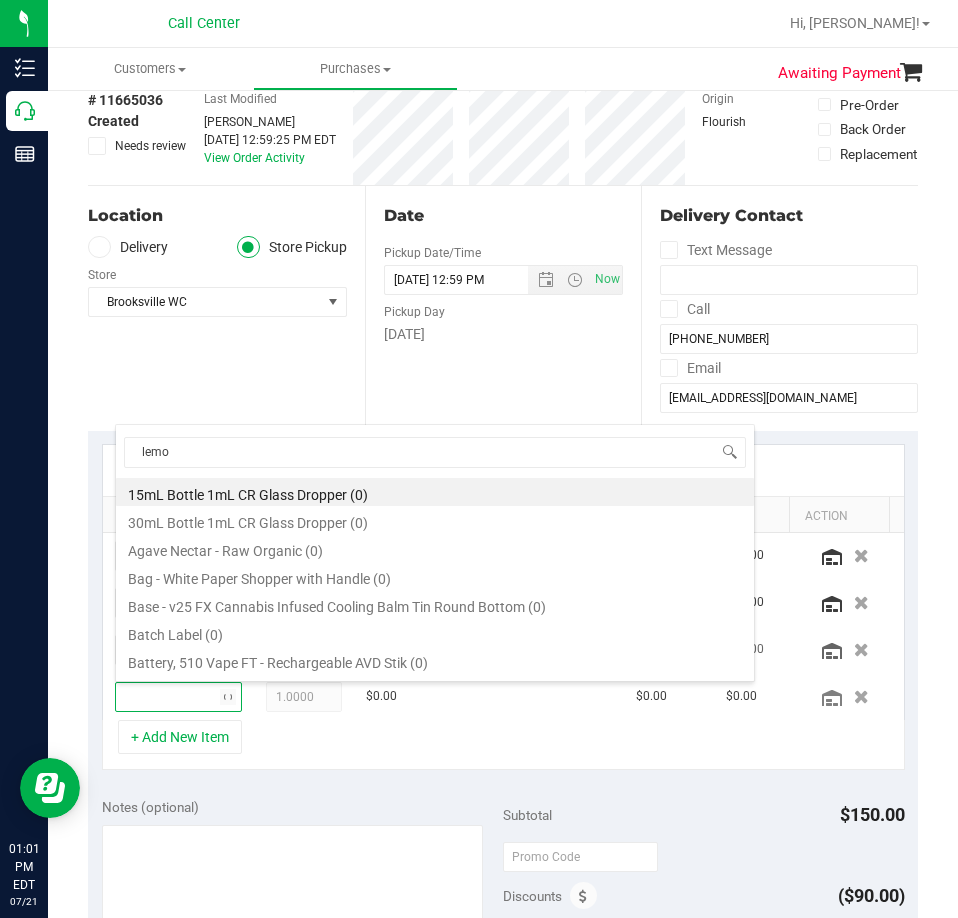 type on "lemon" 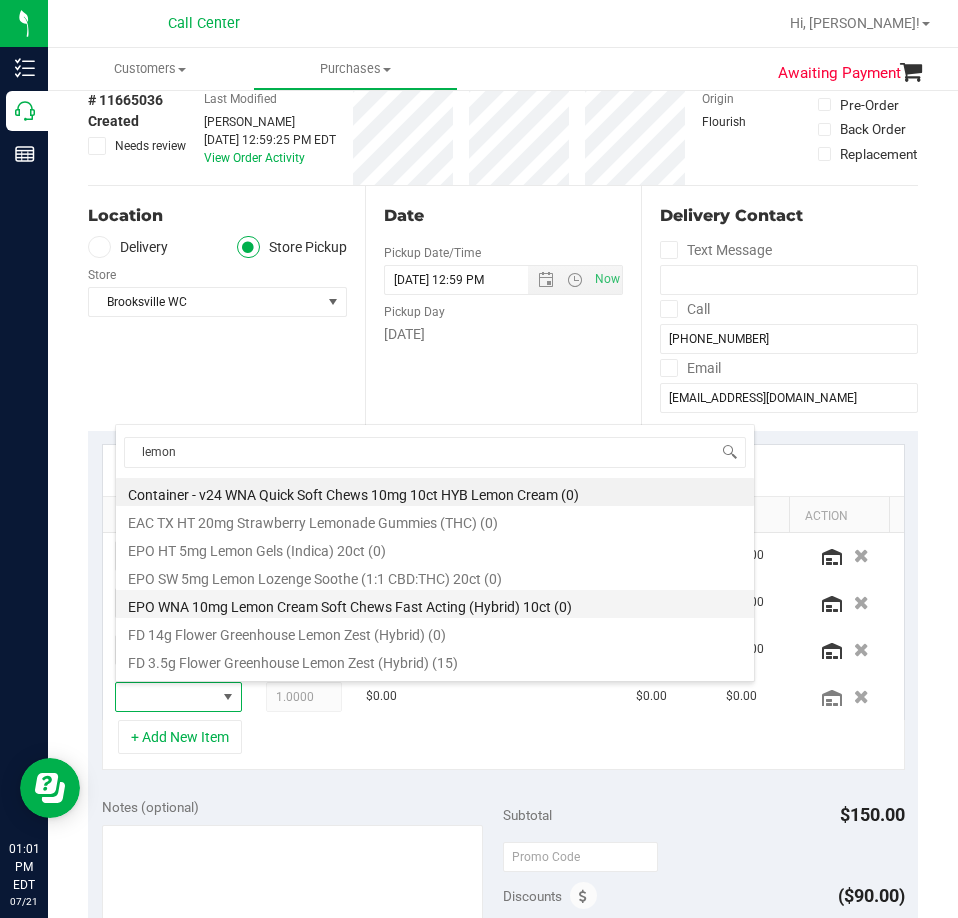 scroll, scrollTop: 100, scrollLeft: 0, axis: vertical 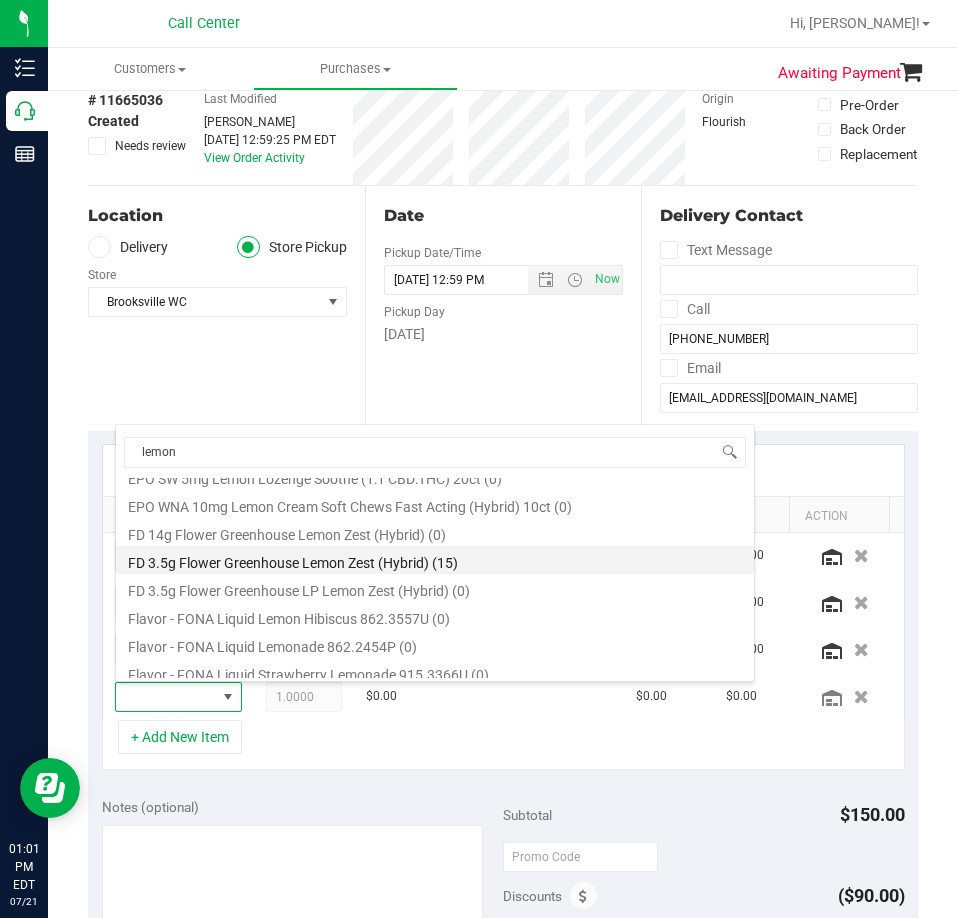 click on "FD 3.5g Flower Greenhouse Lemon Zest (Hybrid) (15)" at bounding box center (435, 560) 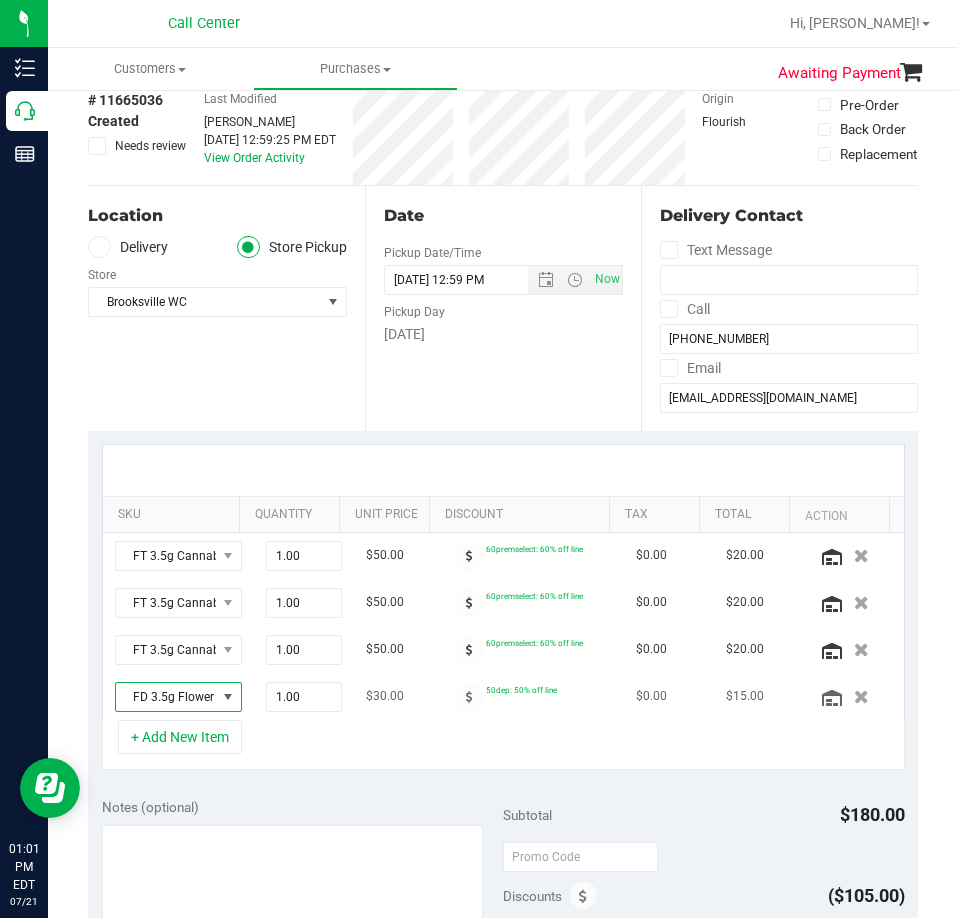 click at bounding box center [227, 697] 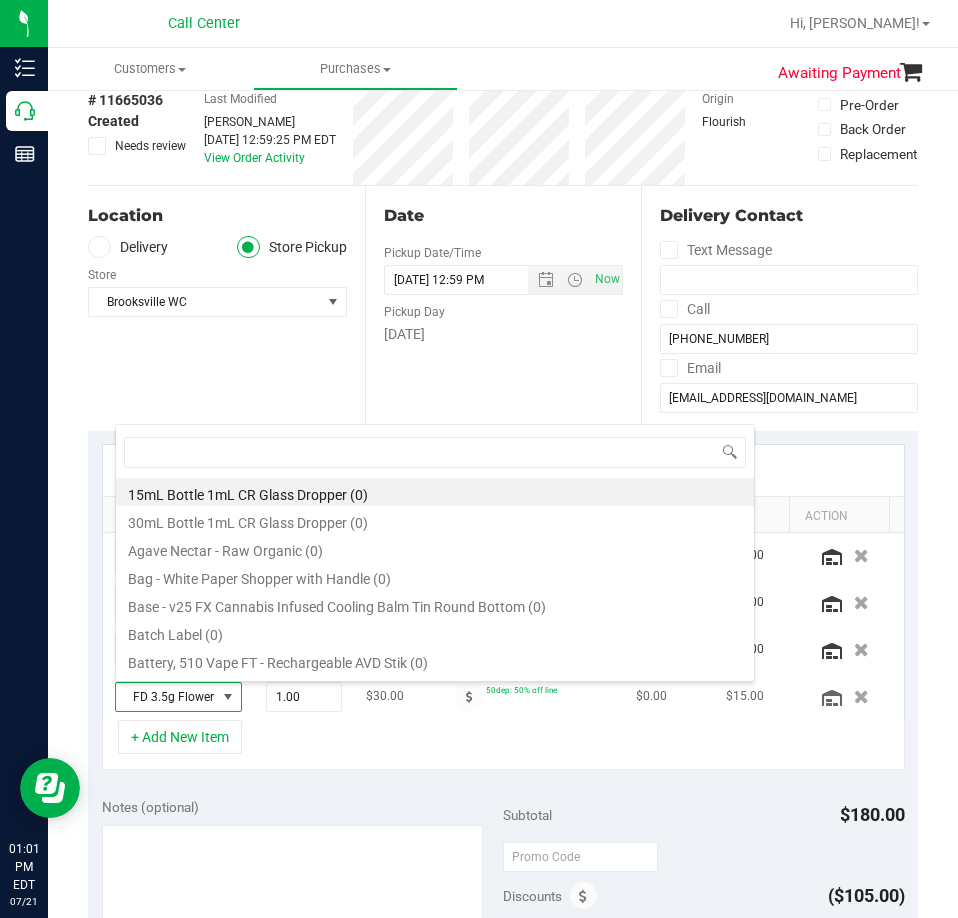 scroll, scrollTop: 99970, scrollLeft: 99903, axis: both 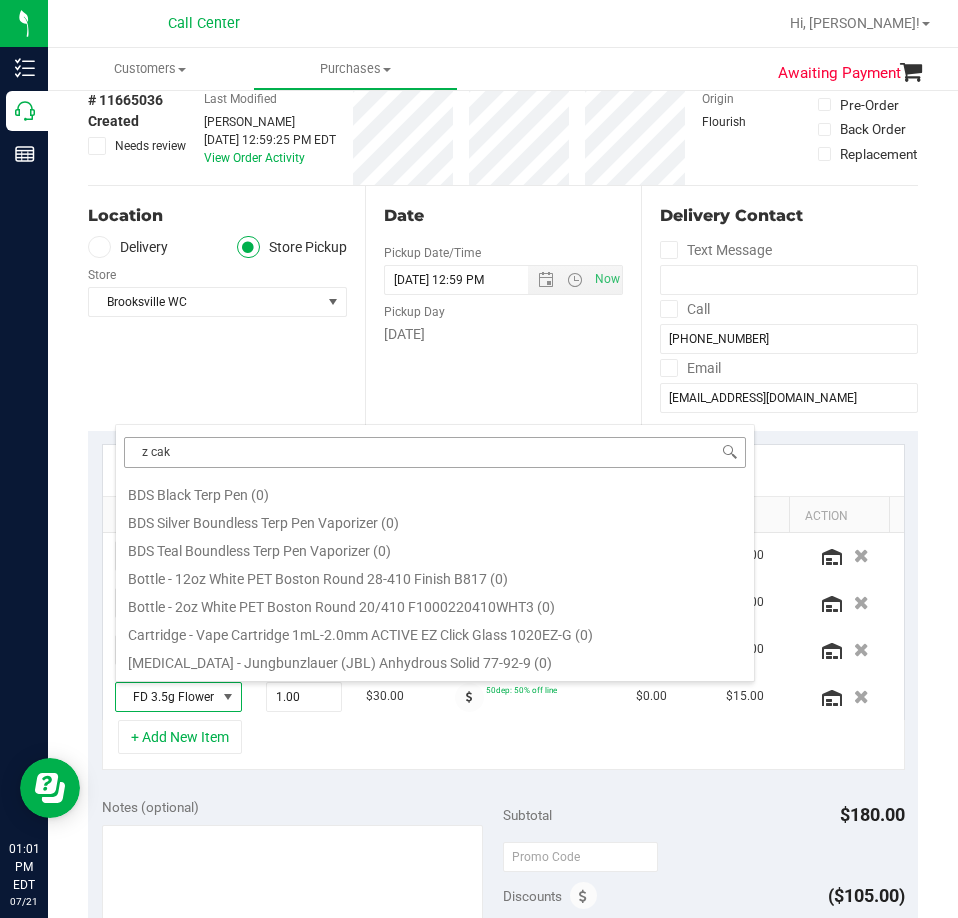 type on "z cake" 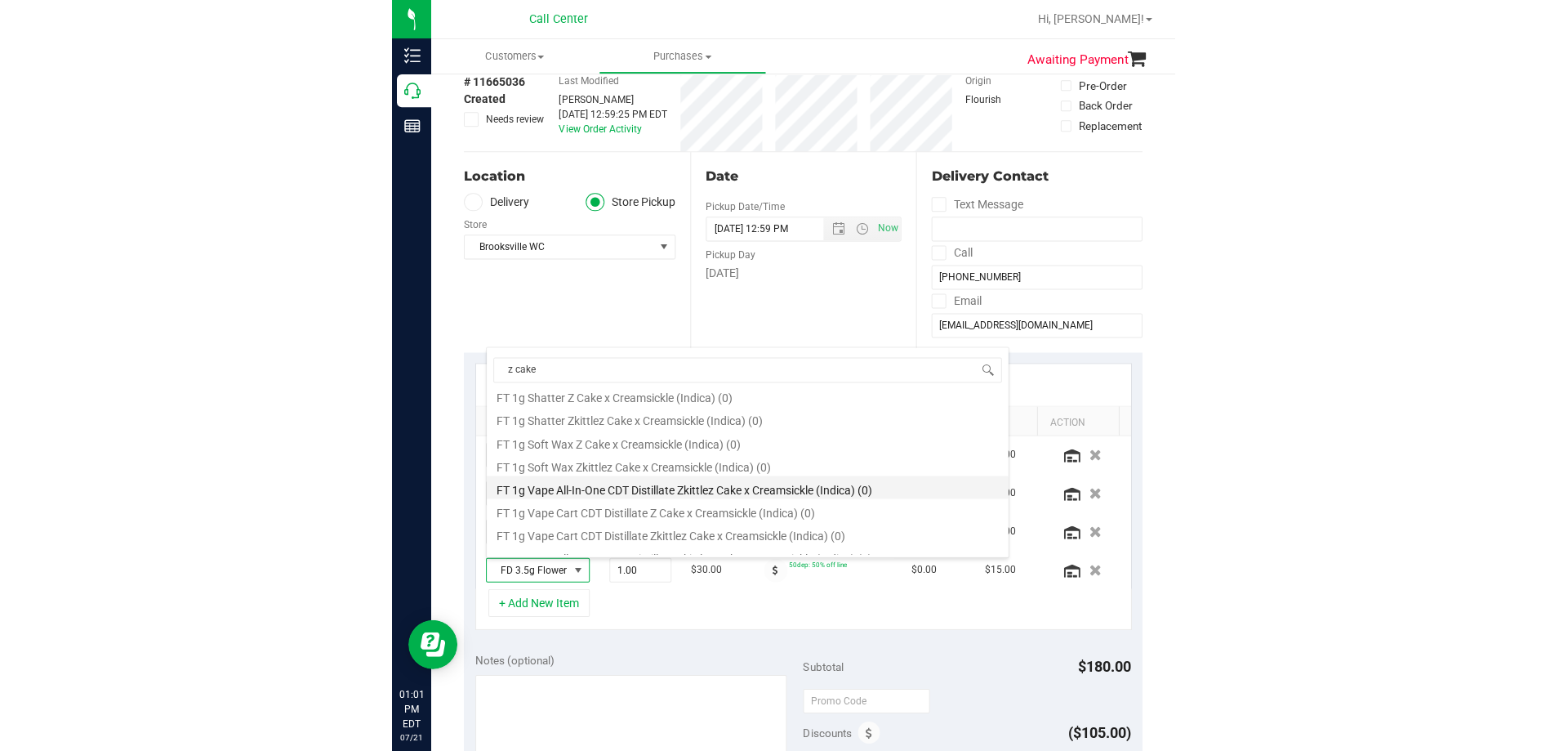 scroll, scrollTop: 409, scrollLeft: 0, axis: vertical 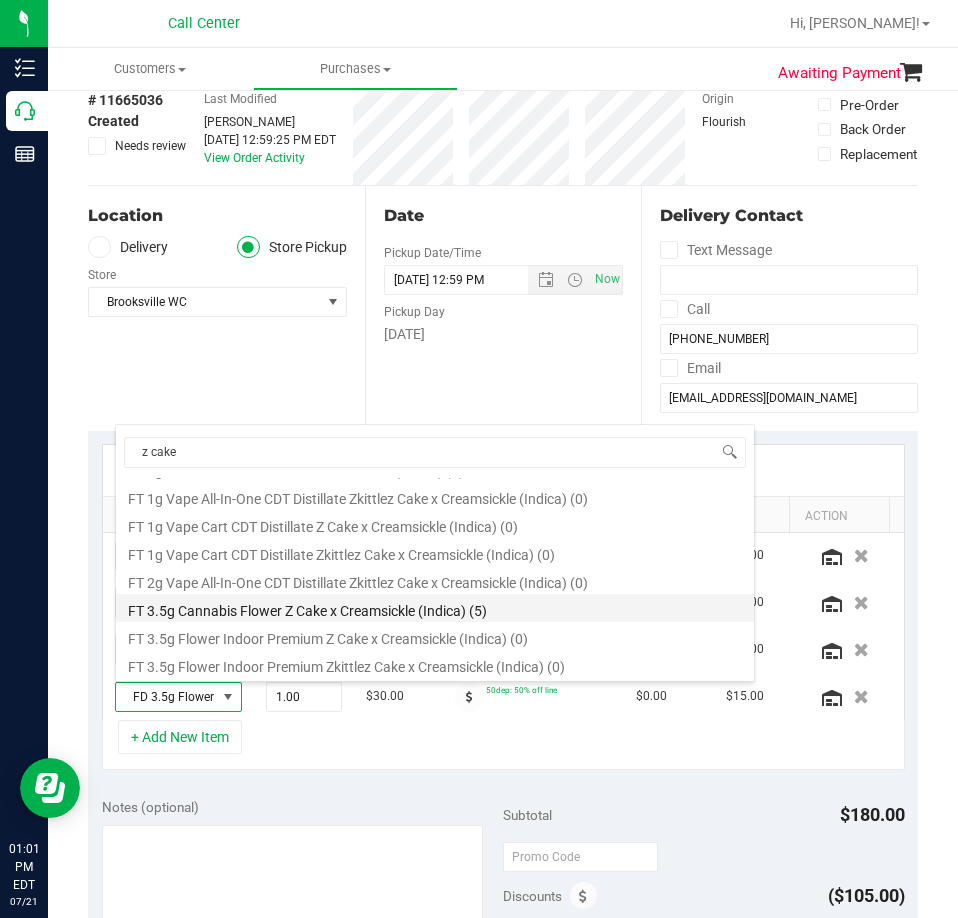click on "FT 3.5g Cannabis Flower Z Cake x Creamsickle (Indica) (5)" at bounding box center [435, 608] 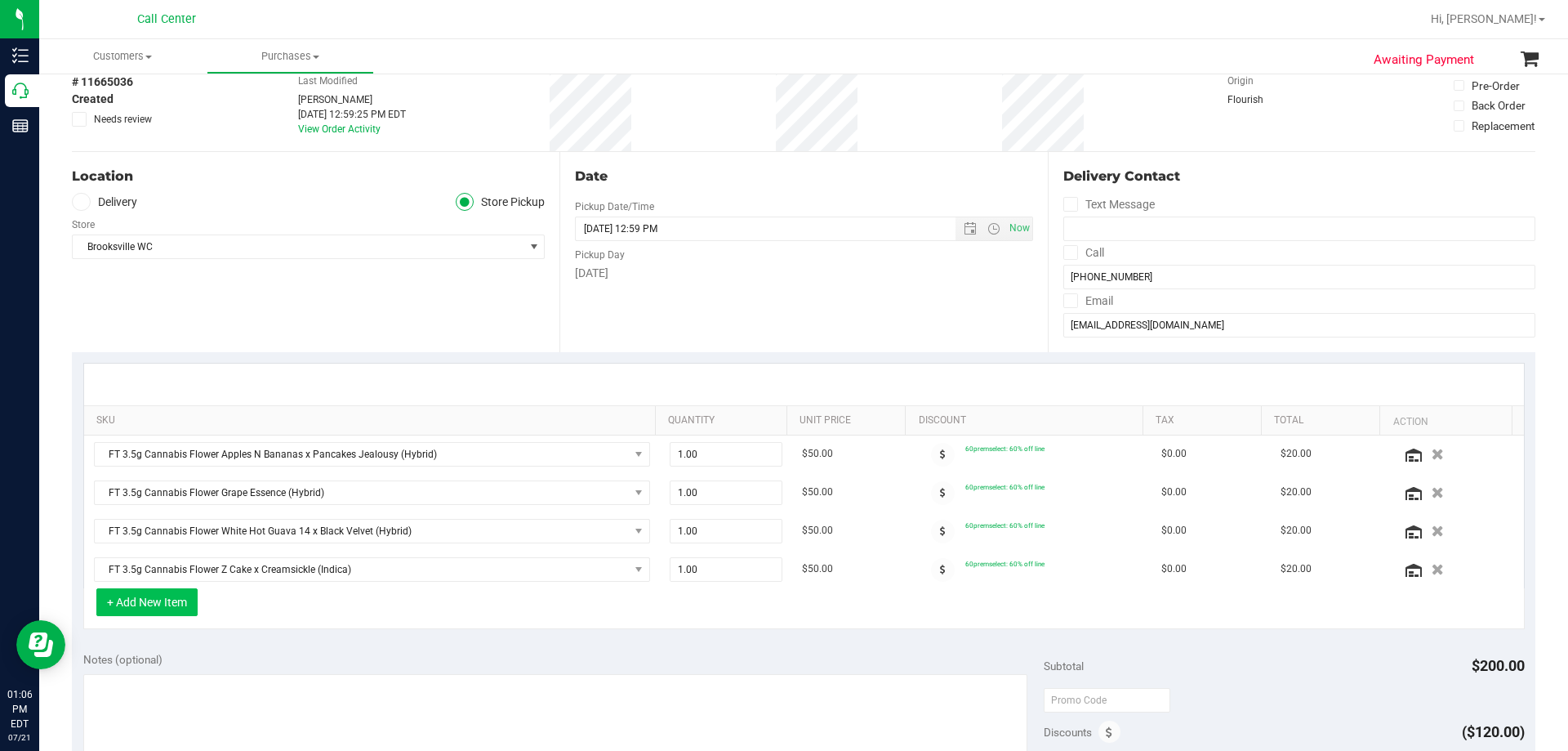 click on "+ Add New Item" at bounding box center [147, 602] 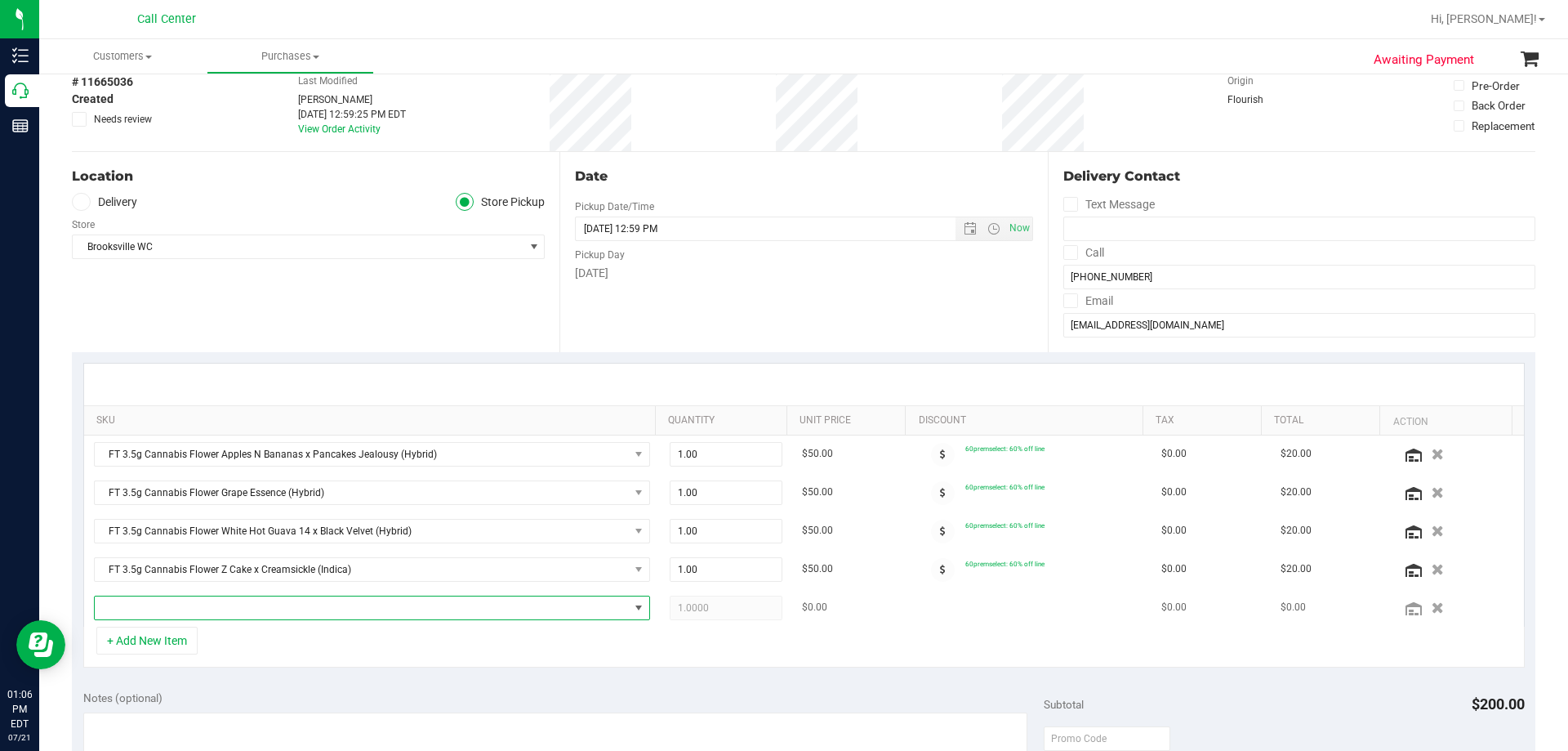 click at bounding box center [362, 608] 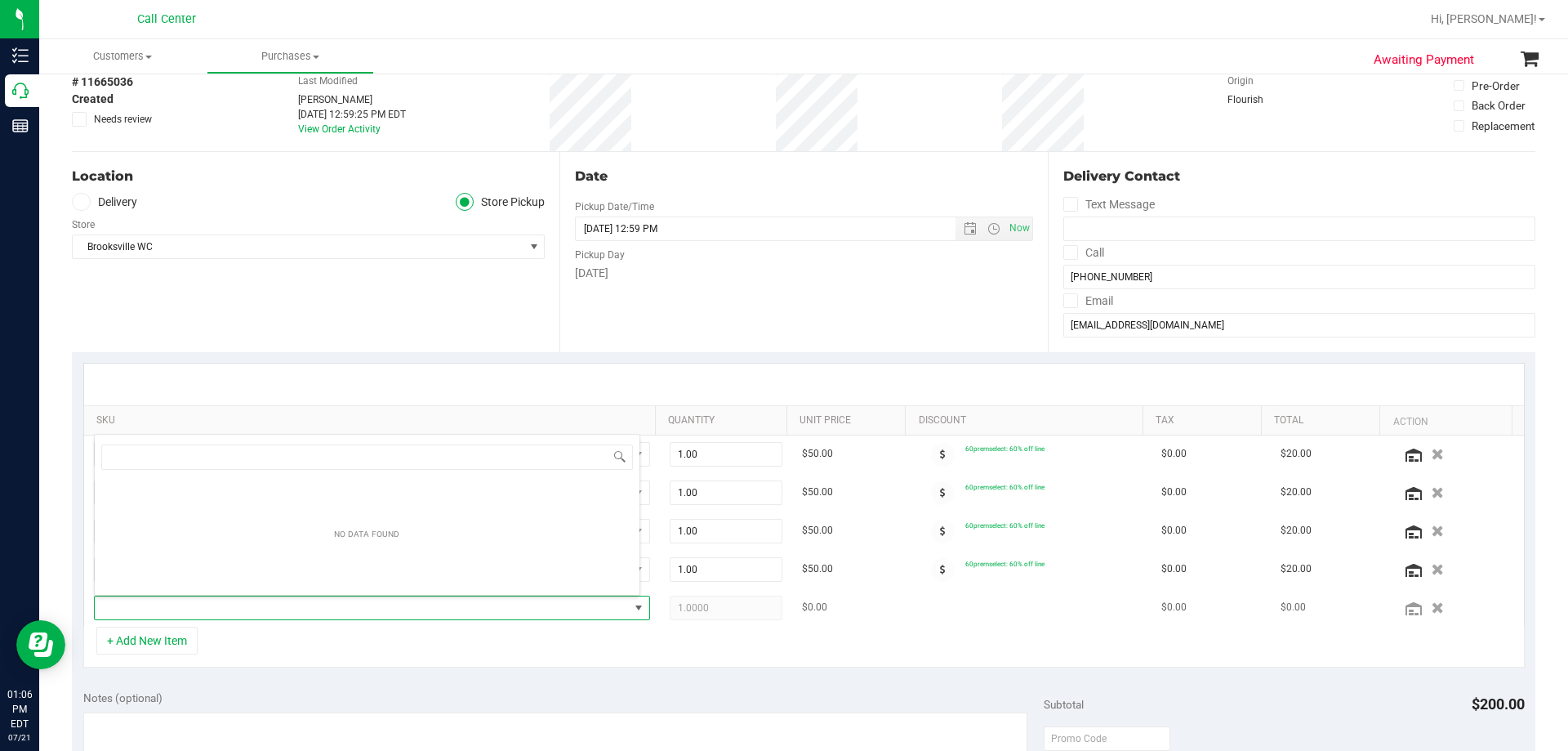 scroll, scrollTop: 81695, scrollLeft: 81120, axis: both 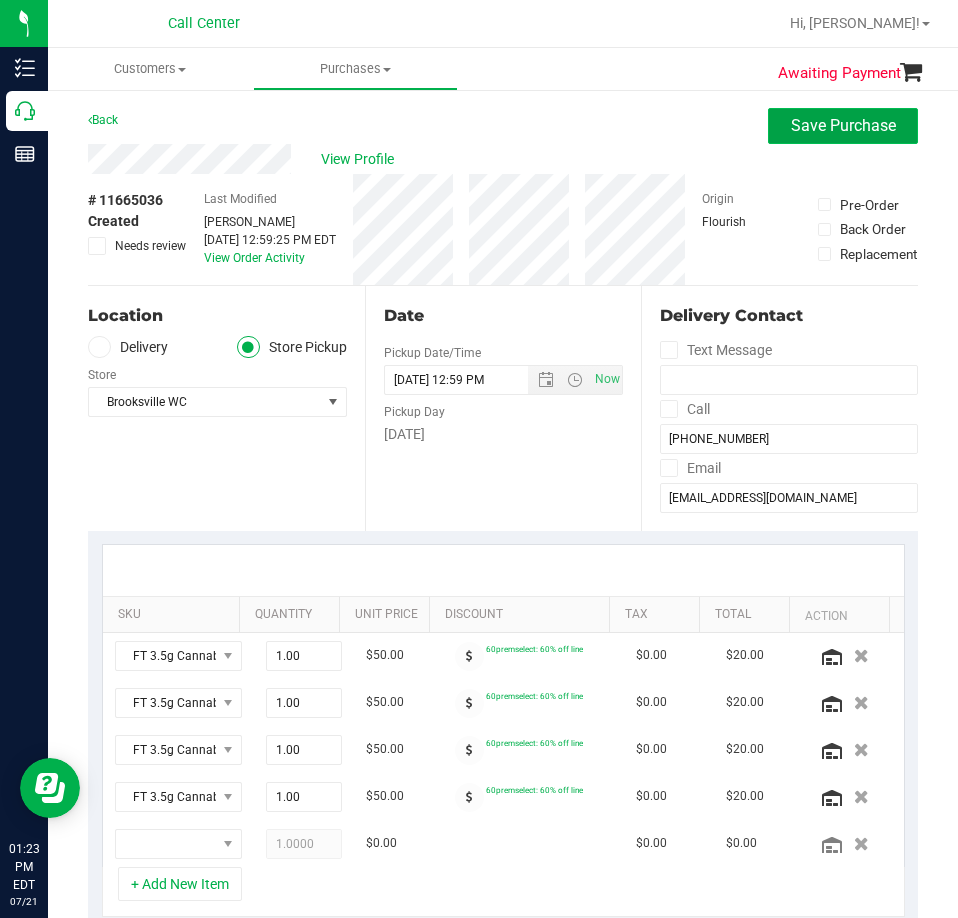 click on "Save Purchase" at bounding box center (843, 125) 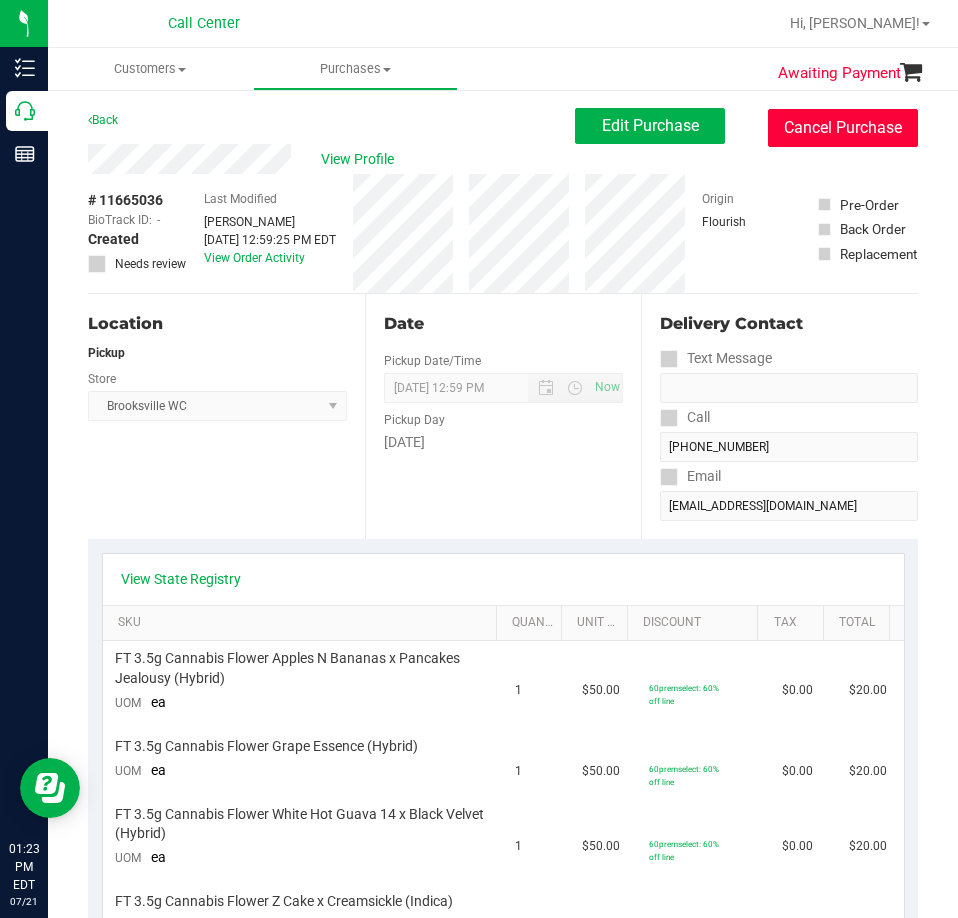click on "Cancel Purchase" at bounding box center [843, 128] 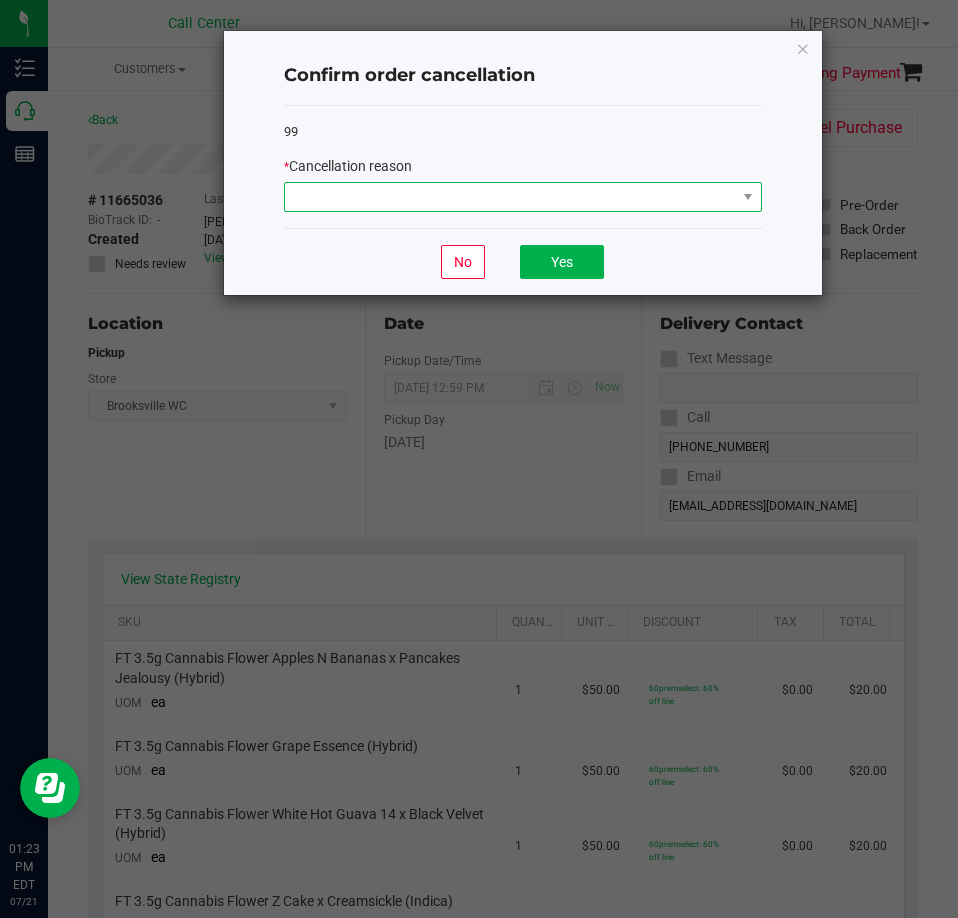 click at bounding box center [510, 197] 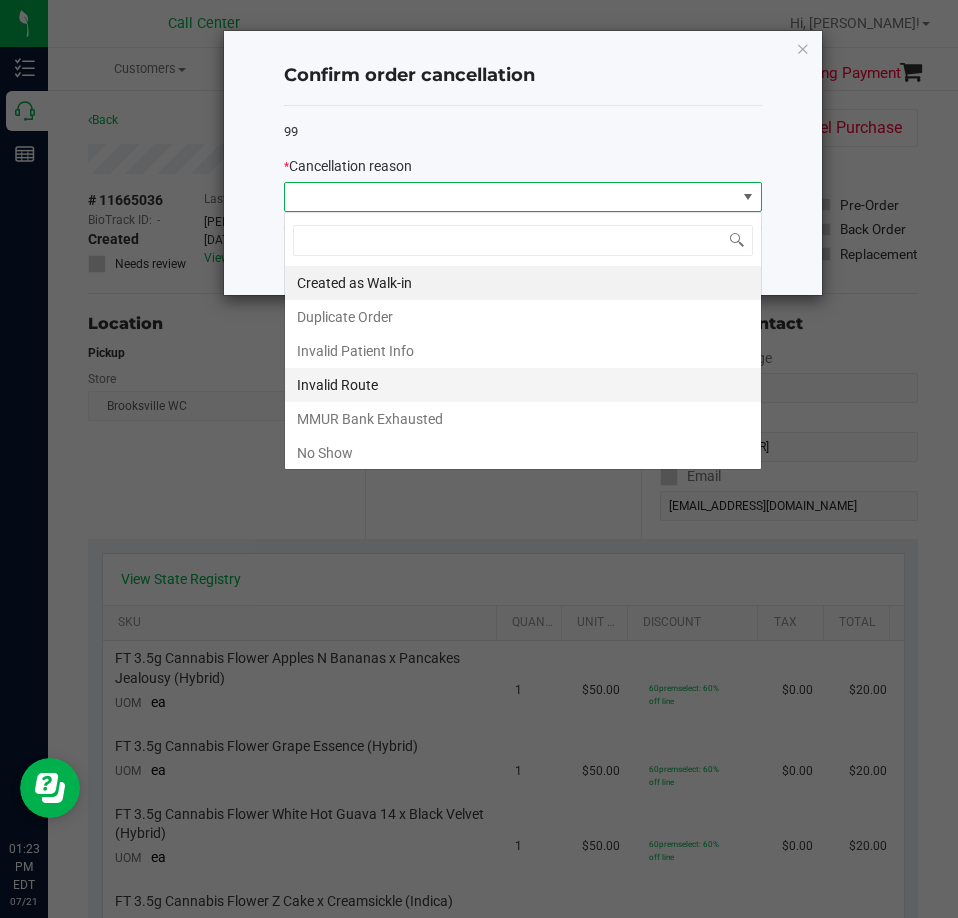 scroll, scrollTop: 99970, scrollLeft: 99522, axis: both 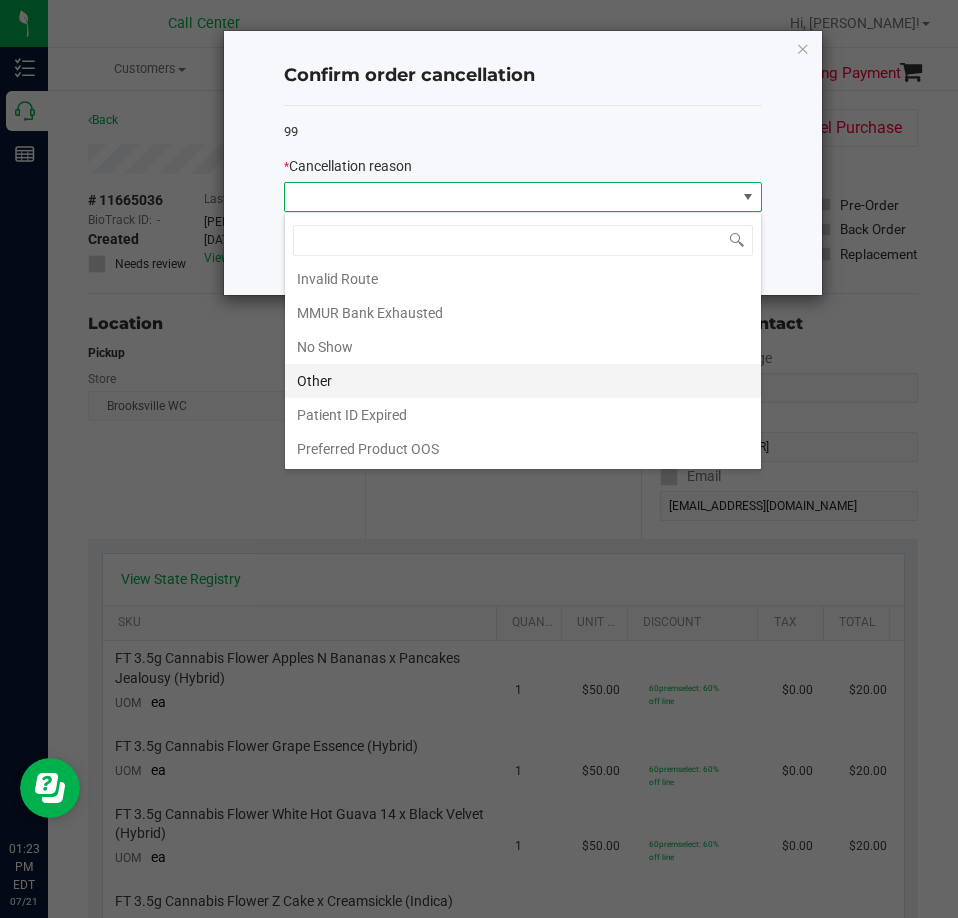 click on "Other" at bounding box center (523, 381) 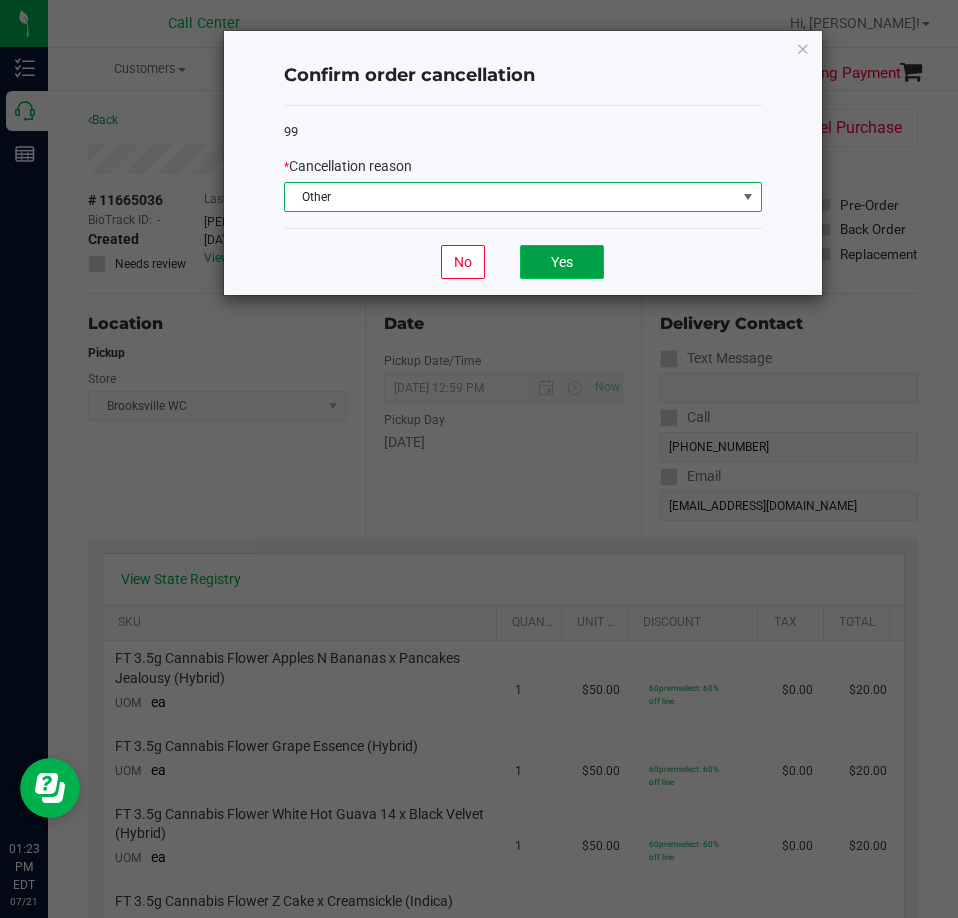 click on "Yes" 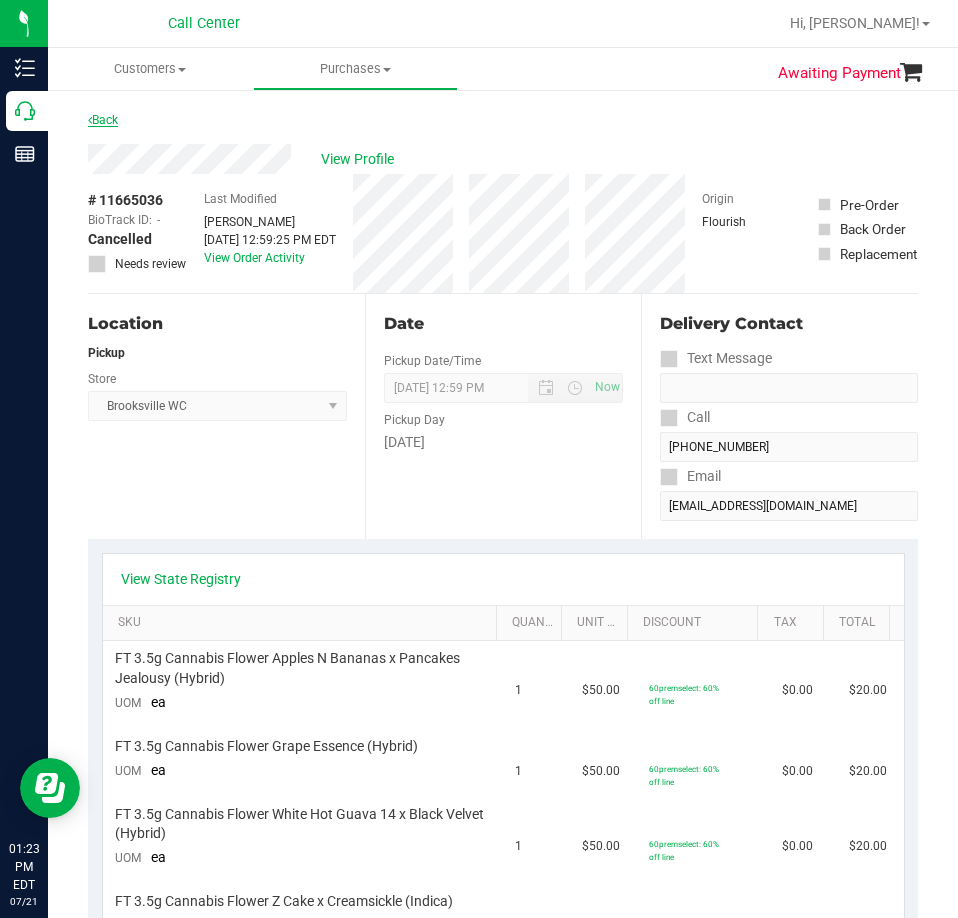 click on "Back" at bounding box center (103, 120) 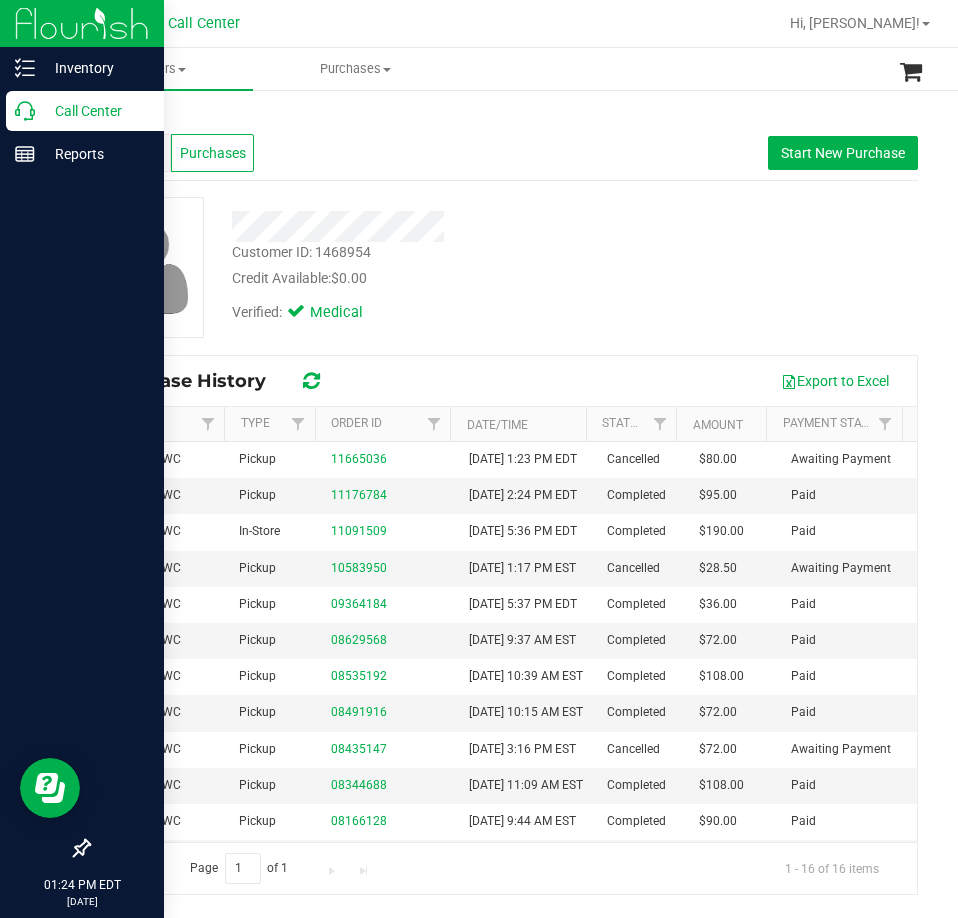click on "Call Center" at bounding box center (95, 111) 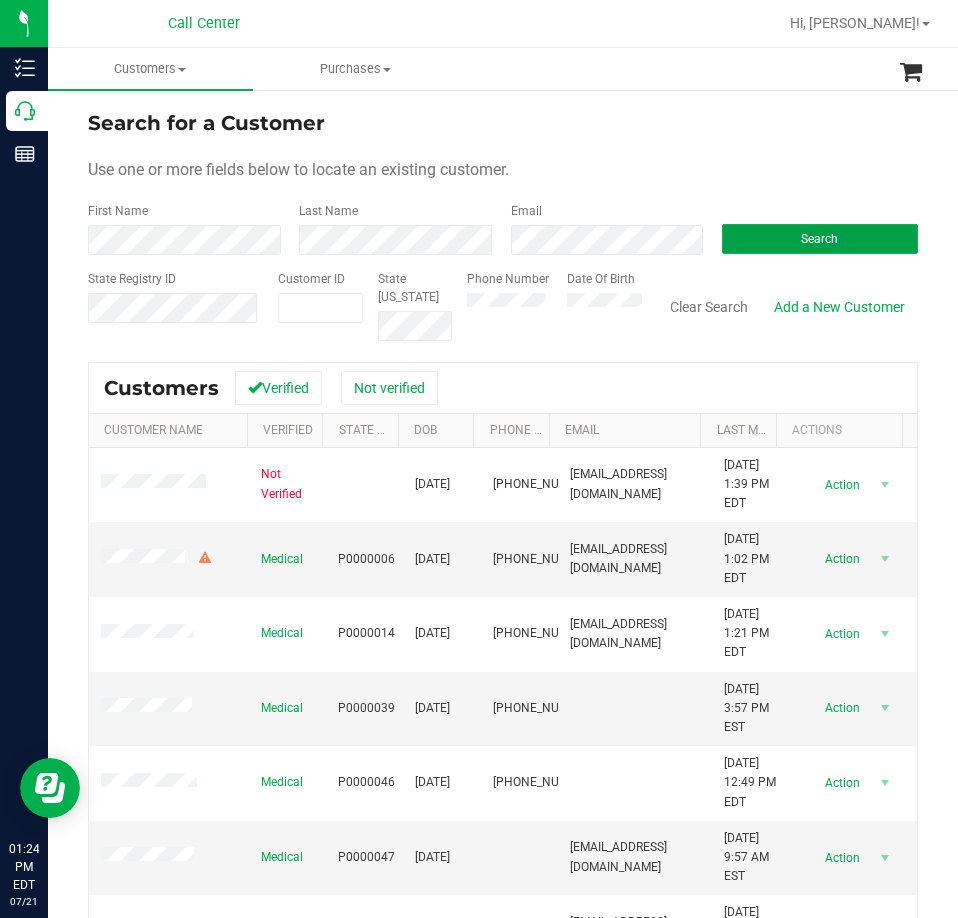 click on "Search" at bounding box center (820, 239) 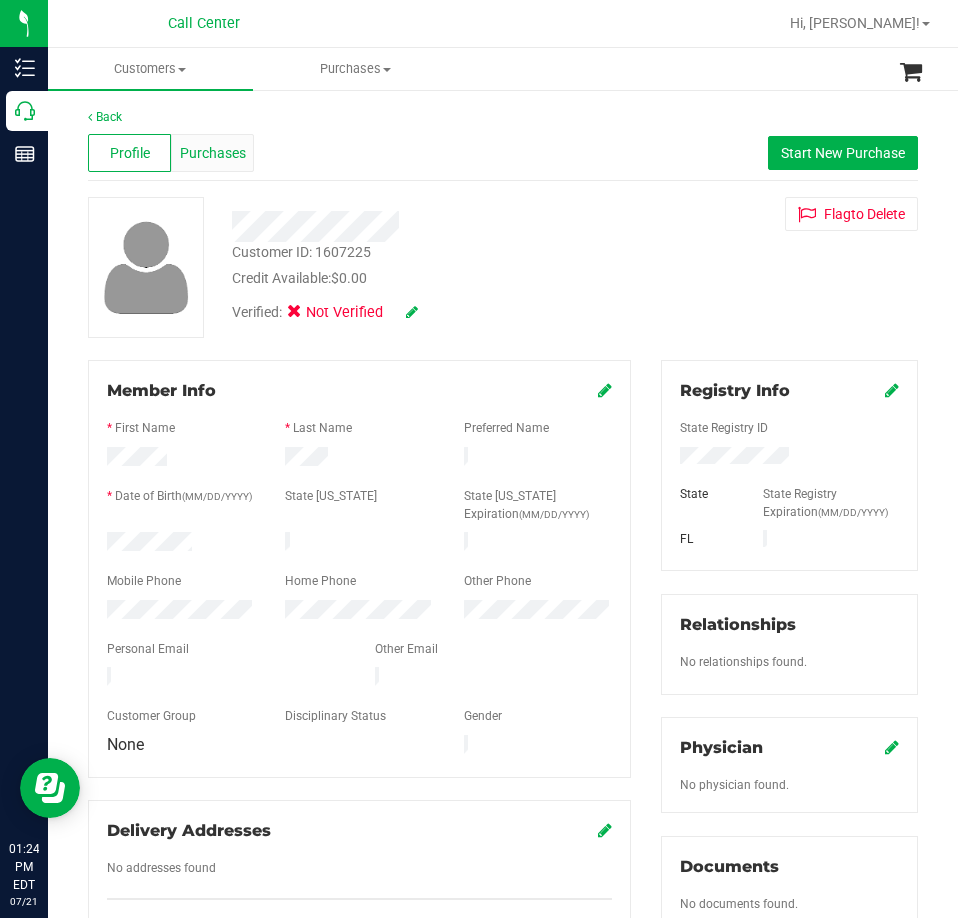 click on "Purchases" at bounding box center [212, 153] 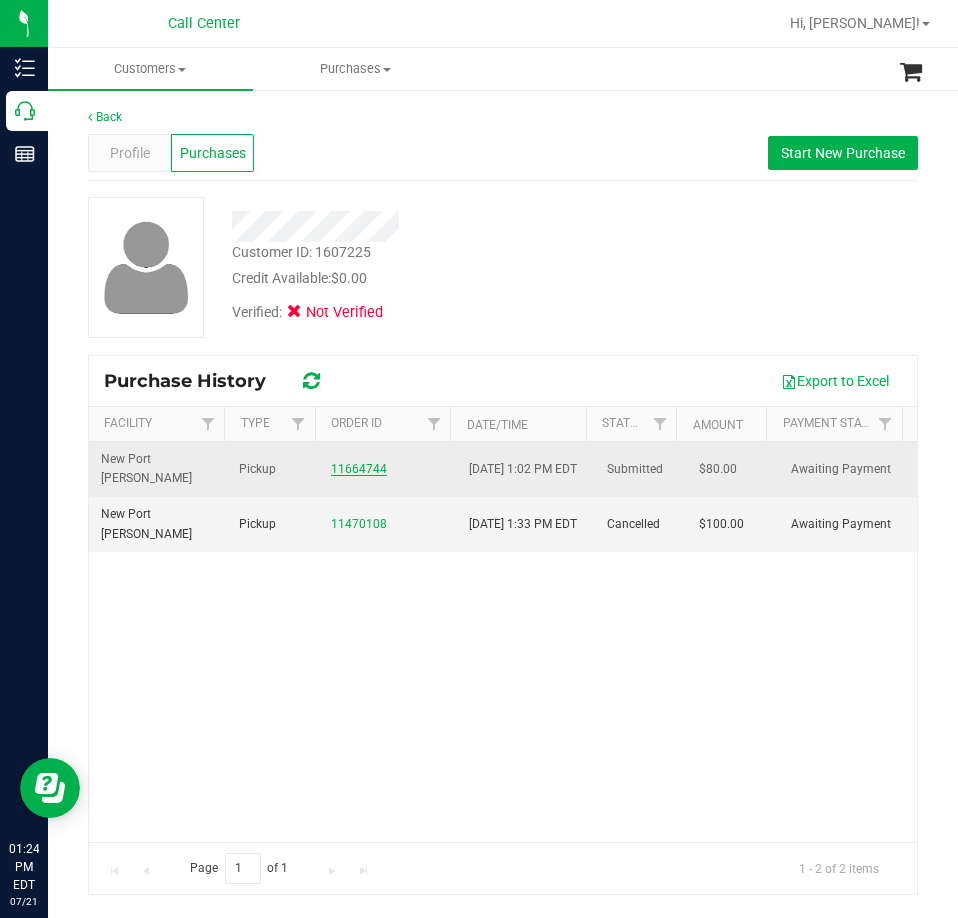 click on "11664744" at bounding box center [359, 469] 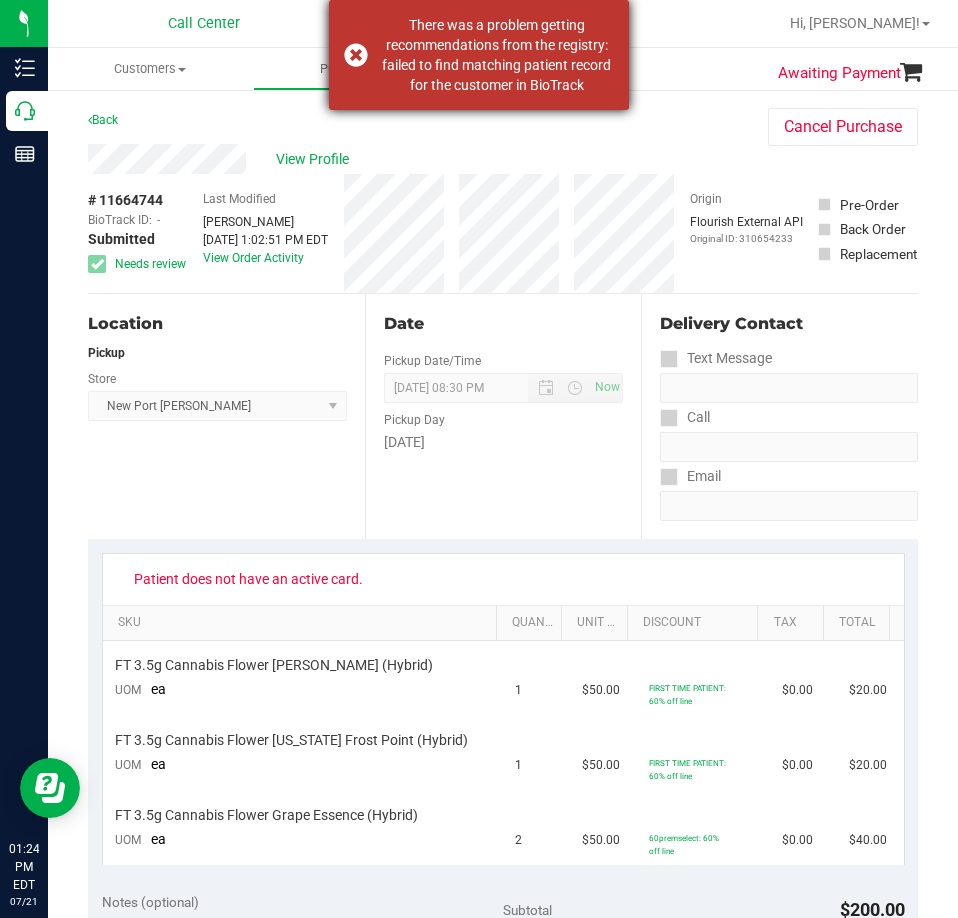 click on "There was a problem getting recommendations from the registry: failed to find matching patient record for the customer in BioTrack" at bounding box center (479, 55) 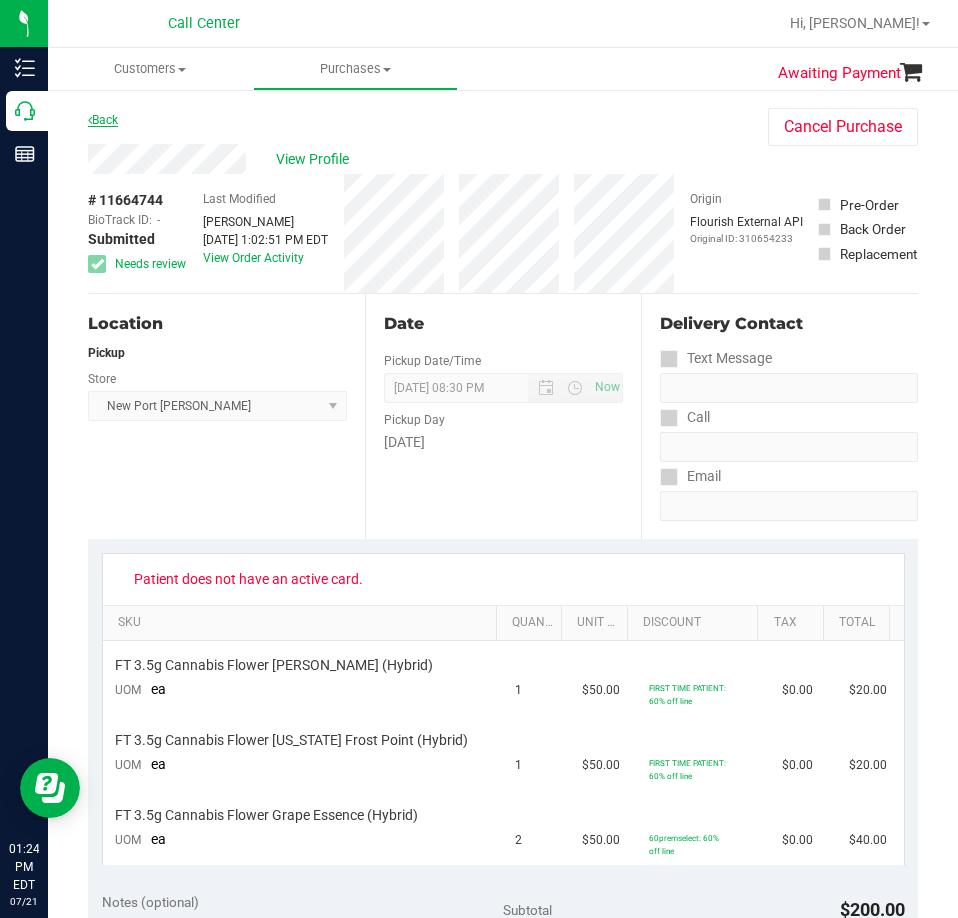 click on "Back" at bounding box center (103, 120) 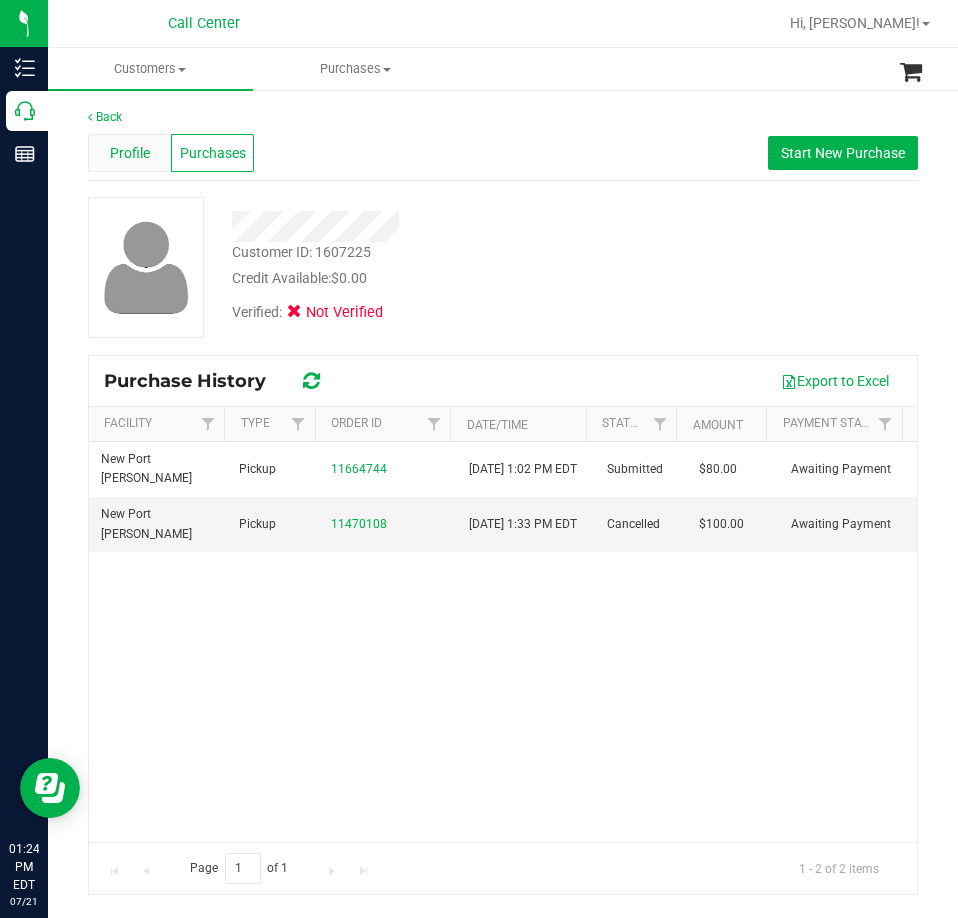 click on "Profile" at bounding box center [130, 153] 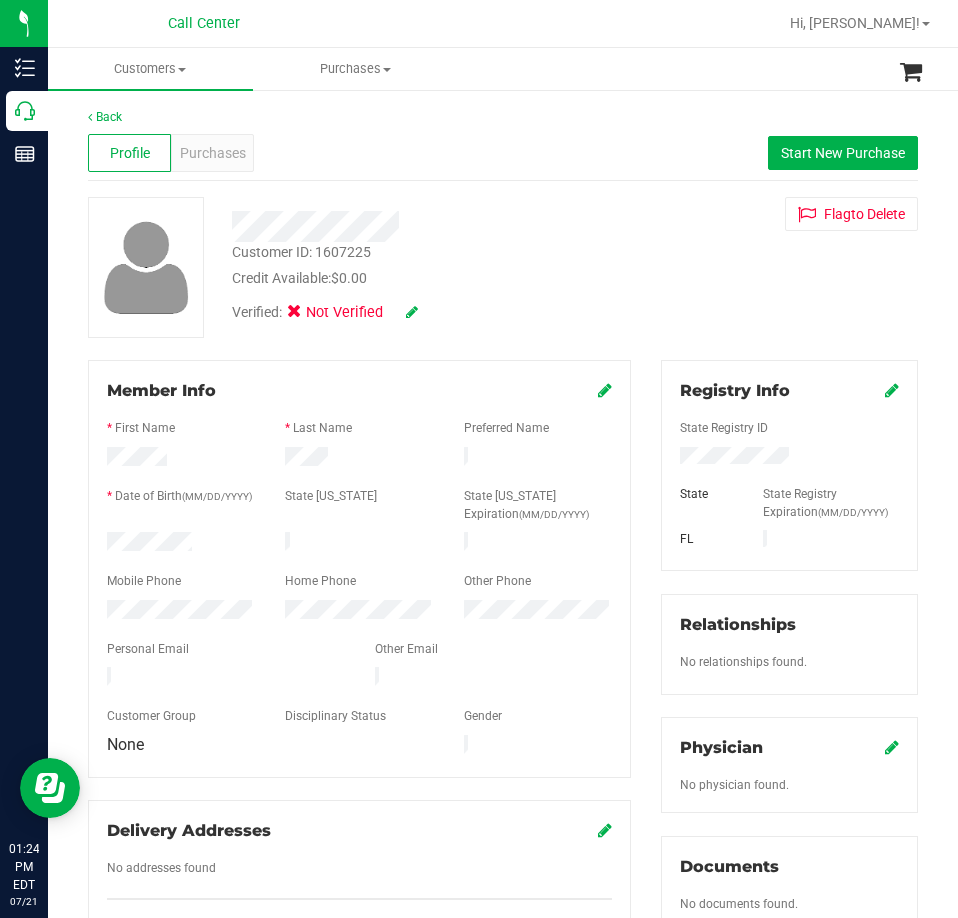 click at bounding box center (892, 390) 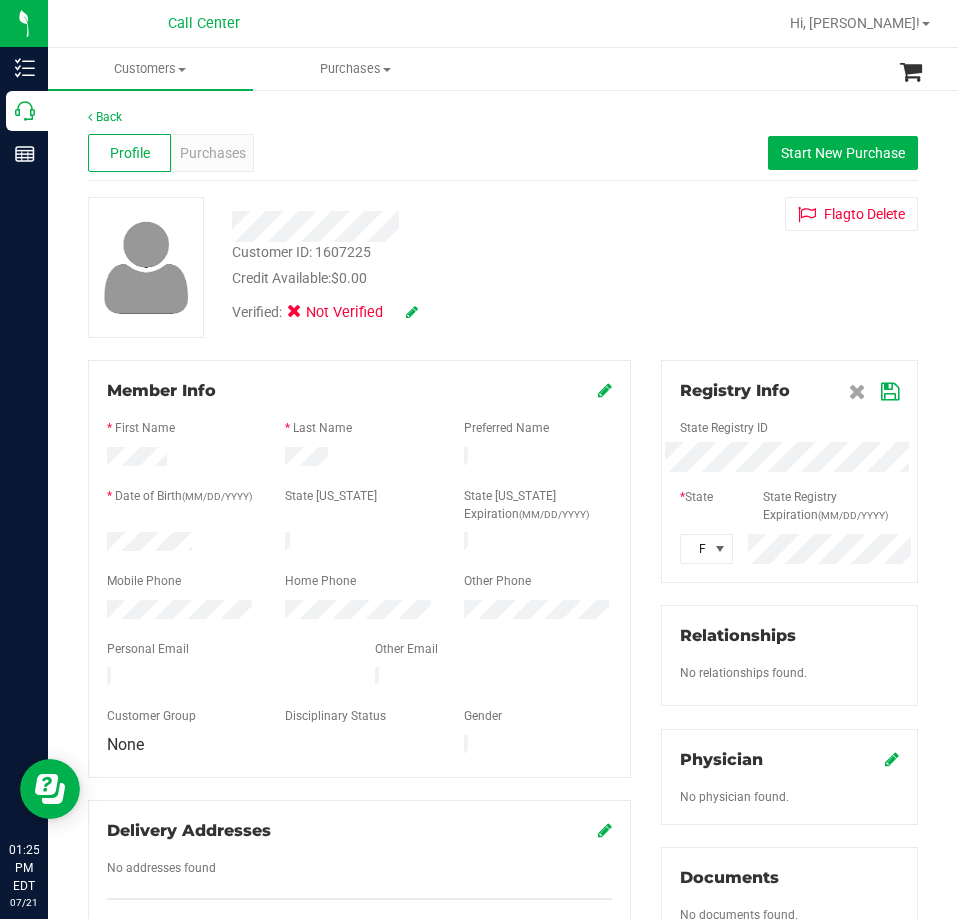 click at bounding box center (890, 392) 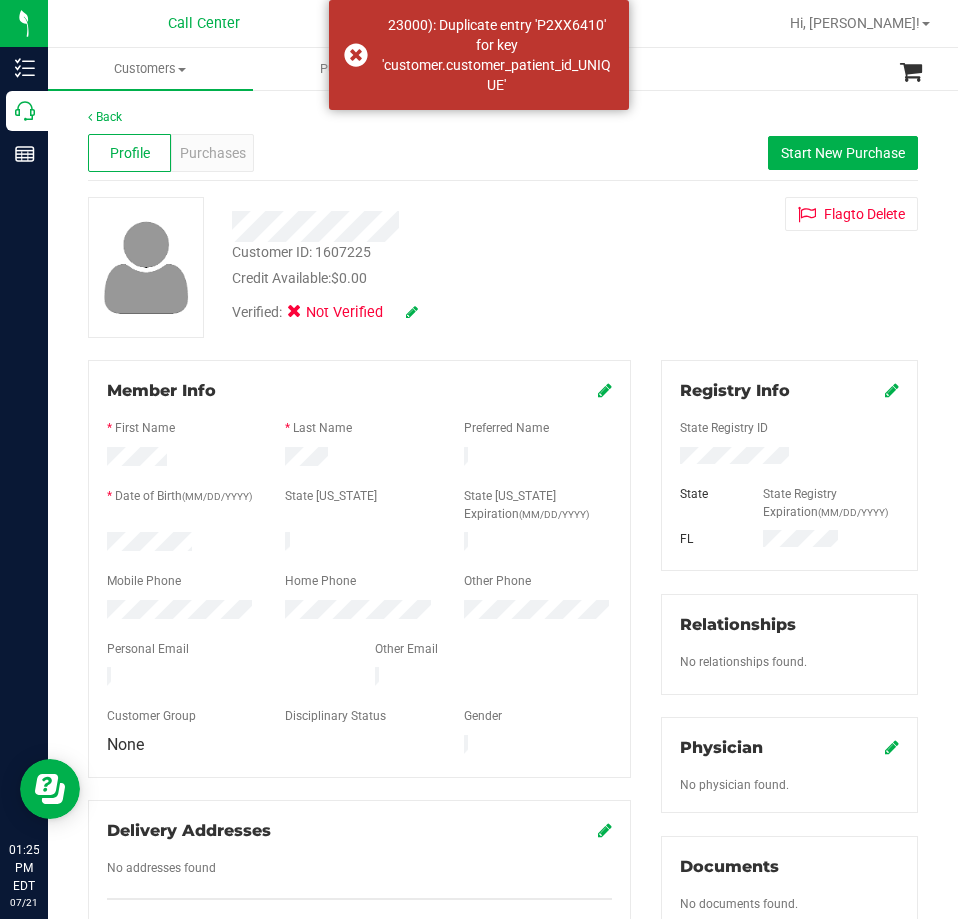 click at bounding box center (412, 312) 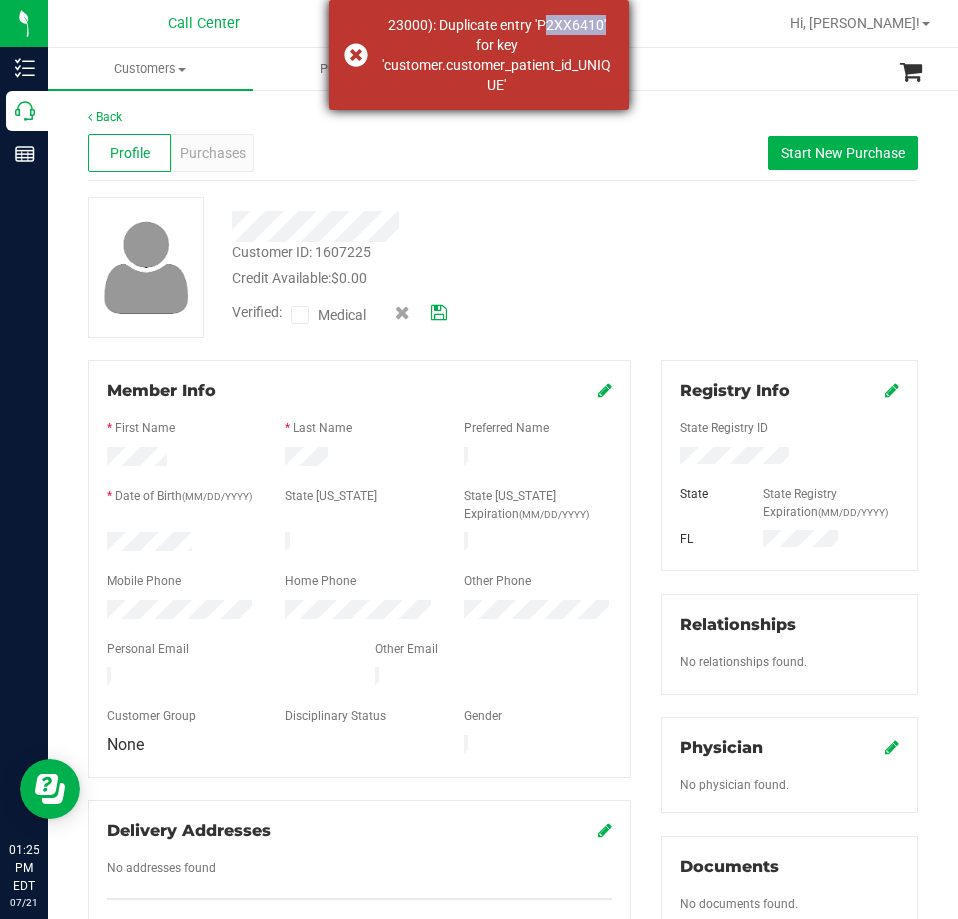 drag, startPoint x: 539, startPoint y: 21, endPoint x: 602, endPoint y: 30, distance: 63.63961 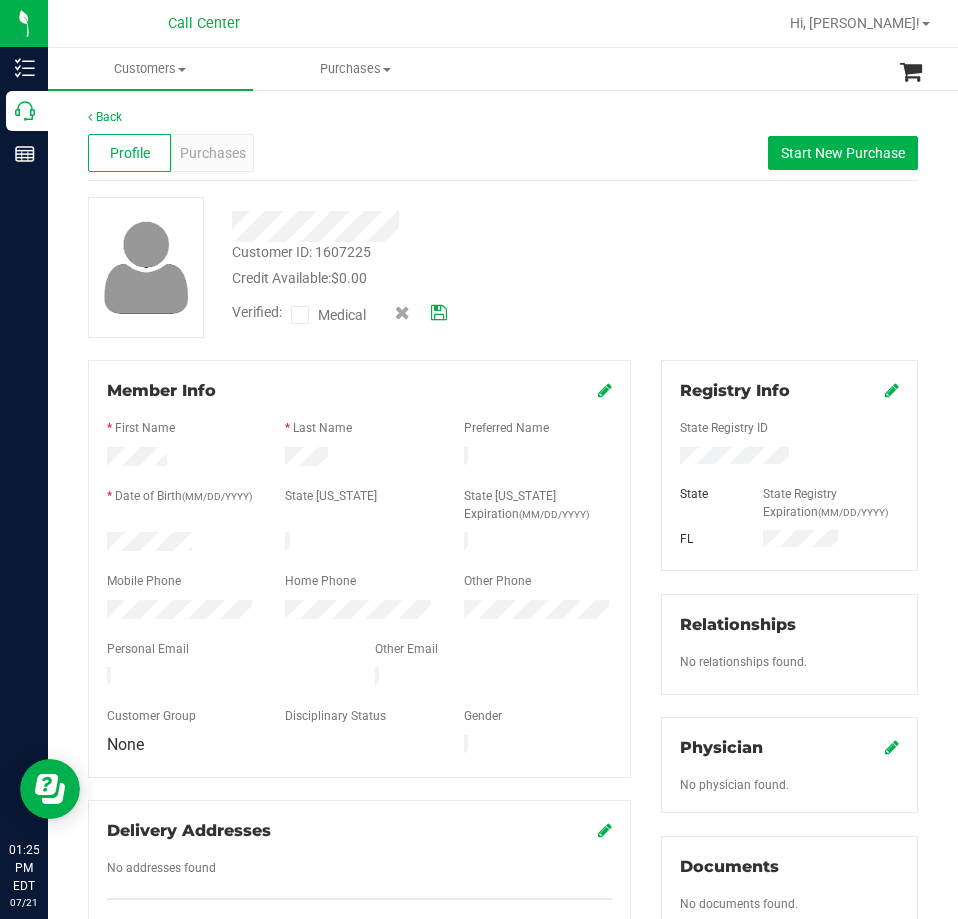 drag, startPoint x: 592, startPoint y: 20, endPoint x: 471, endPoint y: 192, distance: 210.29741 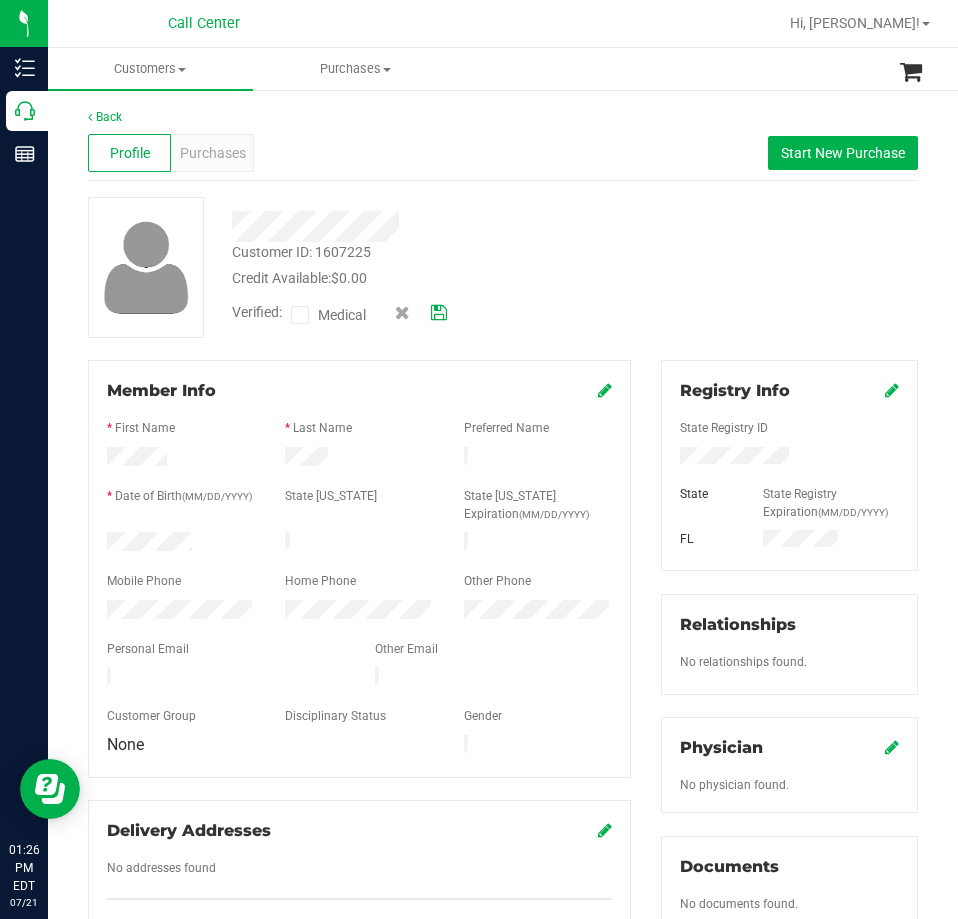 click at bounding box center [300, 315] 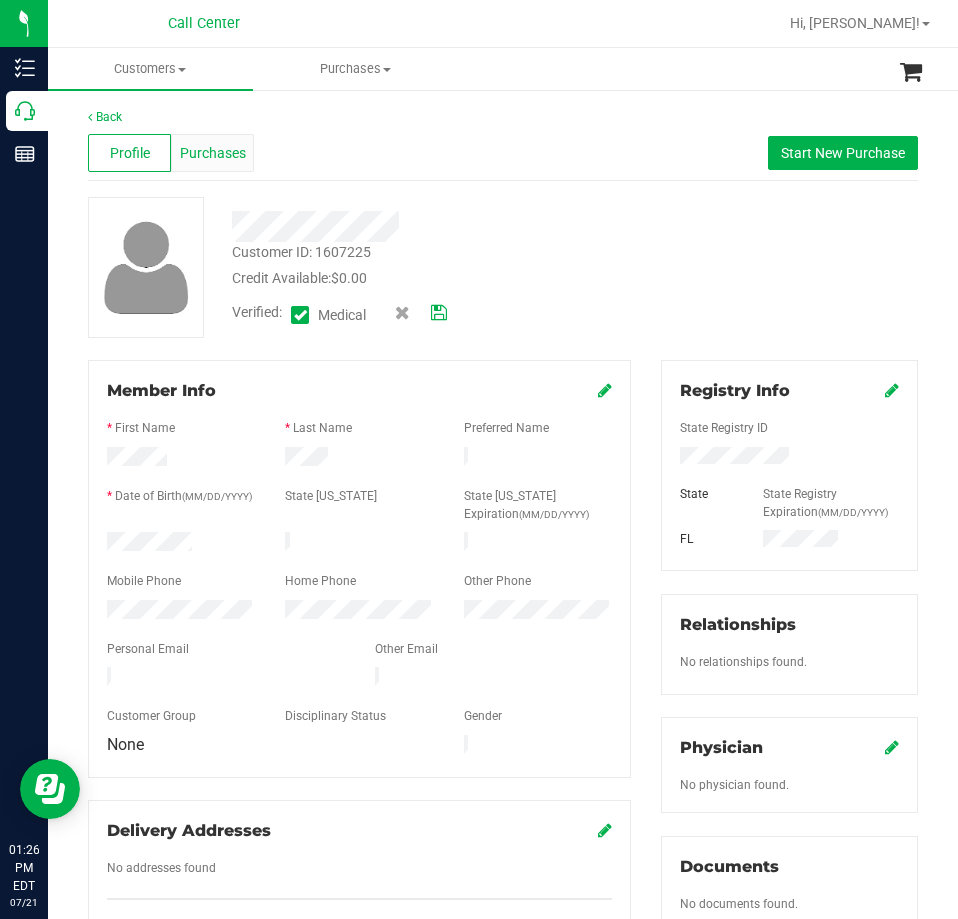 click on "Purchases" at bounding box center (213, 153) 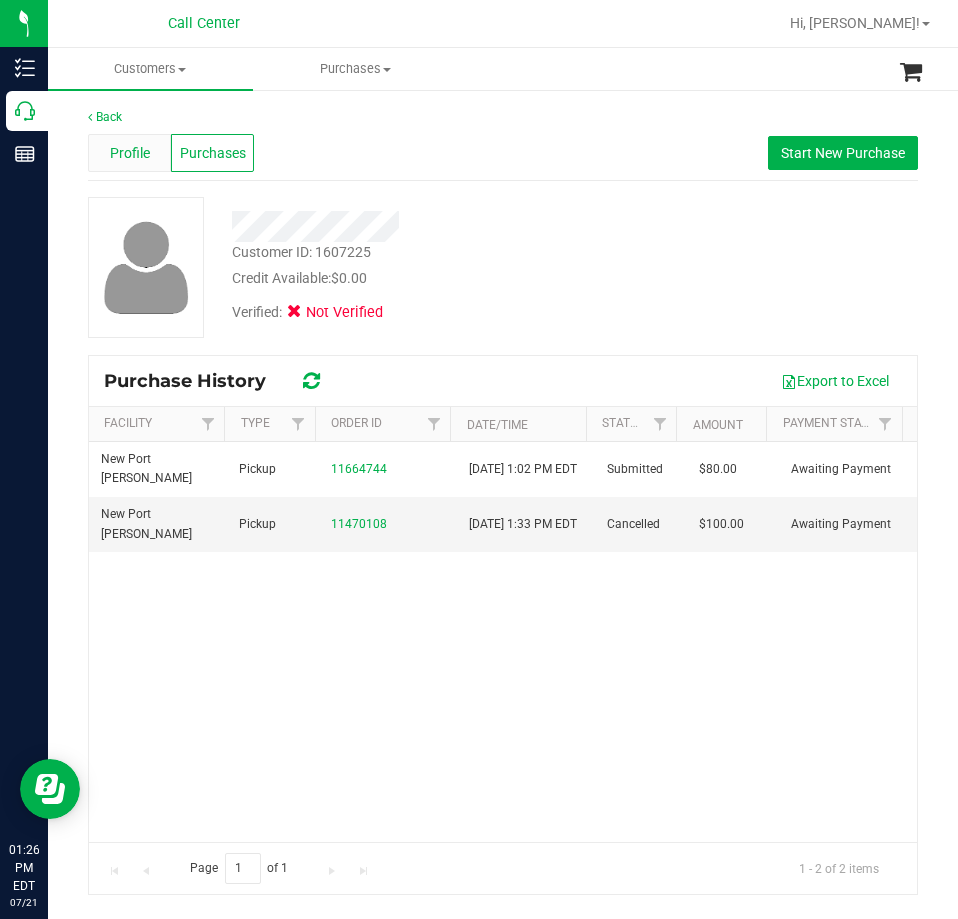 click on "Profile" at bounding box center (130, 153) 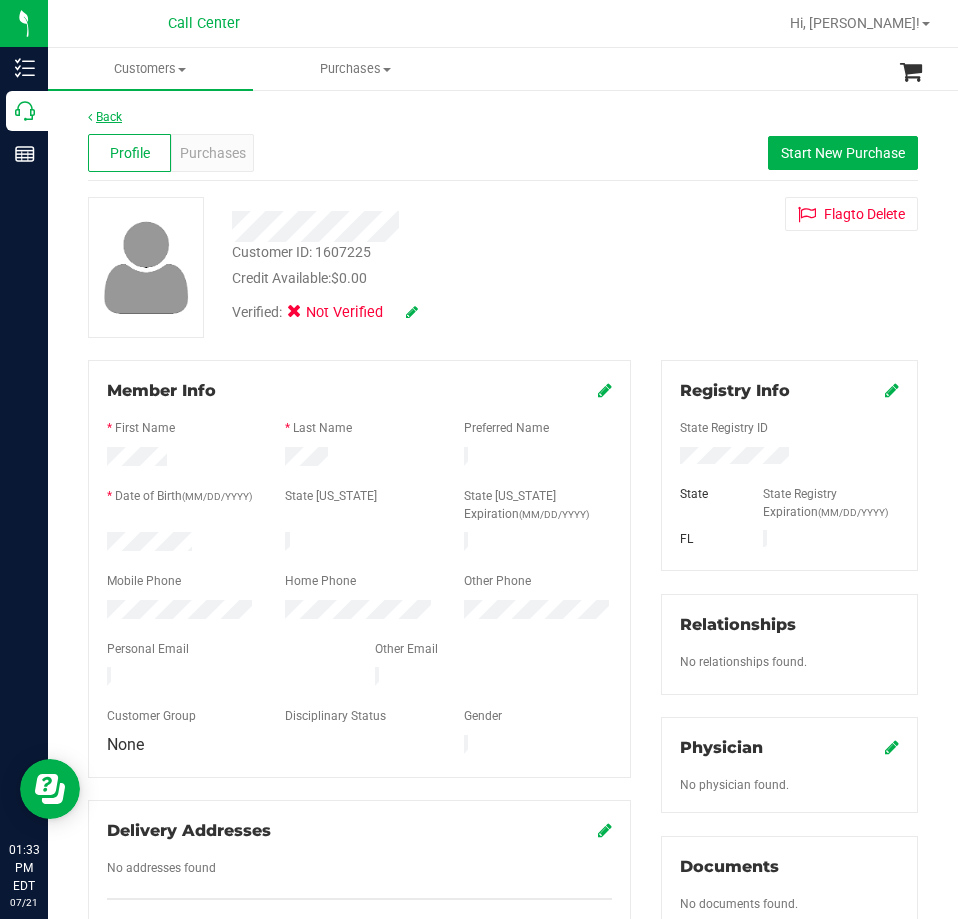 click at bounding box center (90, 117) 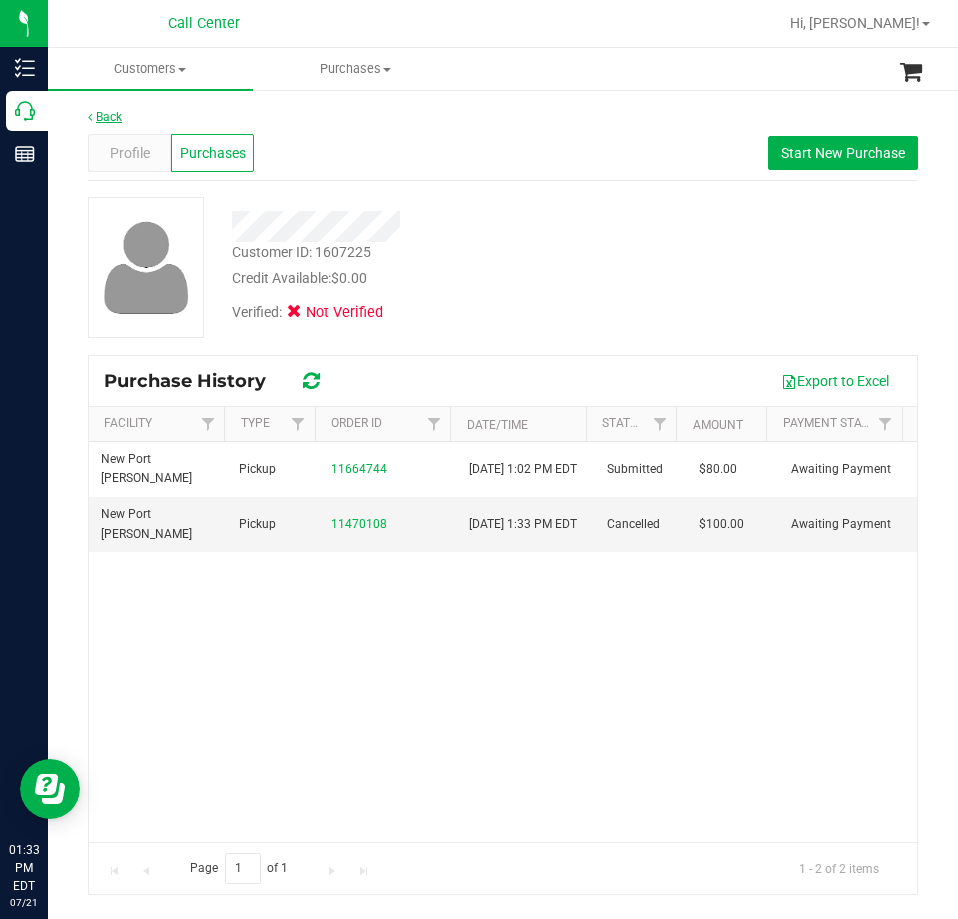 click on "Back" at bounding box center [105, 117] 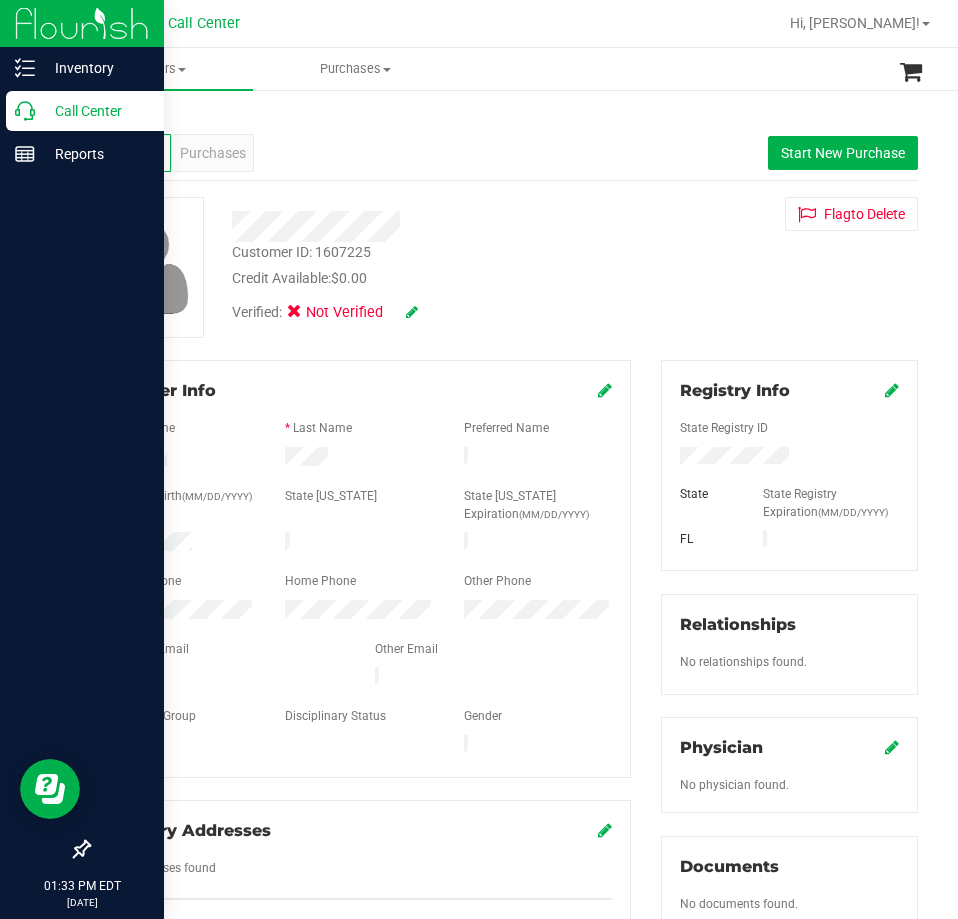 click on "Call Center" at bounding box center [95, 111] 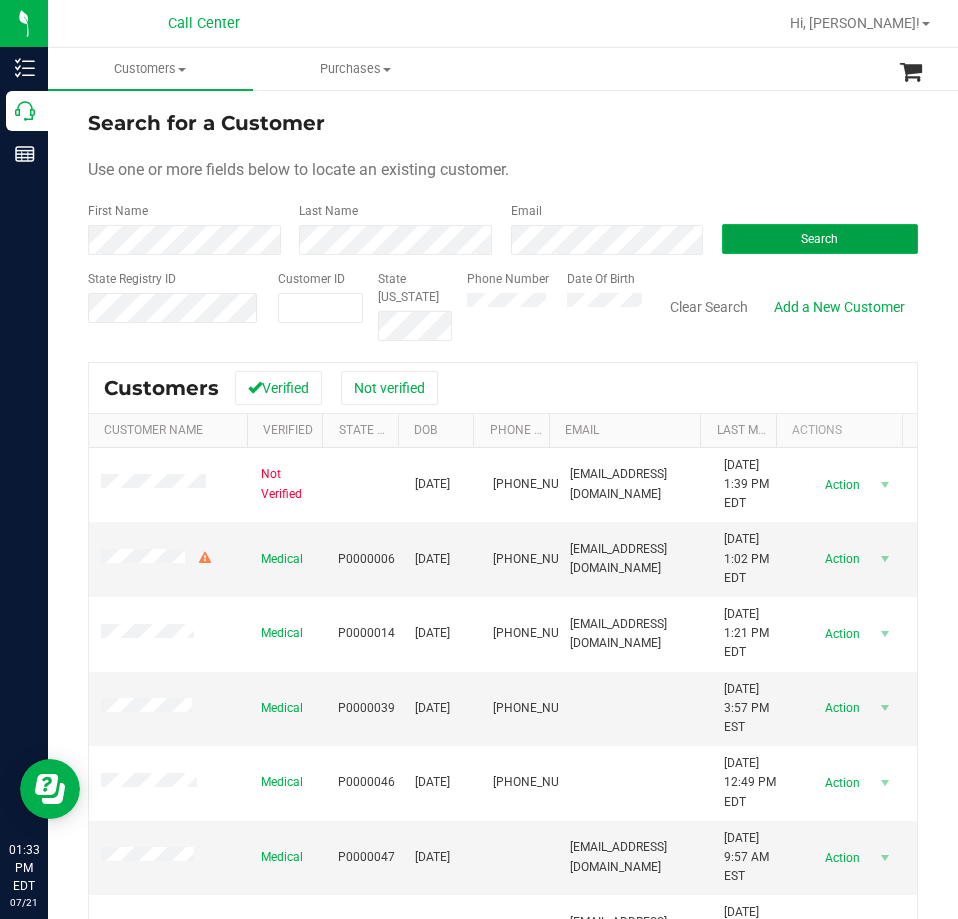 click on "Search" at bounding box center (820, 239) 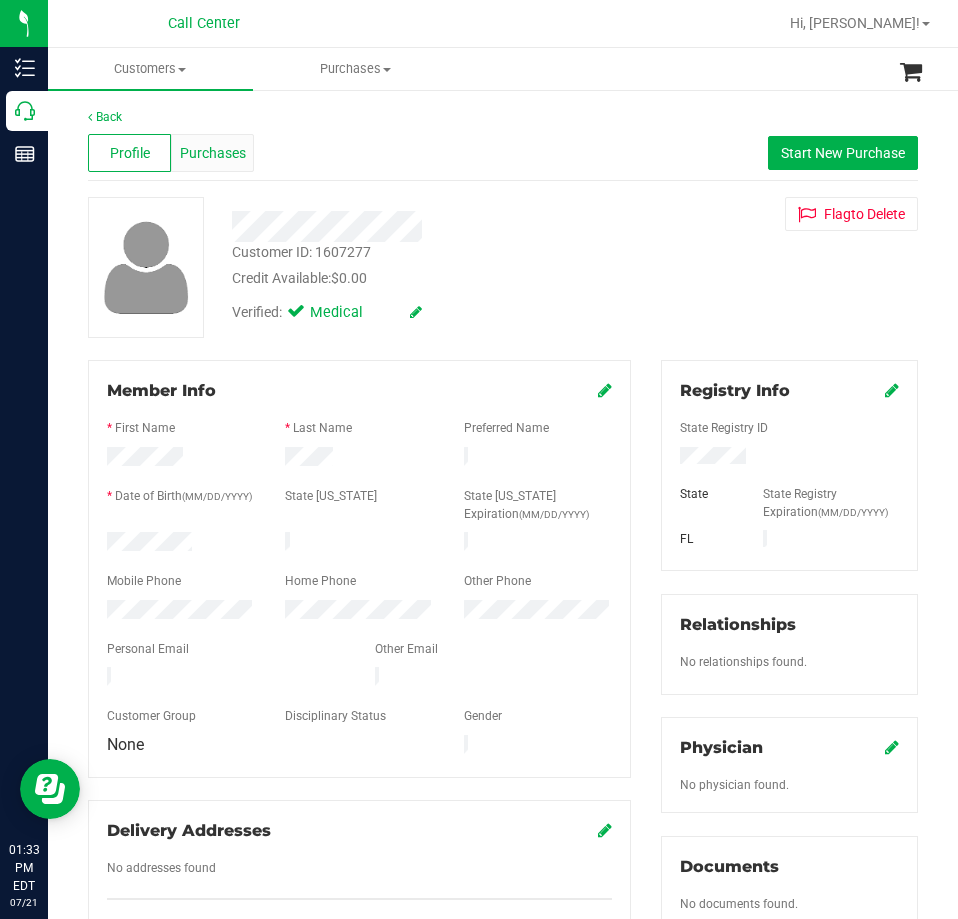 click on "Purchases" at bounding box center [213, 153] 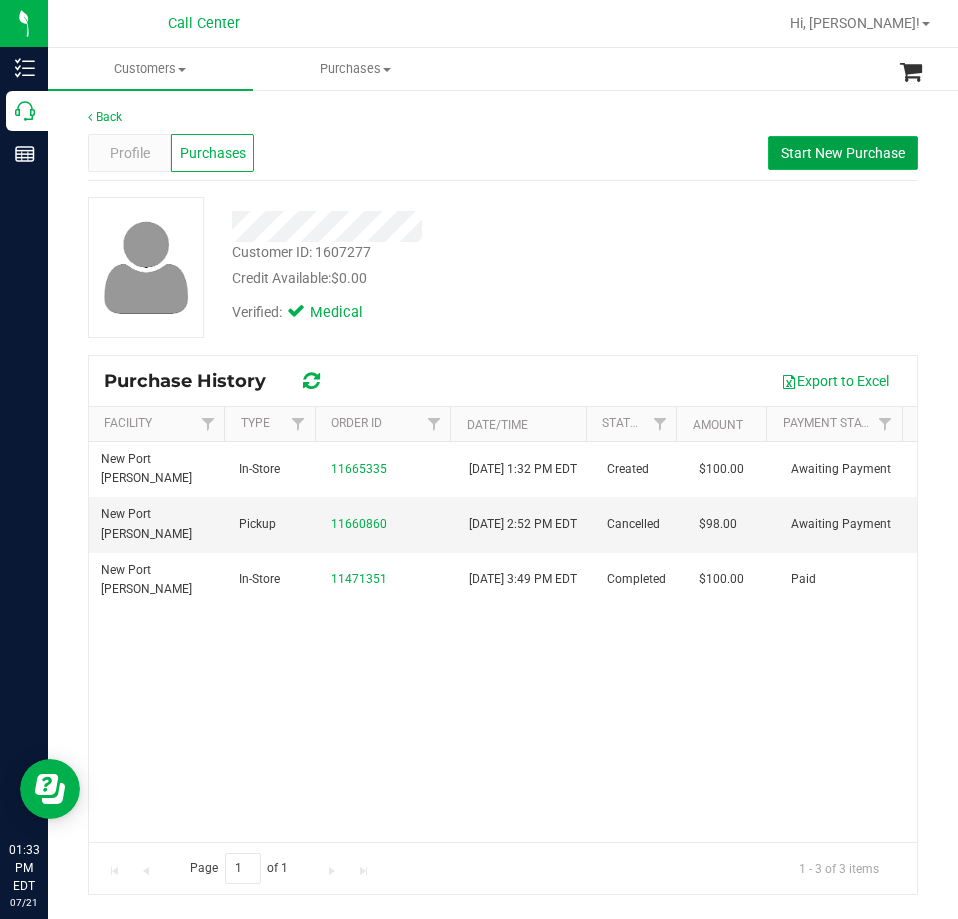 click on "Start New Purchase" at bounding box center (843, 153) 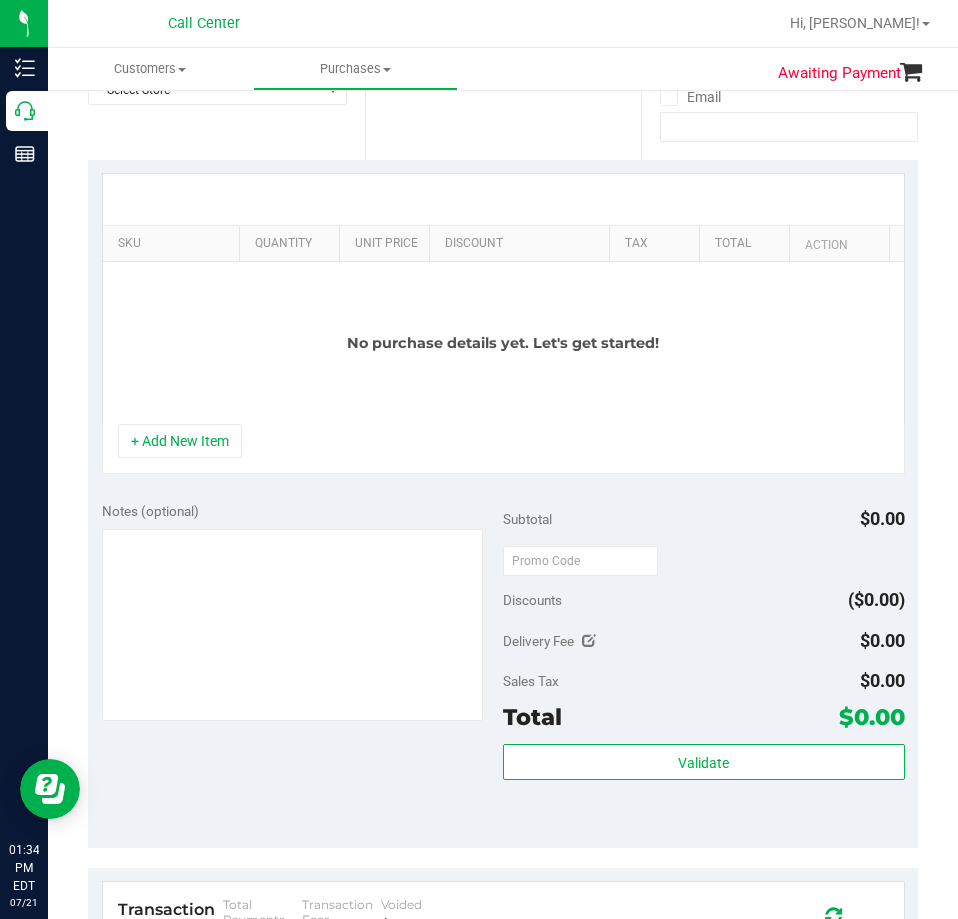 scroll, scrollTop: 0, scrollLeft: 0, axis: both 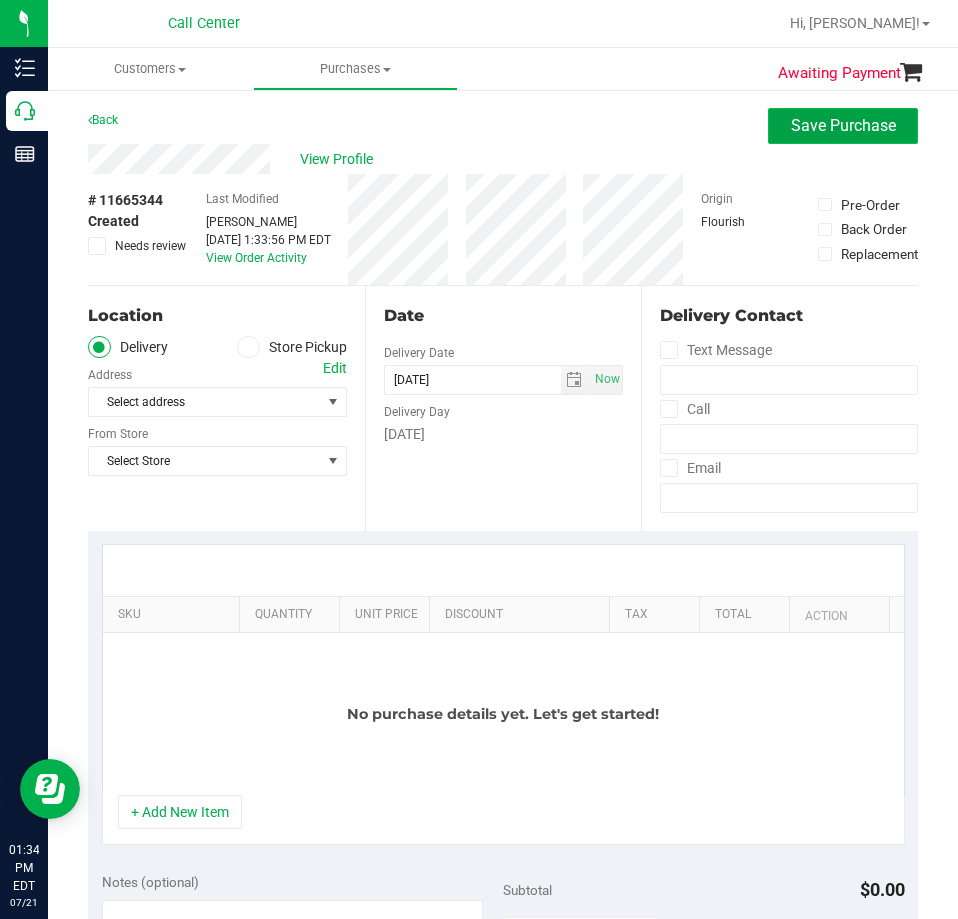 click on "Save Purchase" at bounding box center [843, 126] 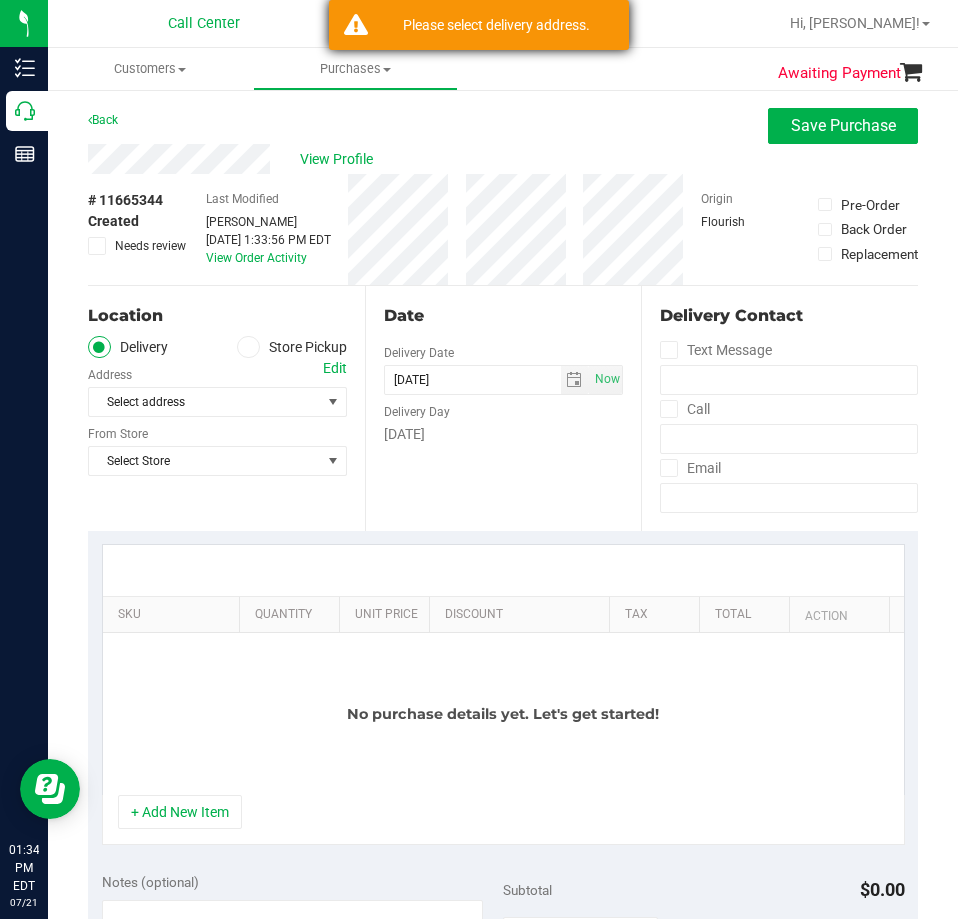 click on "Please select delivery address." at bounding box center (479, 25) 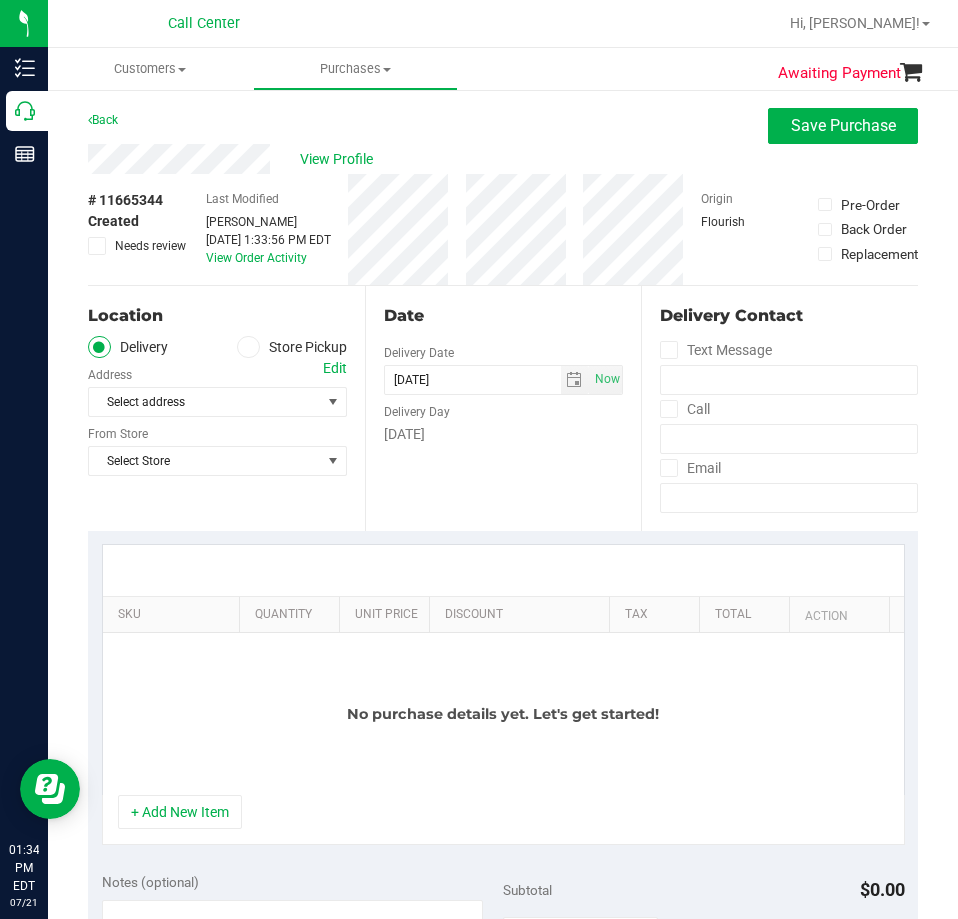 click on "Location
Delivery
Store Pickup
Address
Edit
Select address Select address
From Store
Select Store Select Store Bonita Springs WC Boynton Beach WC Bradenton WC Brandon WC Brooksville WC Call Center Clermont WC Crestview WC Deerfield Beach WC Delray Beach WC Deltona WC Ft Walton Beach WC Ft. Lauderdale WC Ft. Myers WC Gainesville WC Jax Atlantic WC JAX DC REP Jax WC Key West WC Lakeland WC Largo WC Lehigh Acres DC REP Merritt Island WC Miami 72nd WC Miami Beach WC Miami Dadeland WC Miramar DC REP New Port Richey WC North Port WC" at bounding box center [226, 408] 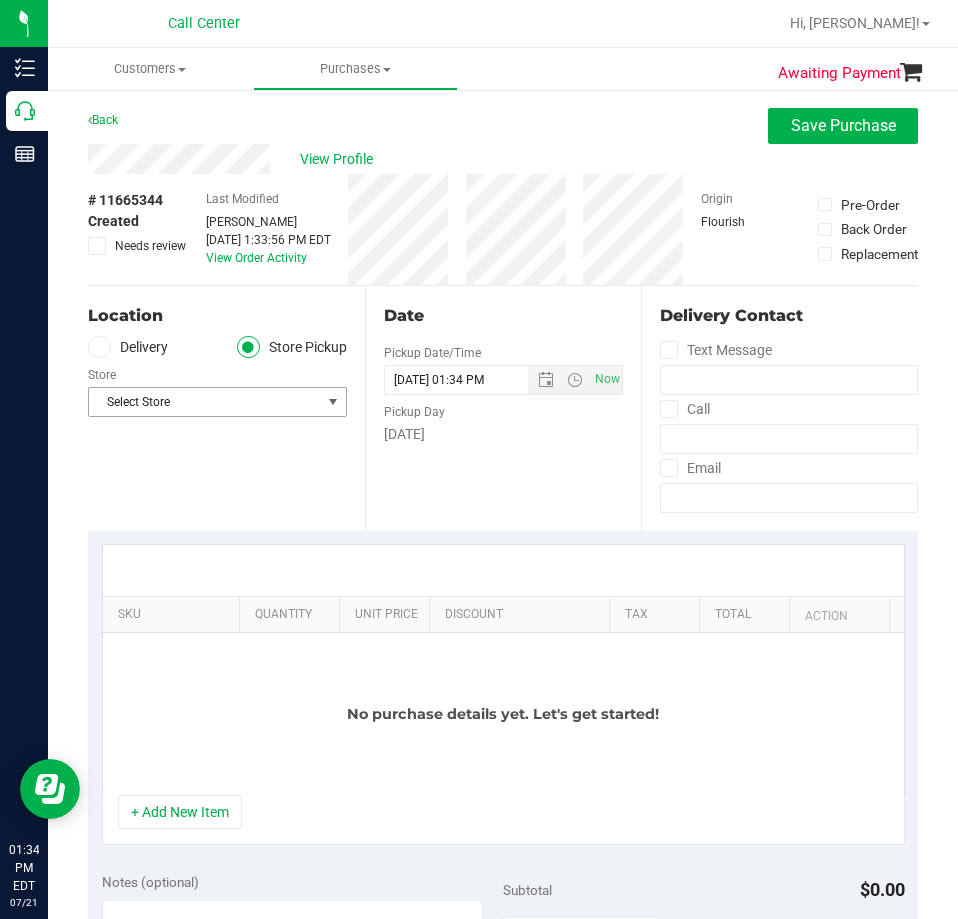 click on "Select Store" at bounding box center [205, 402] 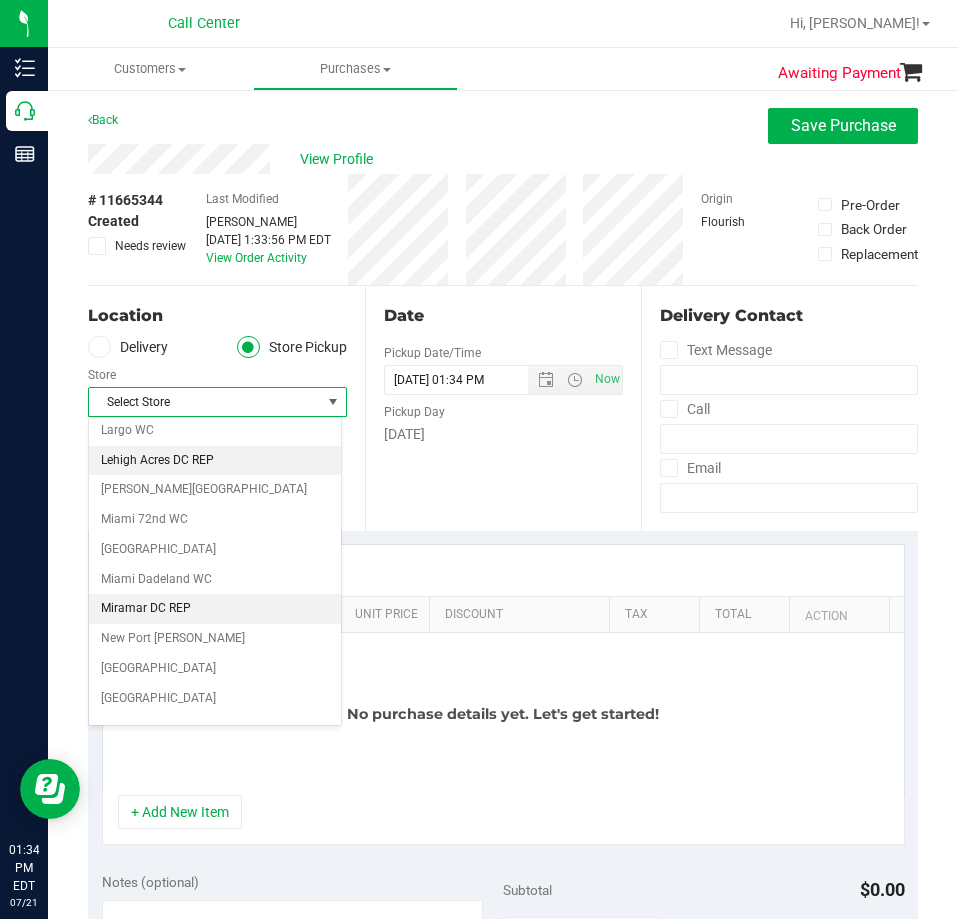 scroll, scrollTop: 700, scrollLeft: 0, axis: vertical 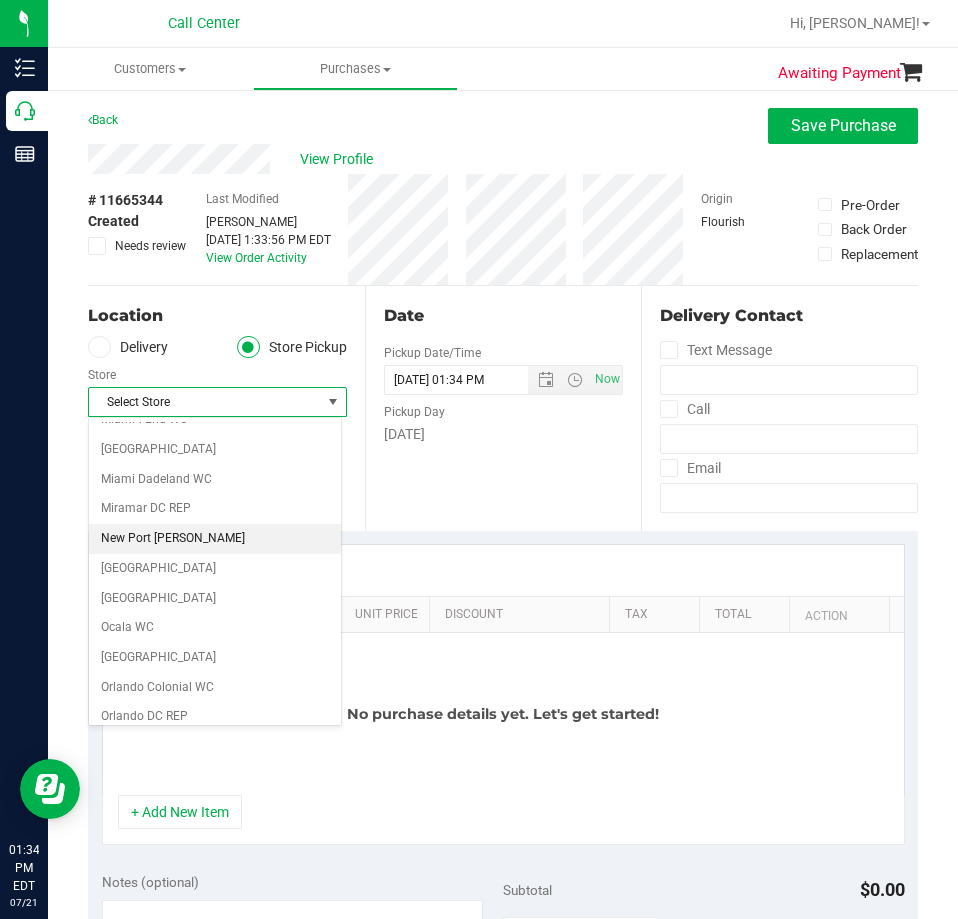 click on "New Port [PERSON_NAME]" at bounding box center (215, 539) 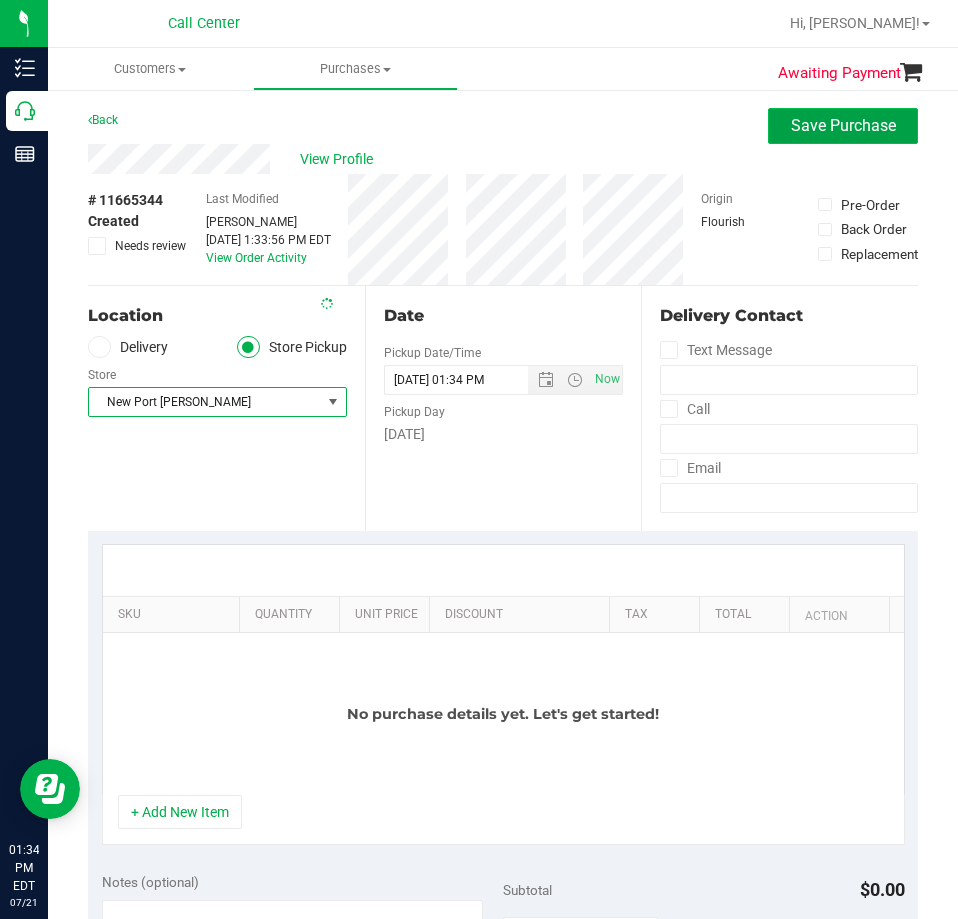 click on "Save Purchase" at bounding box center [843, 125] 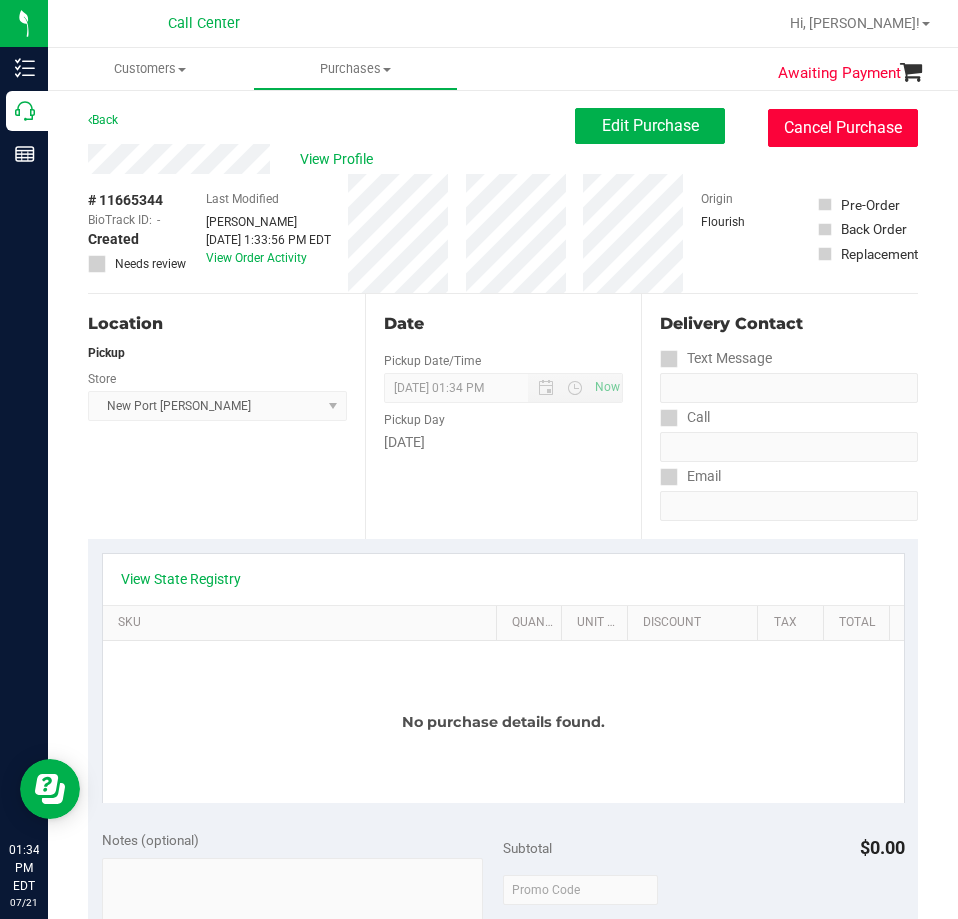 click on "Cancel Purchase" at bounding box center [843, 128] 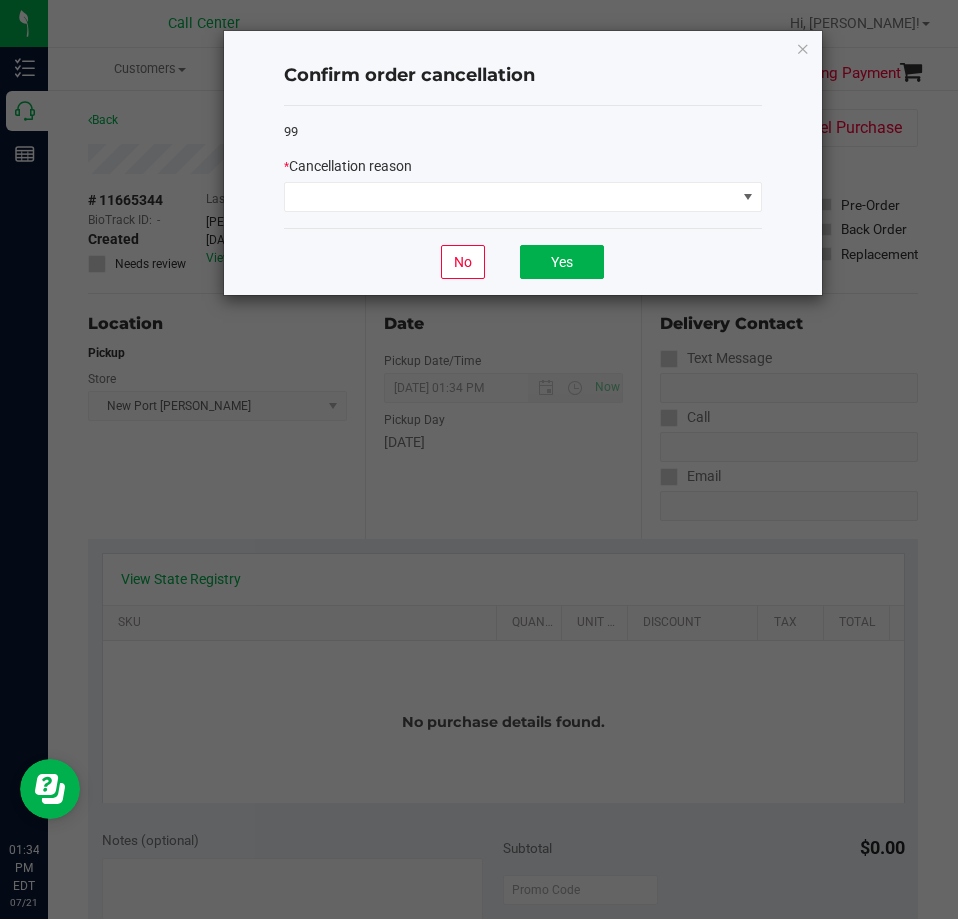 click on "*   Cancellation reason" 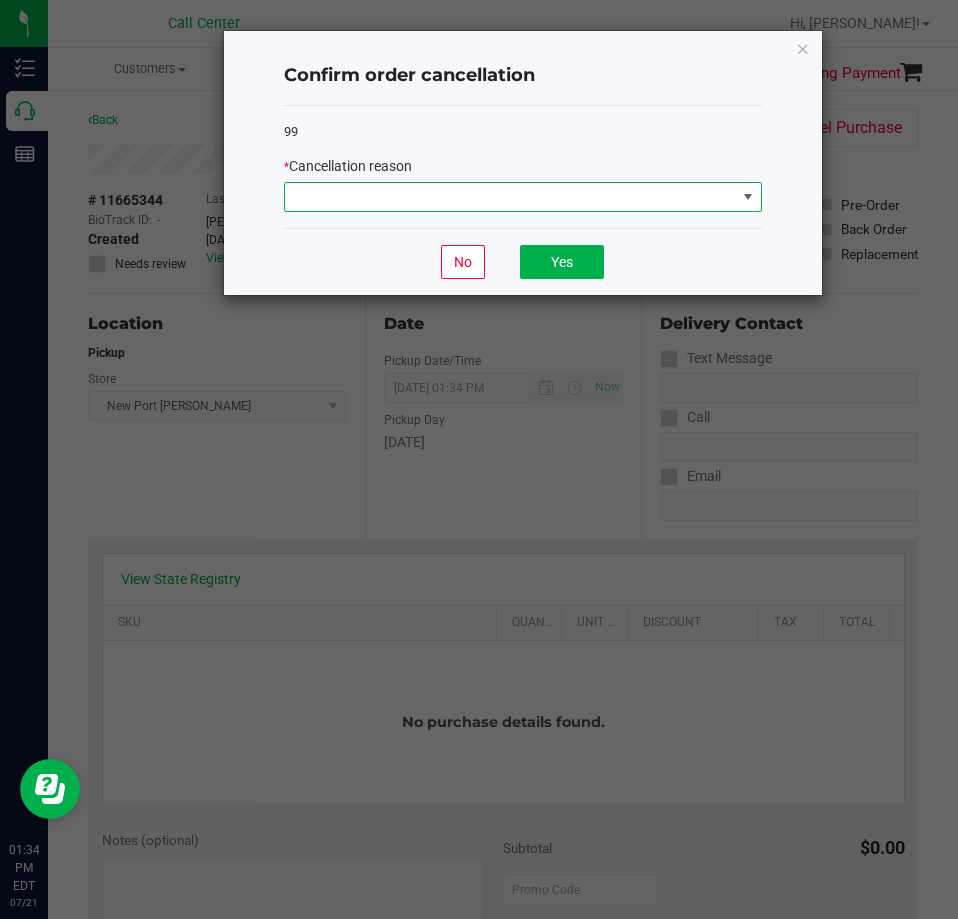click at bounding box center [510, 197] 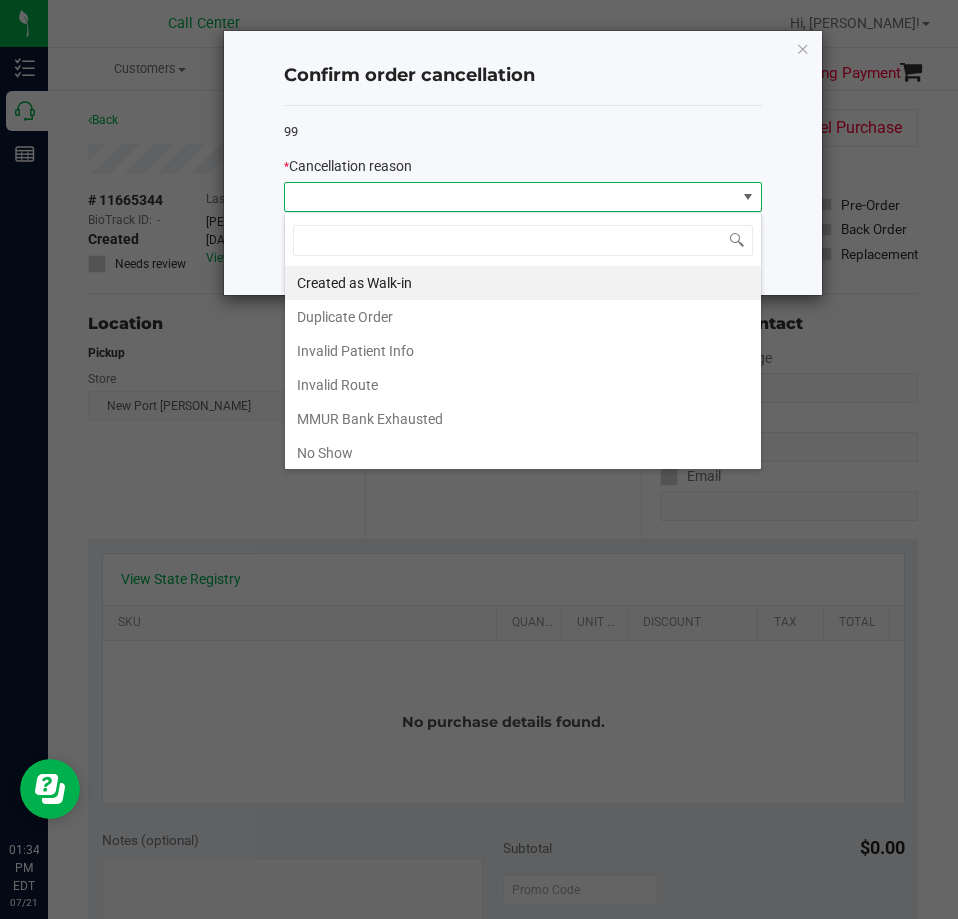 scroll, scrollTop: 99970, scrollLeft: 99522, axis: both 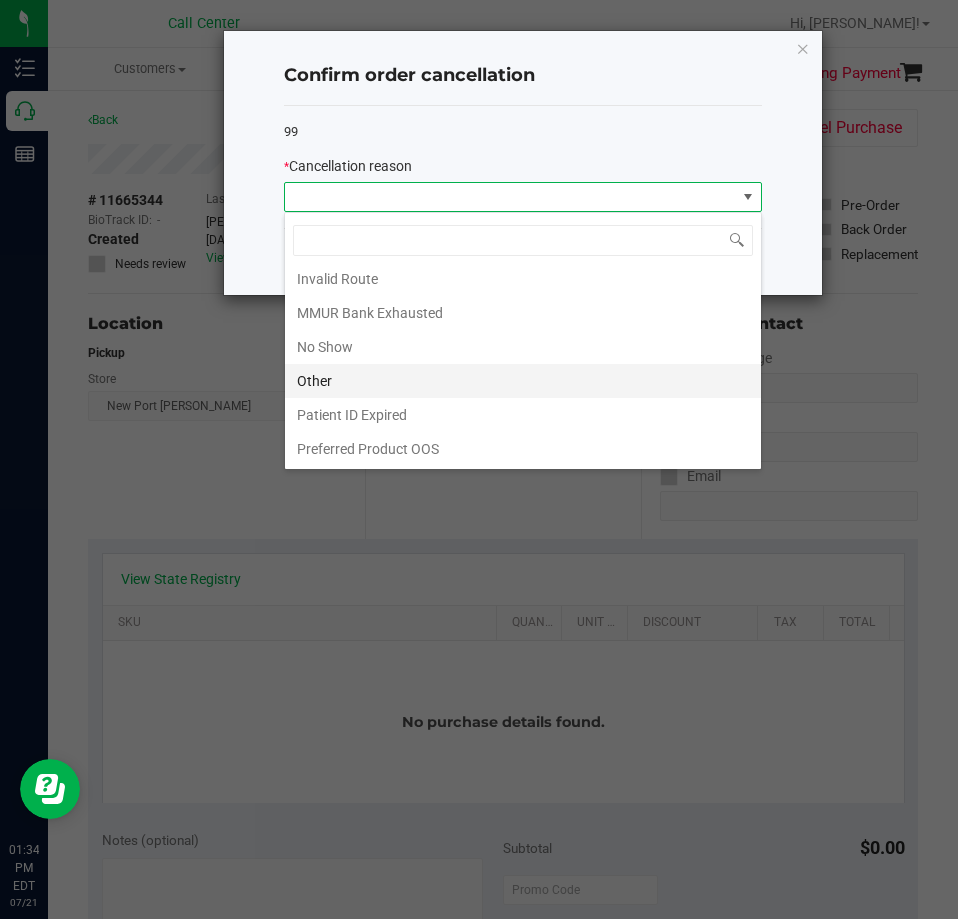 click on "Other" at bounding box center [523, 381] 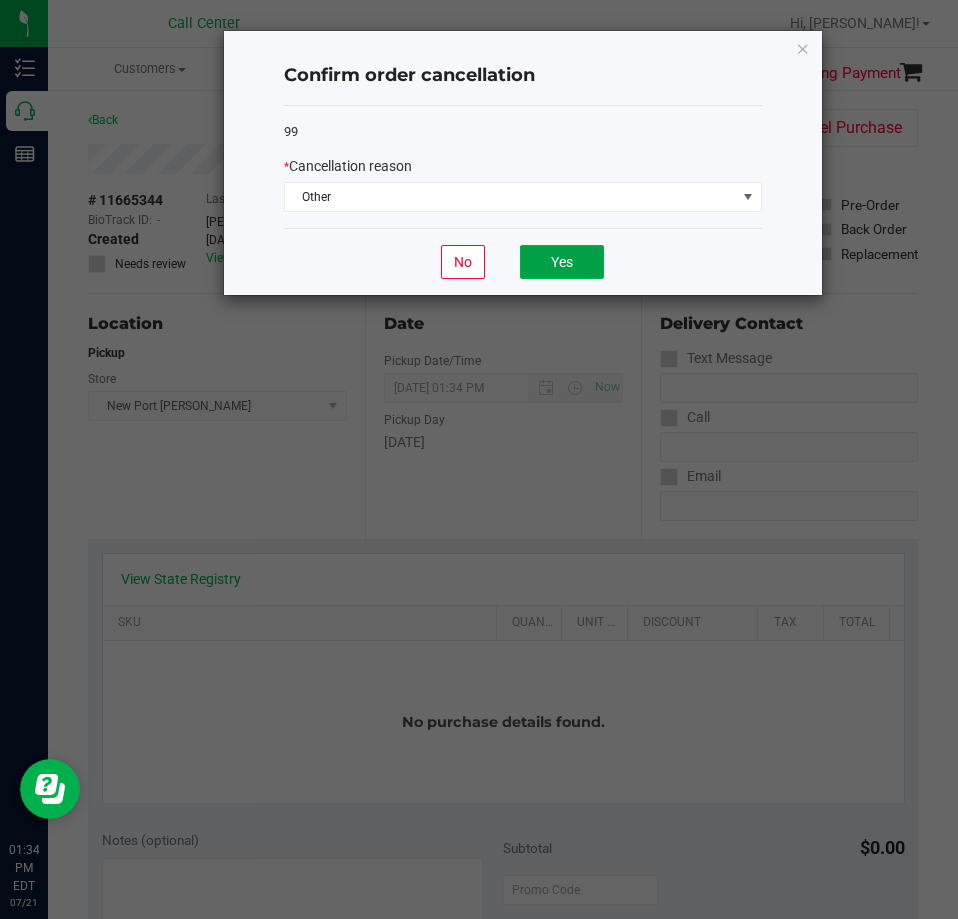 drag, startPoint x: 543, startPoint y: 265, endPoint x: 450, endPoint y: 134, distance: 160.6549 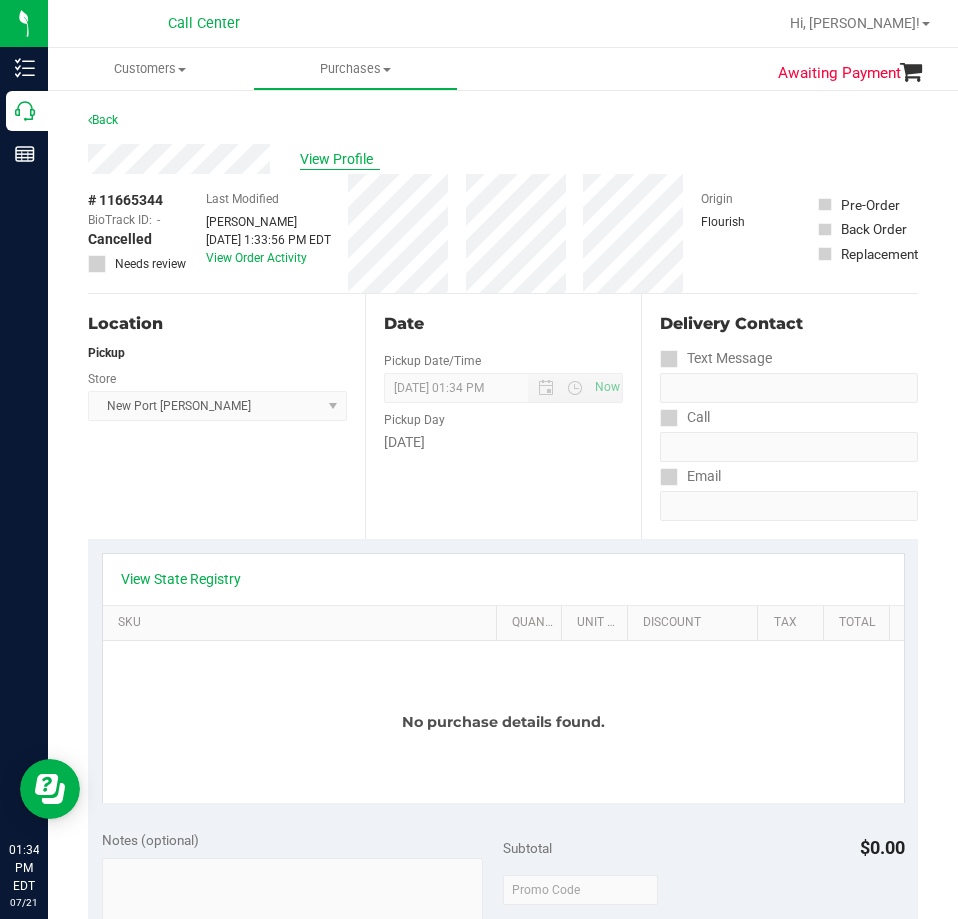 click on "View Profile" at bounding box center (340, 159) 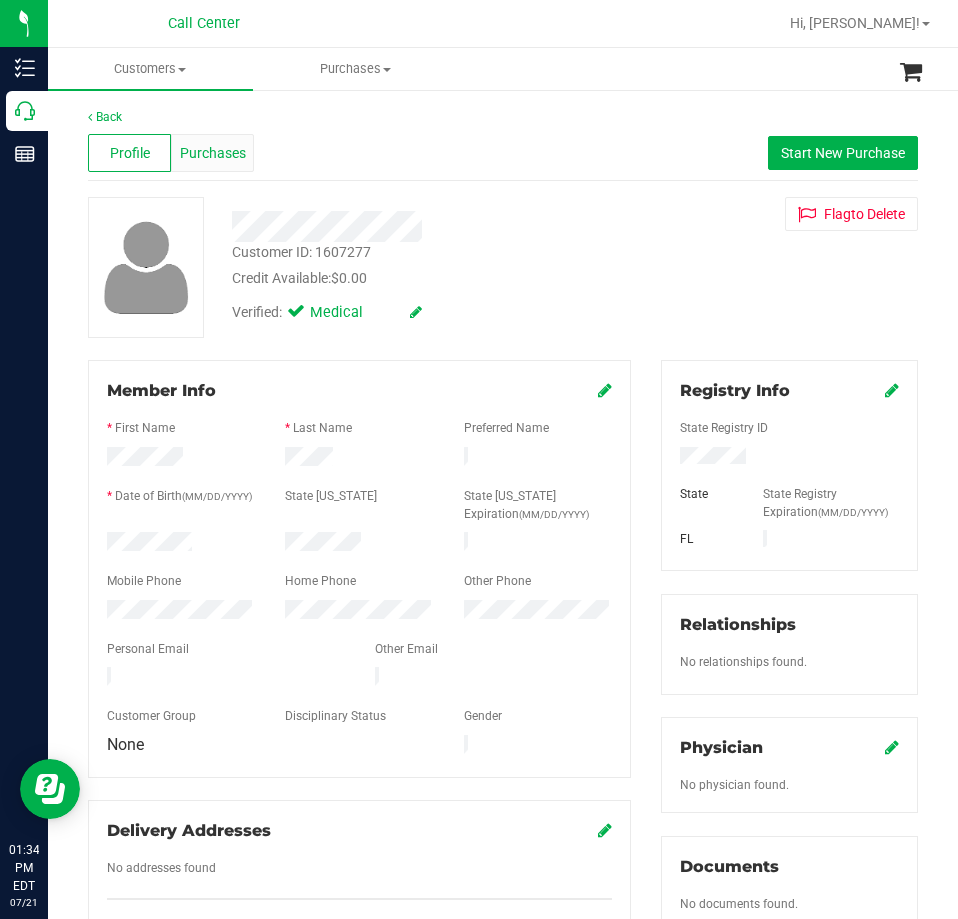 click on "Purchases" at bounding box center (213, 153) 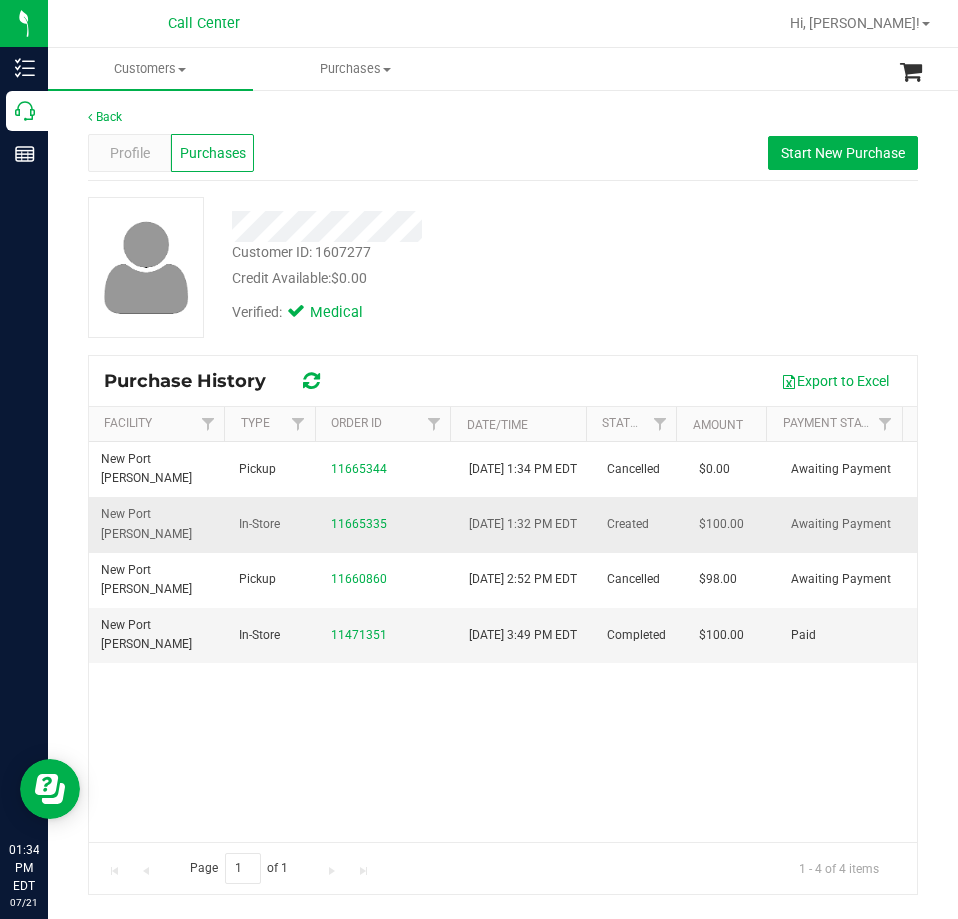 click on "11665335" at bounding box center (388, 524) 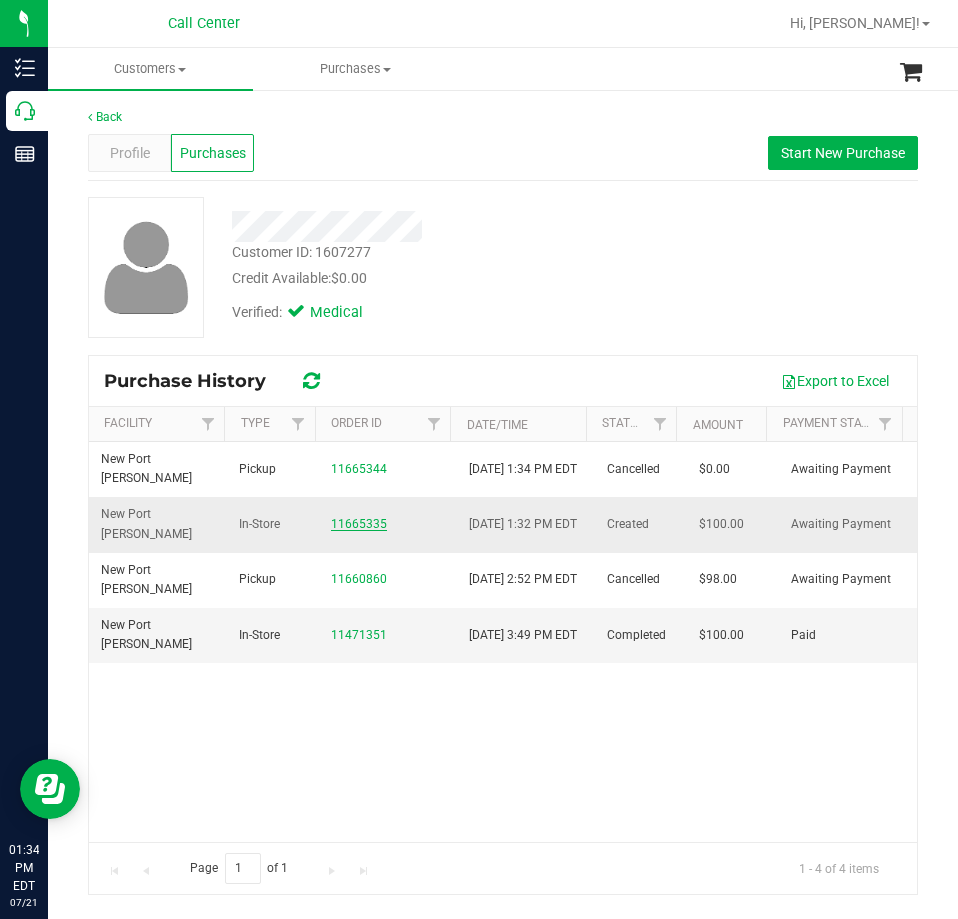 click on "11665335" at bounding box center (359, 524) 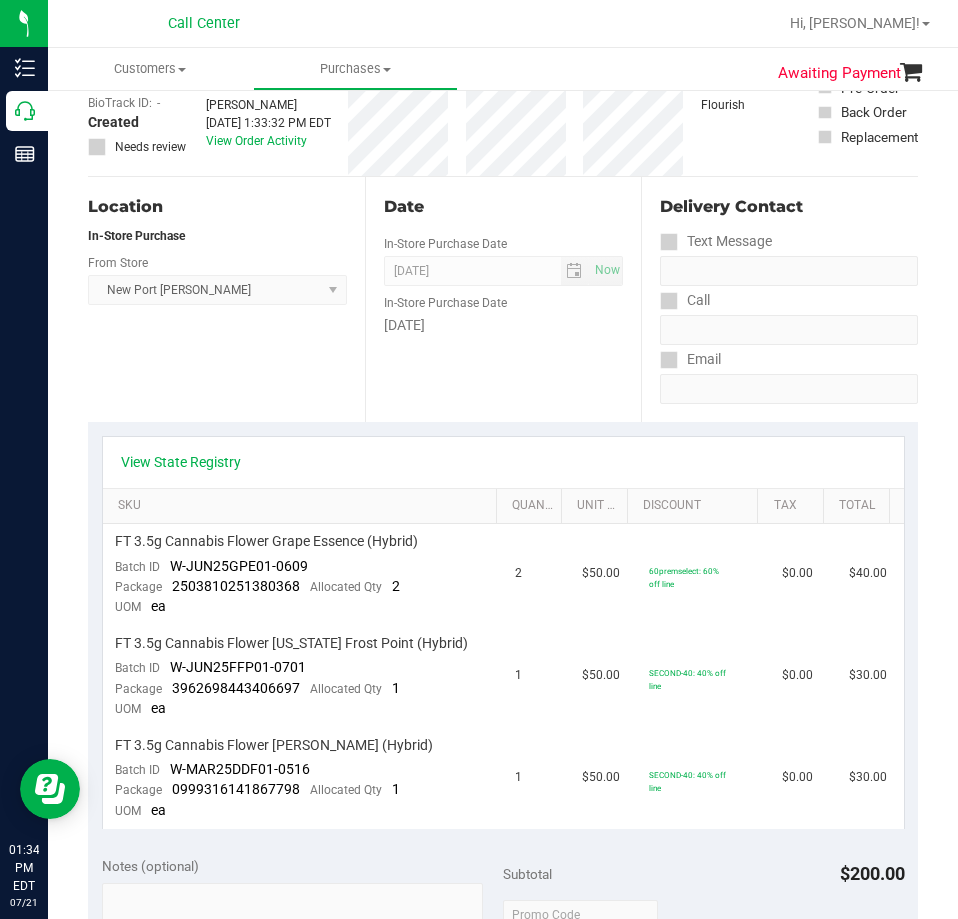 scroll, scrollTop: 300, scrollLeft: 0, axis: vertical 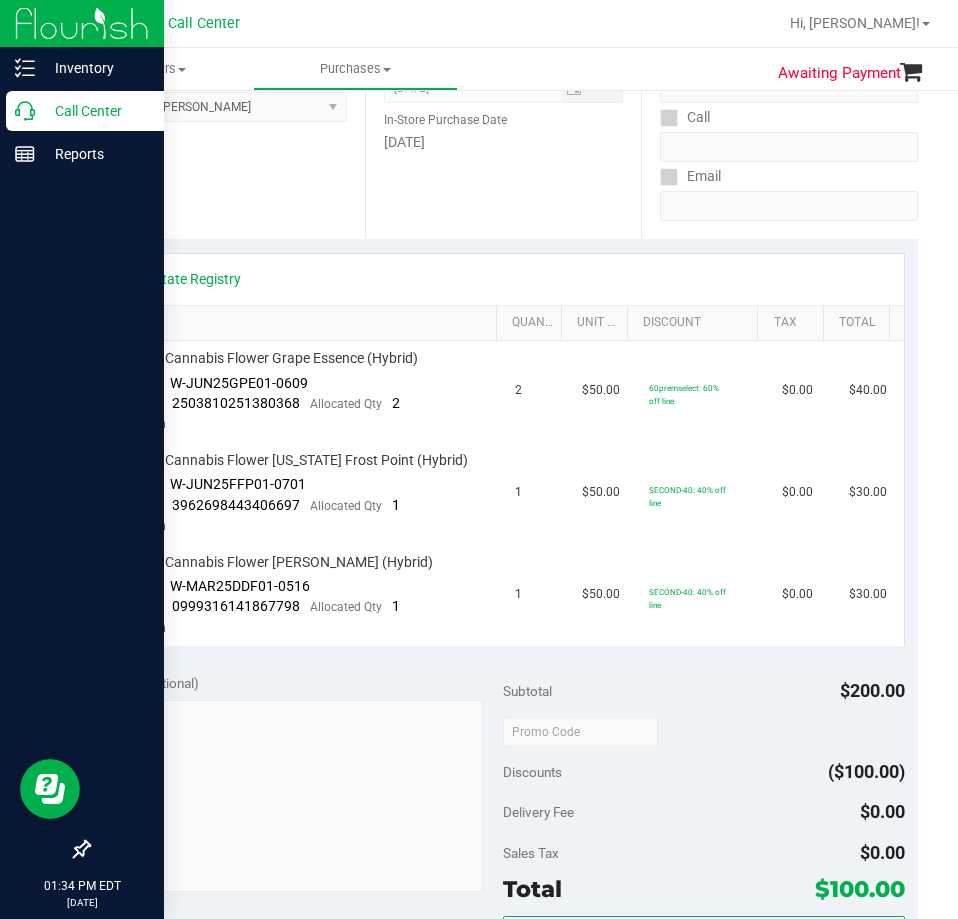 click on "Call Center" at bounding box center [95, 111] 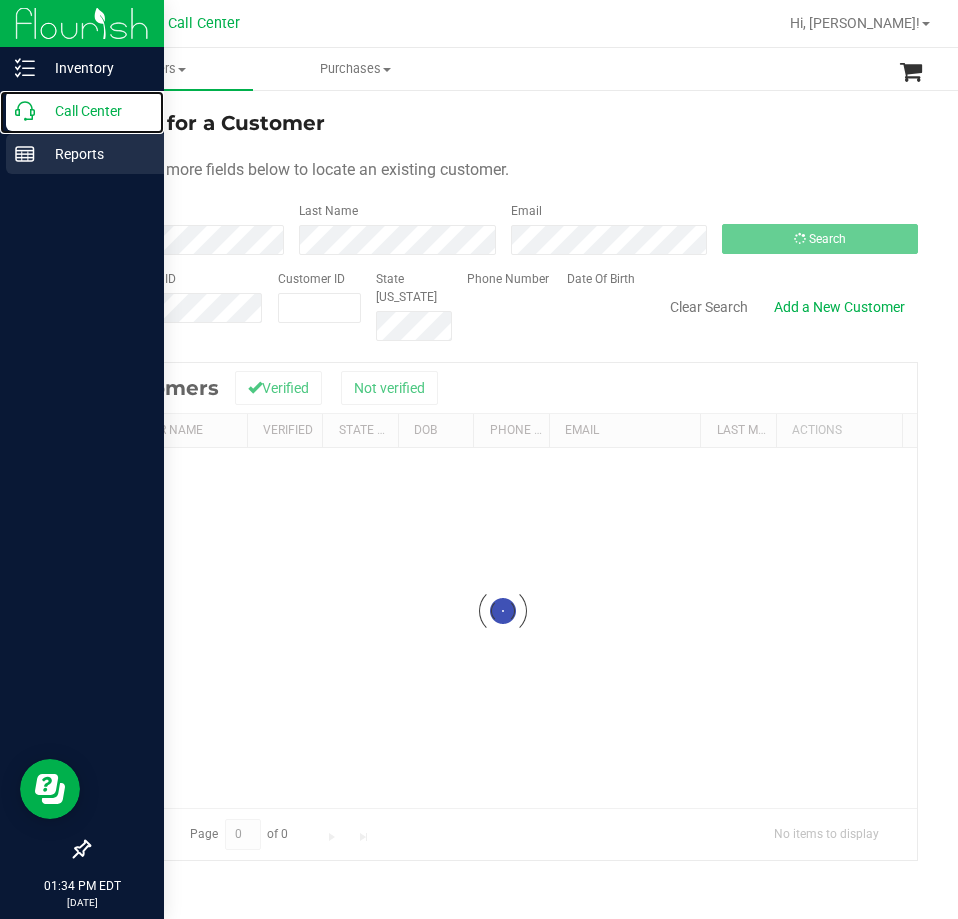 scroll, scrollTop: 0, scrollLeft: 0, axis: both 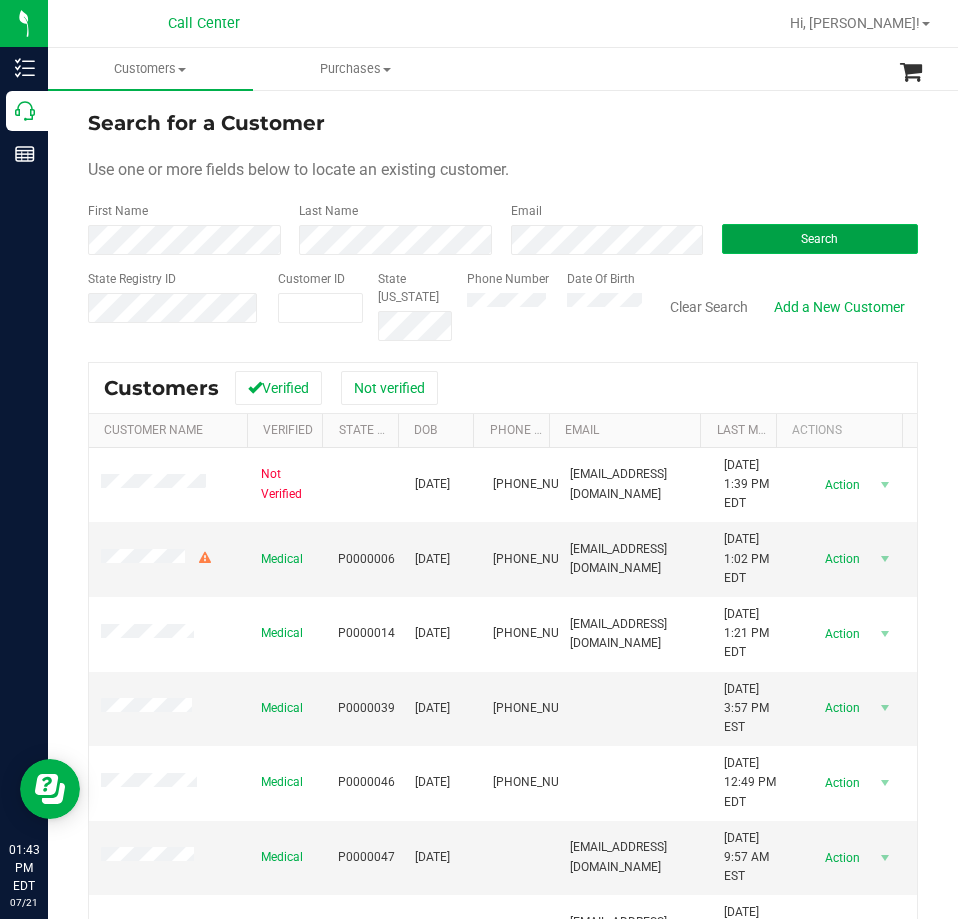 click on "Search" at bounding box center (820, 239) 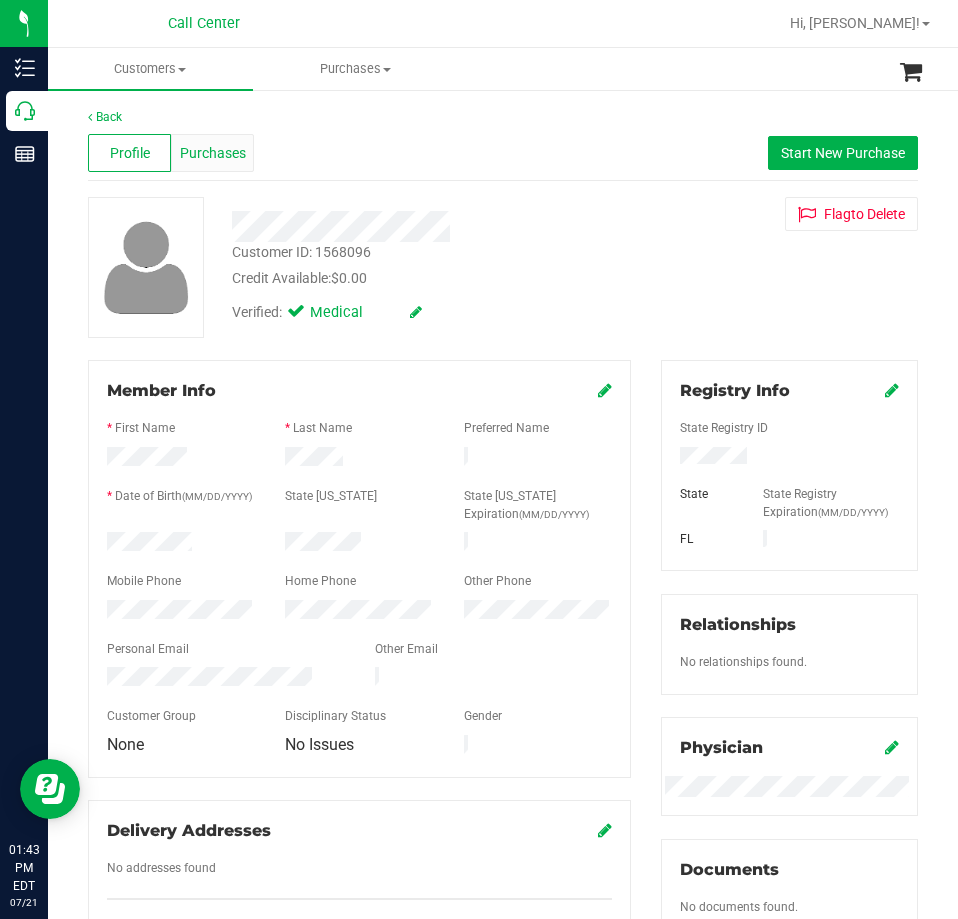 click on "Purchases" at bounding box center [213, 153] 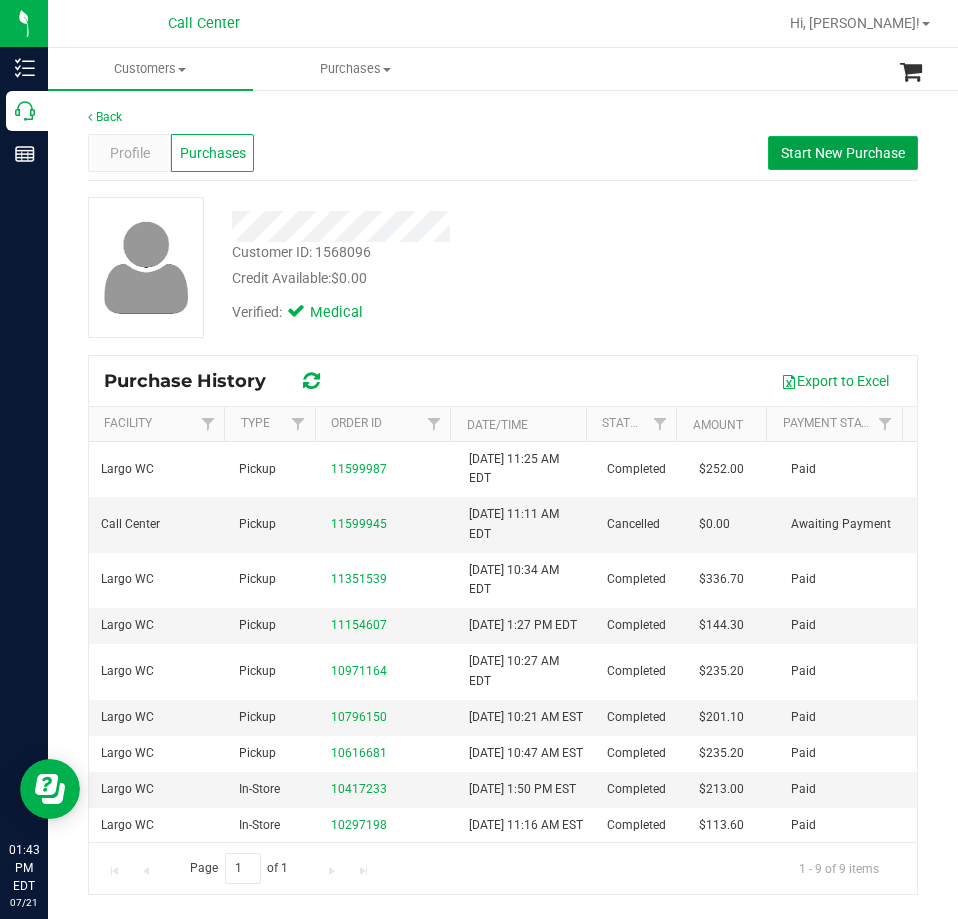 click on "Start New Purchase" at bounding box center (843, 153) 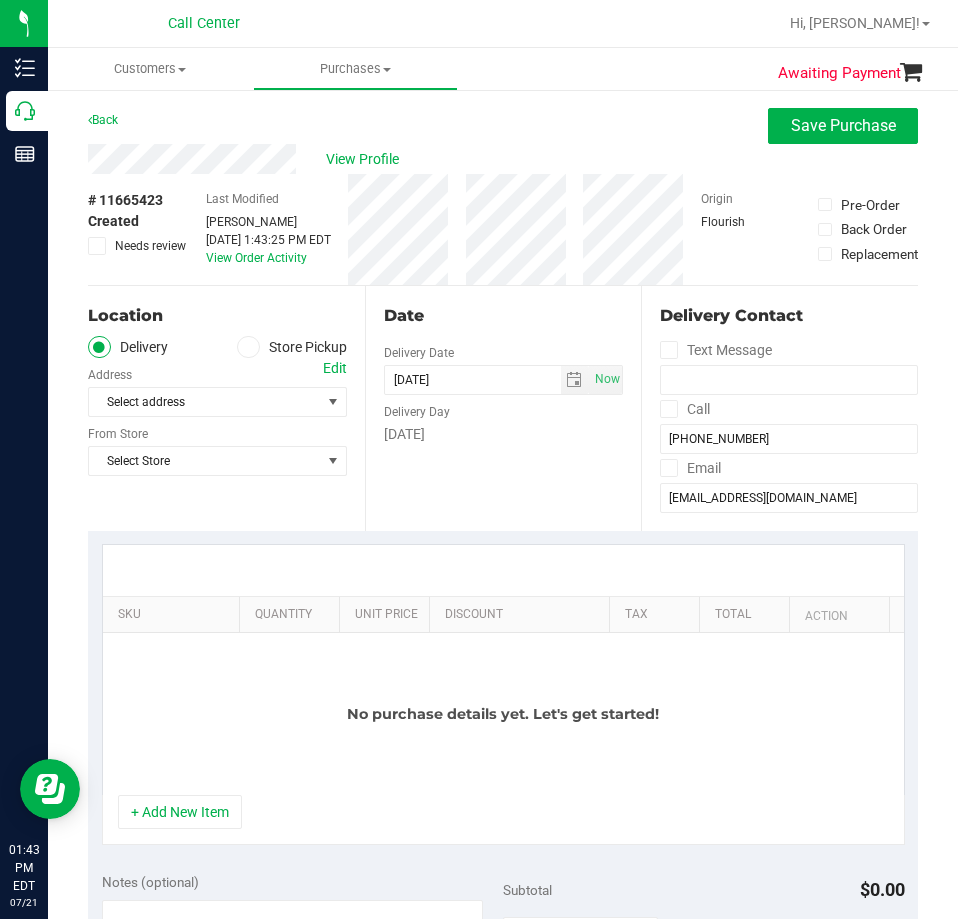 click on "Store Pickup" at bounding box center [292, 347] 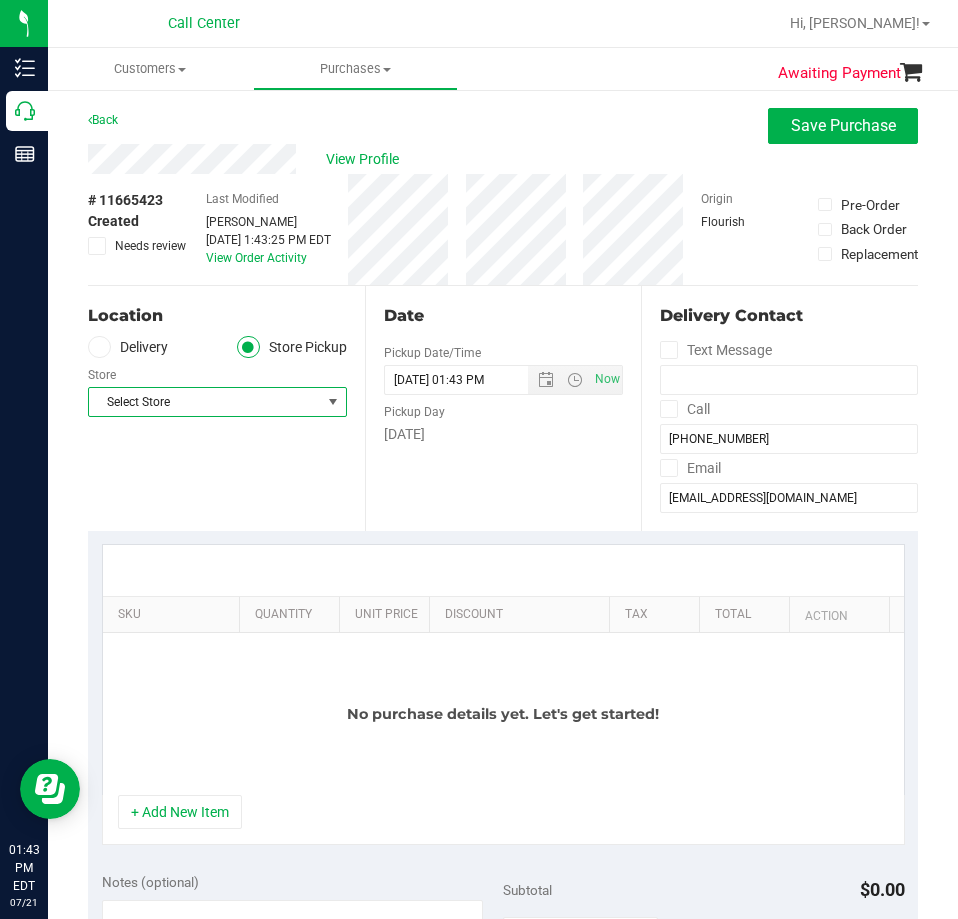 click on "Select Store" at bounding box center (205, 402) 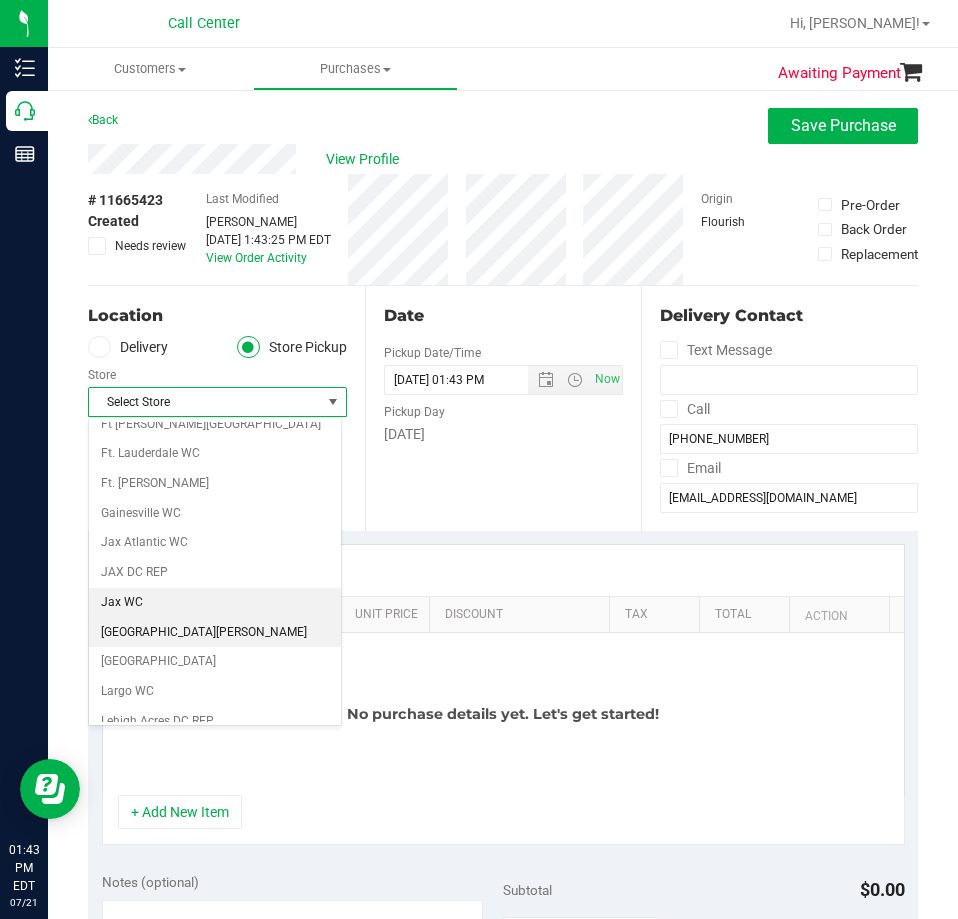 scroll, scrollTop: 400, scrollLeft: 0, axis: vertical 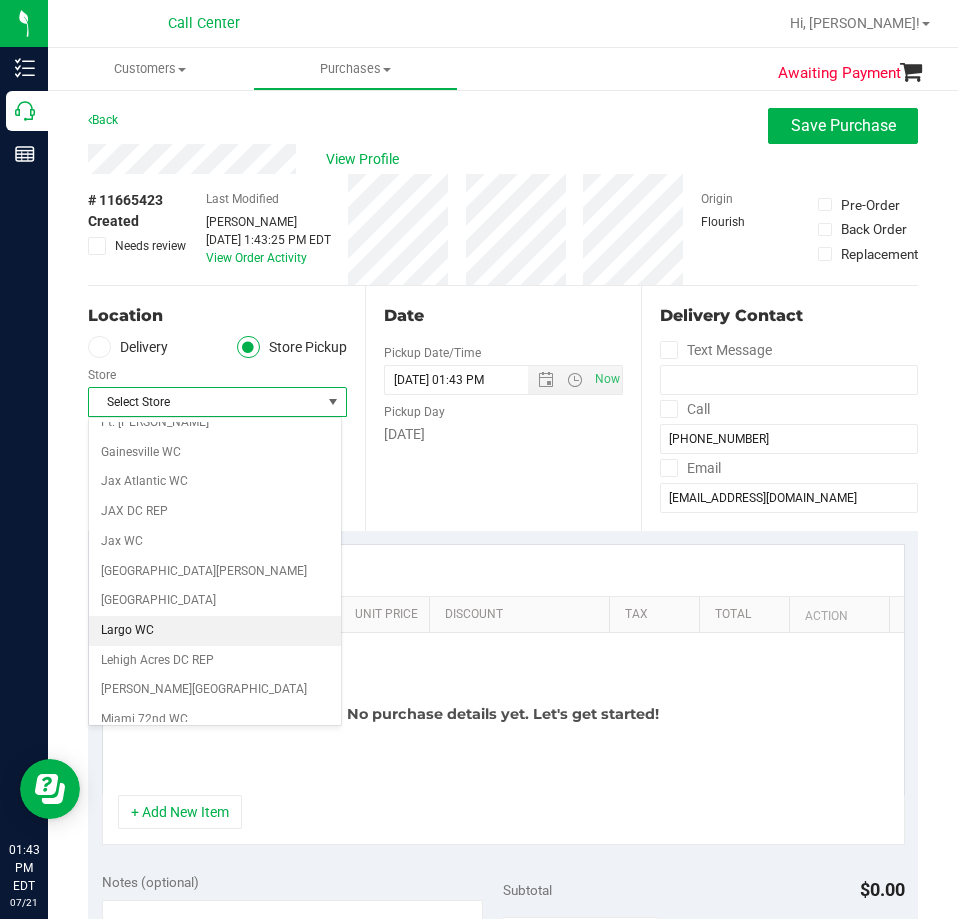 click on "Largo WC" at bounding box center (215, 631) 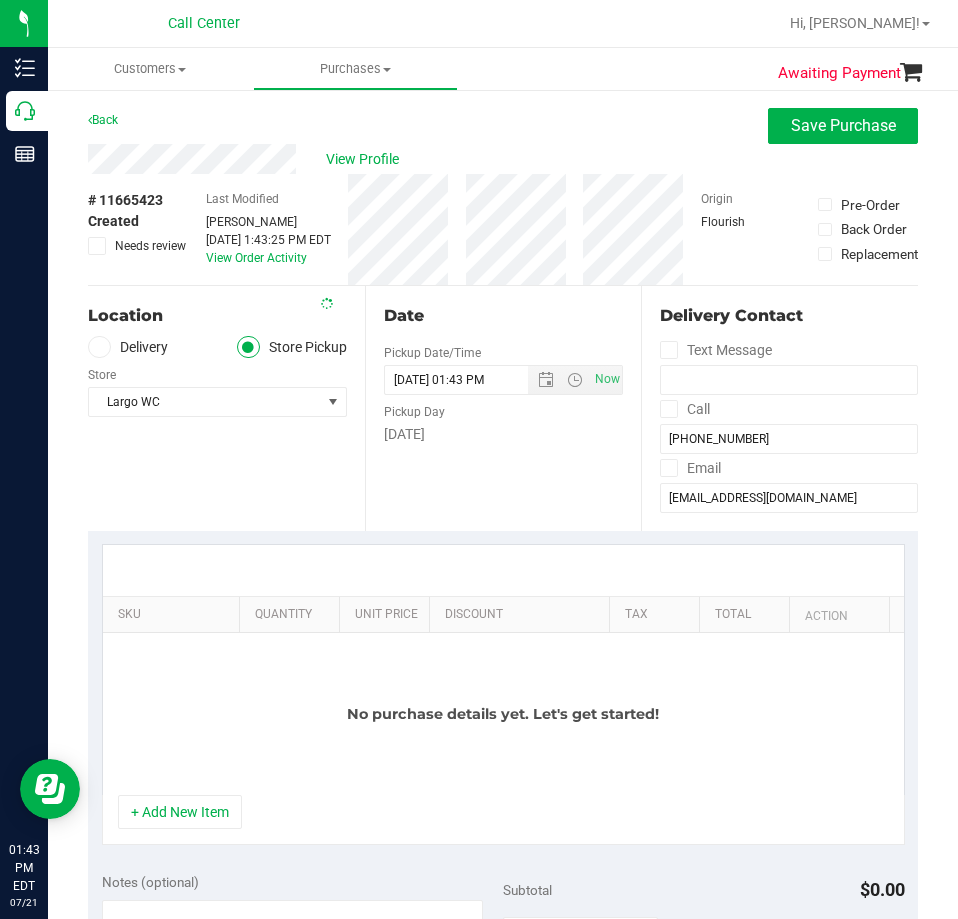 click on "Location
Delivery
Store Pickup
Store
Largo WC Select Store Bonita Springs WC Boynton Beach WC Bradenton WC Brandon WC Brooksville WC Call Center Clermont WC Crestview WC Deerfield Beach WC Delray Beach WC Deltona WC Ft Walton Beach WC Ft. Lauderdale WC Ft. Myers WC Gainesville WC Jax Atlantic WC JAX DC REP Jax WC Key West WC Lakeland WC Largo WC Lehigh Acres DC REP Merritt Island WC Miami 72nd WC Miami Beach WC Miami Dadeland WC Miramar DC REP New Port Richey WC North Palm Beach WC North Port WC Ocala WC Orange Park WC Orlando Colonial WC Orlando DC REP Orlando WC Oviedo WC Palm Bay WC Palm Coast WC Panama City WC Pensacola WC Port Orange WC" at bounding box center (226, 408) 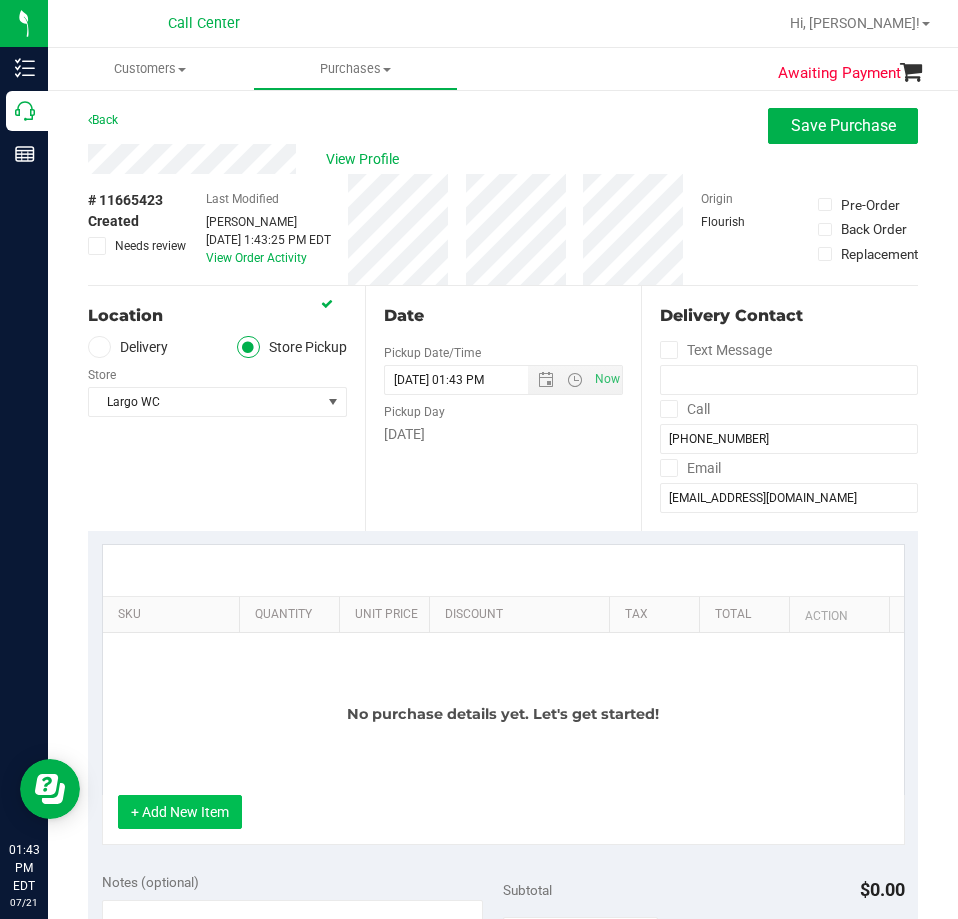 click on "+ Add New Item" at bounding box center (180, 812) 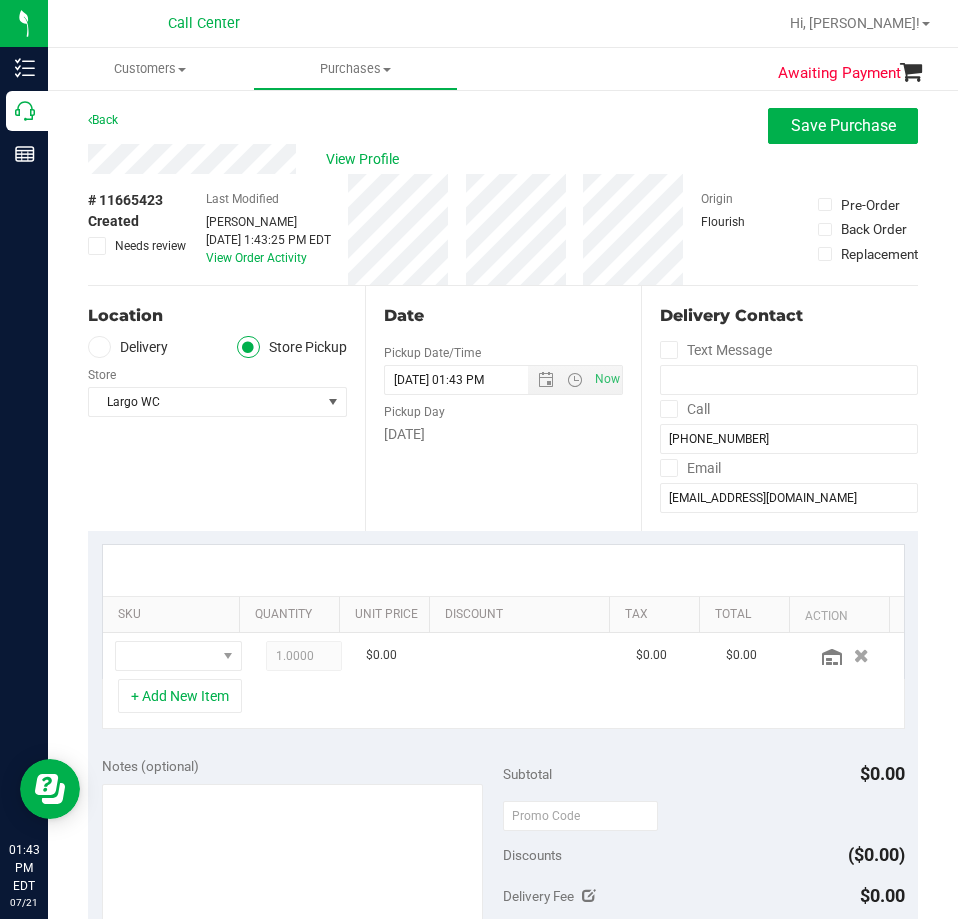 click on "Date
Pickup Date/Time
07/21/2025
Now
07/21/2025 01:43 PM
Now
Pickup Day
Monday" at bounding box center (503, 408) 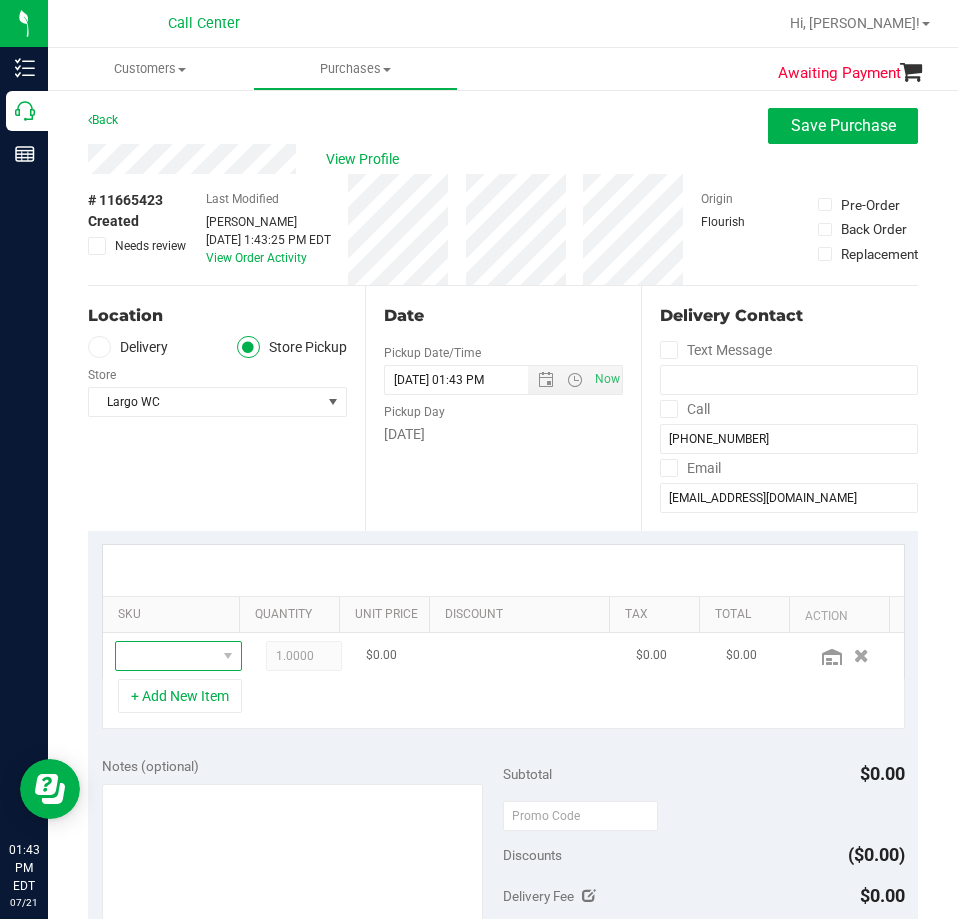 click at bounding box center (166, 656) 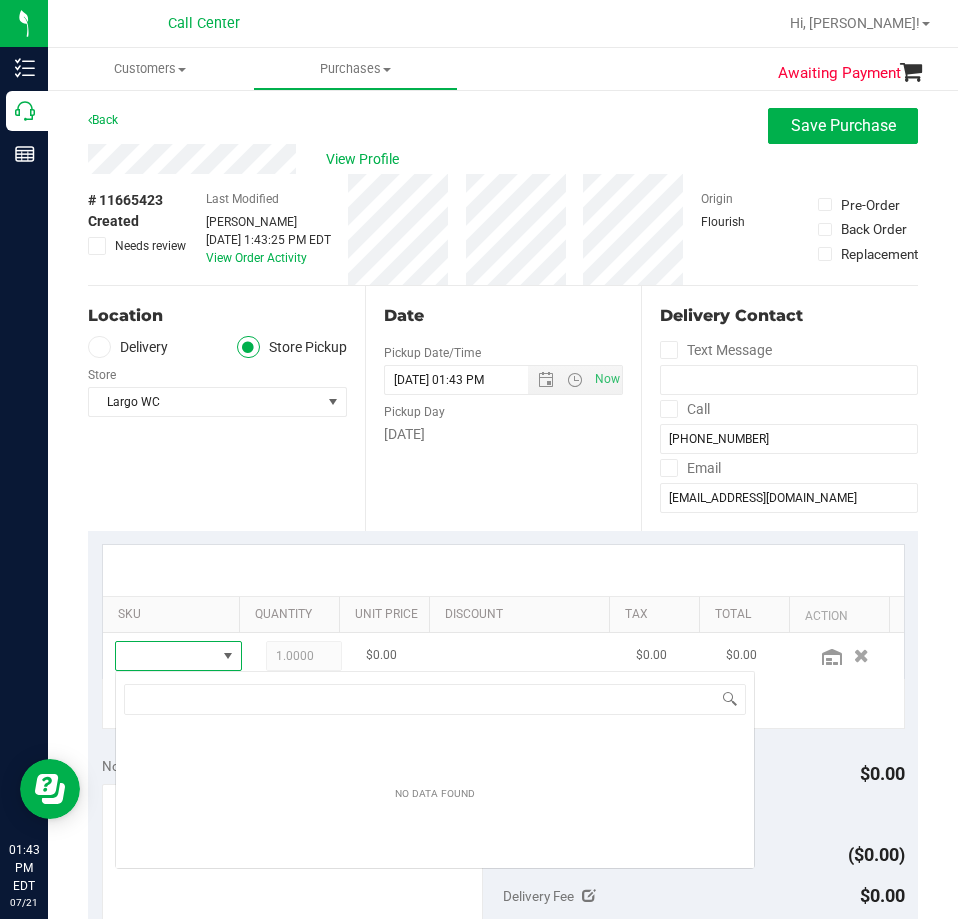 scroll, scrollTop: 99970, scrollLeft: 99903, axis: both 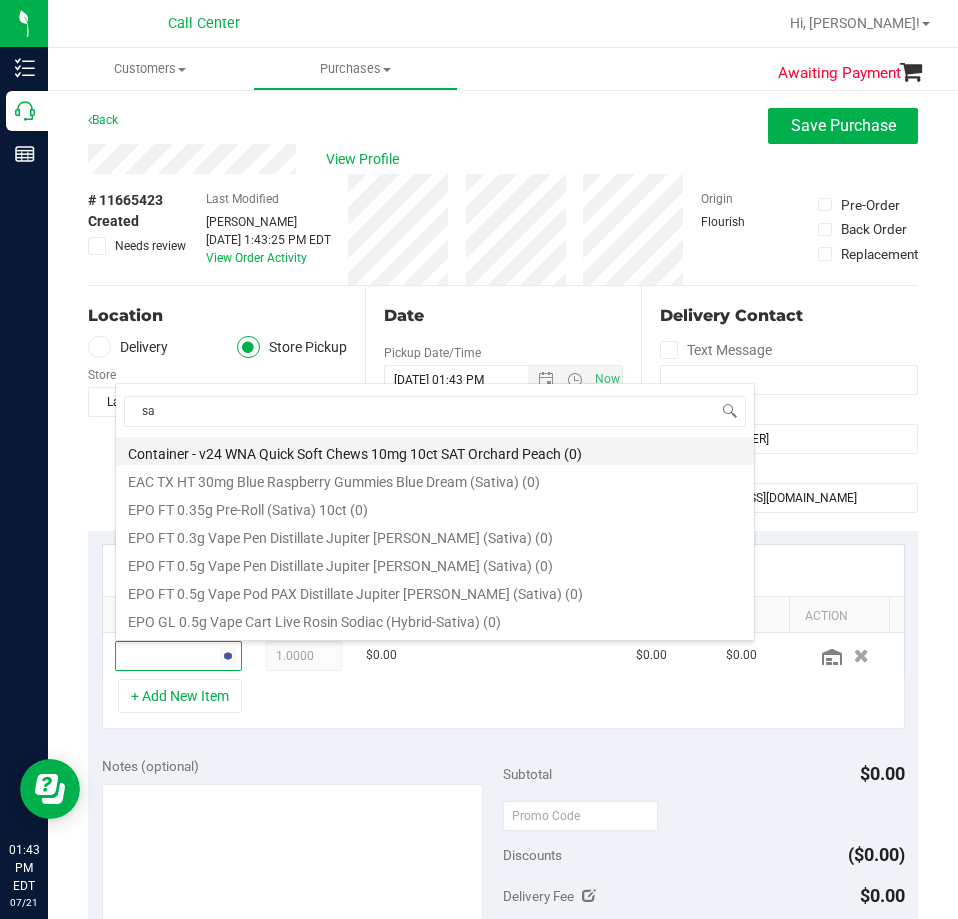 type on "s" 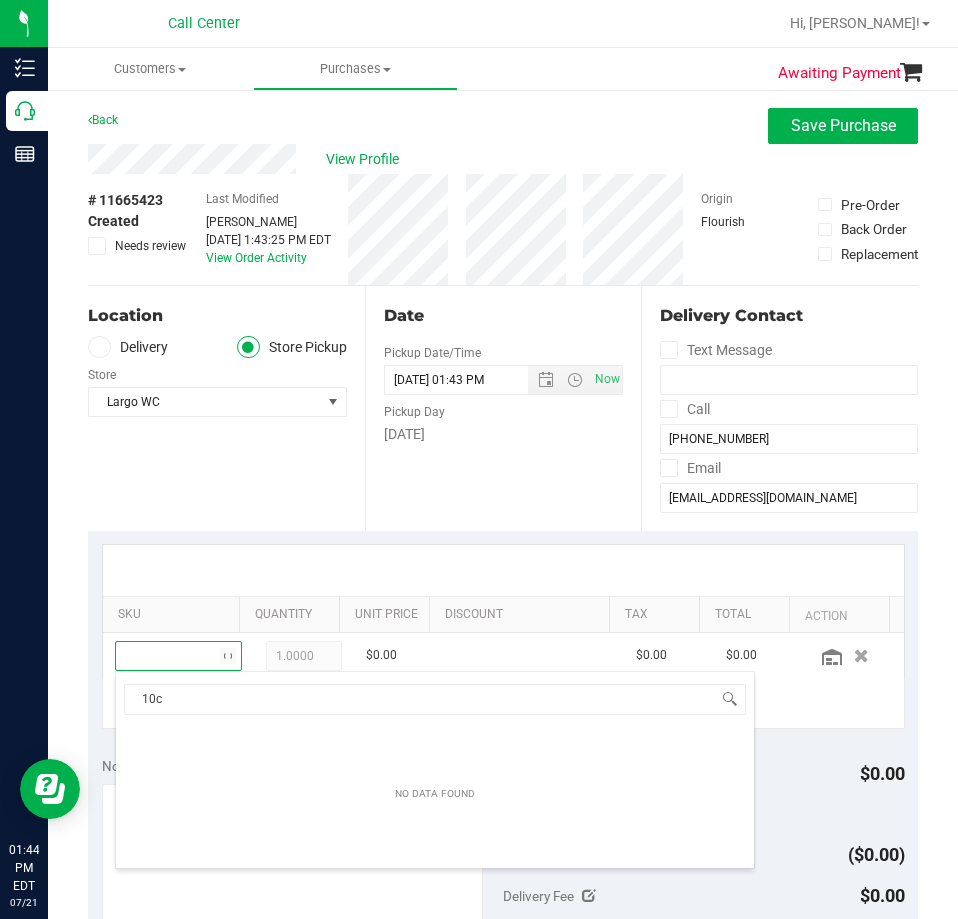 type on "10ct" 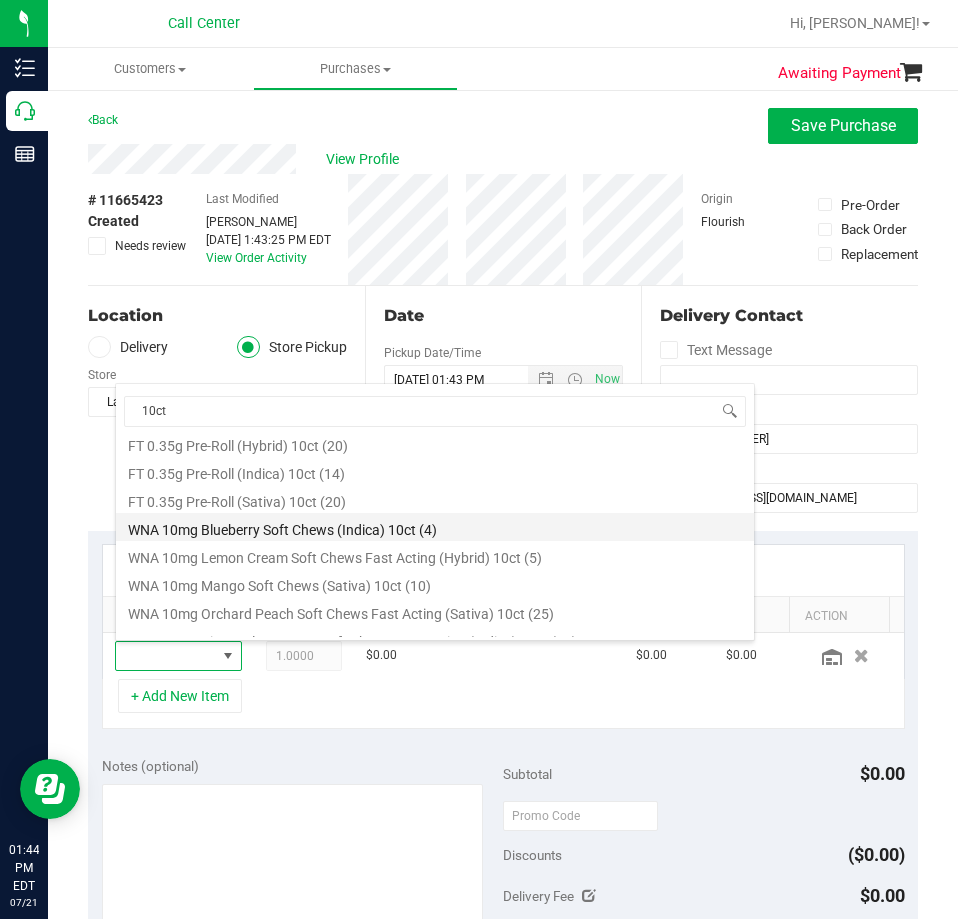 scroll, scrollTop: 300, scrollLeft: 0, axis: vertical 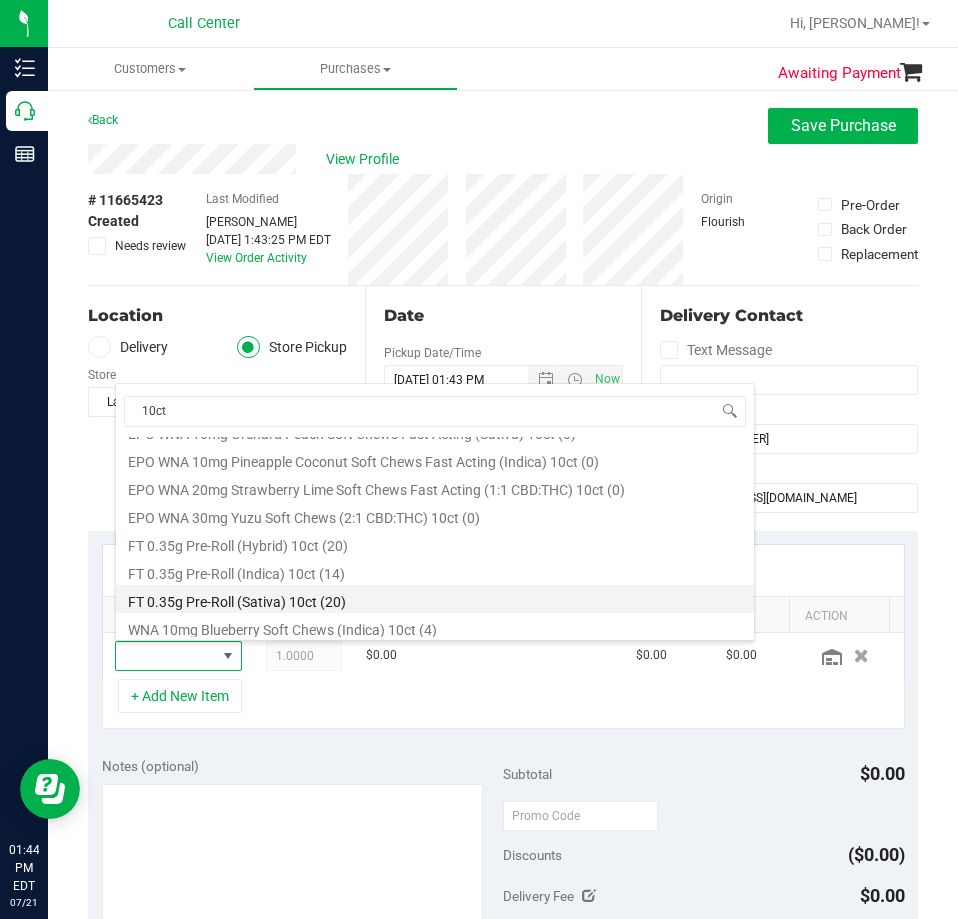 click on "FT 0.35g Pre-Roll (Sativa) 10ct (20)" at bounding box center (435, 599) 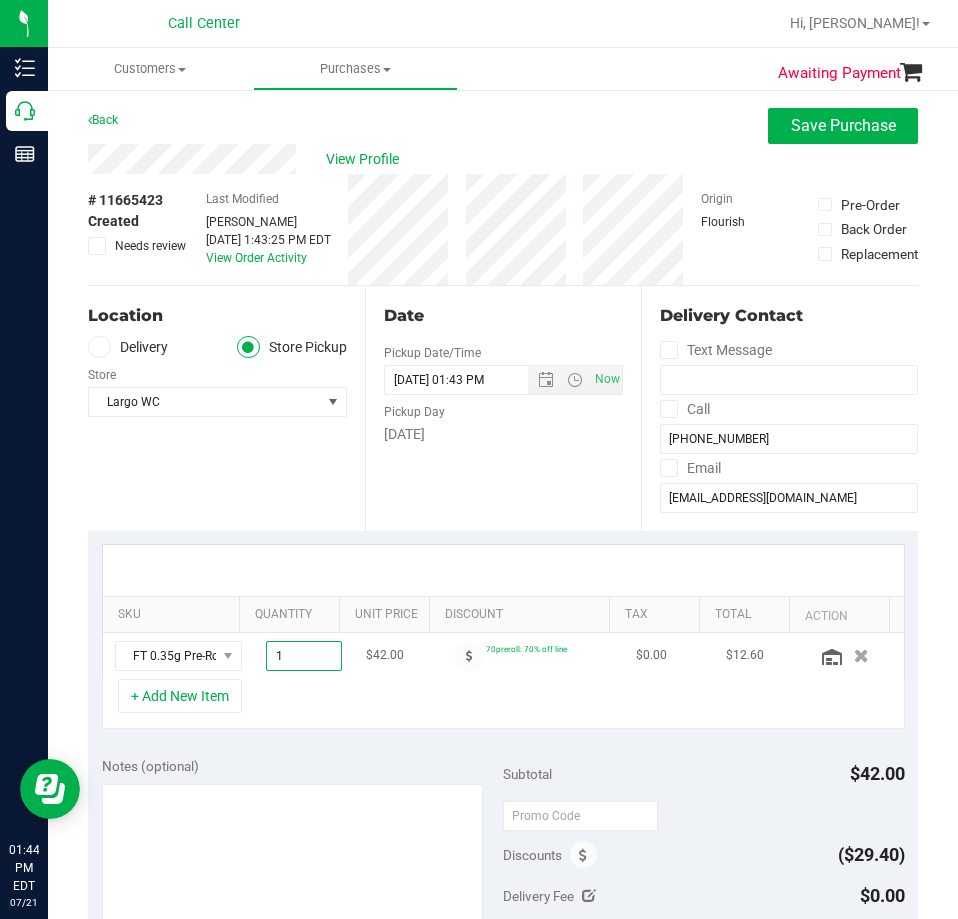 click on "1.00 1" at bounding box center (304, 656) 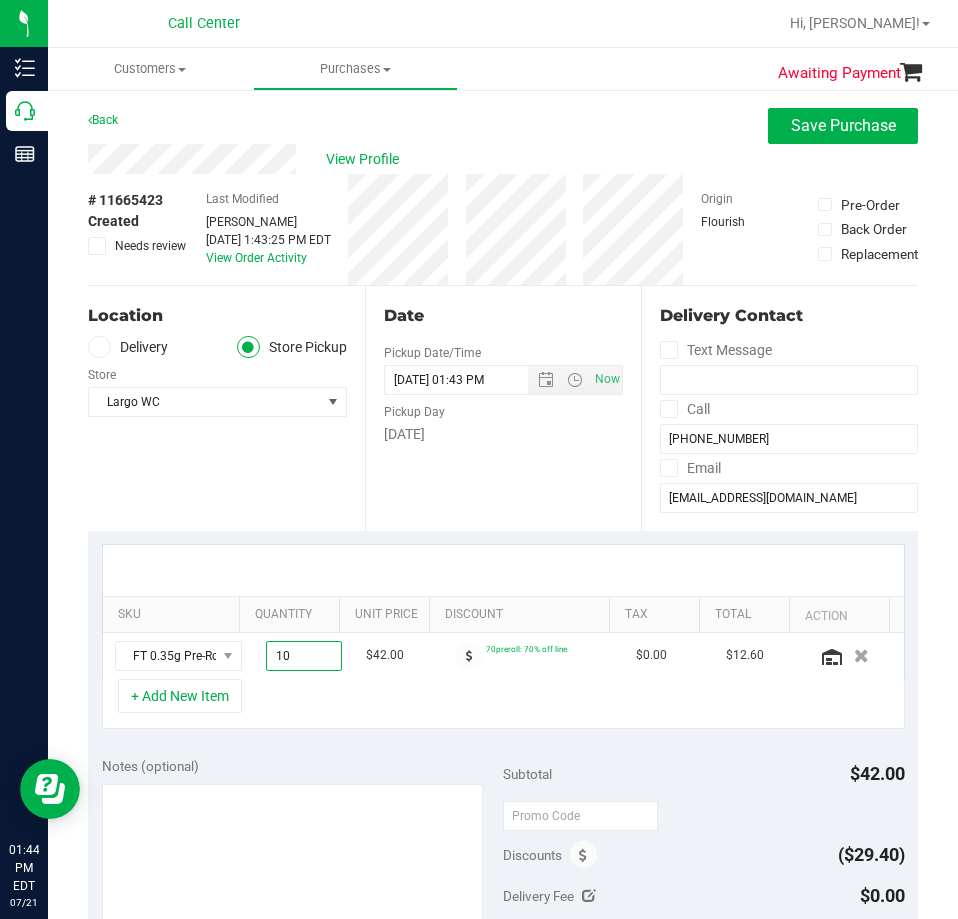 type on "10.00" 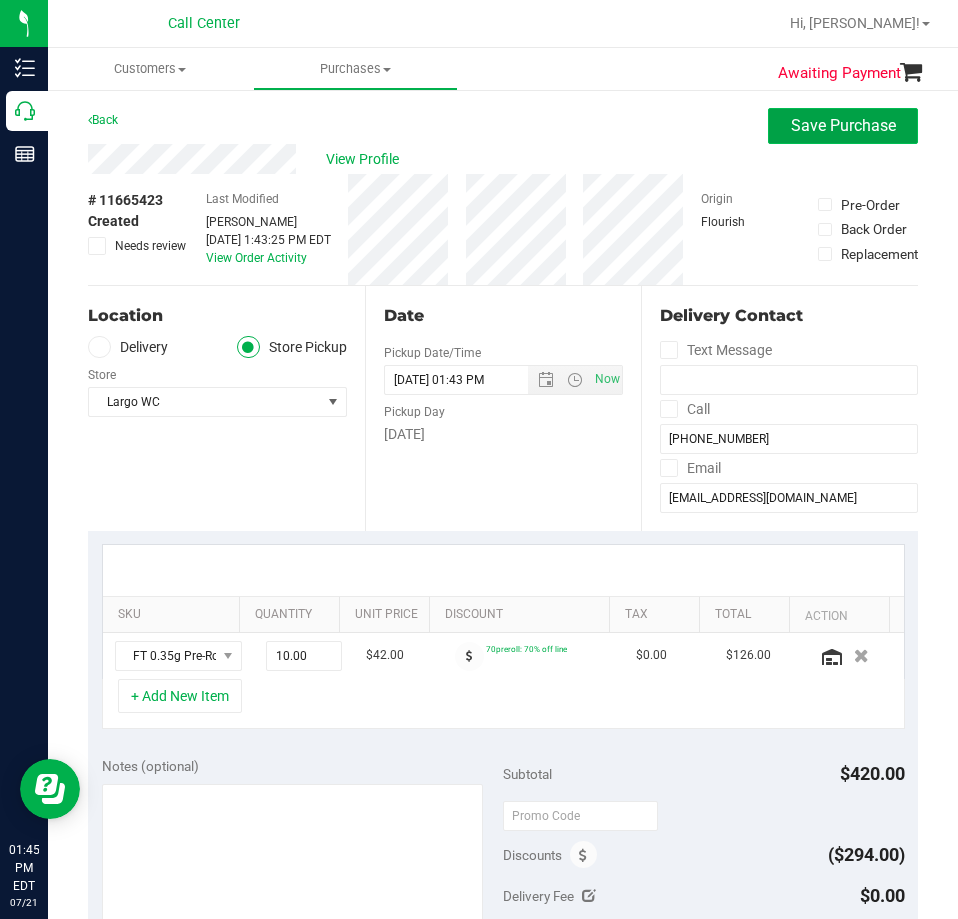 click on "Save Purchase" at bounding box center [843, 125] 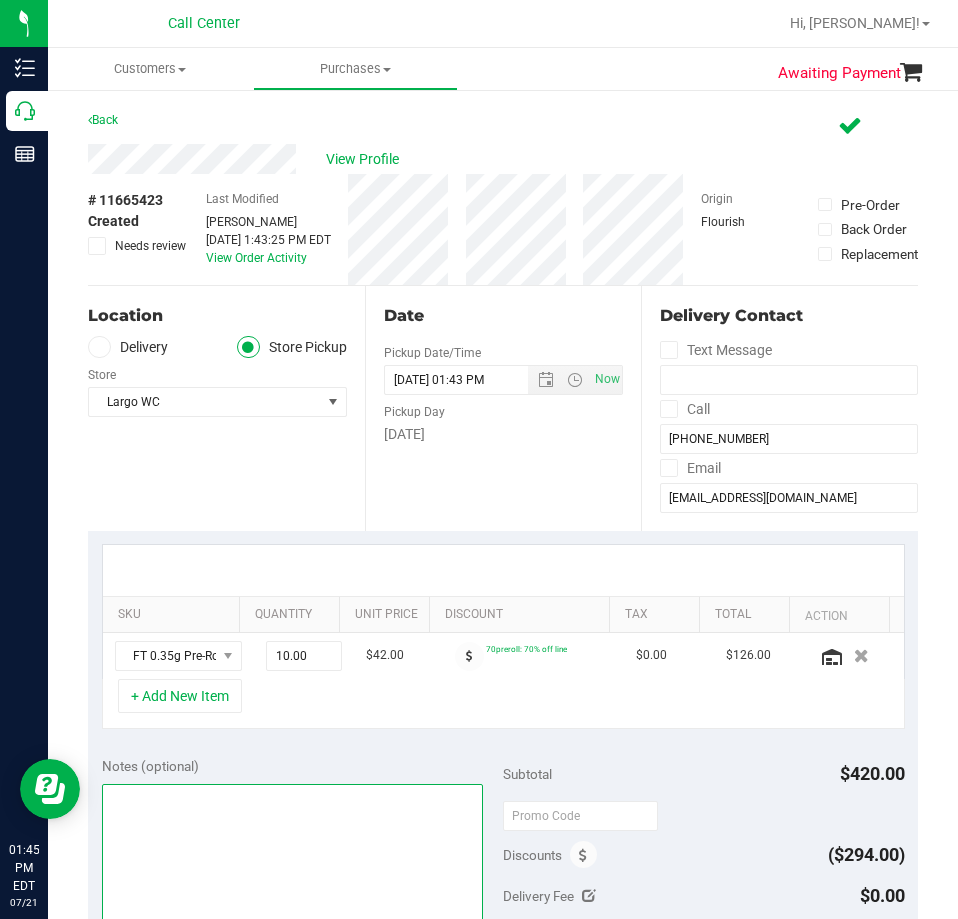 click at bounding box center (293, 880) 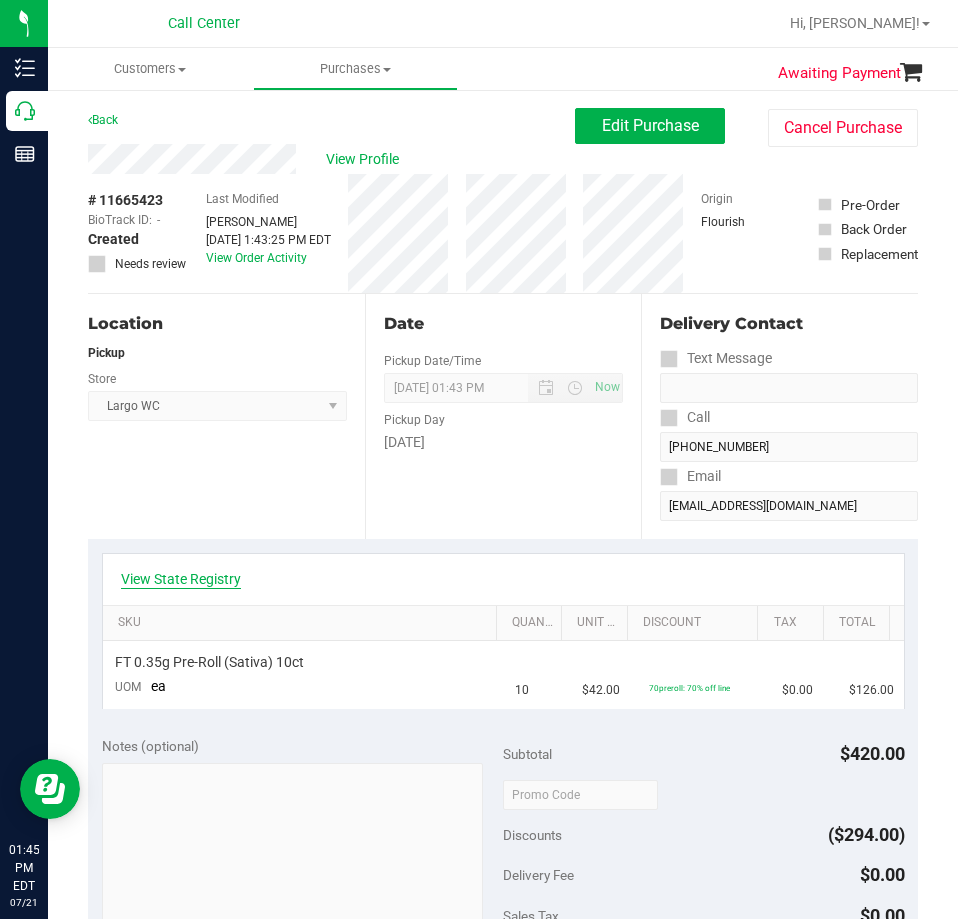click on "View State Registry" at bounding box center [181, 579] 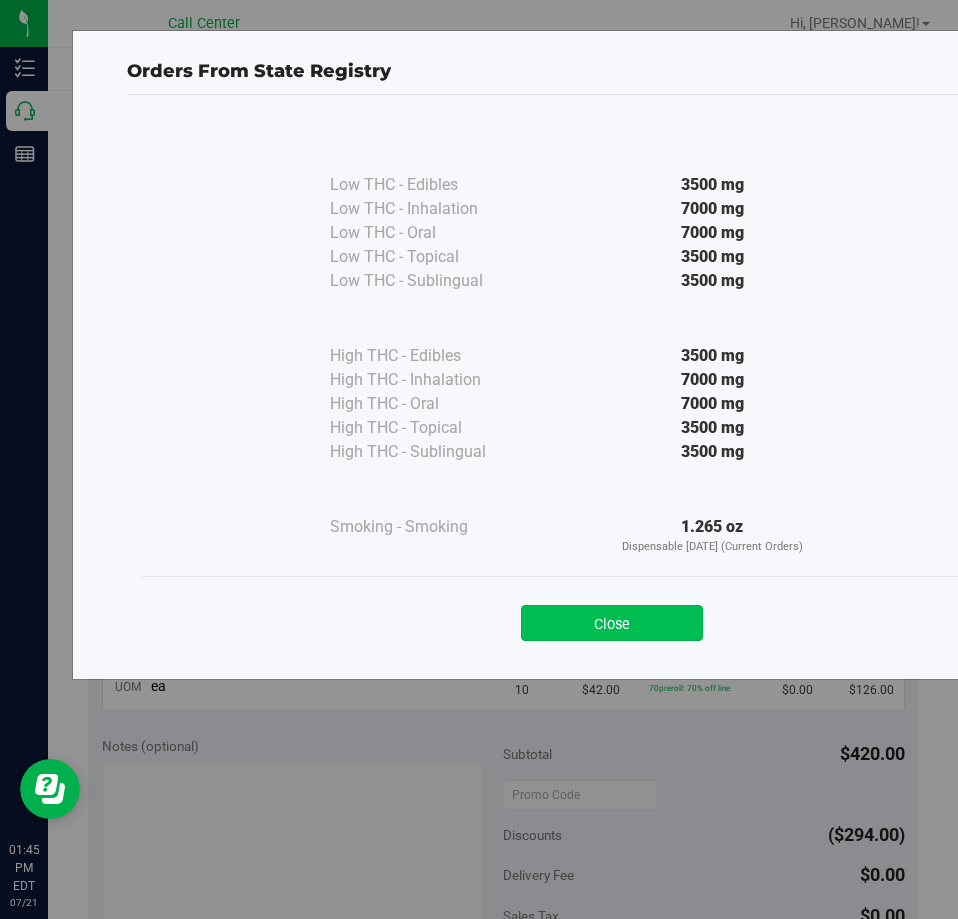 click on "Close" at bounding box center (612, 623) 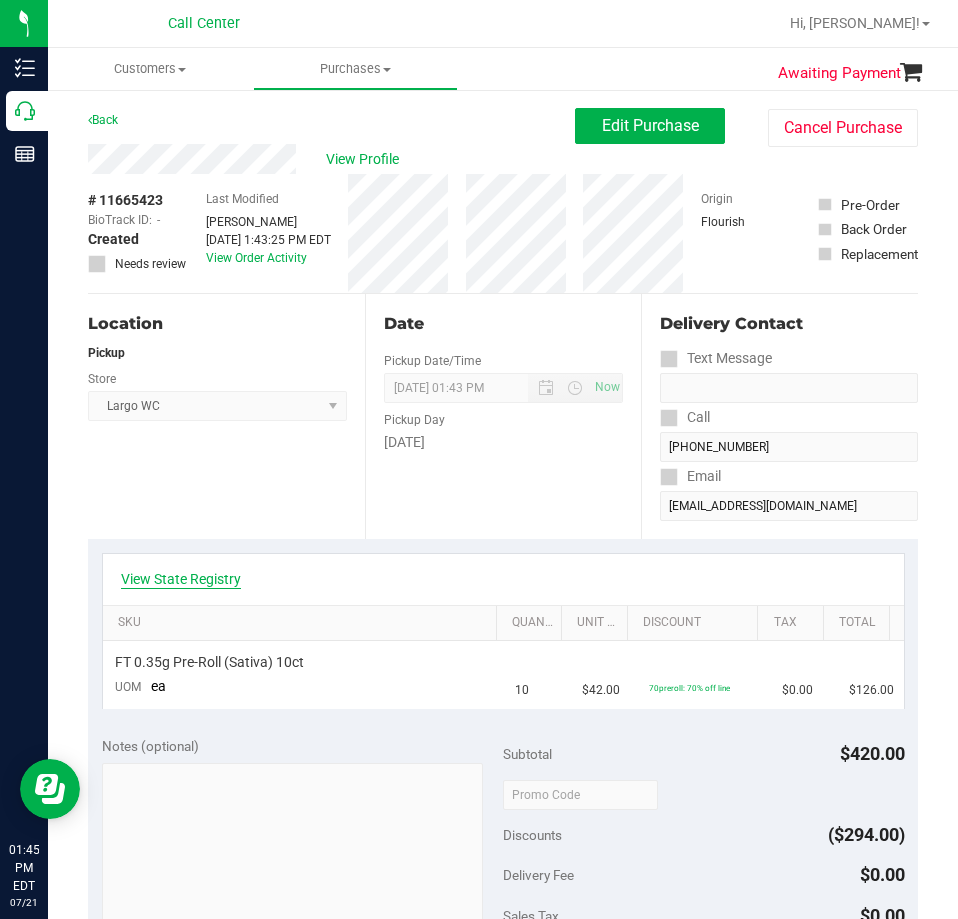 click on "View State Registry" at bounding box center [181, 579] 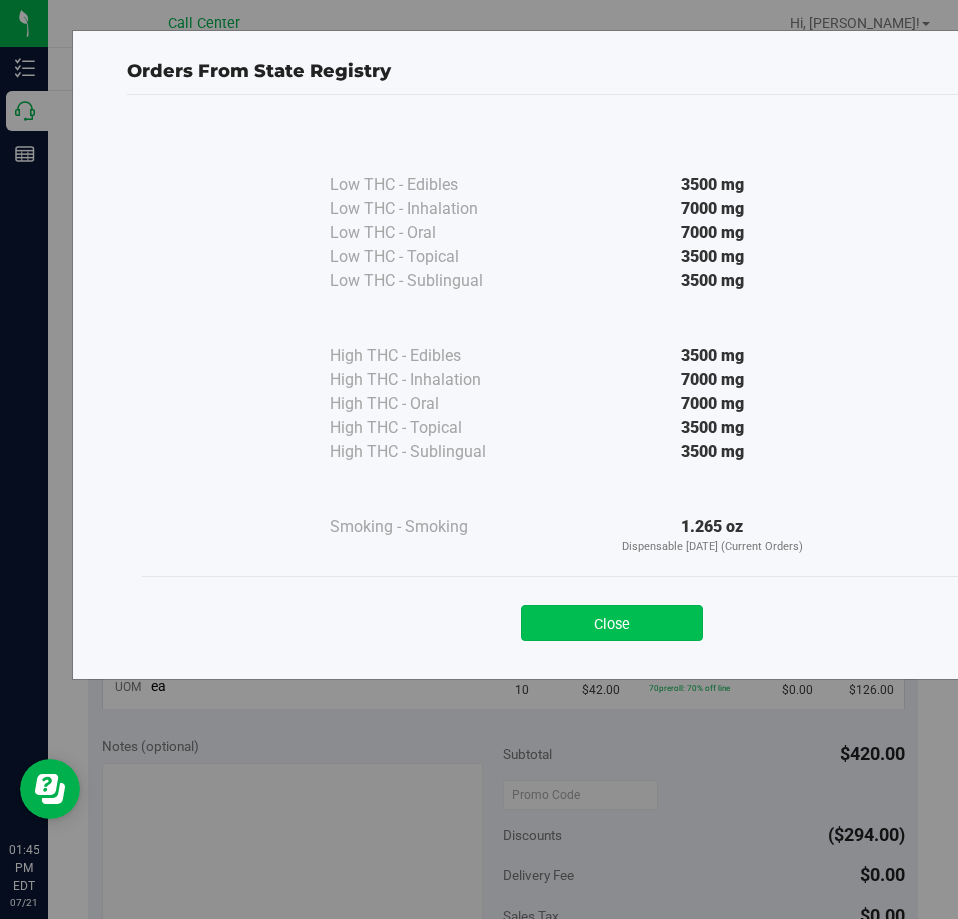 click on "Close" at bounding box center (612, 623) 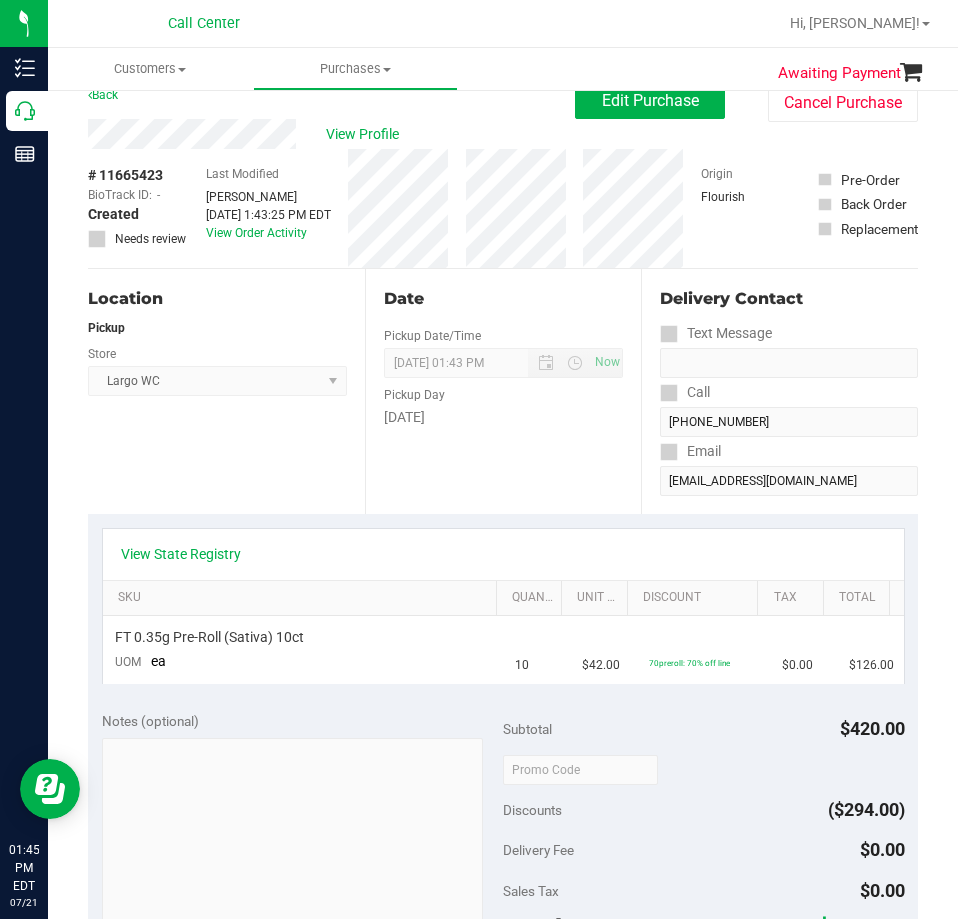scroll, scrollTop: 0, scrollLeft: 0, axis: both 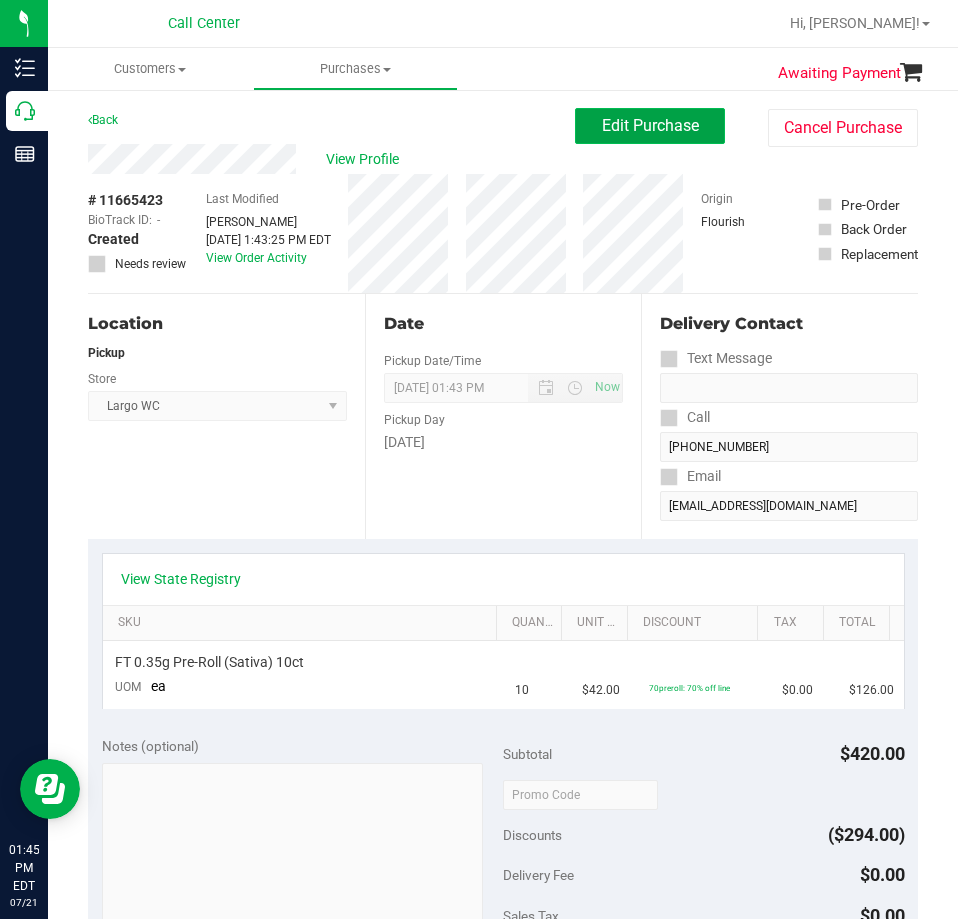 click on "Edit Purchase" at bounding box center [650, 126] 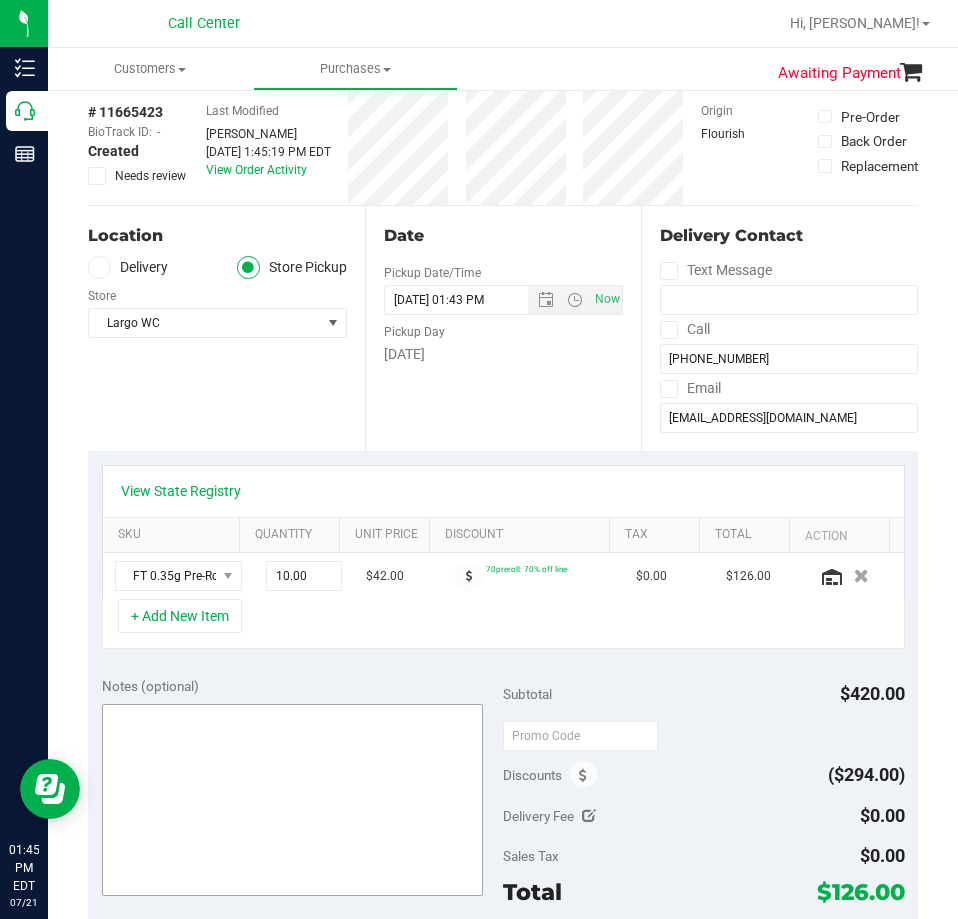 scroll, scrollTop: 300, scrollLeft: 0, axis: vertical 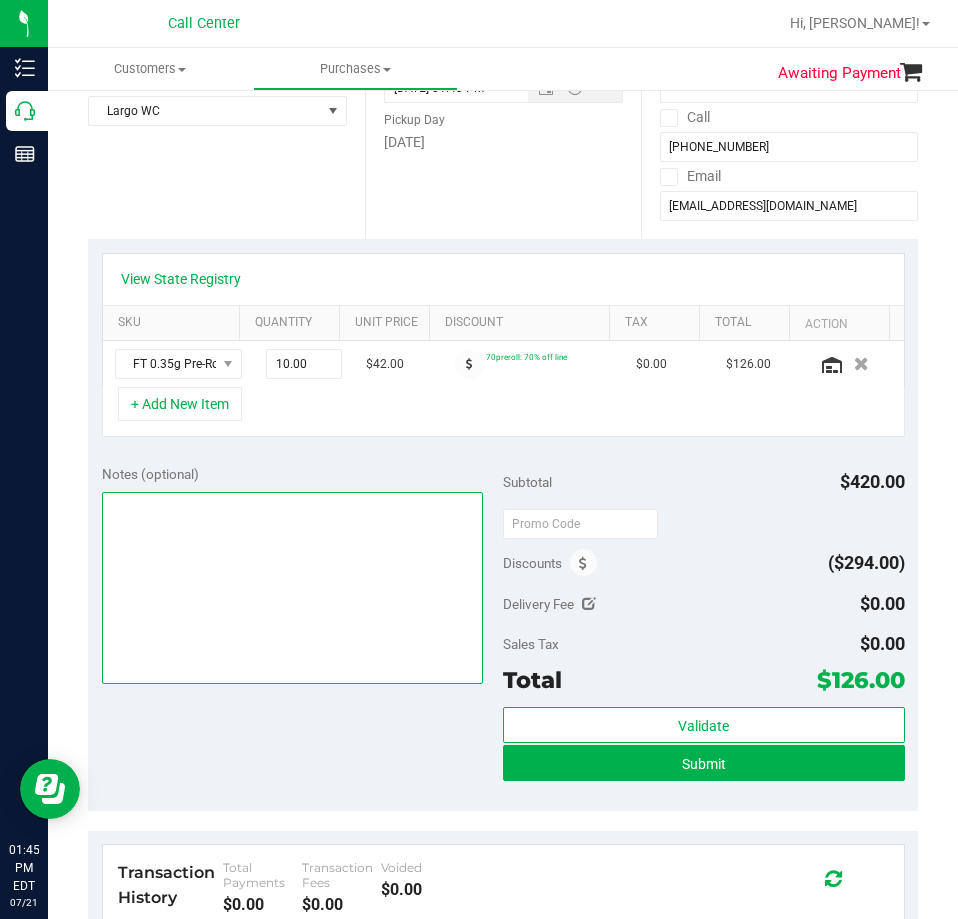 click at bounding box center [293, 588] 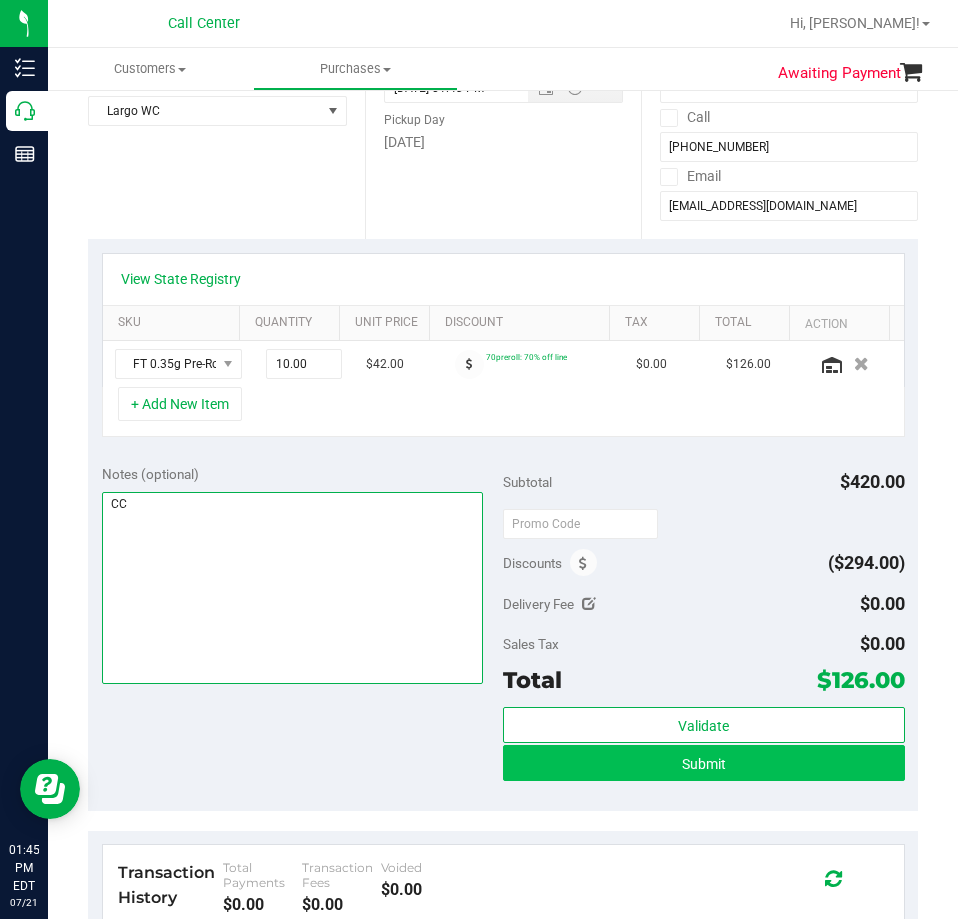 type on "CC" 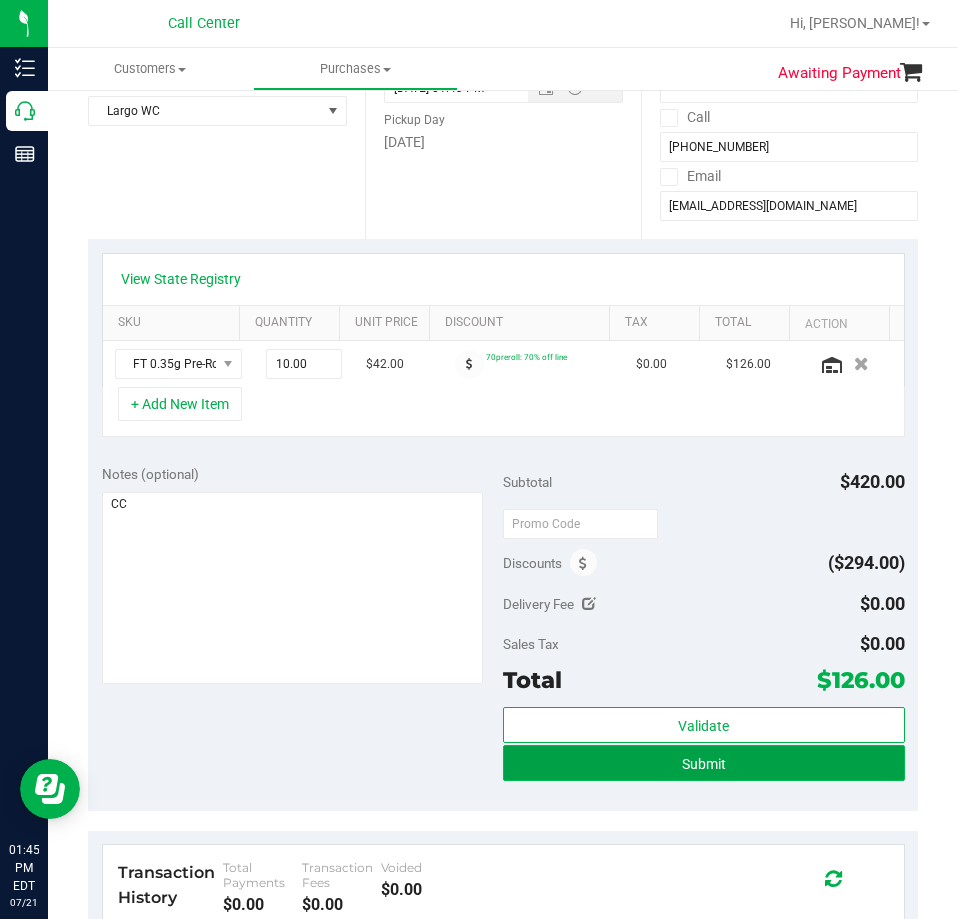 click on "Submit" at bounding box center (704, 763) 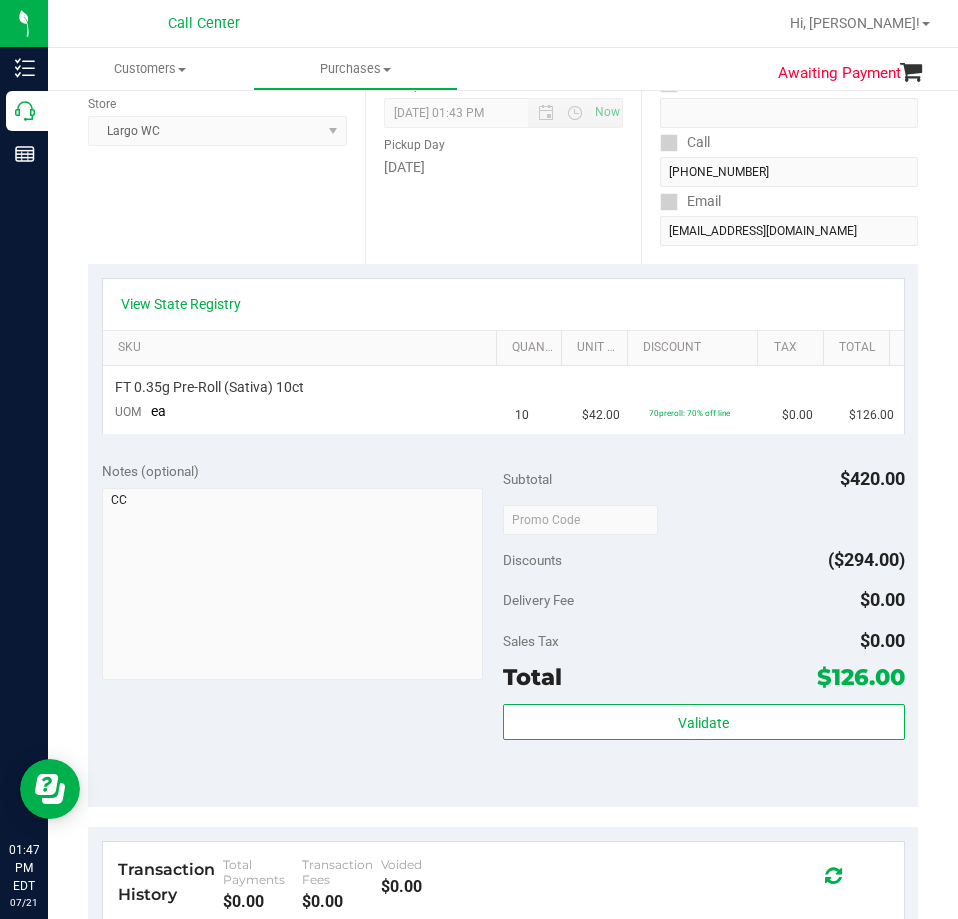 scroll, scrollTop: 300, scrollLeft: 0, axis: vertical 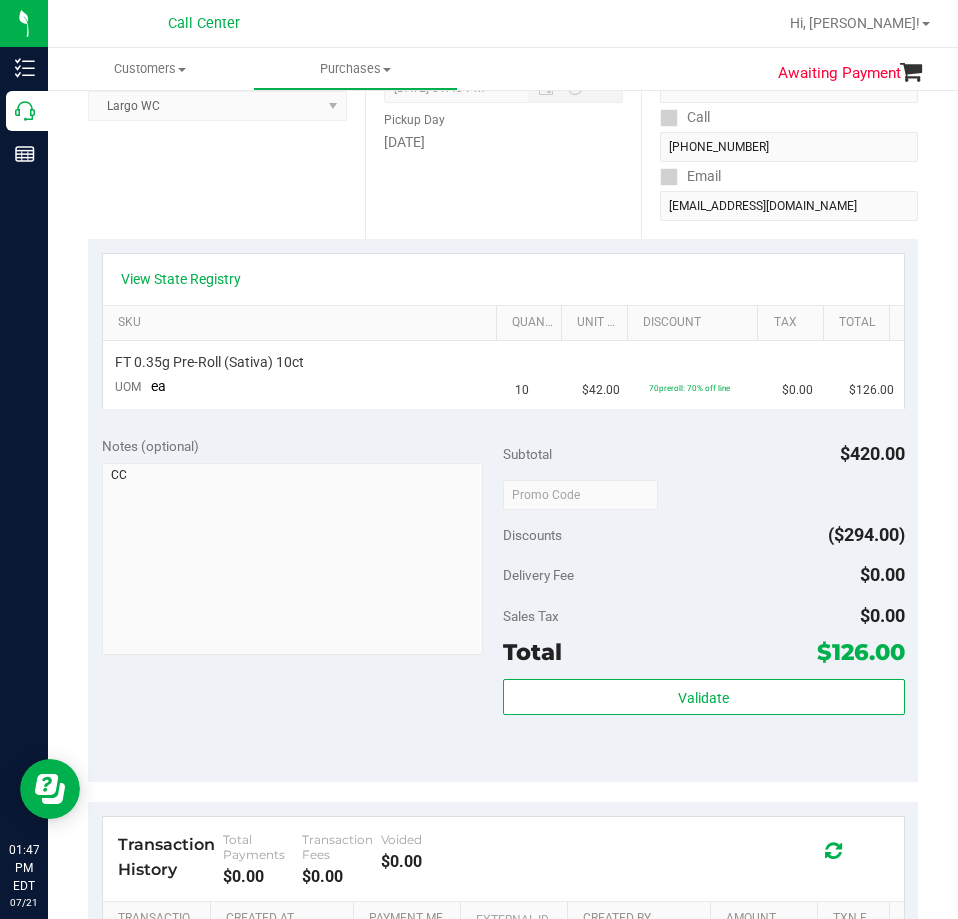 click on "$126.00" at bounding box center [861, 652] 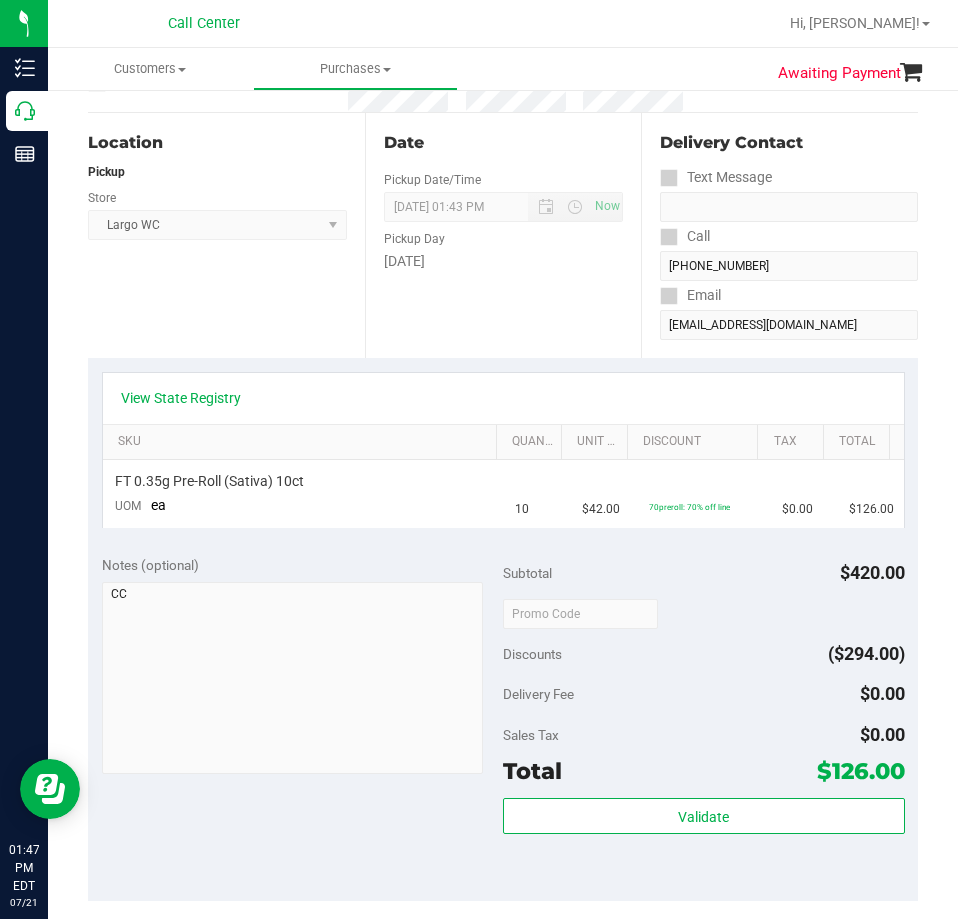 scroll, scrollTop: 0, scrollLeft: 0, axis: both 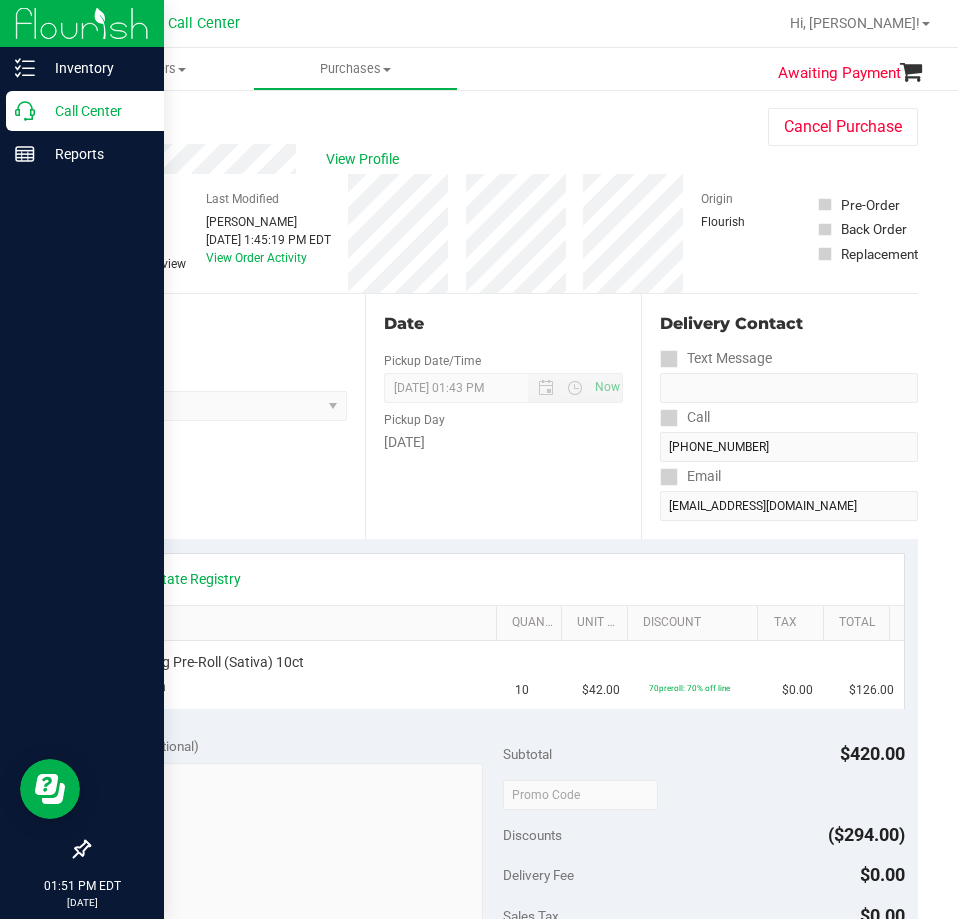 click on "Call Center" at bounding box center [95, 111] 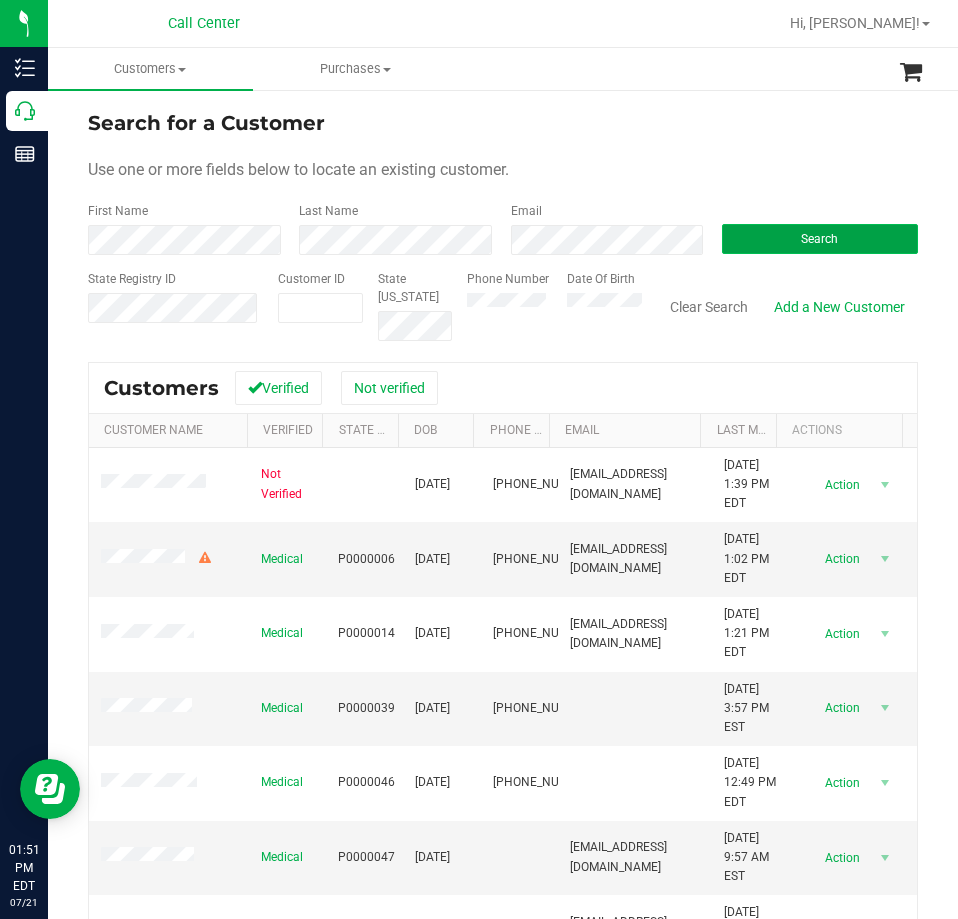 click on "Search" at bounding box center [819, 239] 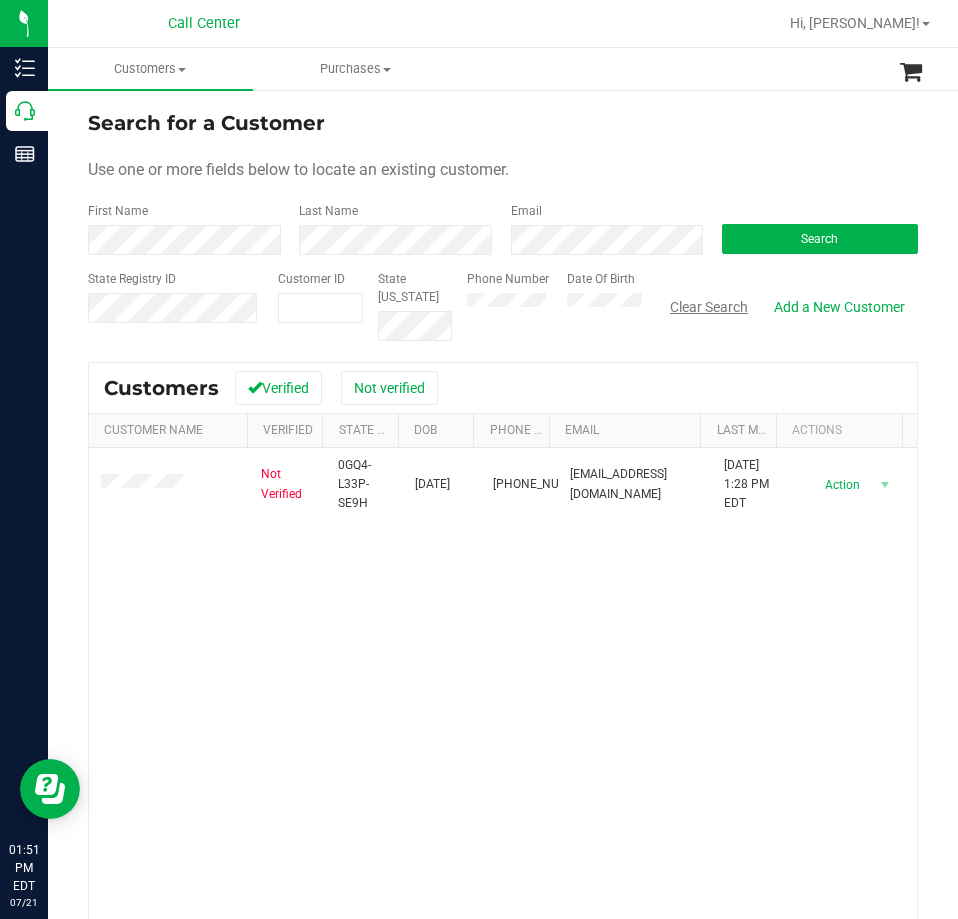 click on "Clear Search" at bounding box center (709, 307) 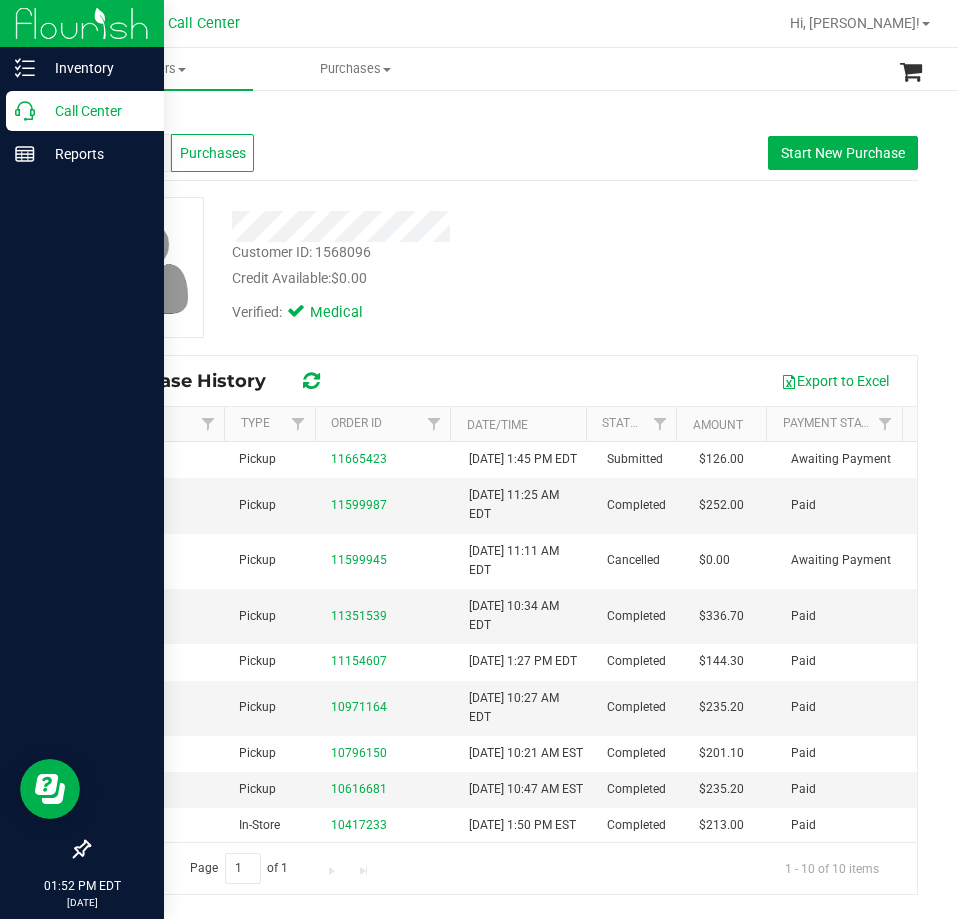 click 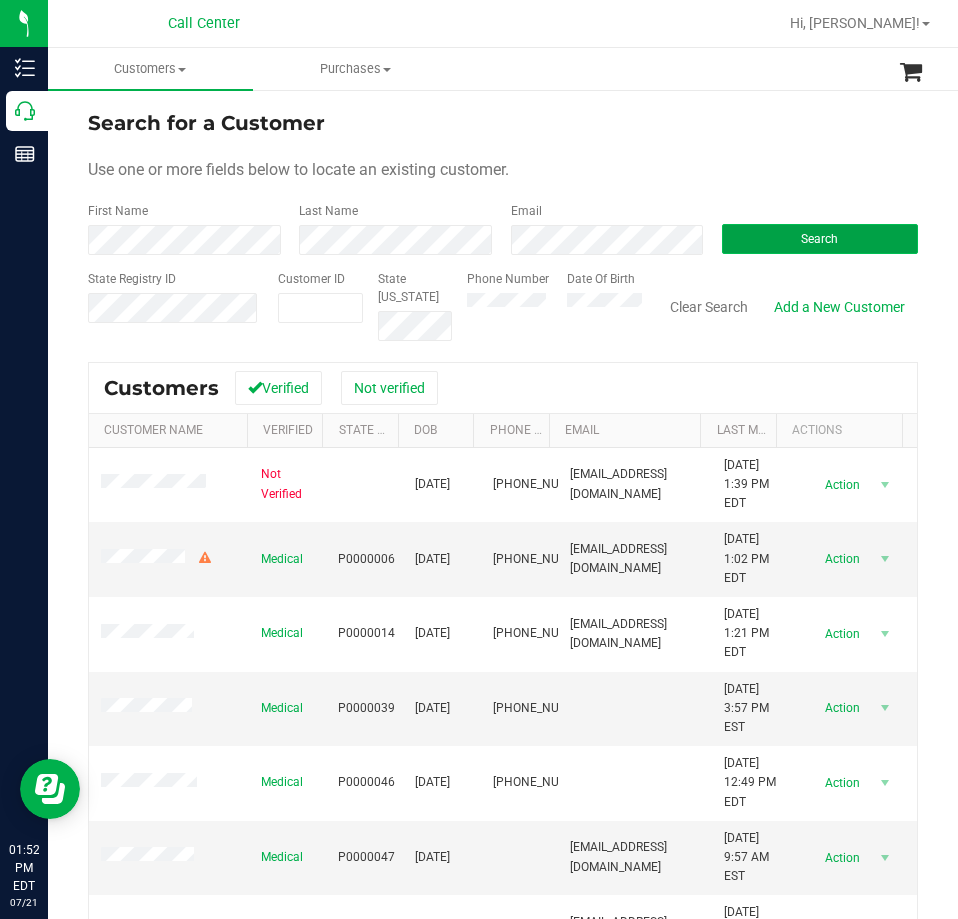click on "Search" at bounding box center (820, 239) 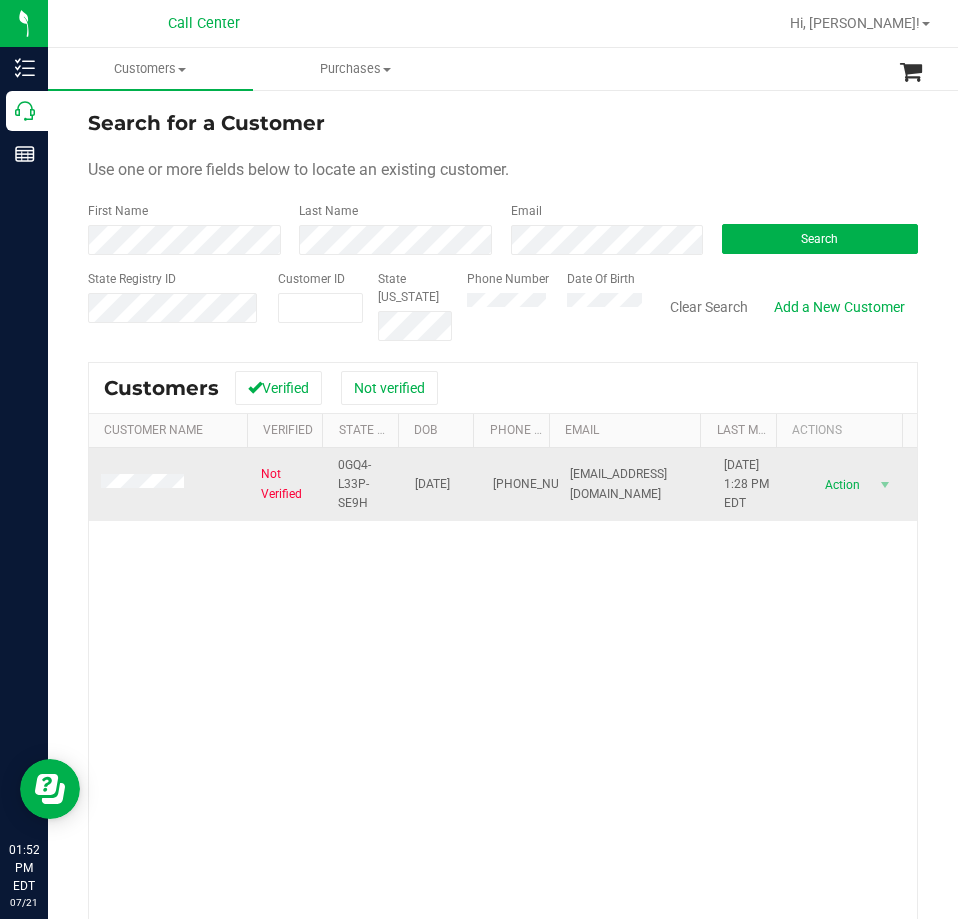 click on "12/22/1975" at bounding box center [432, 484] 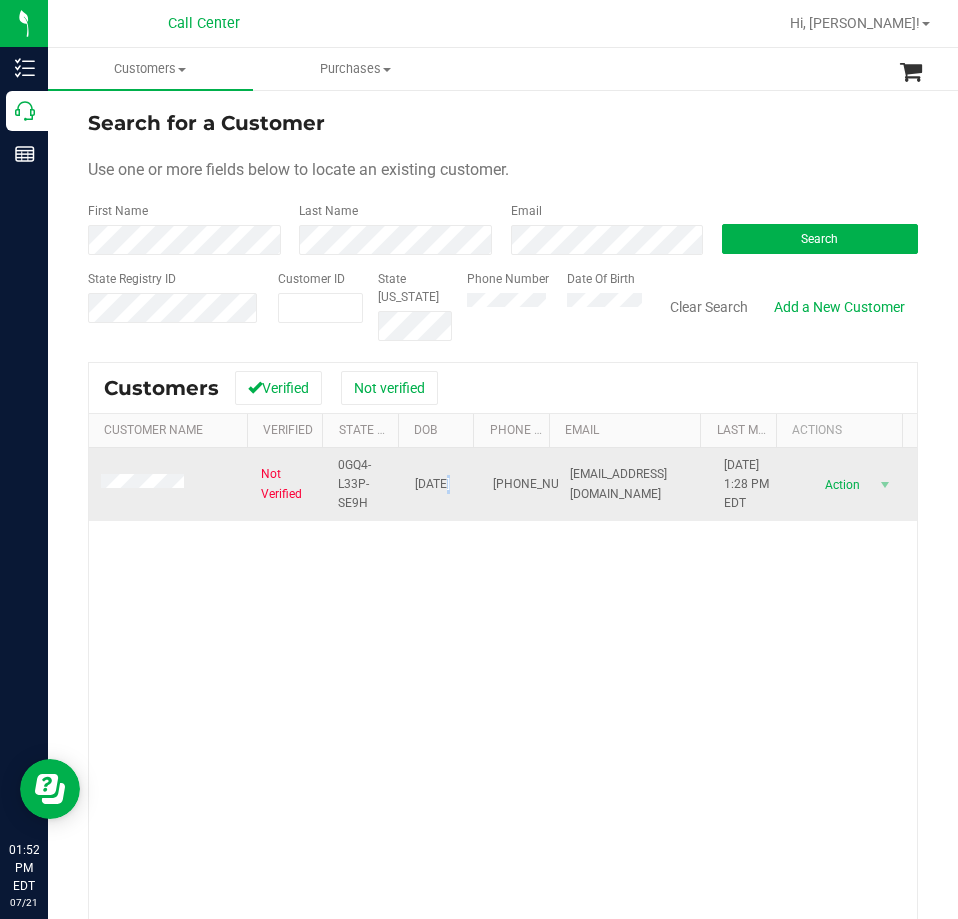 click on "12/22/1975" at bounding box center [432, 484] 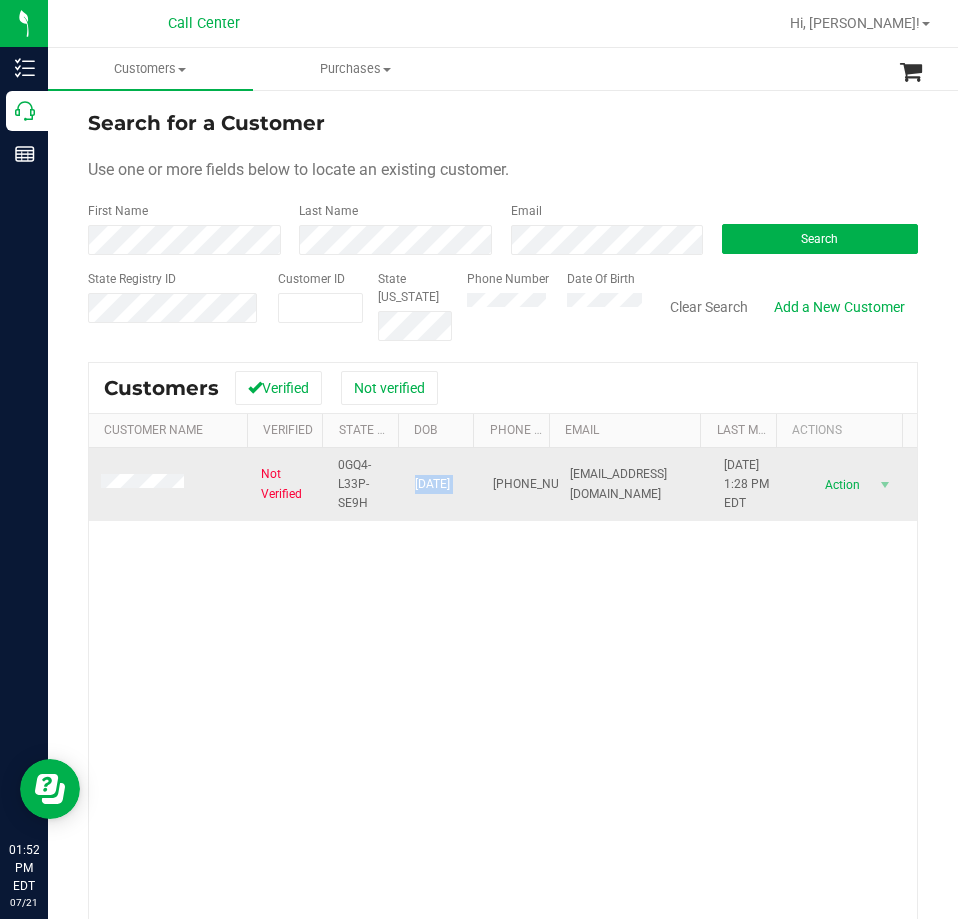 click on "12/22/1975" at bounding box center (432, 484) 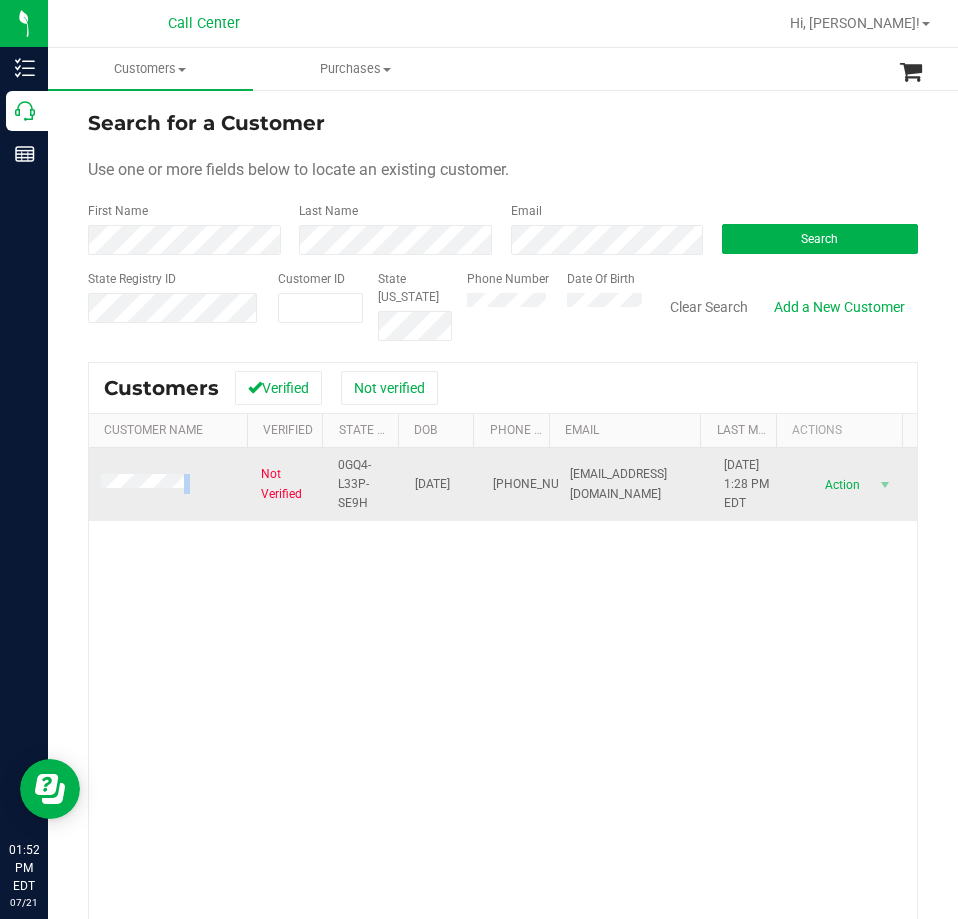 click at bounding box center [169, 485] 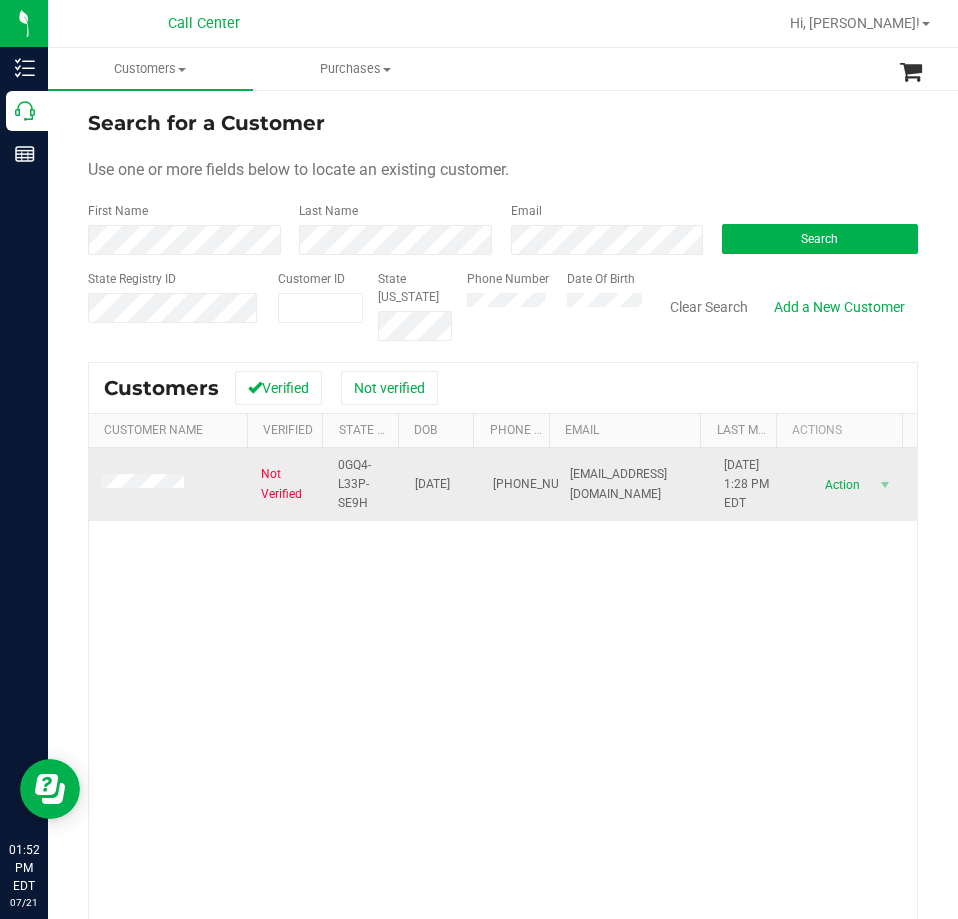 drag, startPoint x: 92, startPoint y: 485, endPoint x: 144, endPoint y: 493, distance: 52.611786 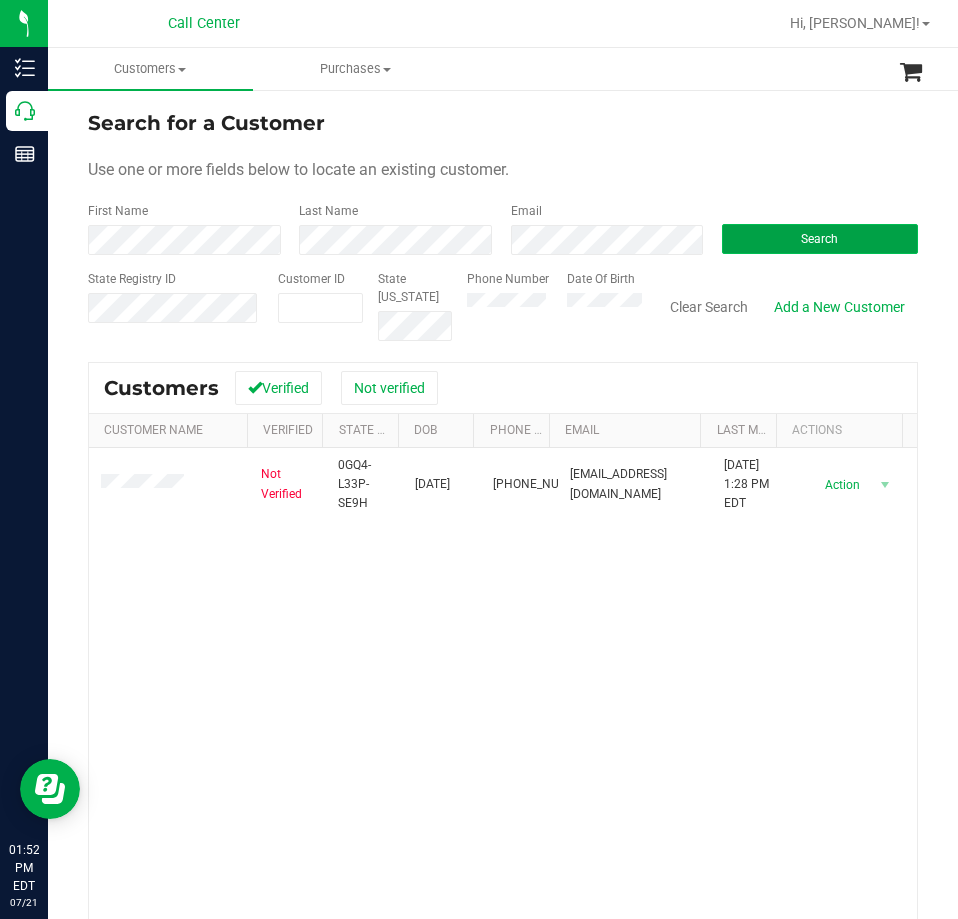 click on "Search" at bounding box center (820, 239) 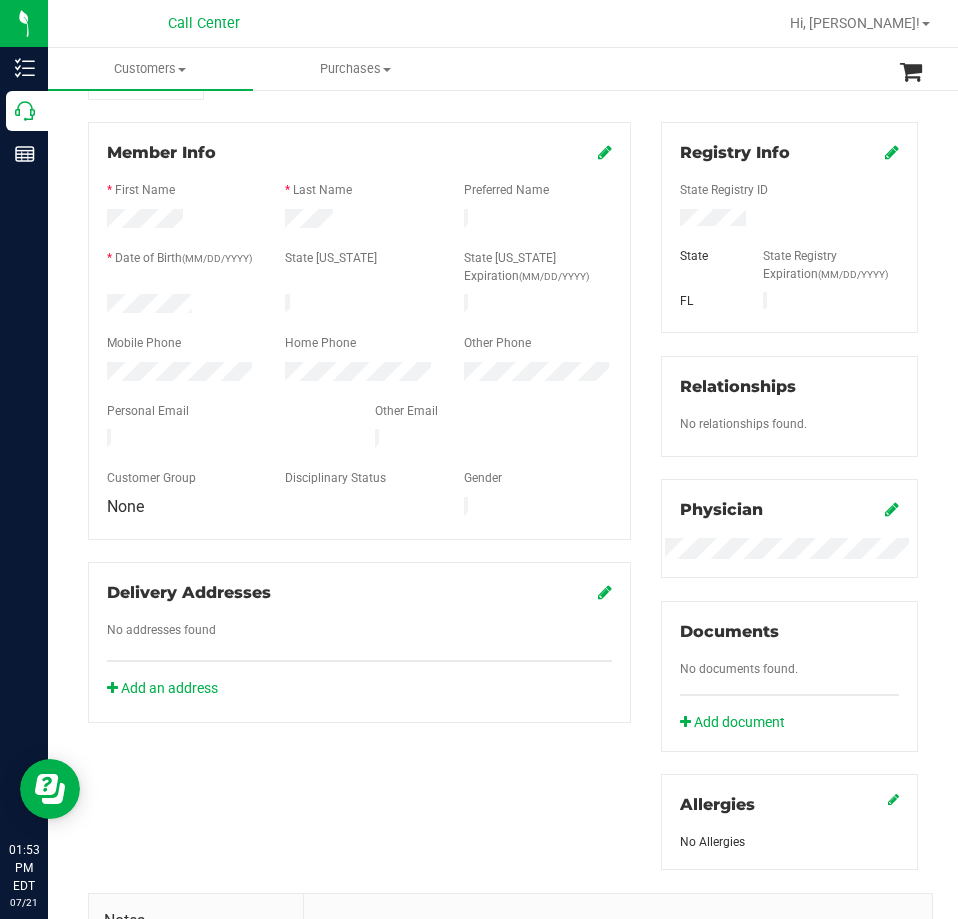 scroll, scrollTop: 0, scrollLeft: 0, axis: both 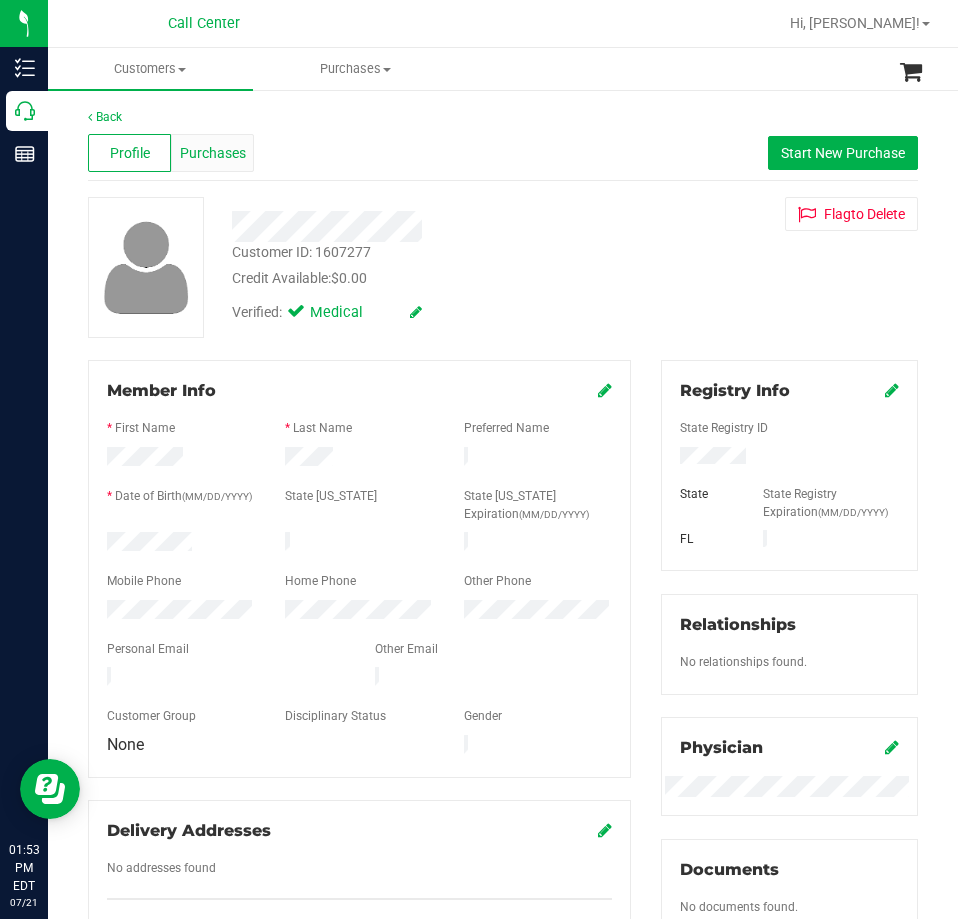 click on "Purchases" at bounding box center [212, 153] 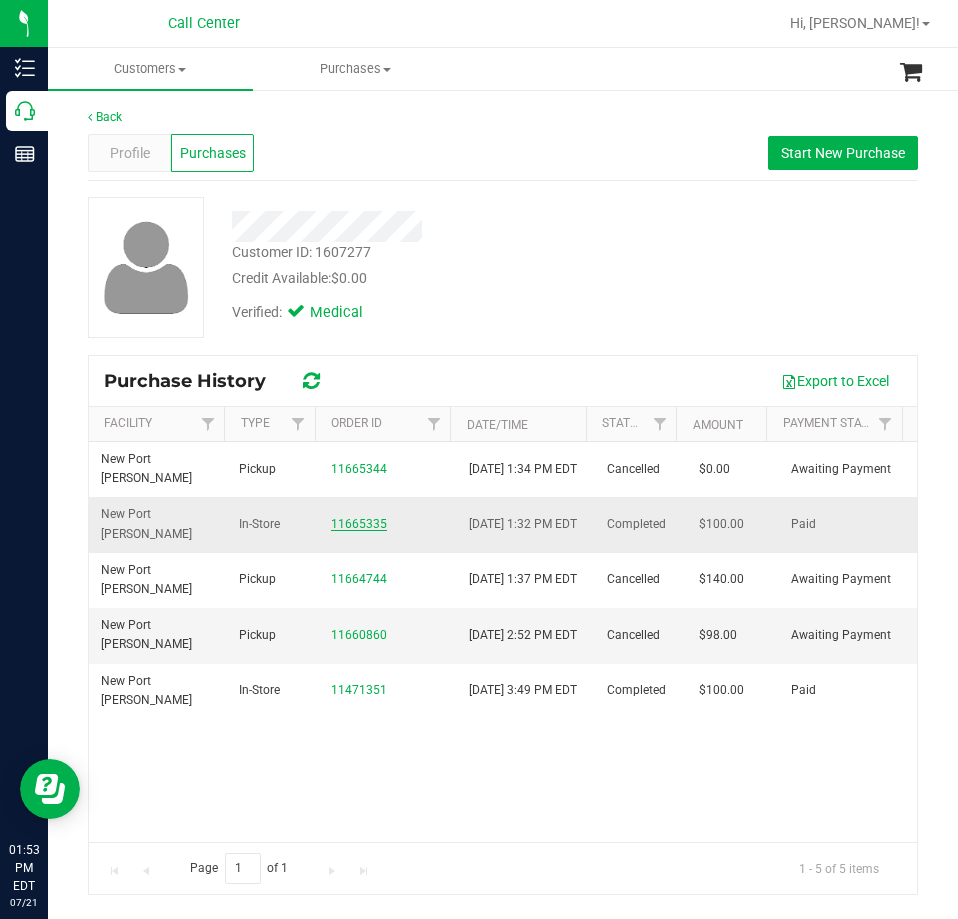 click on "11665335" at bounding box center (359, 524) 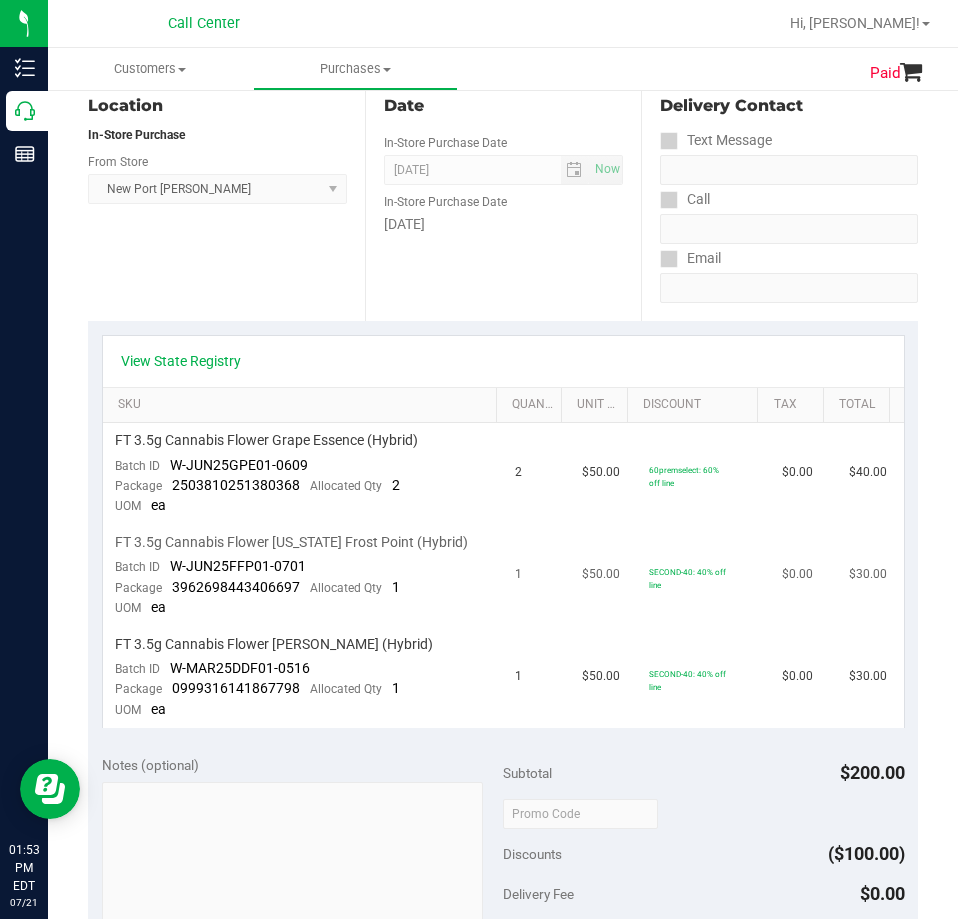 scroll, scrollTop: 300, scrollLeft: 0, axis: vertical 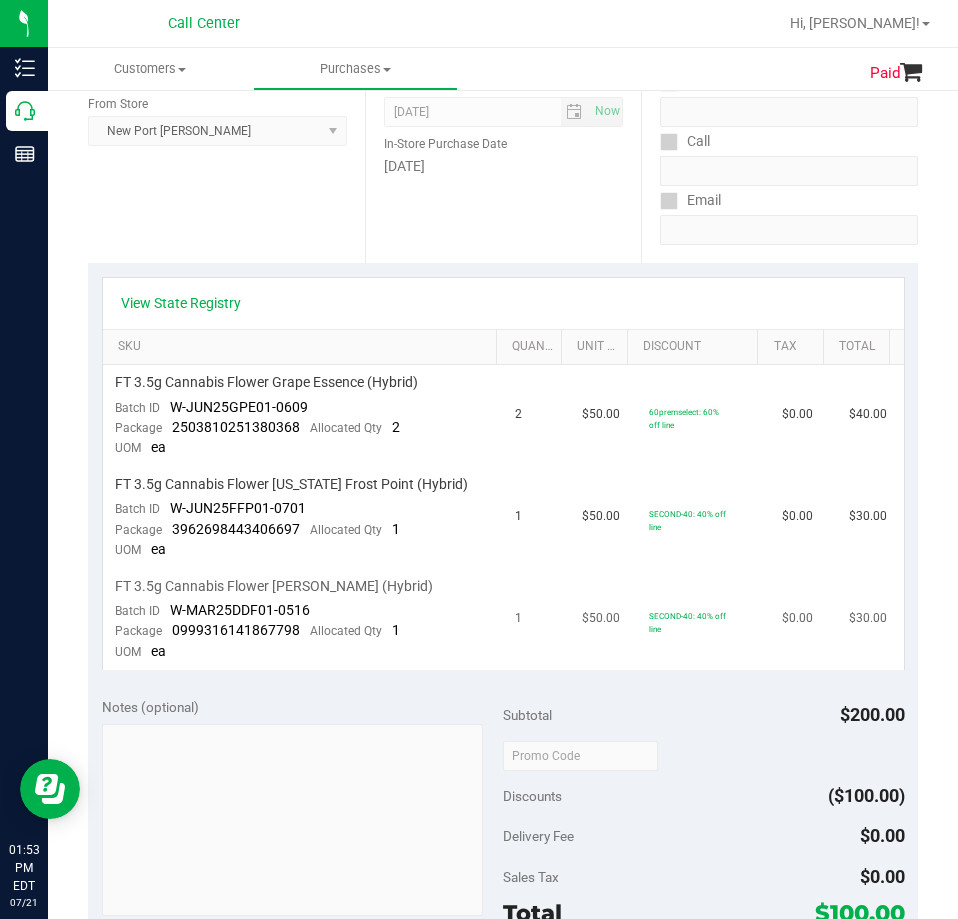 click on "FT 3.5g Cannabis Flower [PERSON_NAME] (Hybrid)" at bounding box center [274, 586] 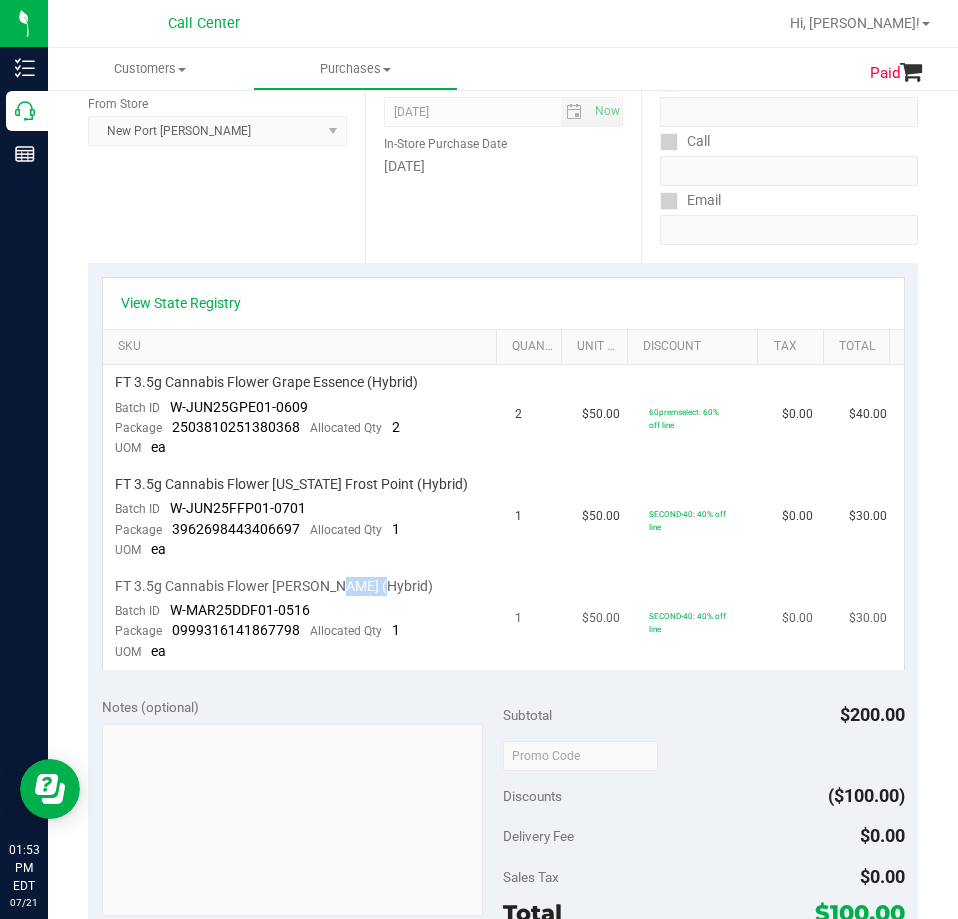 click on "FT 3.5g Cannabis Flower [PERSON_NAME] (Hybrid)" at bounding box center (274, 586) 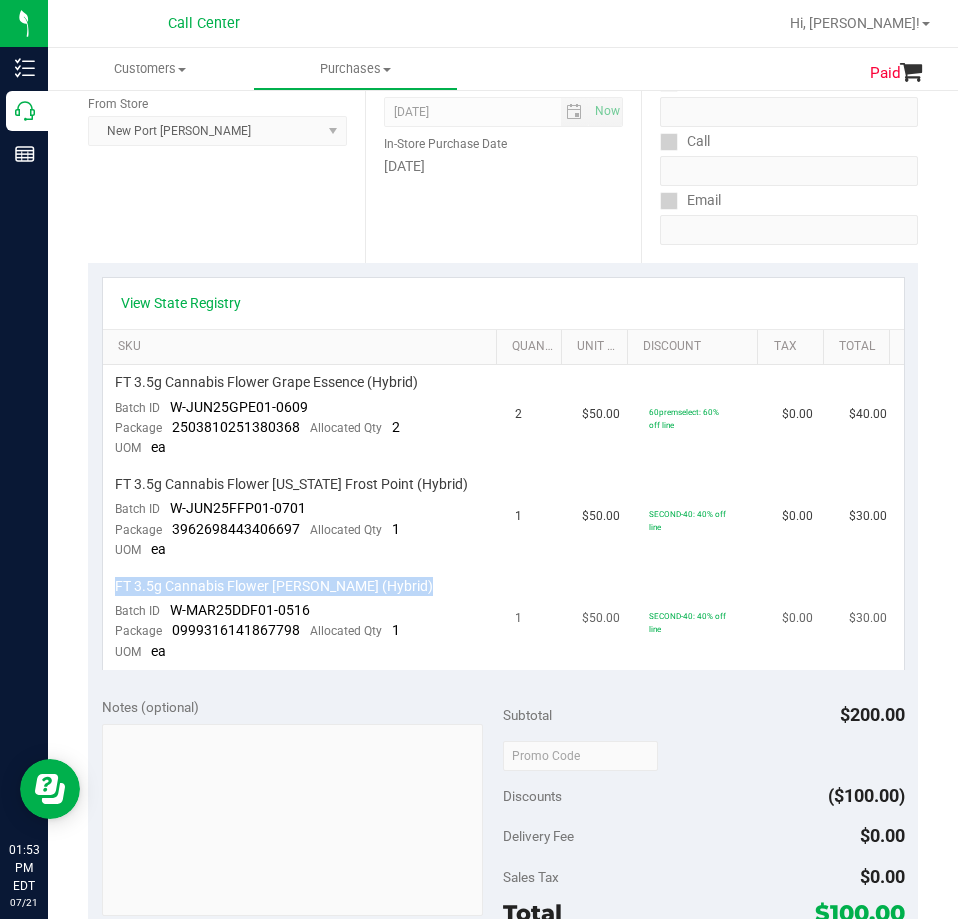 click on "FT 3.5g Cannabis Flower [PERSON_NAME] (Hybrid)" at bounding box center (274, 586) 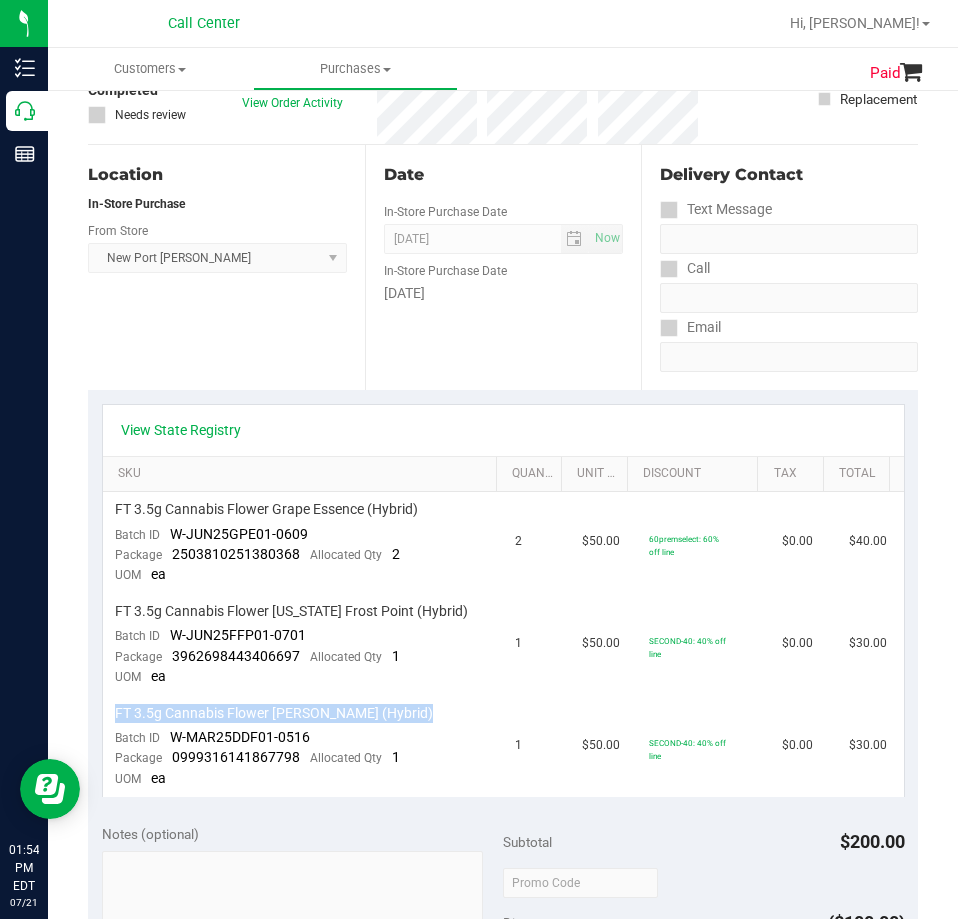 scroll, scrollTop: 0, scrollLeft: 0, axis: both 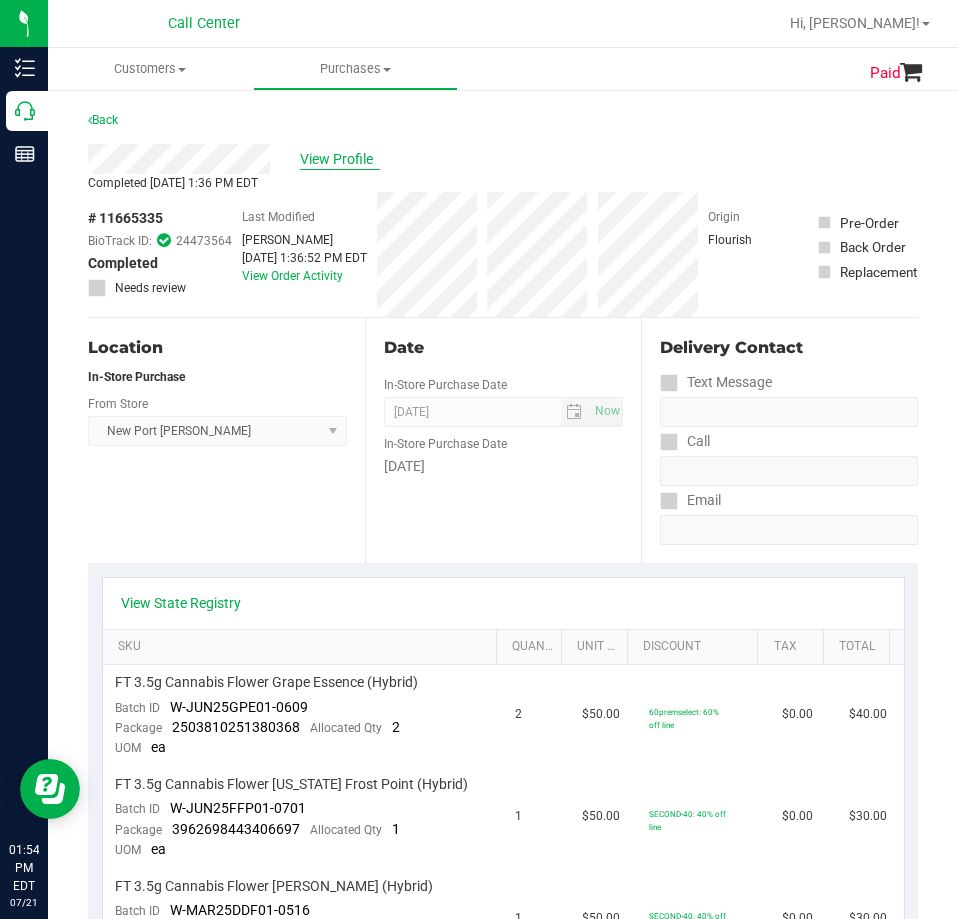 click on "View Profile" at bounding box center (340, 159) 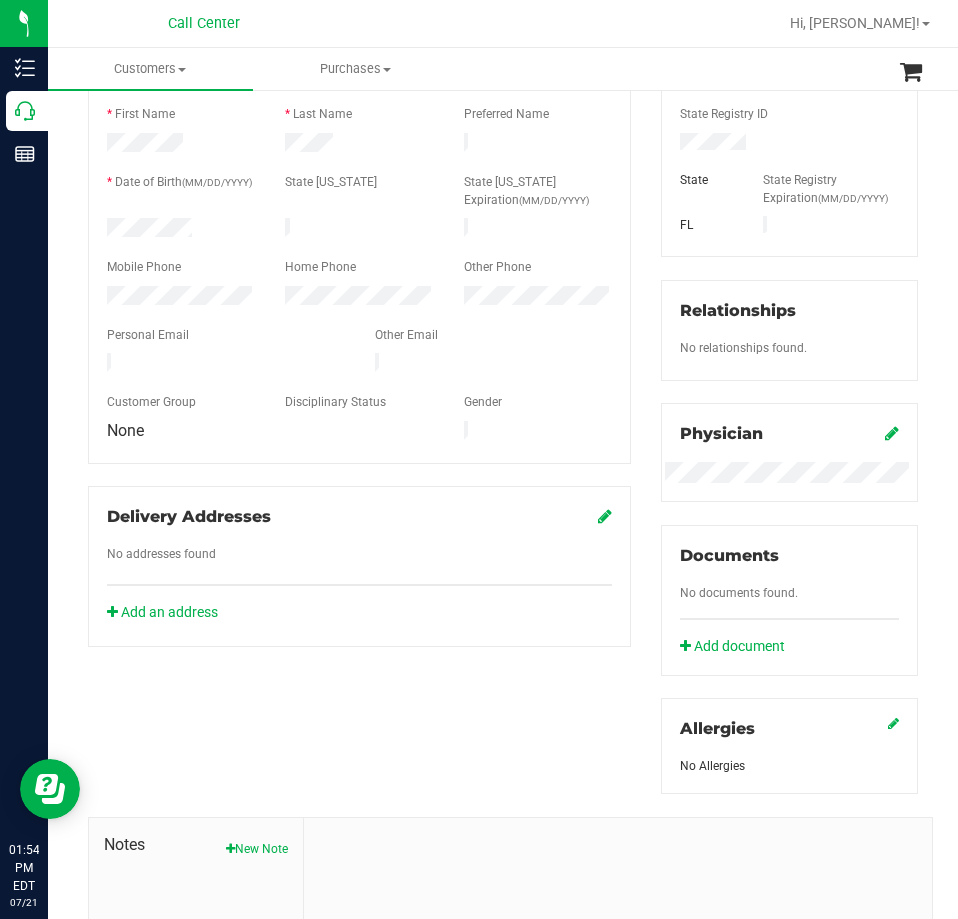 scroll, scrollTop: 400, scrollLeft: 0, axis: vertical 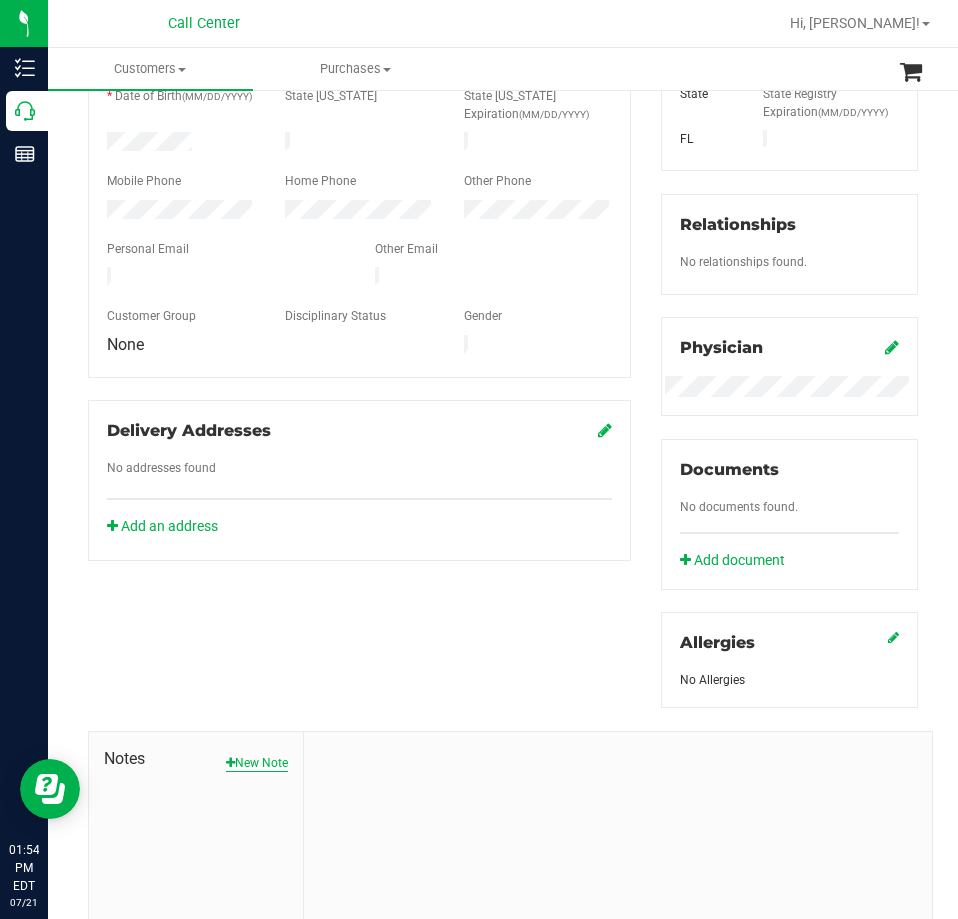 click on "New Note" at bounding box center [257, 763] 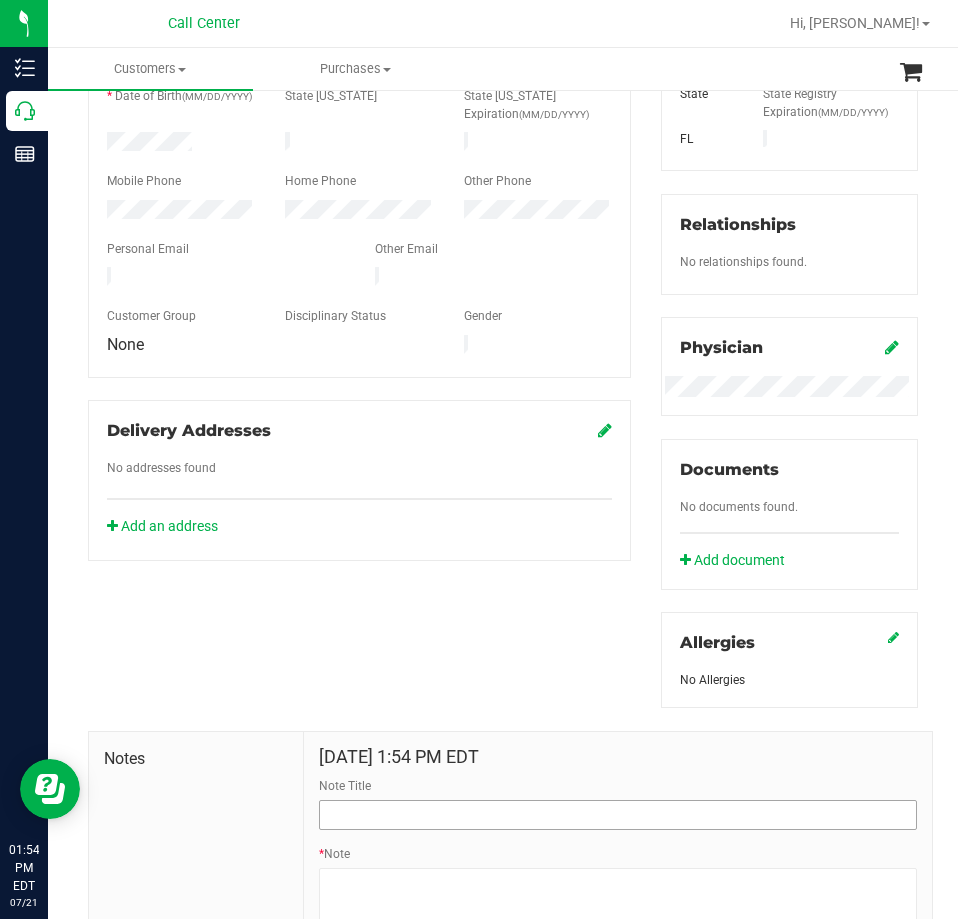 scroll, scrollTop: 500, scrollLeft: 0, axis: vertical 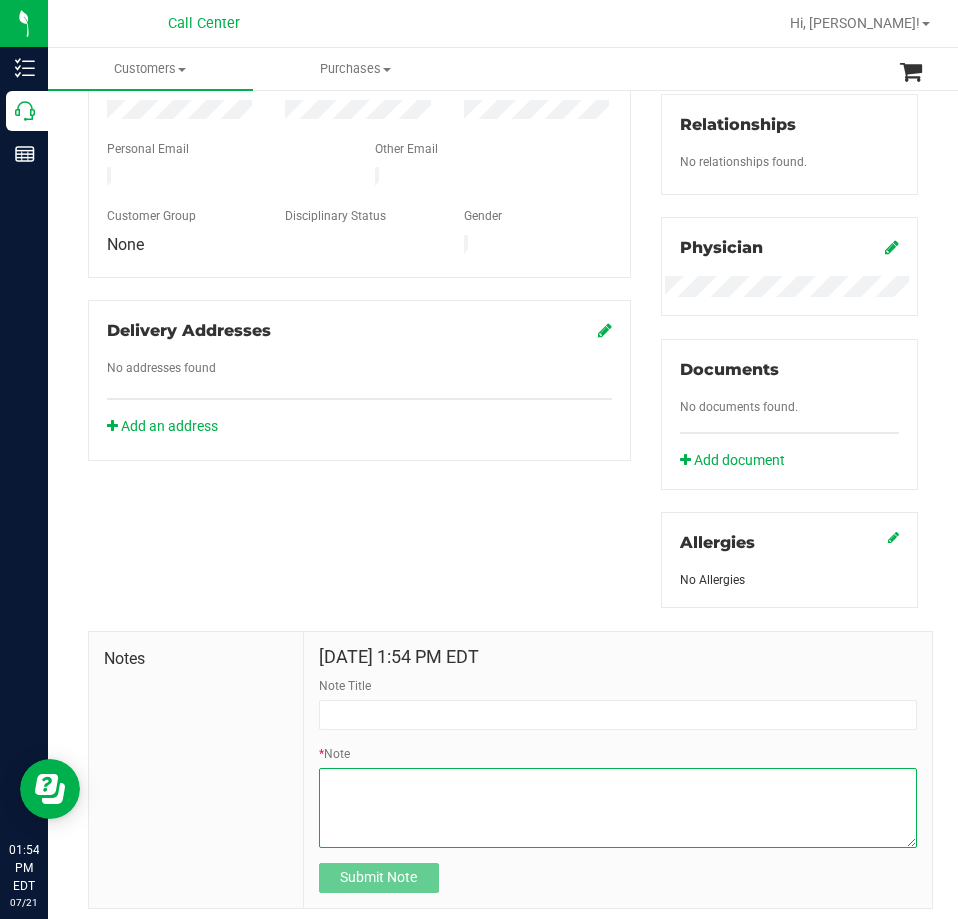 click on "*
Note" at bounding box center [618, 808] 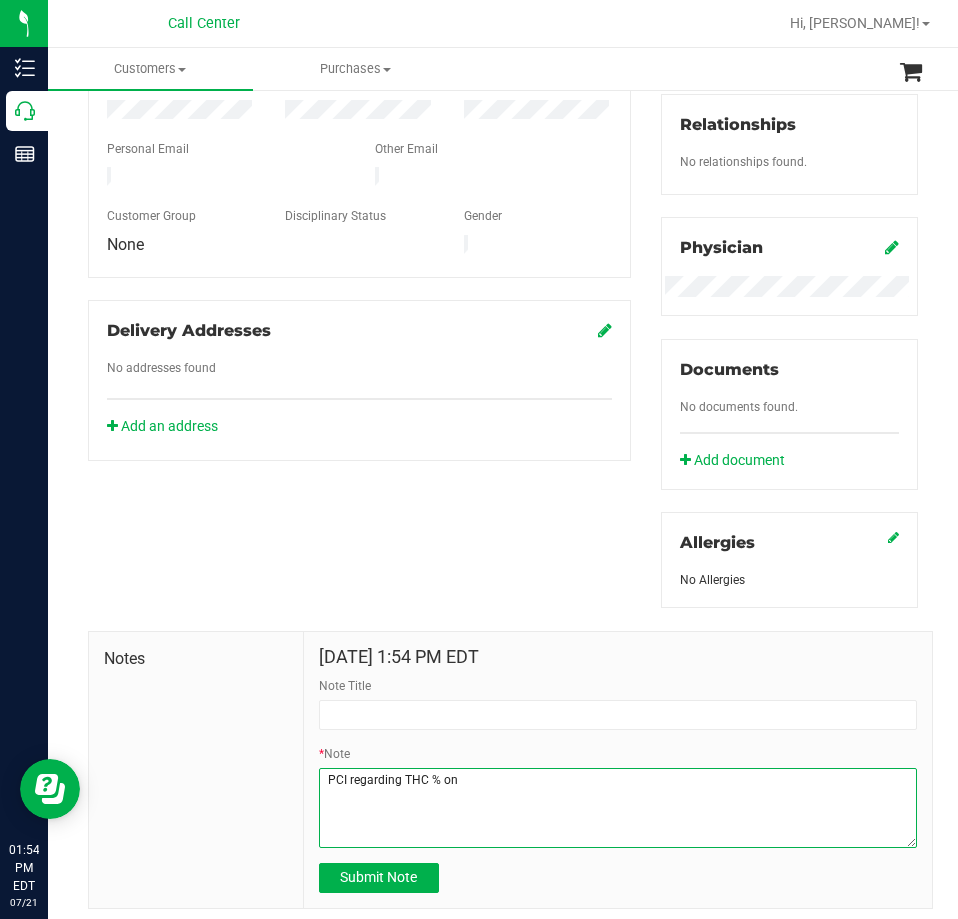 paste on "FT 3.5g Cannabis Flower [PERSON_NAME] (Hybrid)" 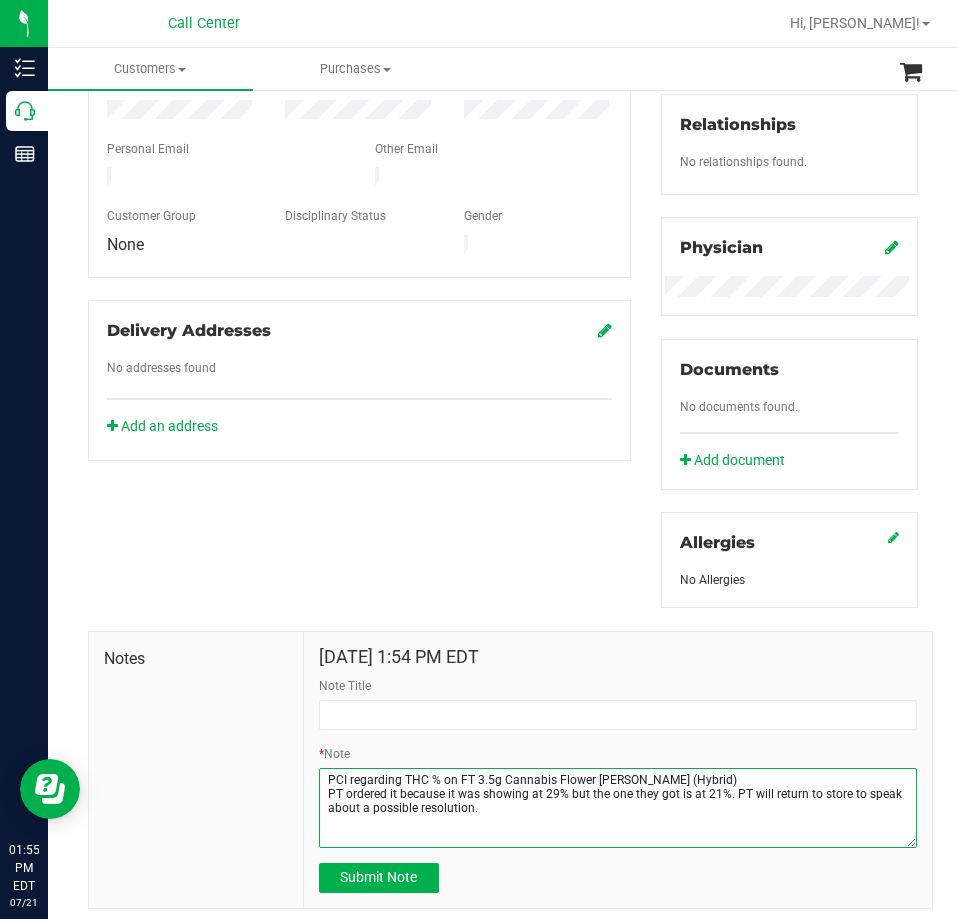 drag, startPoint x: 500, startPoint y: 817, endPoint x: 319, endPoint y: 774, distance: 186.03763 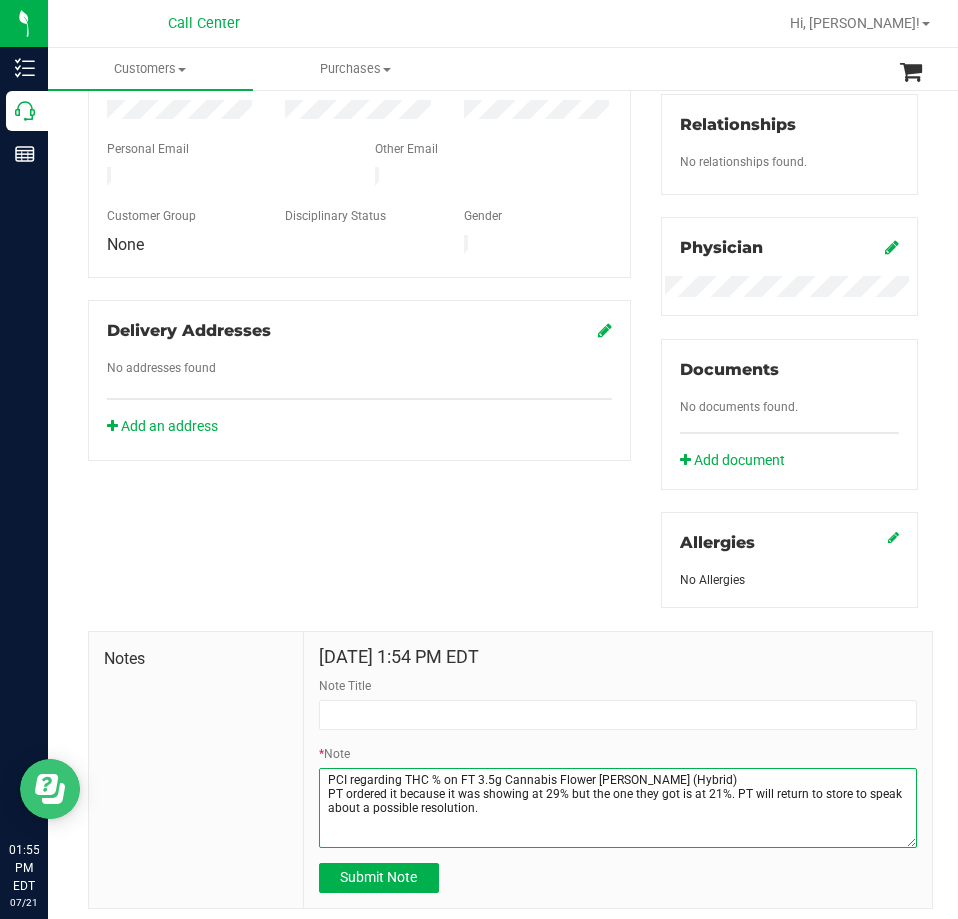 type on "PCI regarding THC % on FT 3.5g Cannabis Flower Dulce De Fresa (Hybrid)
PT ordered it because it was showing at 29% but the one they got is at 21%. PT will return to store to speak about a possible resolution." 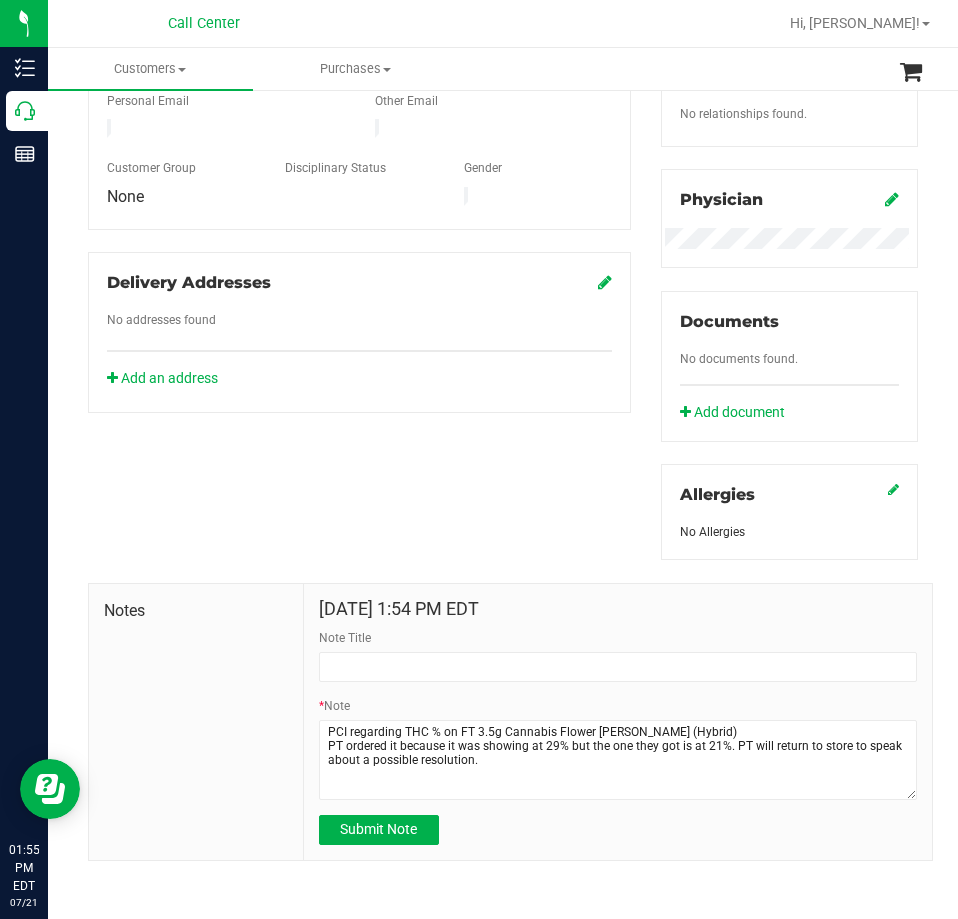 scroll, scrollTop: 553, scrollLeft: 0, axis: vertical 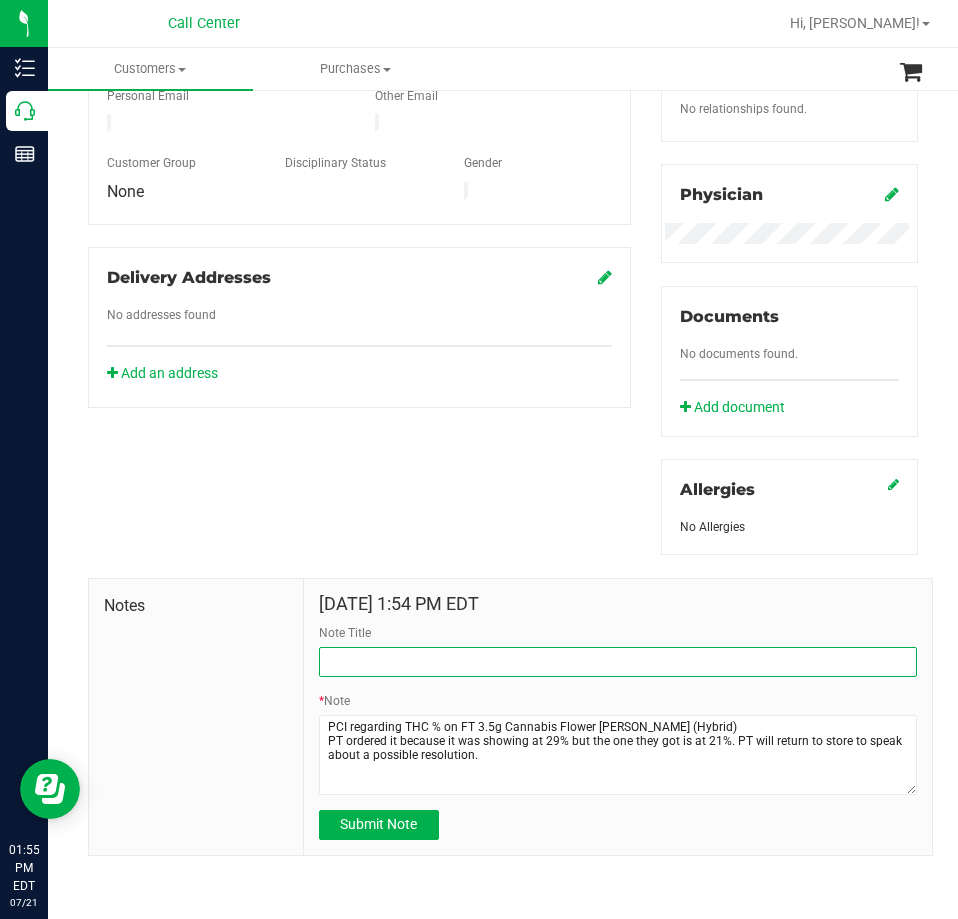 click on "Note Title" at bounding box center [618, 662] 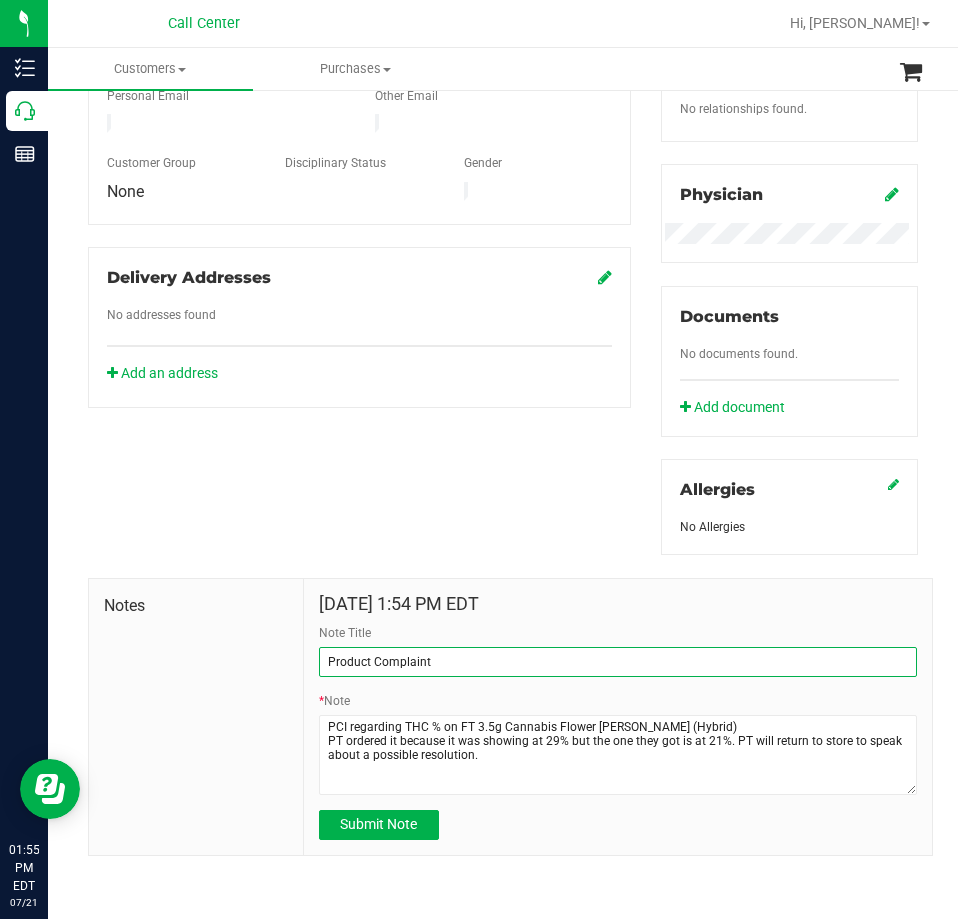 click on "Product Complaint" at bounding box center (618, 662) 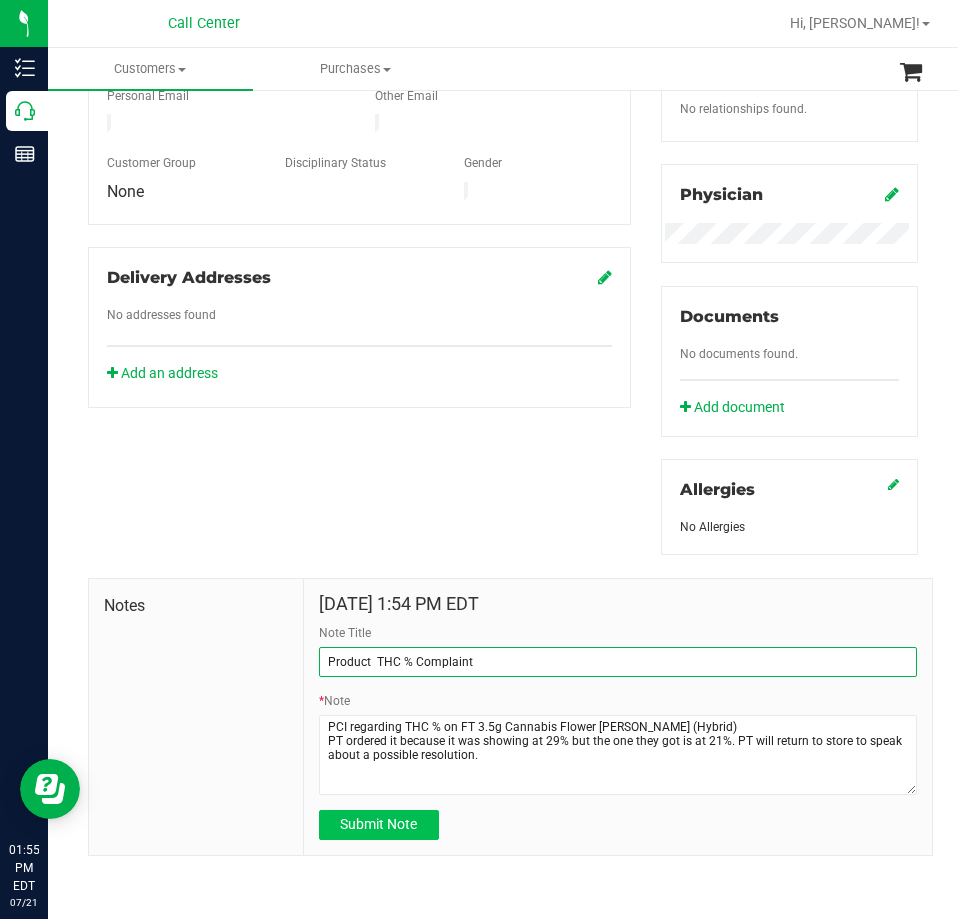 type on "Product  THC % Complaint" 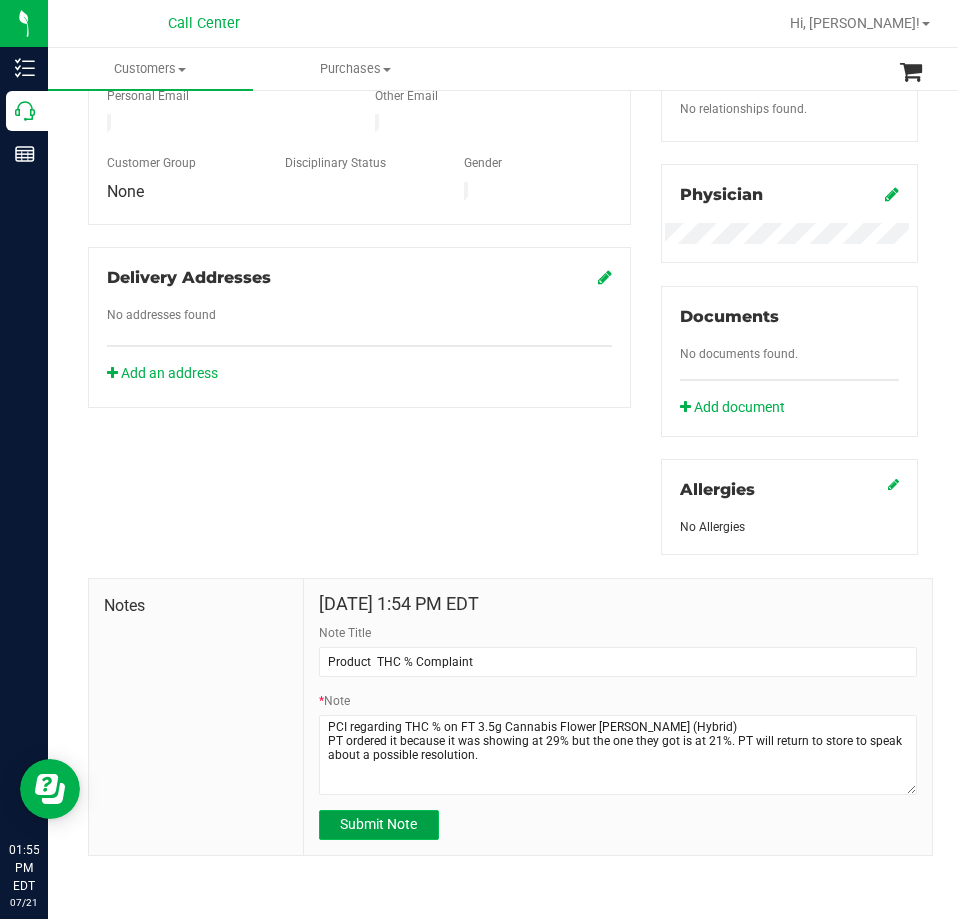 click on "Submit Note" at bounding box center [378, 824] 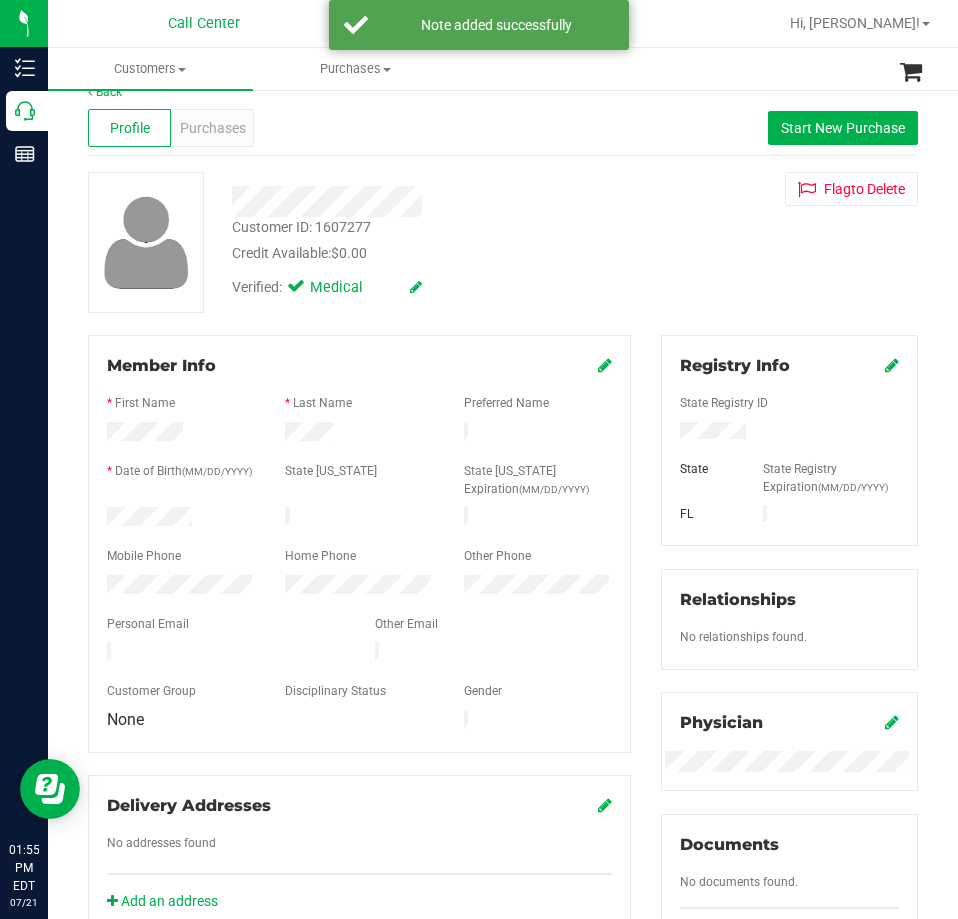 scroll, scrollTop: 0, scrollLeft: 0, axis: both 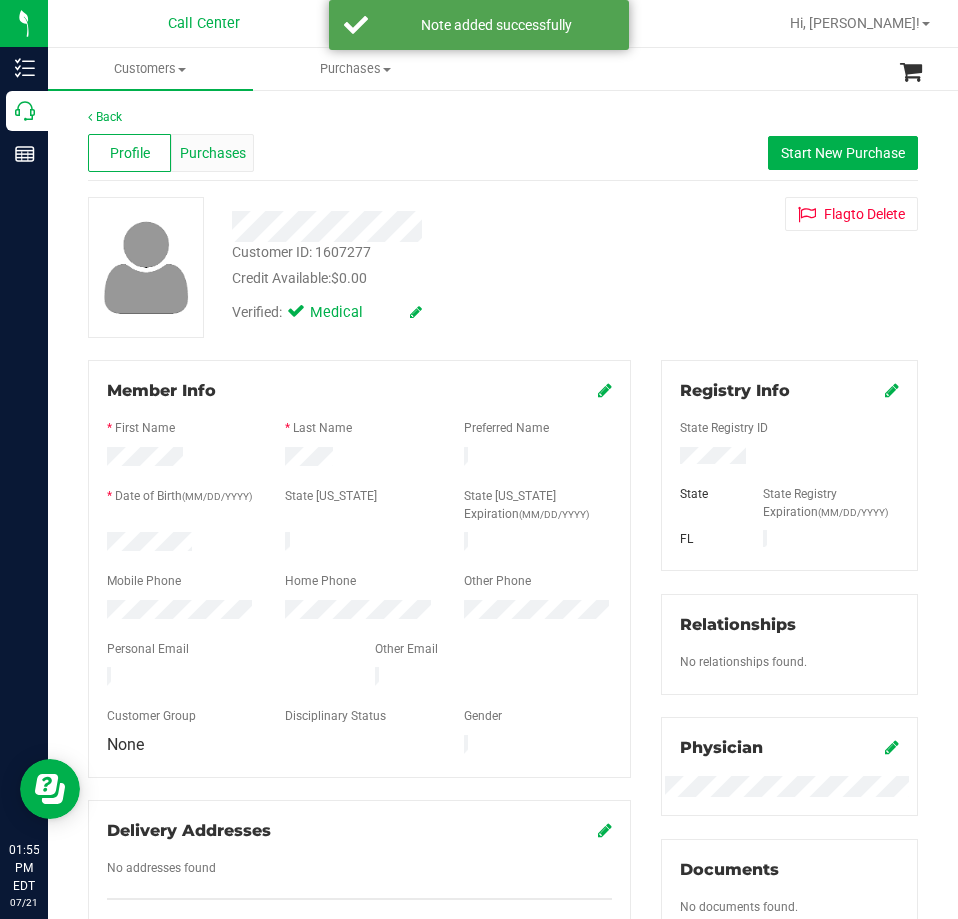 click on "Purchases" at bounding box center [213, 153] 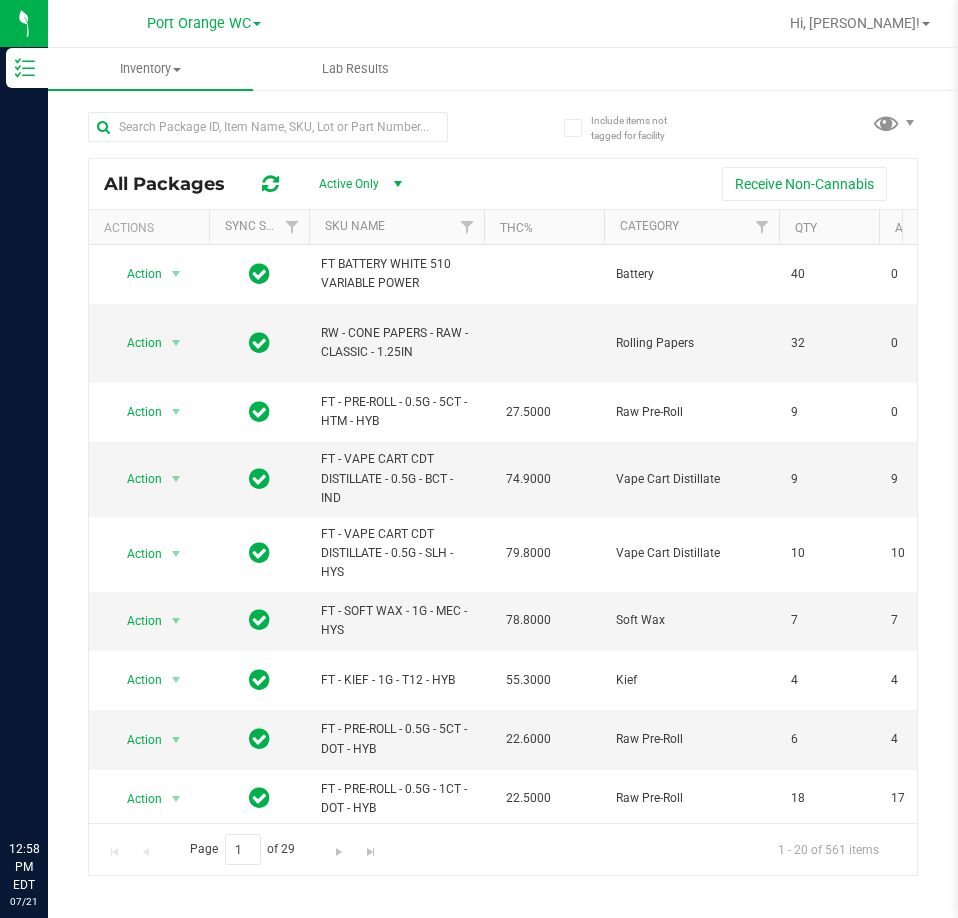 scroll, scrollTop: 0, scrollLeft: 0, axis: both 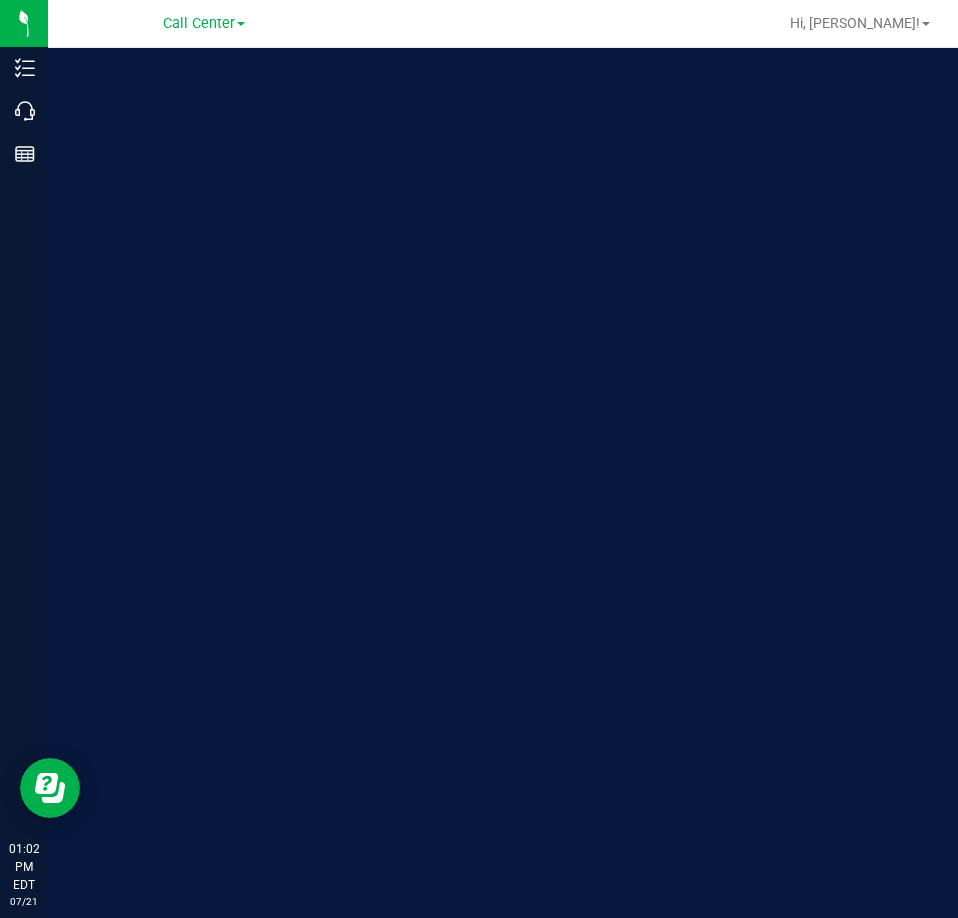 click on "Call Center" at bounding box center (199, 23) 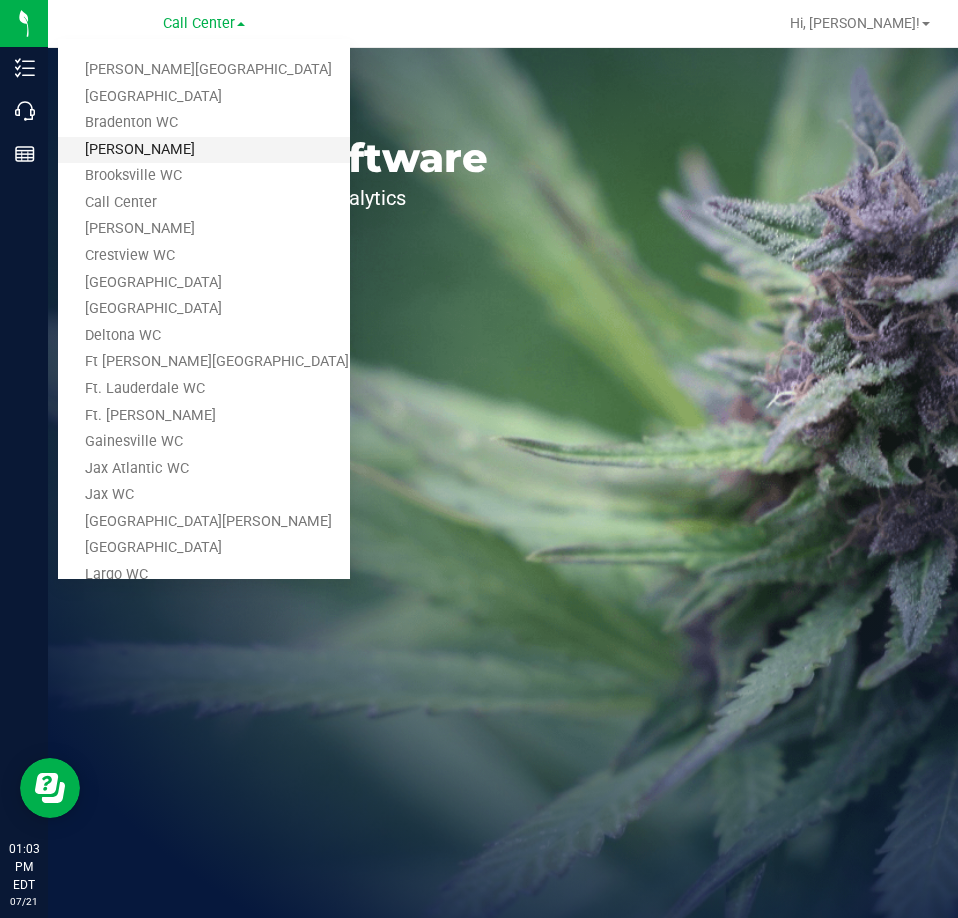 click on "[PERSON_NAME]" at bounding box center (204, 150) 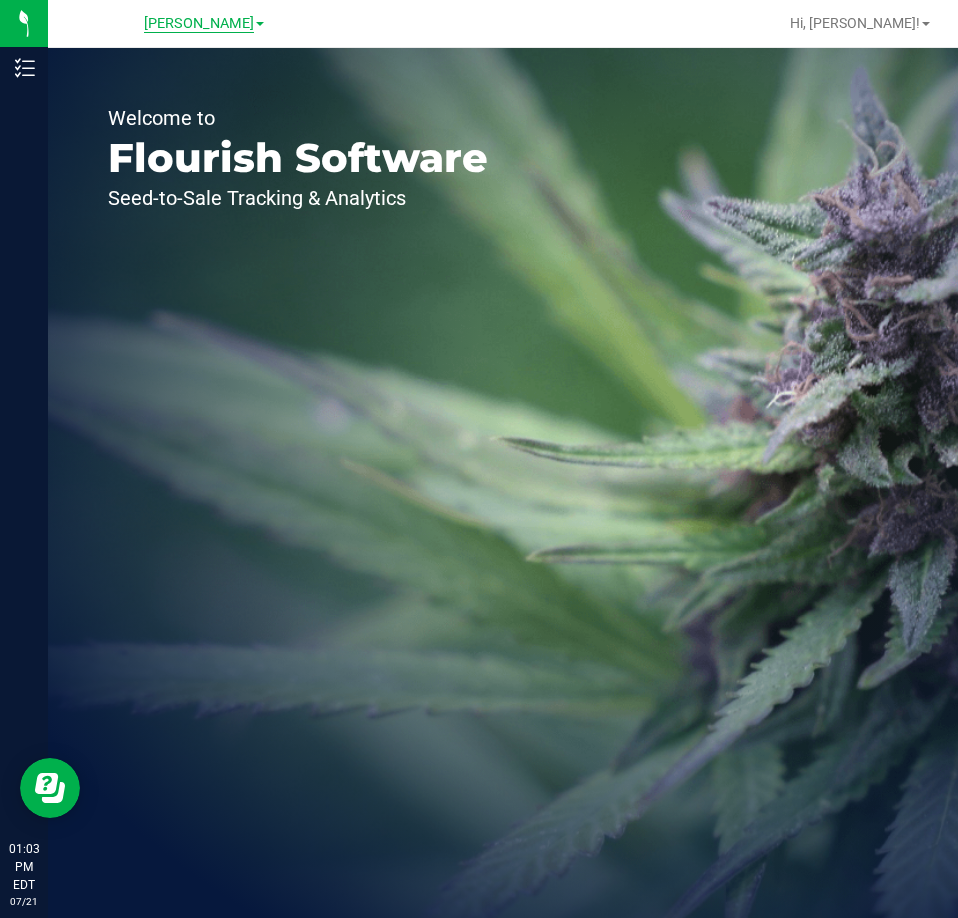 click on "[PERSON_NAME]" at bounding box center [199, 24] 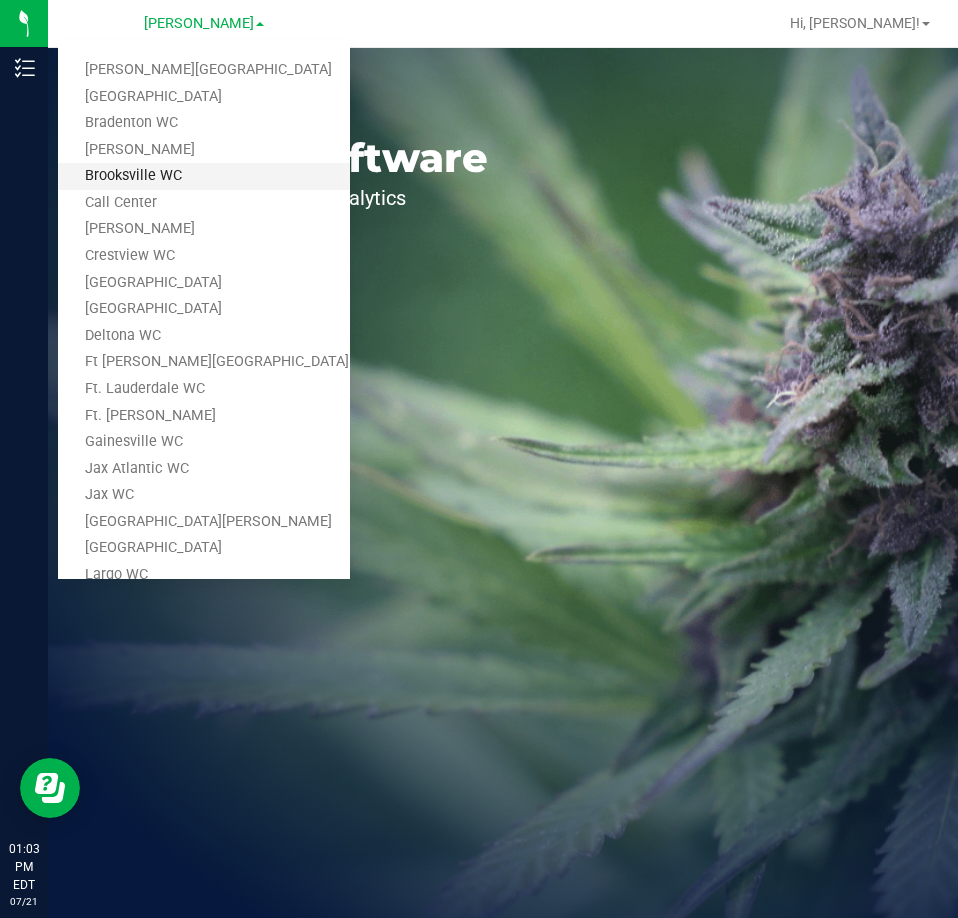 click on "Brooksville WC" at bounding box center [204, 176] 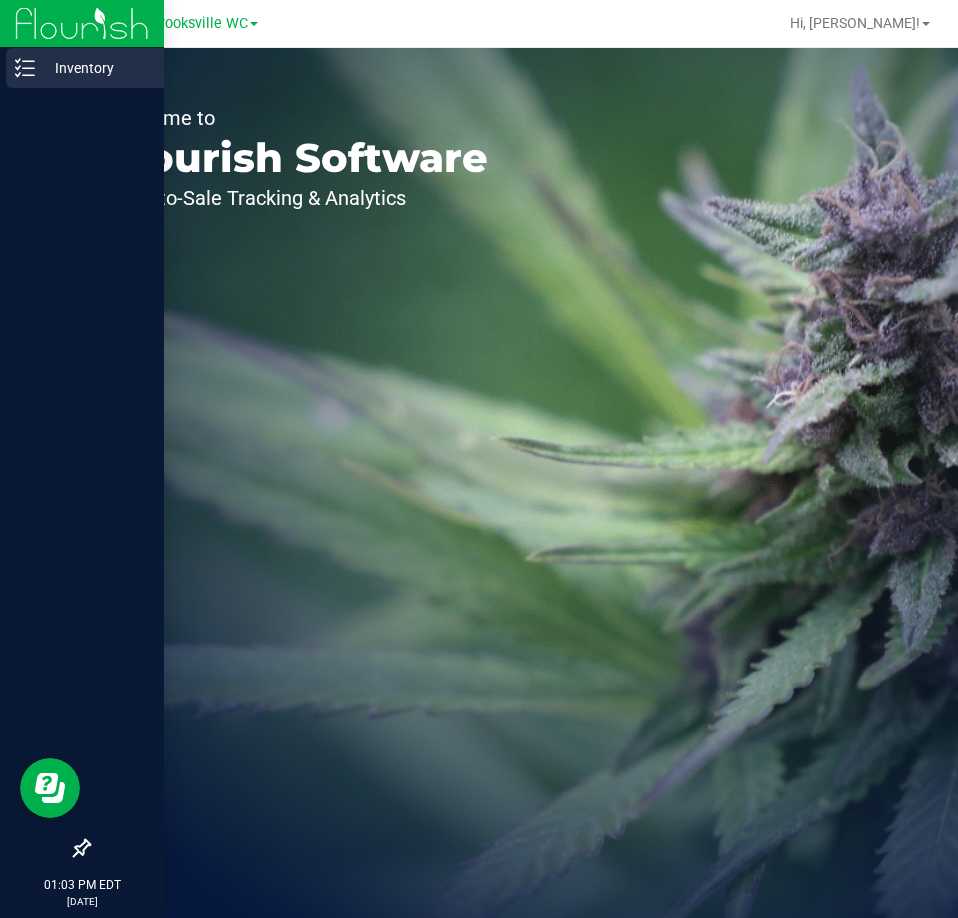 click on "Inventory" at bounding box center (95, 68) 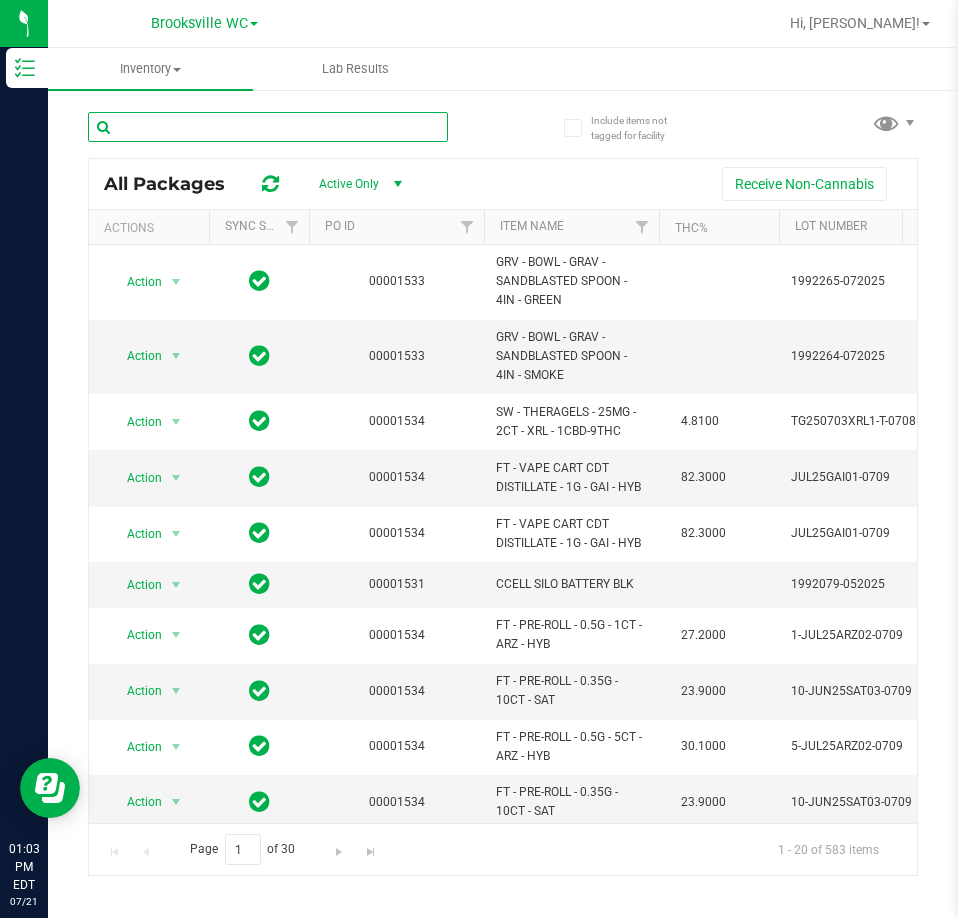 click at bounding box center [268, 127] 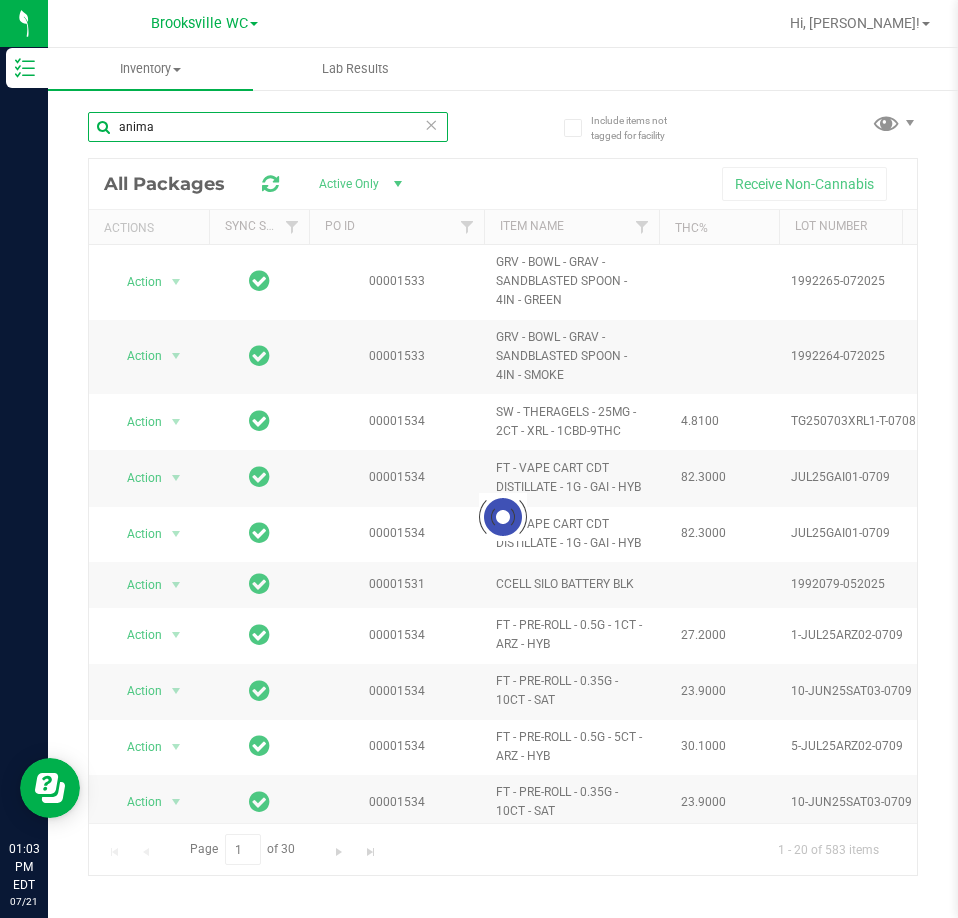 type on "animal" 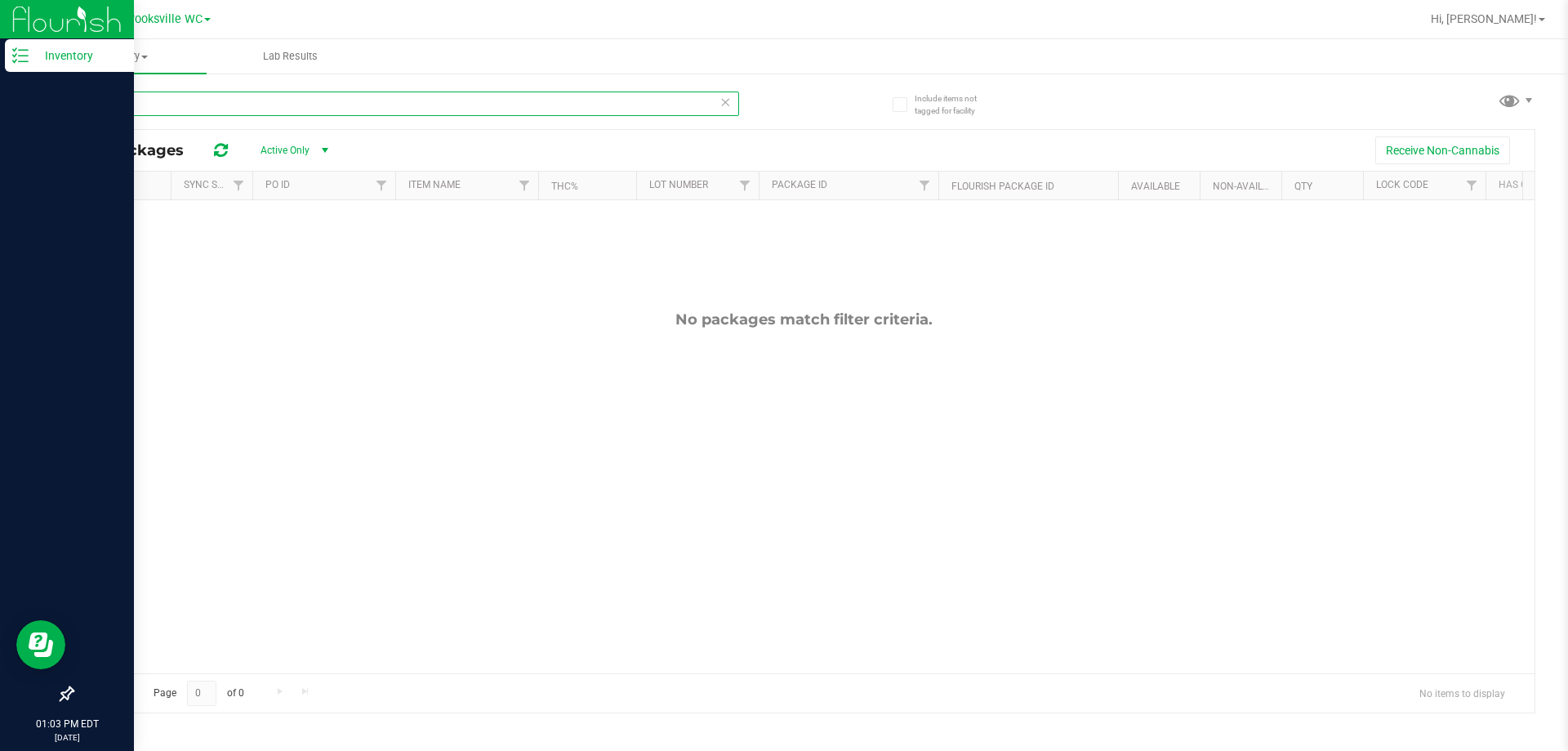 drag, startPoint x: 82, startPoint y: 109, endPoint x: 25, endPoint y: 109, distance: 57 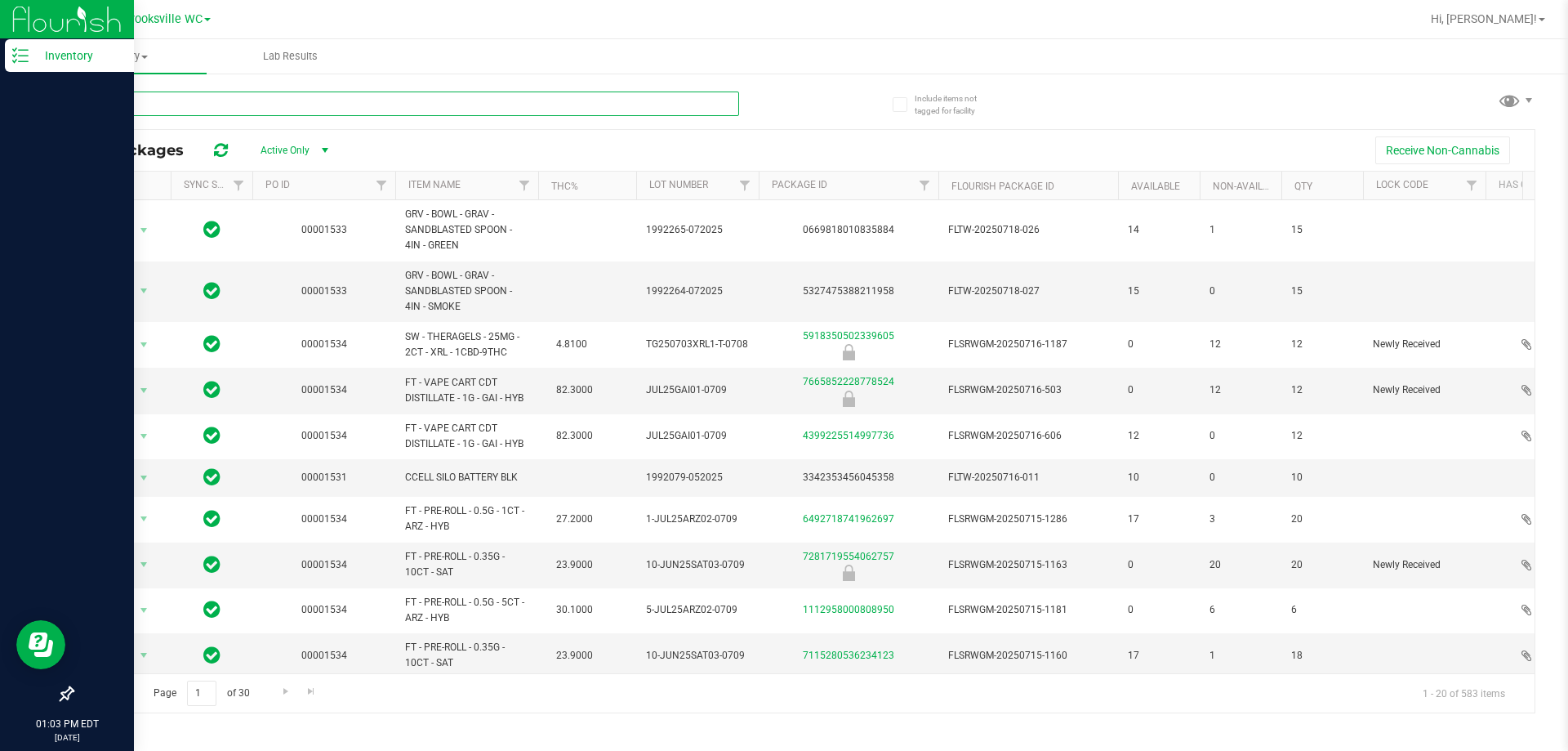 type on "bitter" 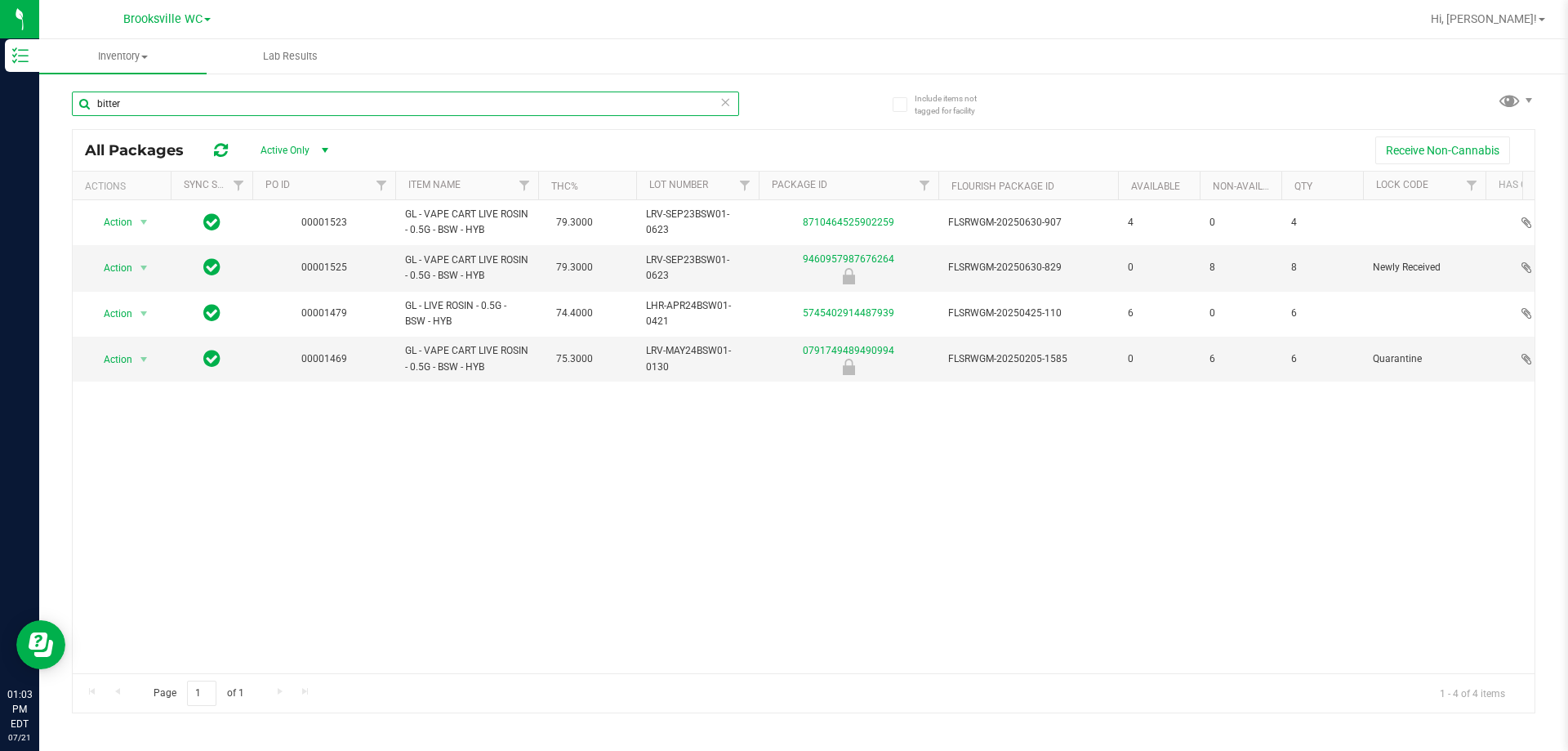 click on "bitter" at bounding box center [405, 104] 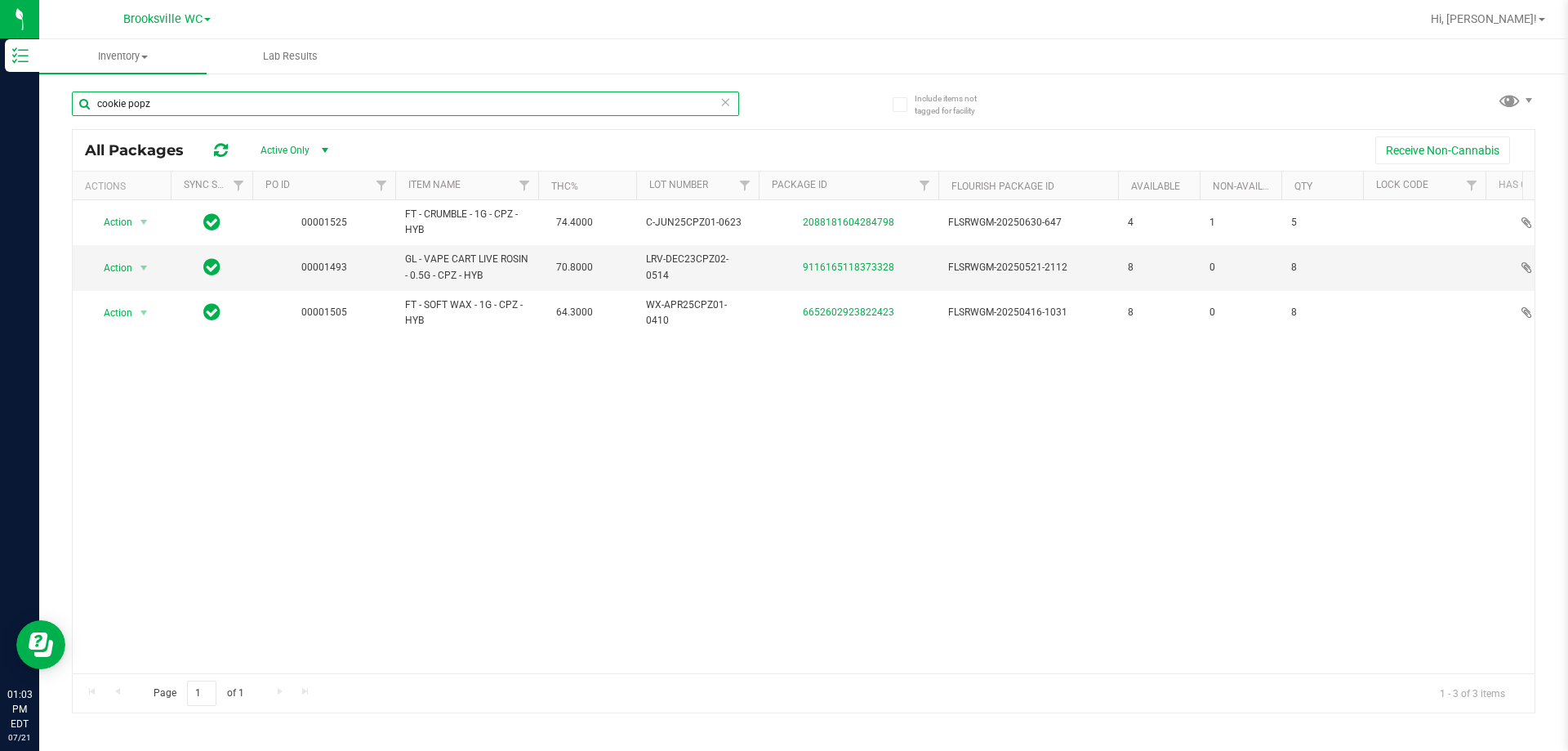 click on "cookie popz" at bounding box center (405, 104) 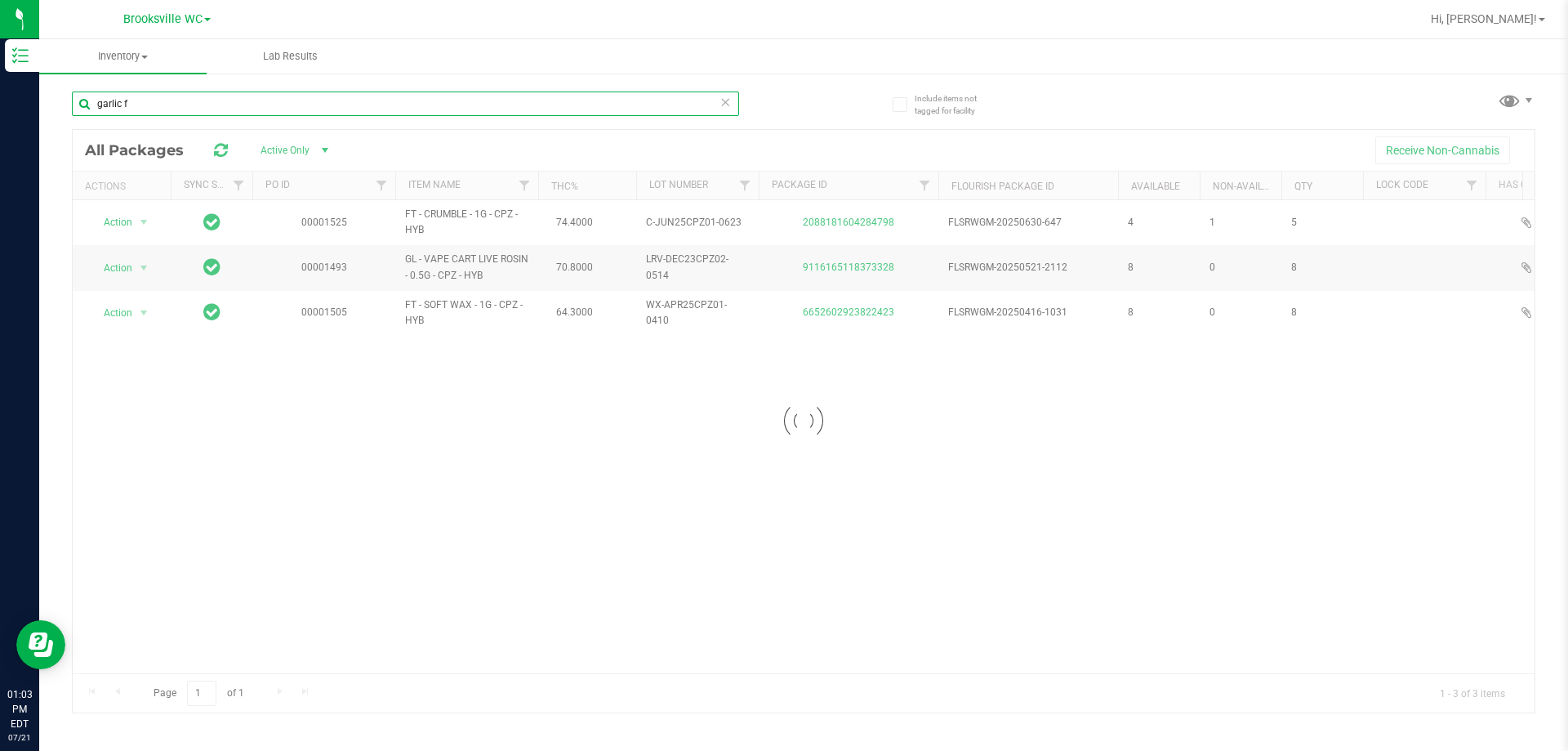 type on "garlic fu" 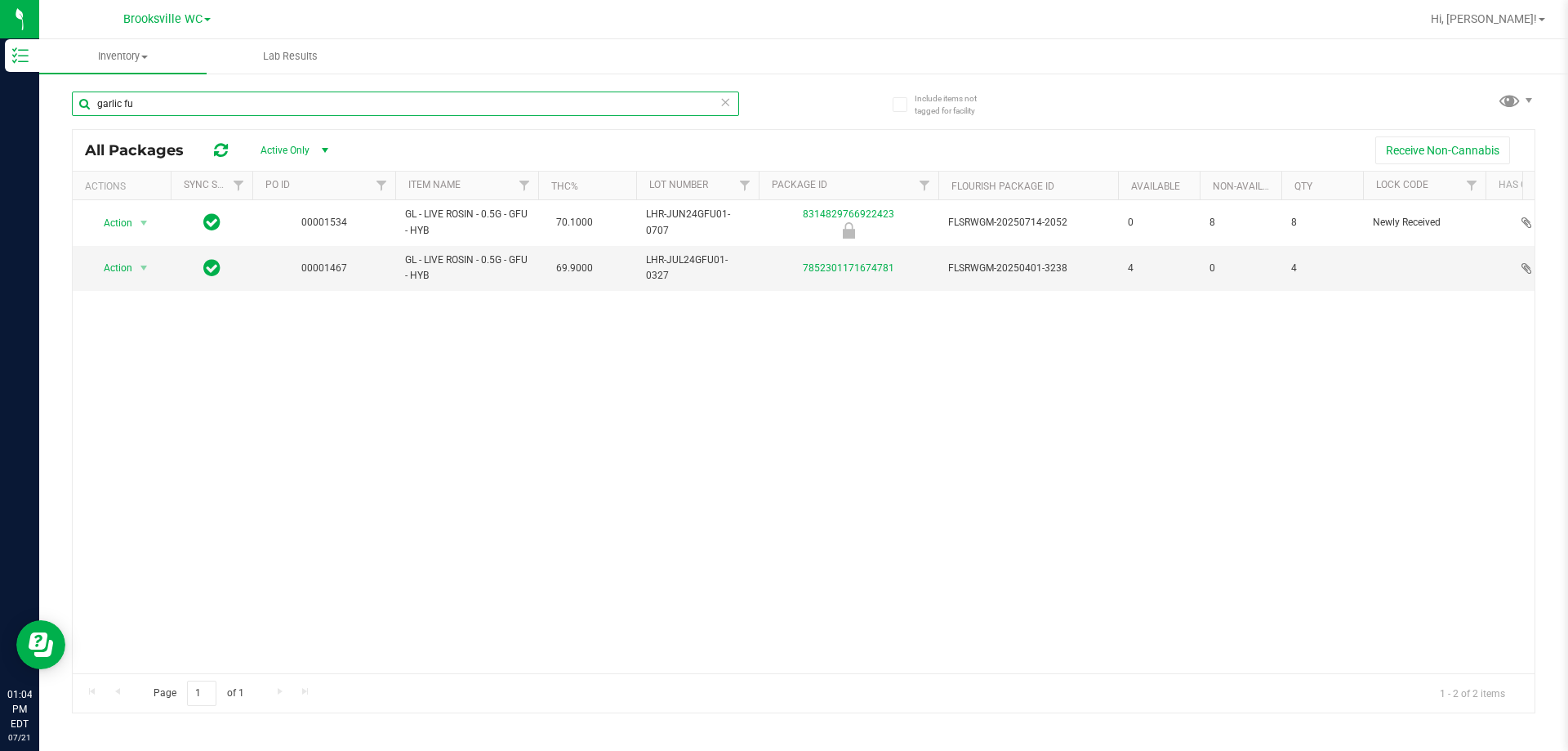 drag, startPoint x: 180, startPoint y: 103, endPoint x: -152, endPoint y: 114, distance: 332.18218 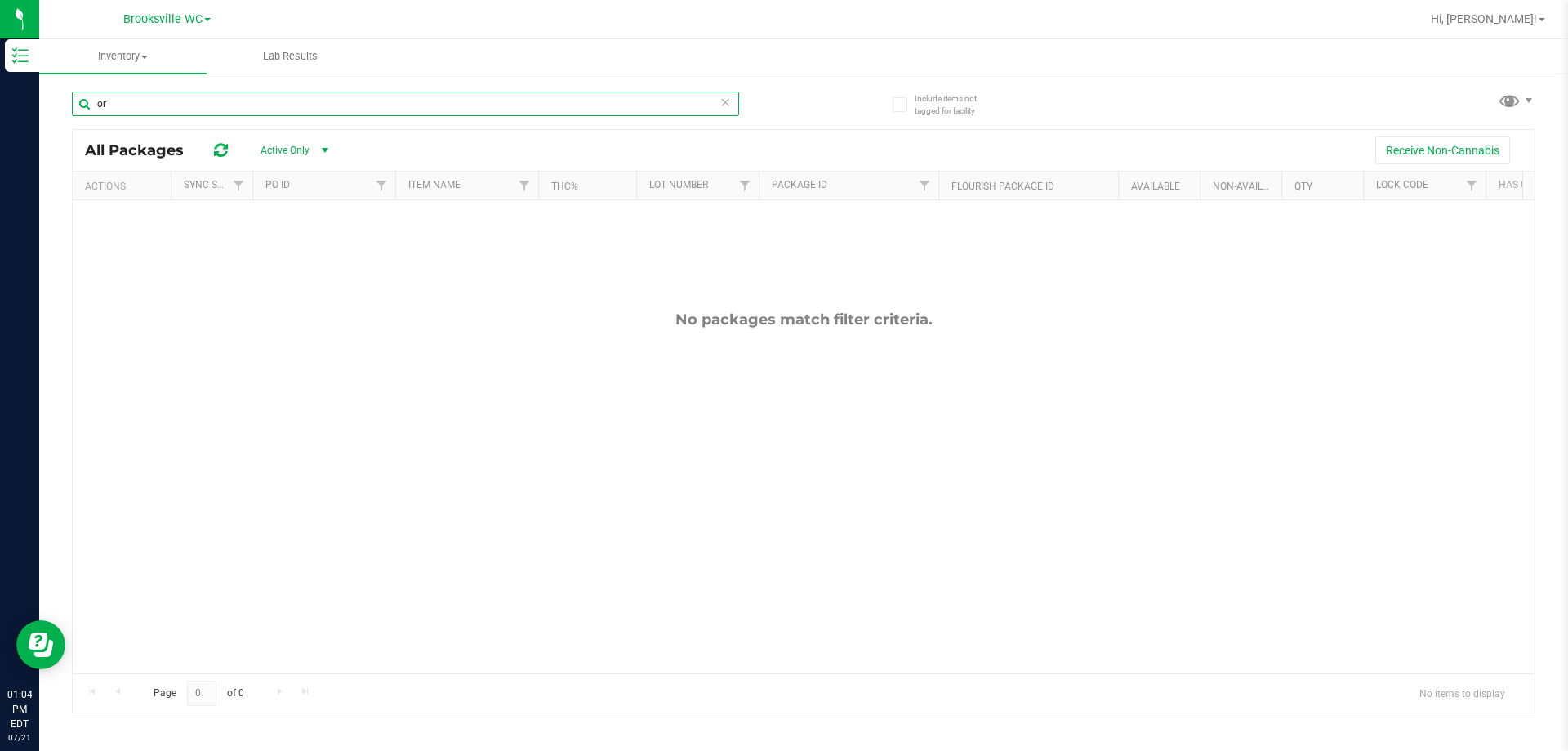 type on "o" 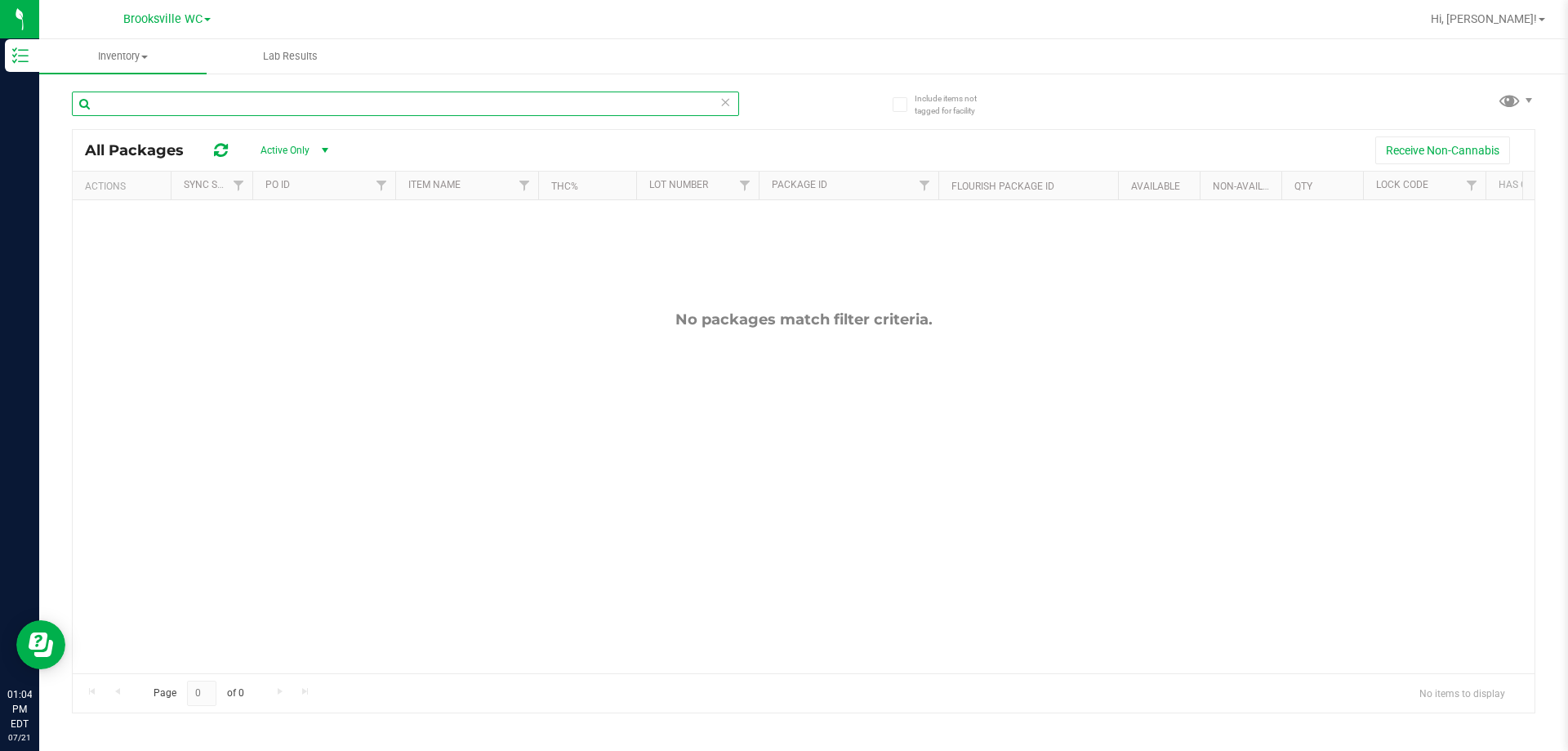 type on "p" 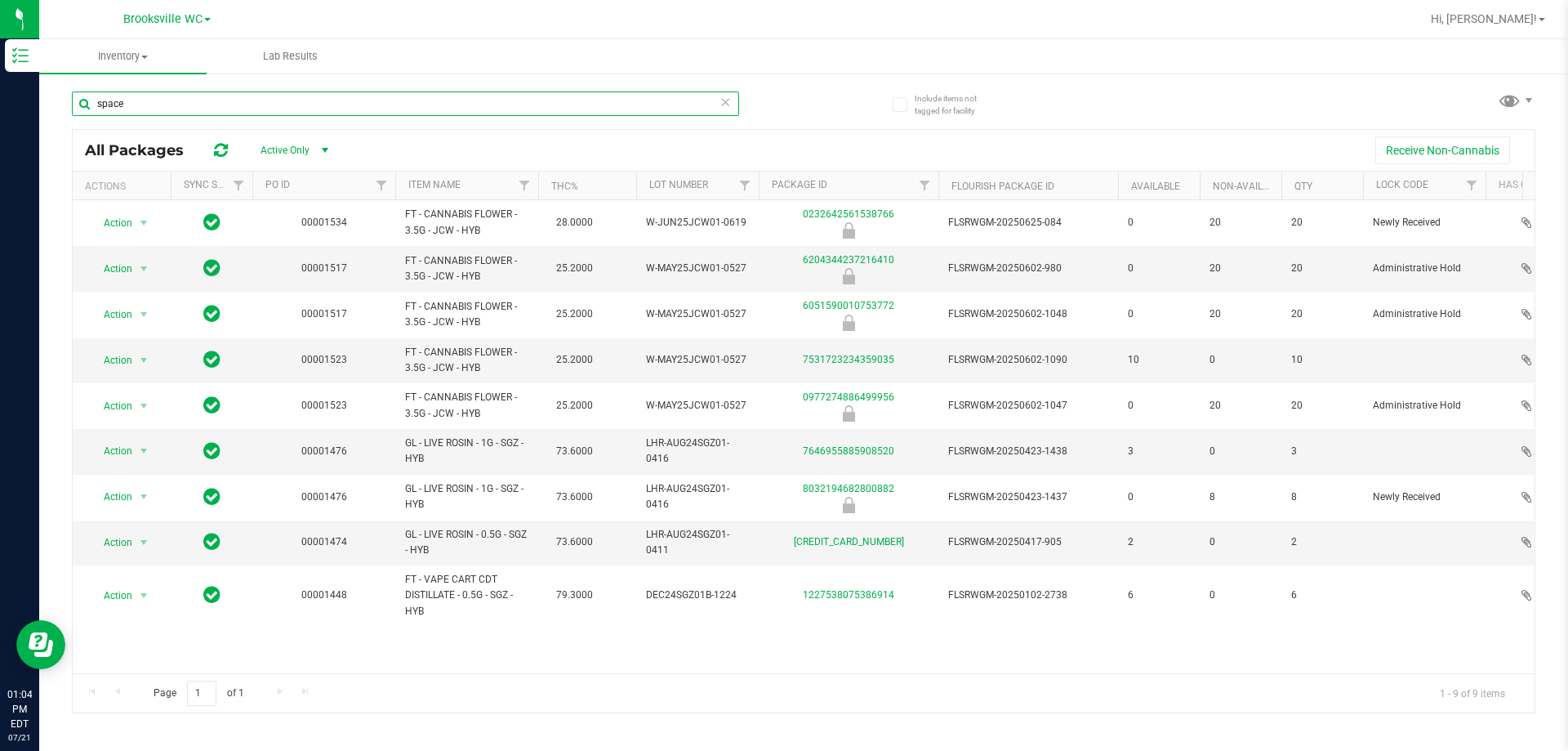 scroll, scrollTop: 0, scrollLeft: 96, axis: horizontal 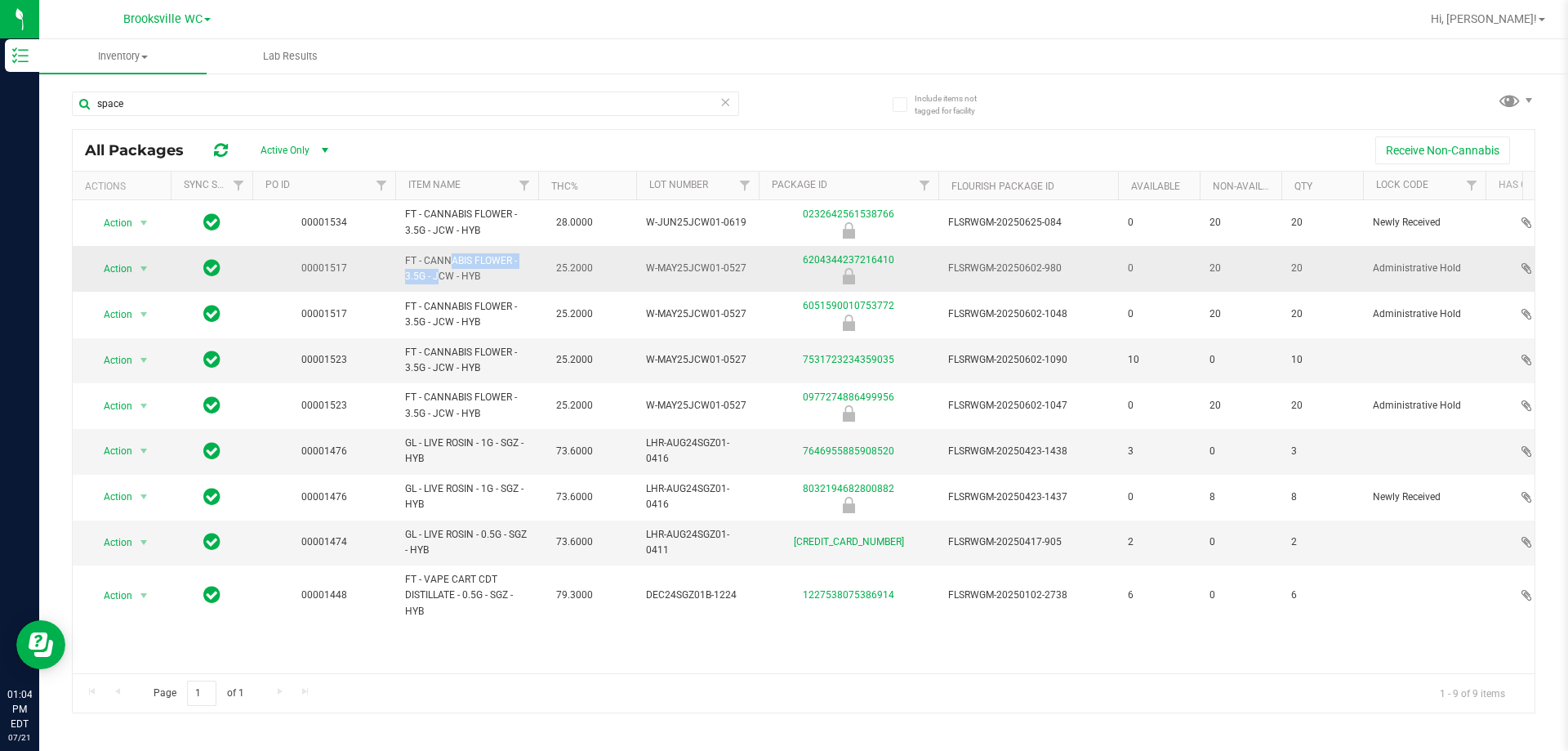 drag, startPoint x: 403, startPoint y: 257, endPoint x: 519, endPoint y: 259, distance: 116.01724 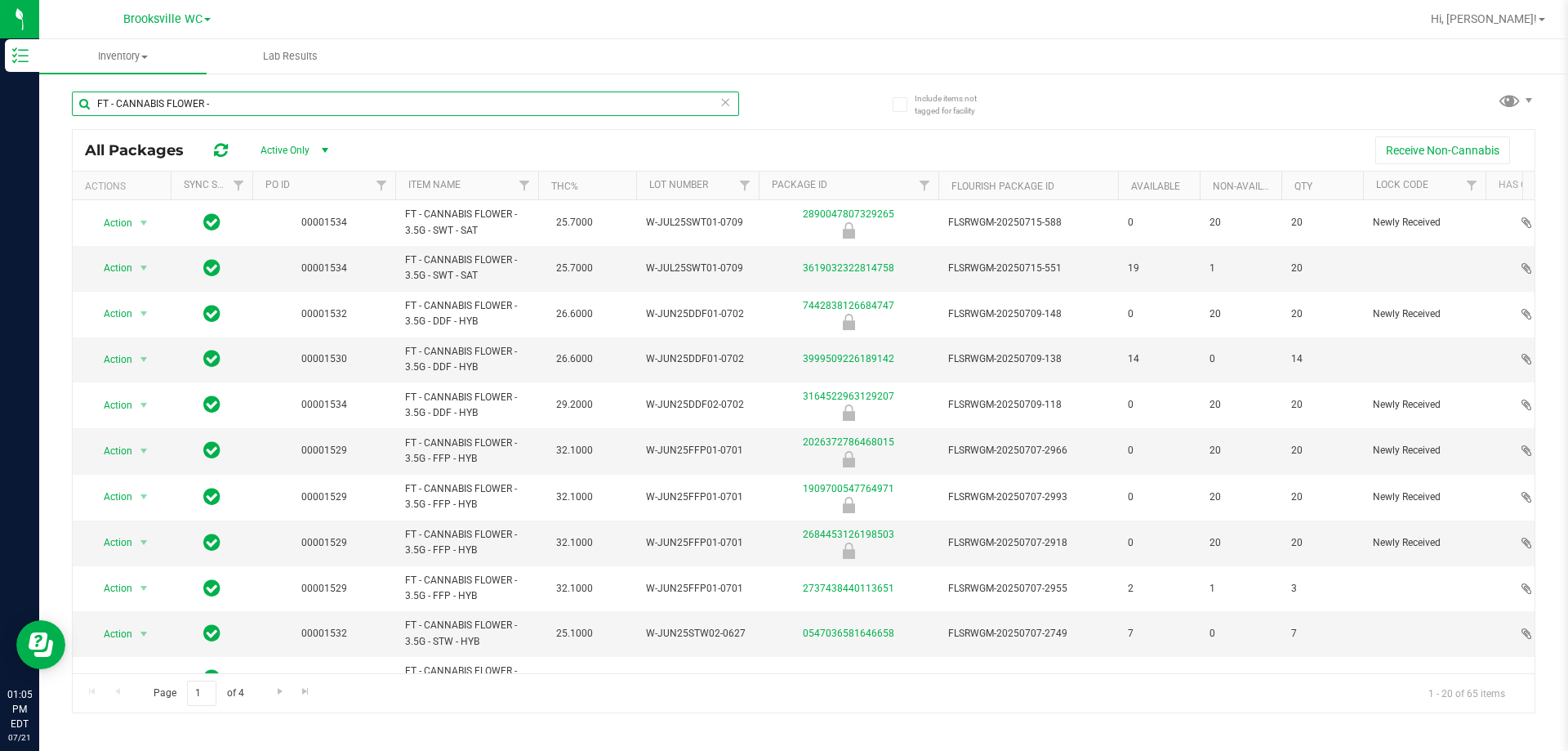 scroll, scrollTop: 0, scrollLeft: 267, axis: horizontal 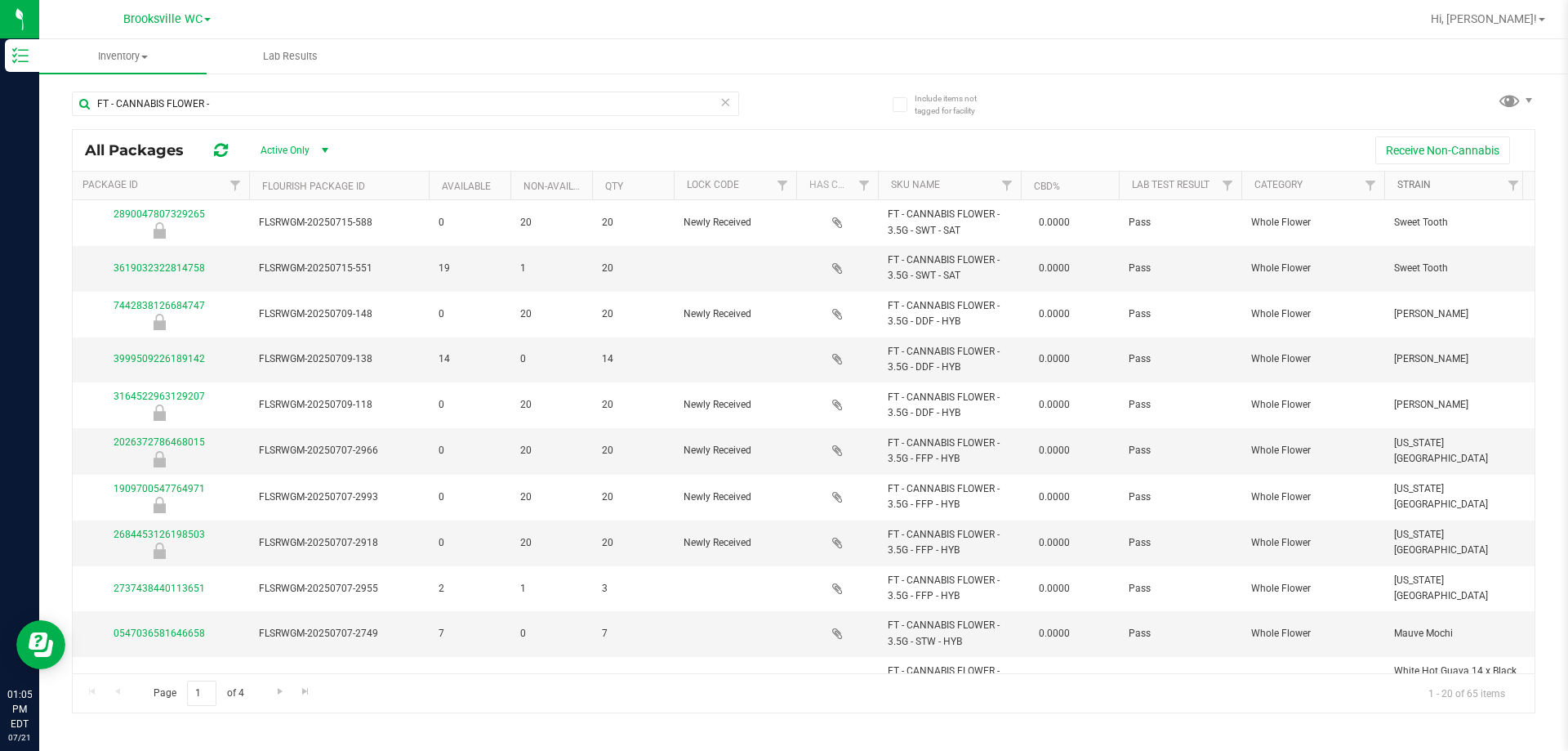 click on "Strain" at bounding box center (1414, 185) 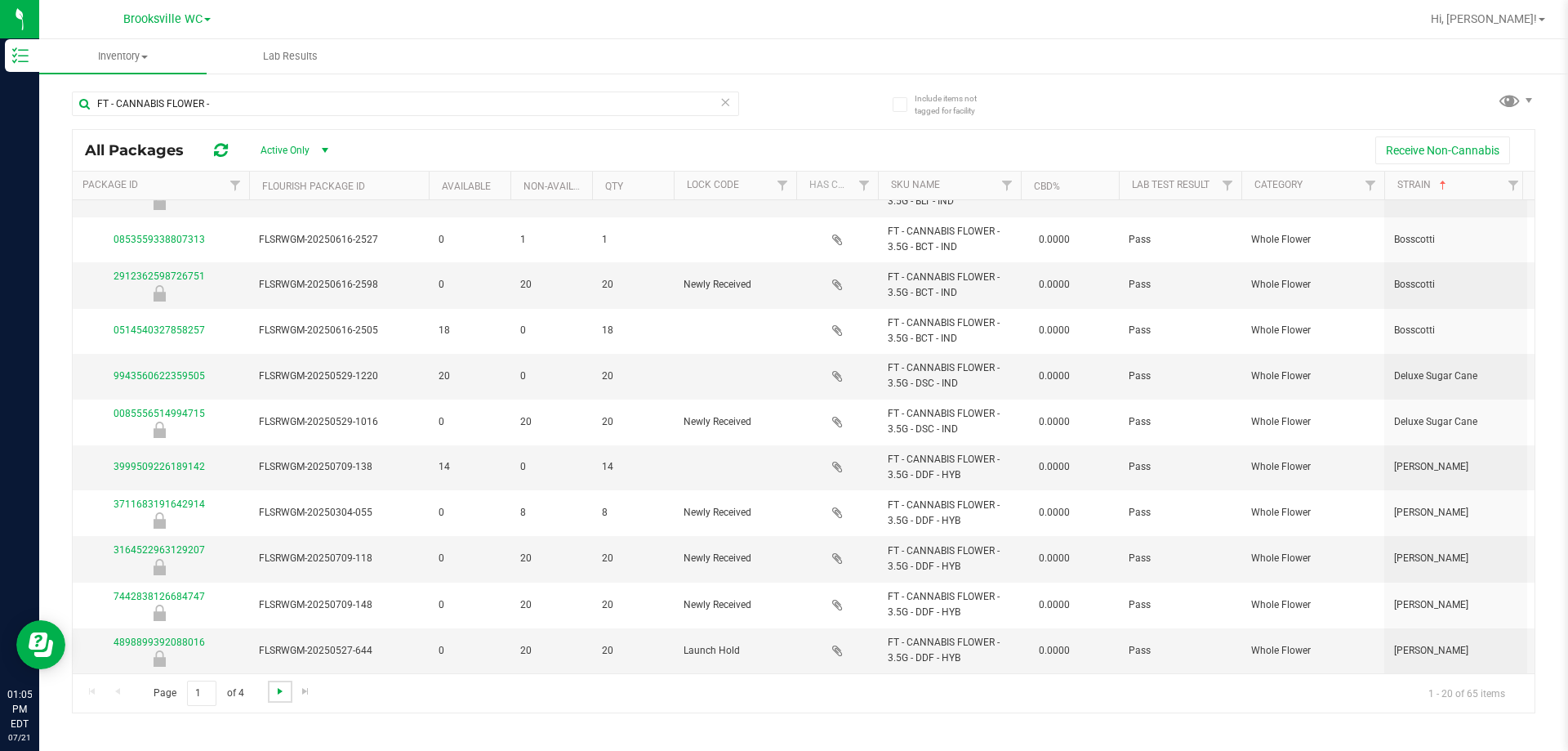 click at bounding box center [280, 691] 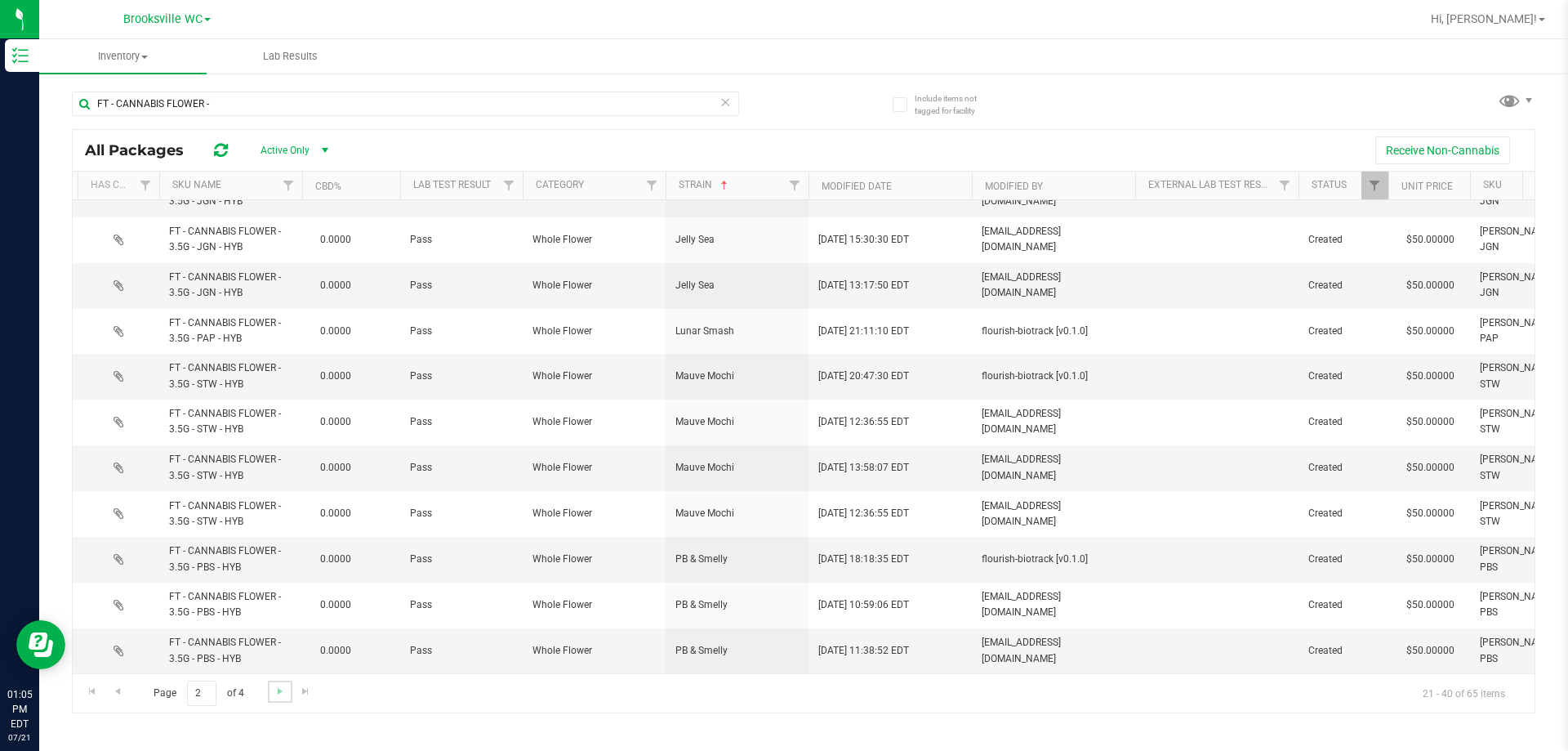 click at bounding box center (279, 691) 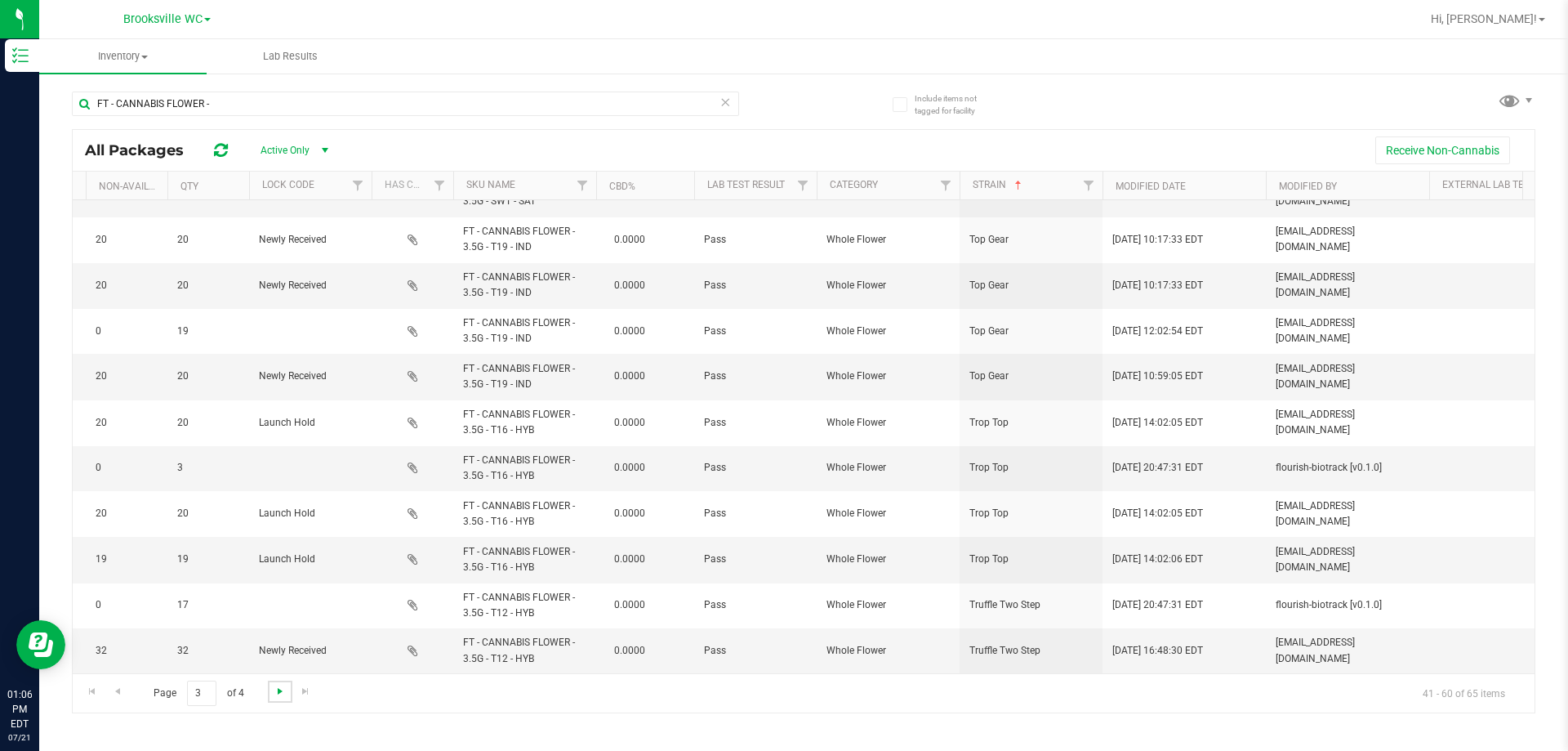 click at bounding box center [280, 691] 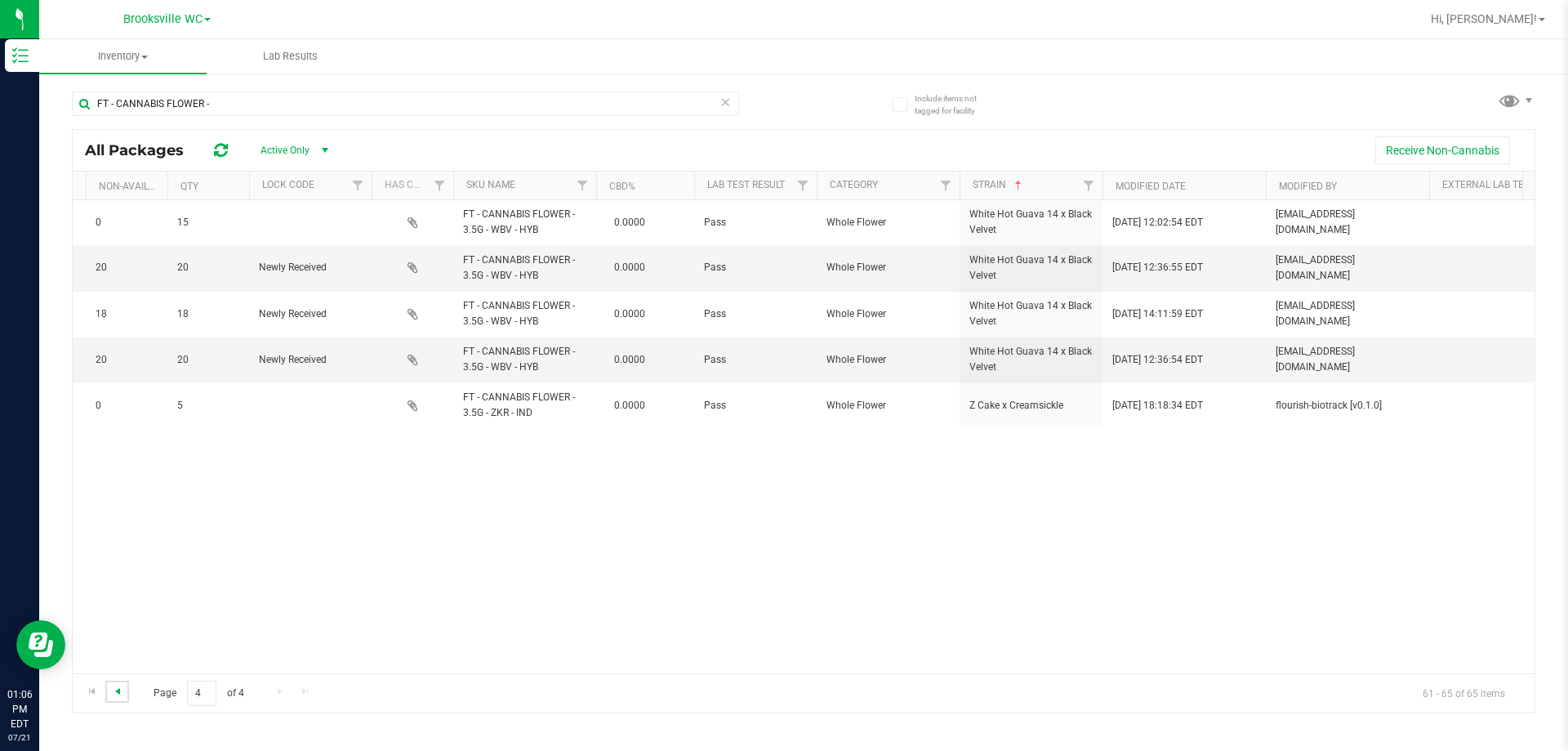 click at bounding box center (118, 691) 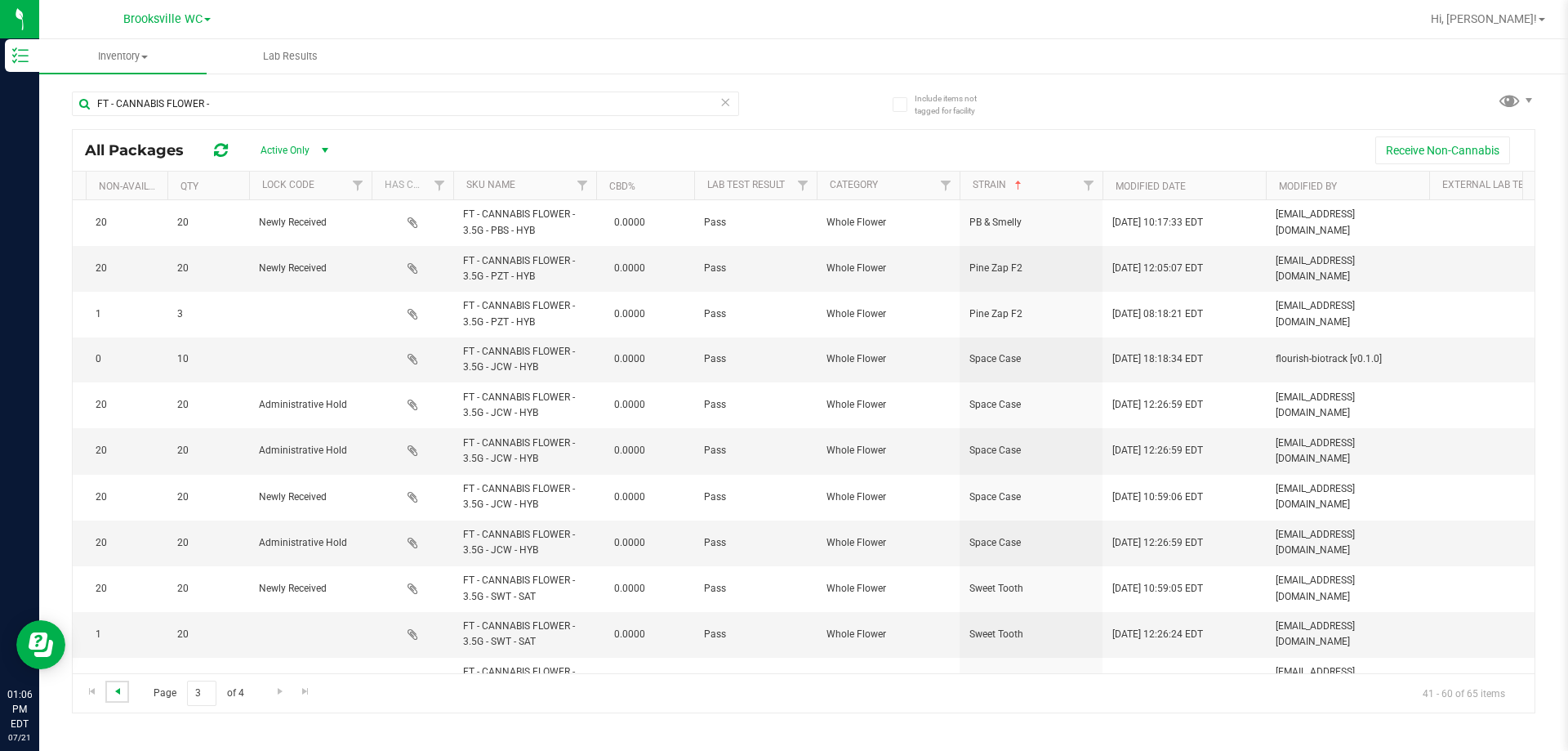 click at bounding box center (118, 691) 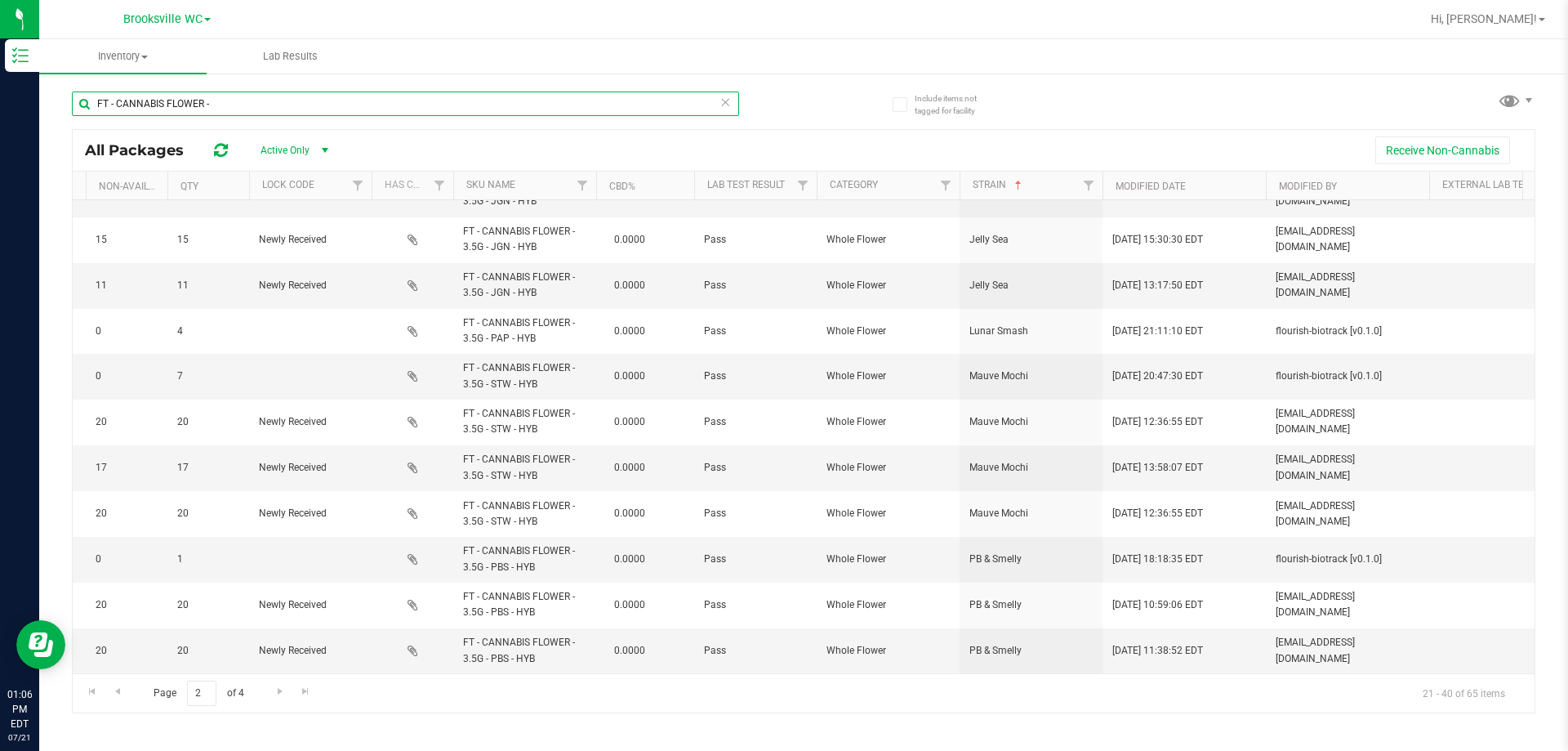 click on "FT - CANNABIS FLOWER -" at bounding box center [405, 104] 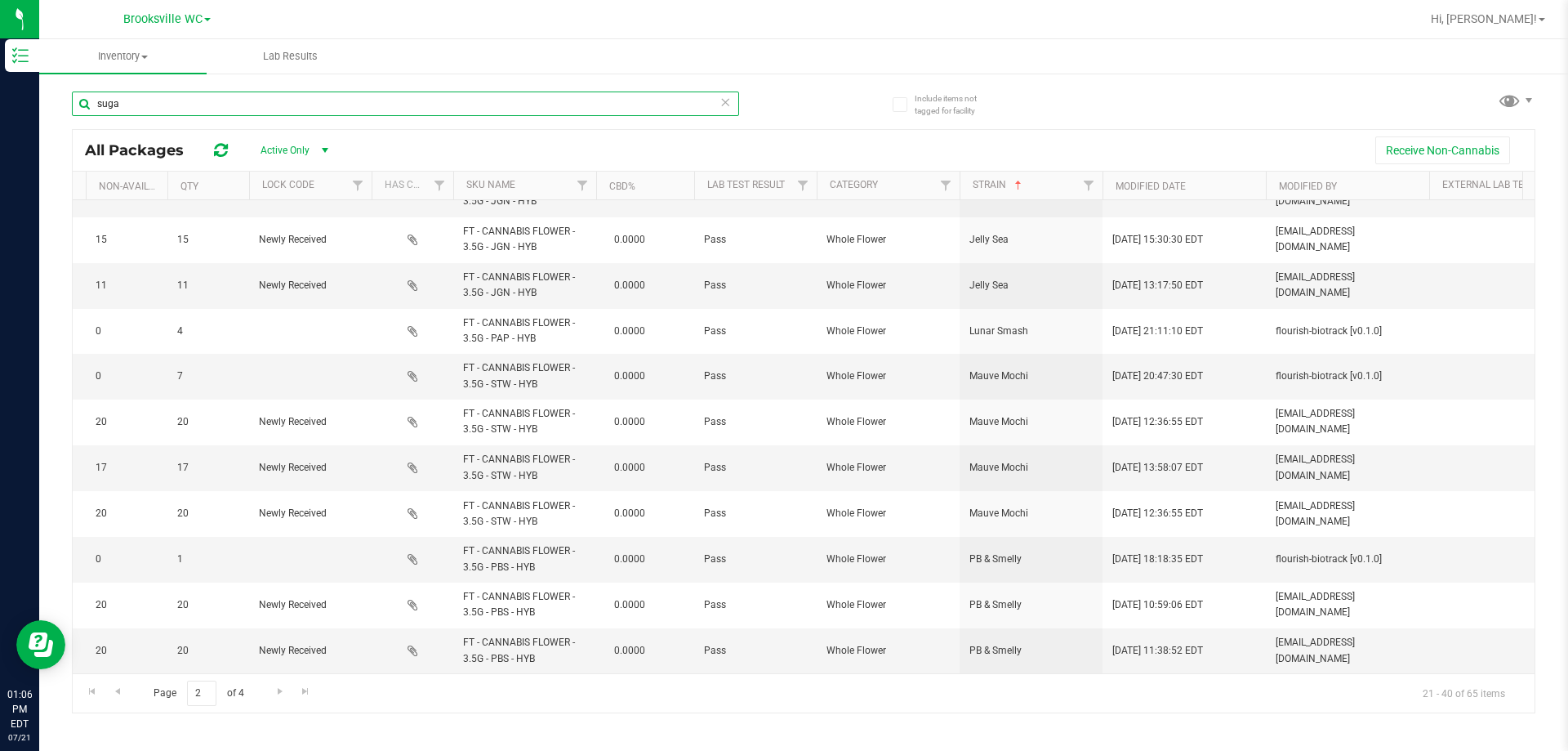 type on "sugar" 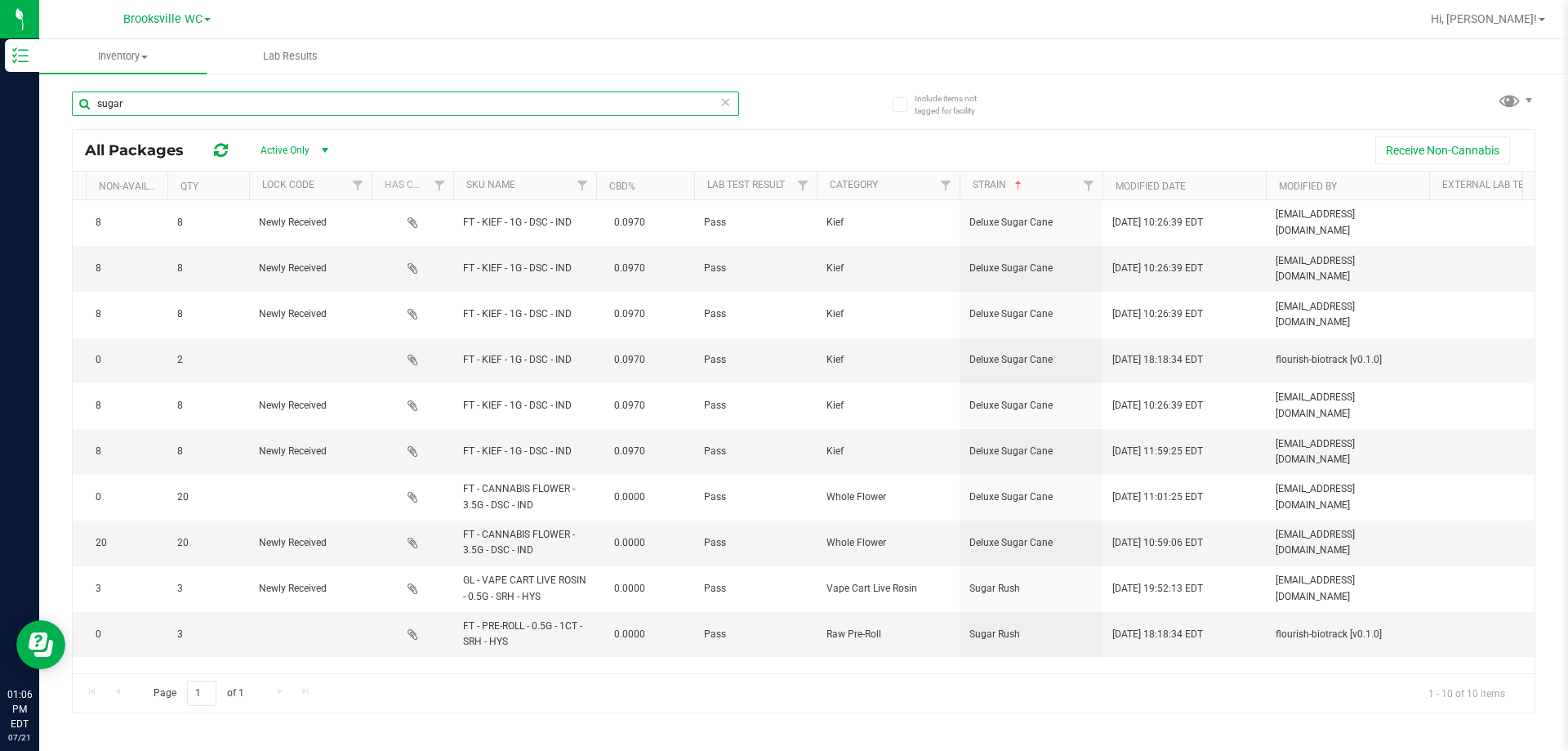click on "sugar" at bounding box center [405, 104] 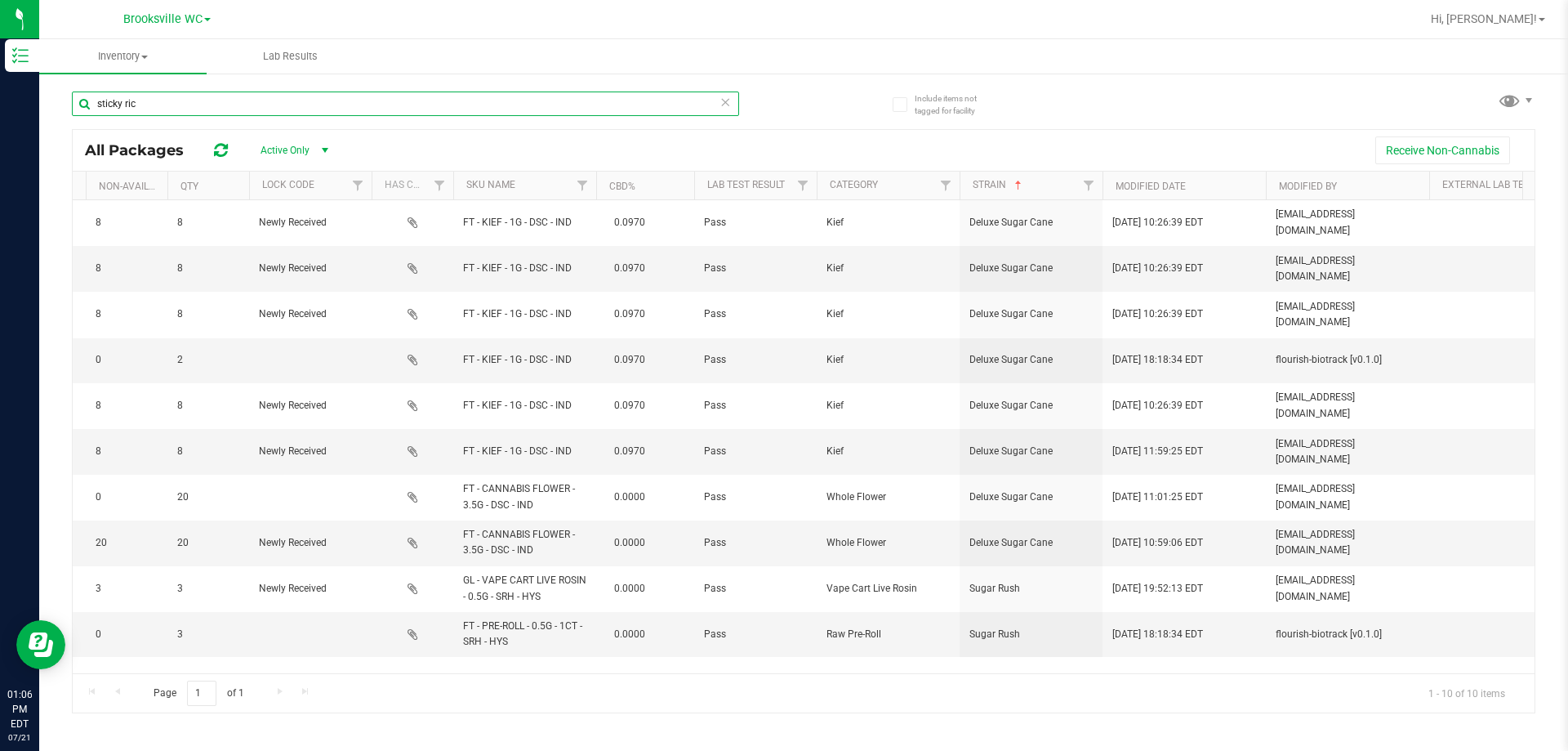 type on "sticky rice" 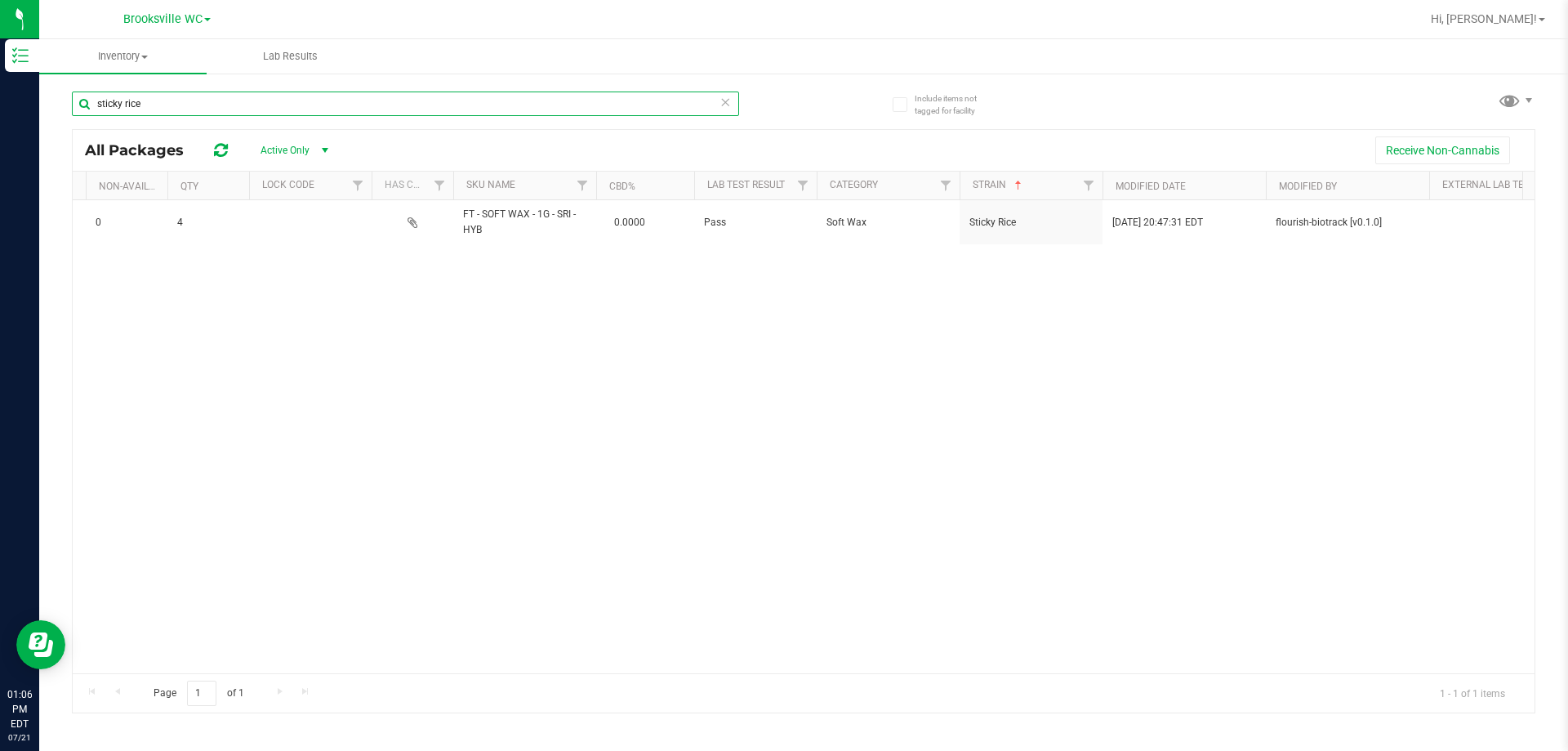 click on "sticky rice" at bounding box center [405, 104] 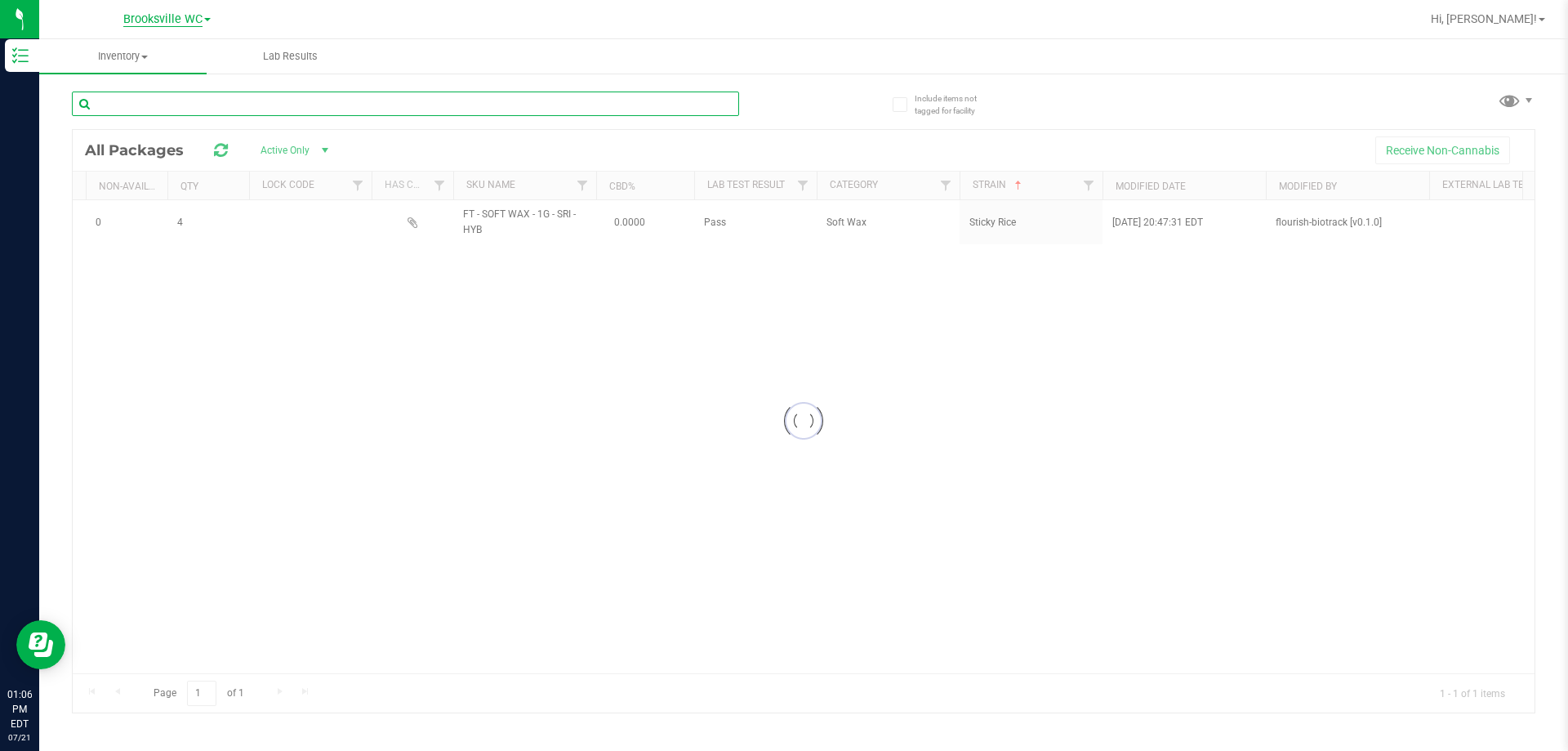 type 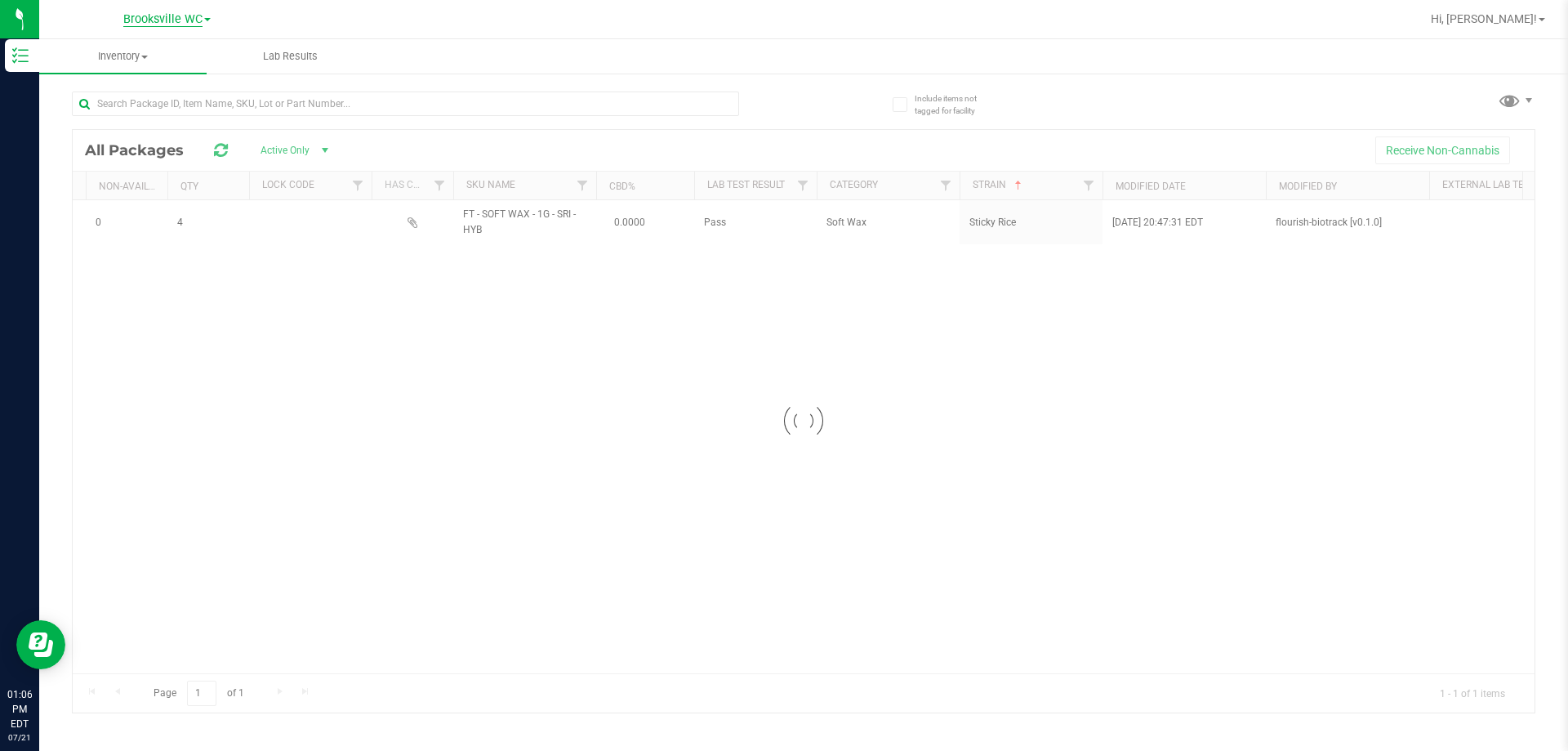 click on "Brooksville WC" at bounding box center [163, 20] 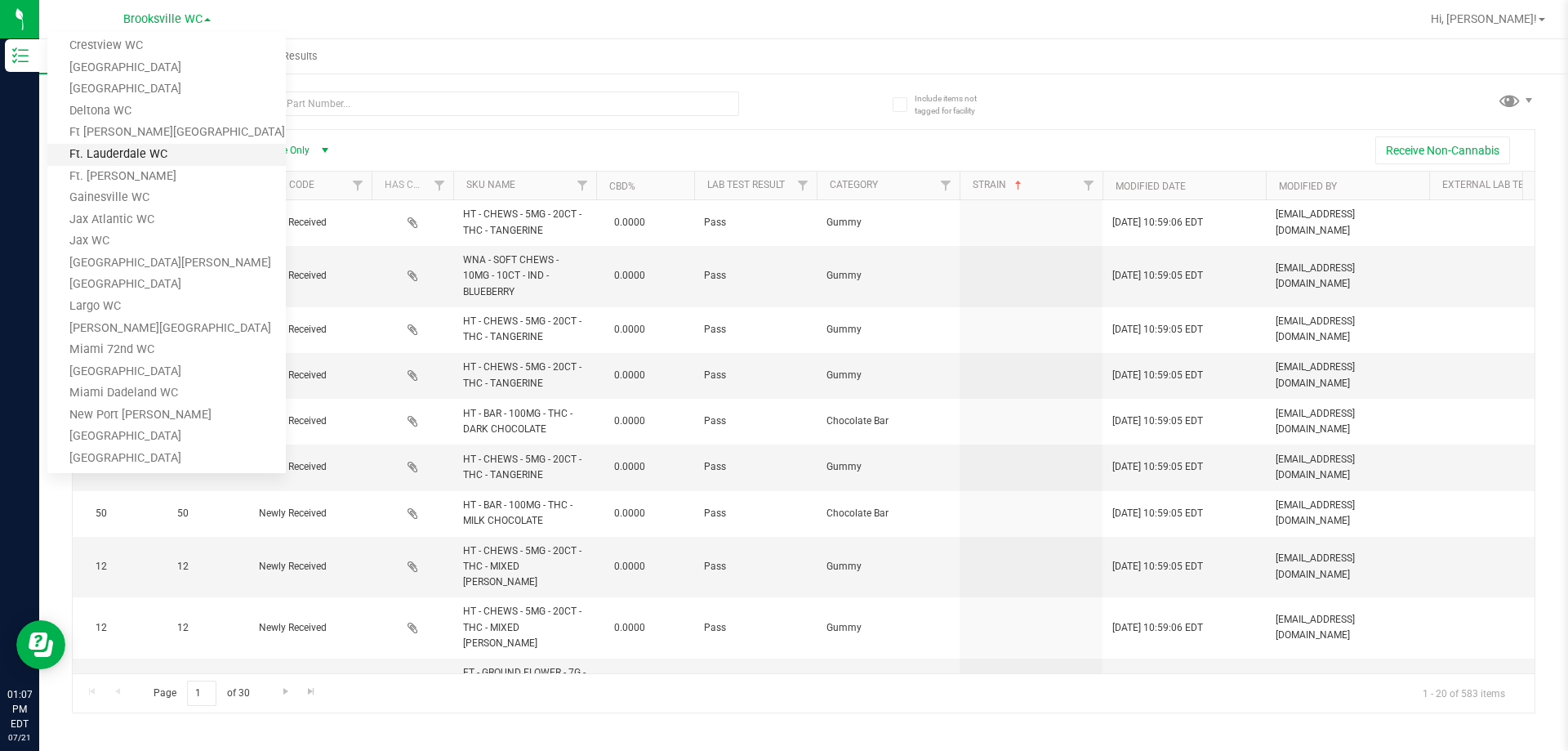 scroll, scrollTop: 245, scrollLeft: 0, axis: vertical 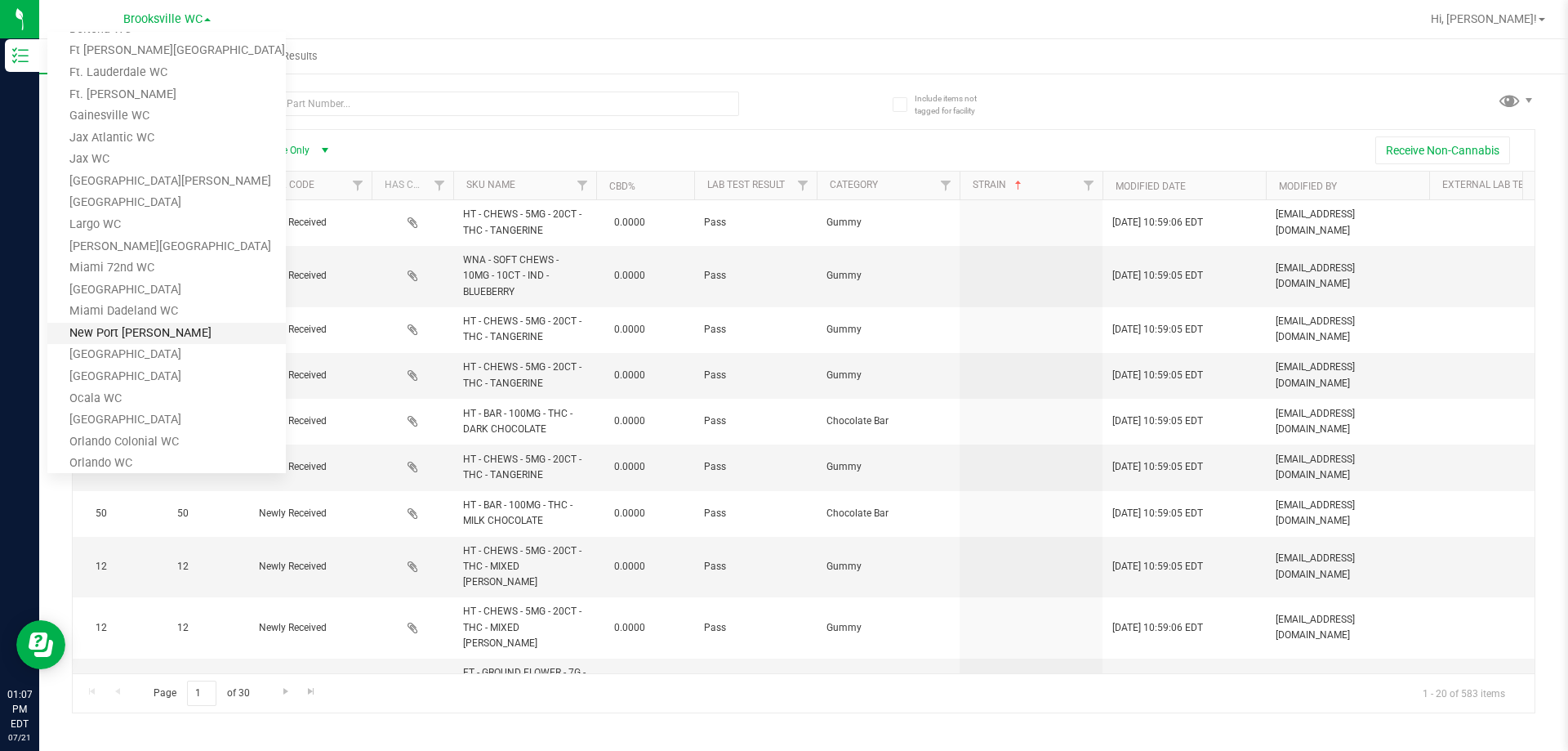 click on "New Port [PERSON_NAME]" at bounding box center (167, 333) 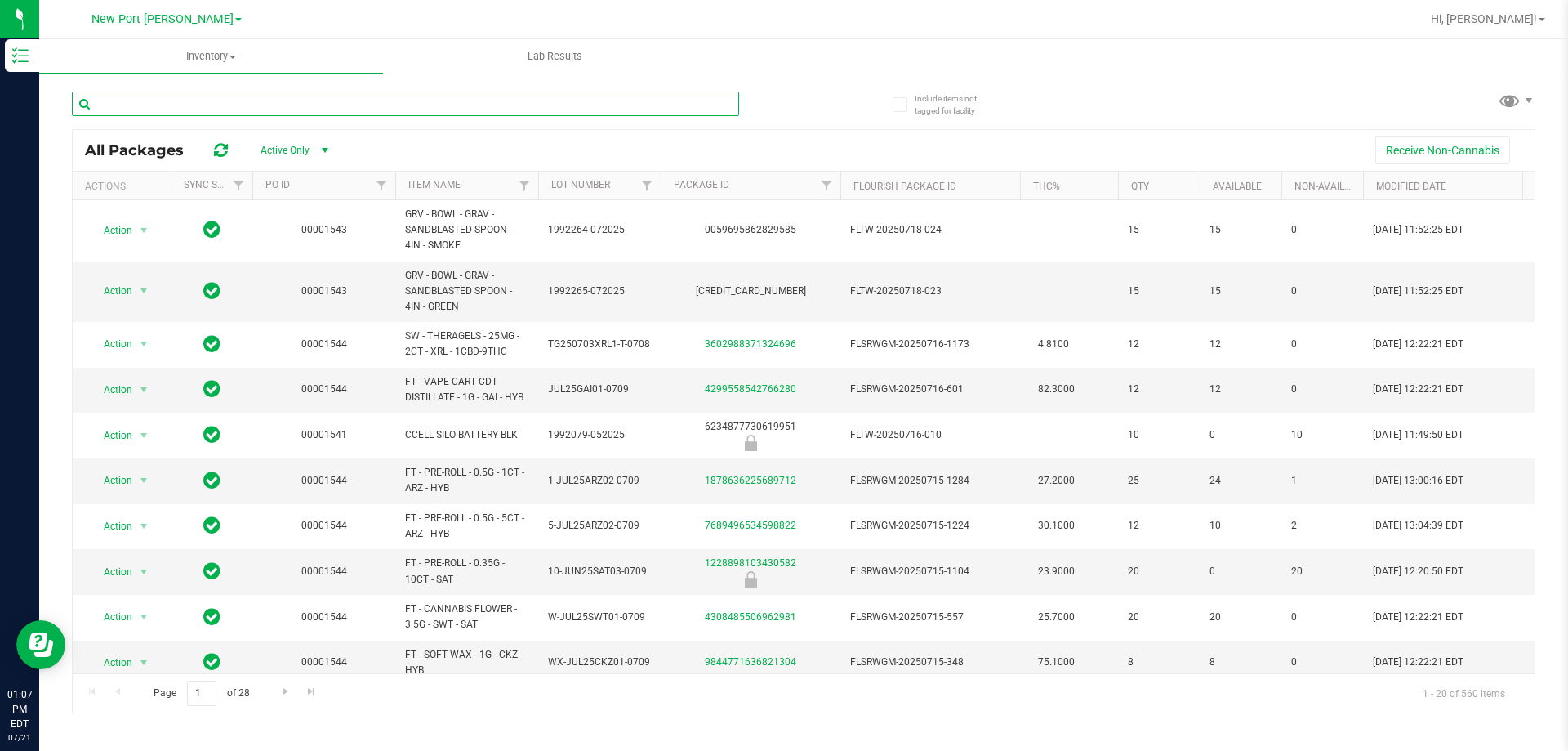 click at bounding box center (405, 104) 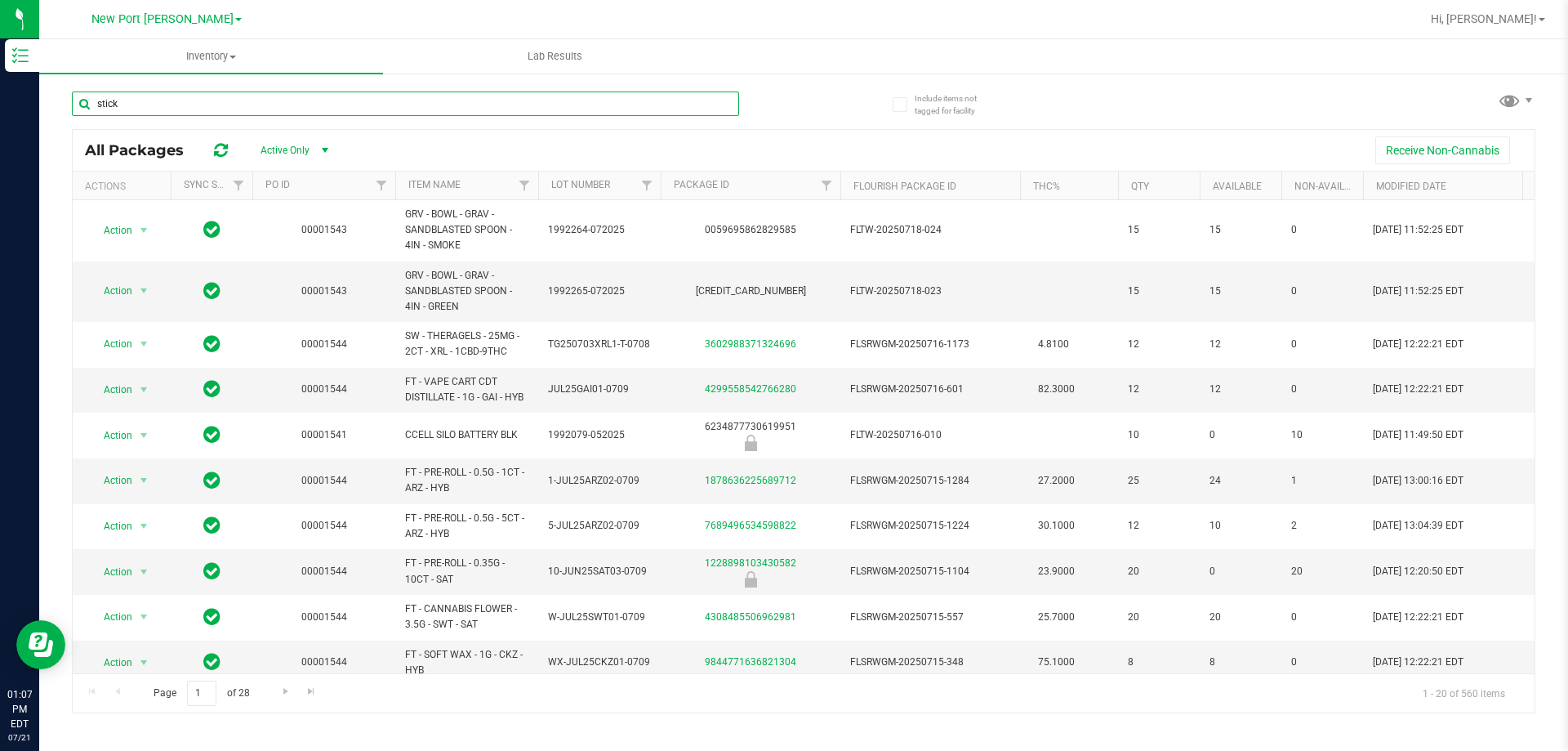 type on "sticky" 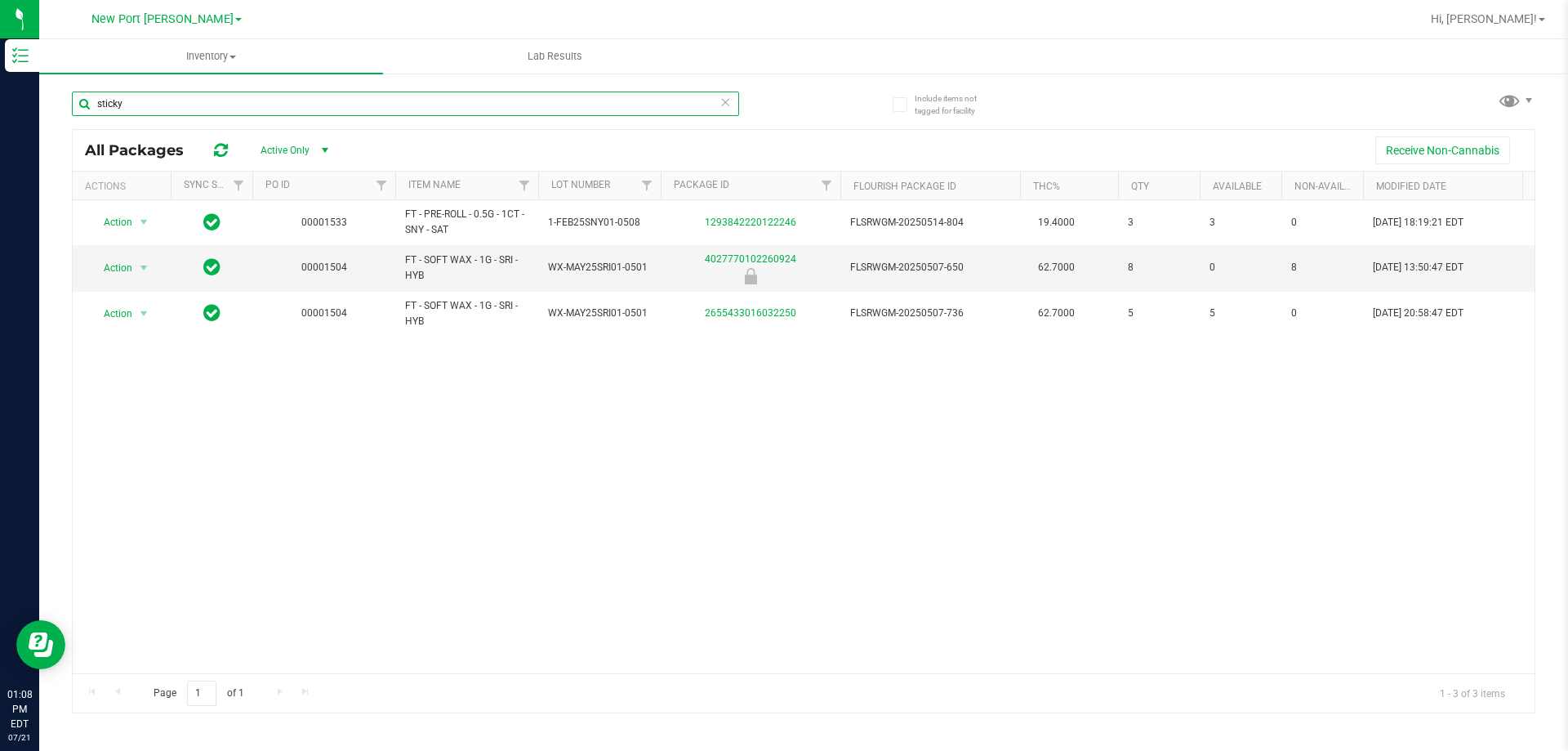 drag, startPoint x: 65, startPoint y: 110, endPoint x: -290, endPoint y: 134, distance: 355.81034 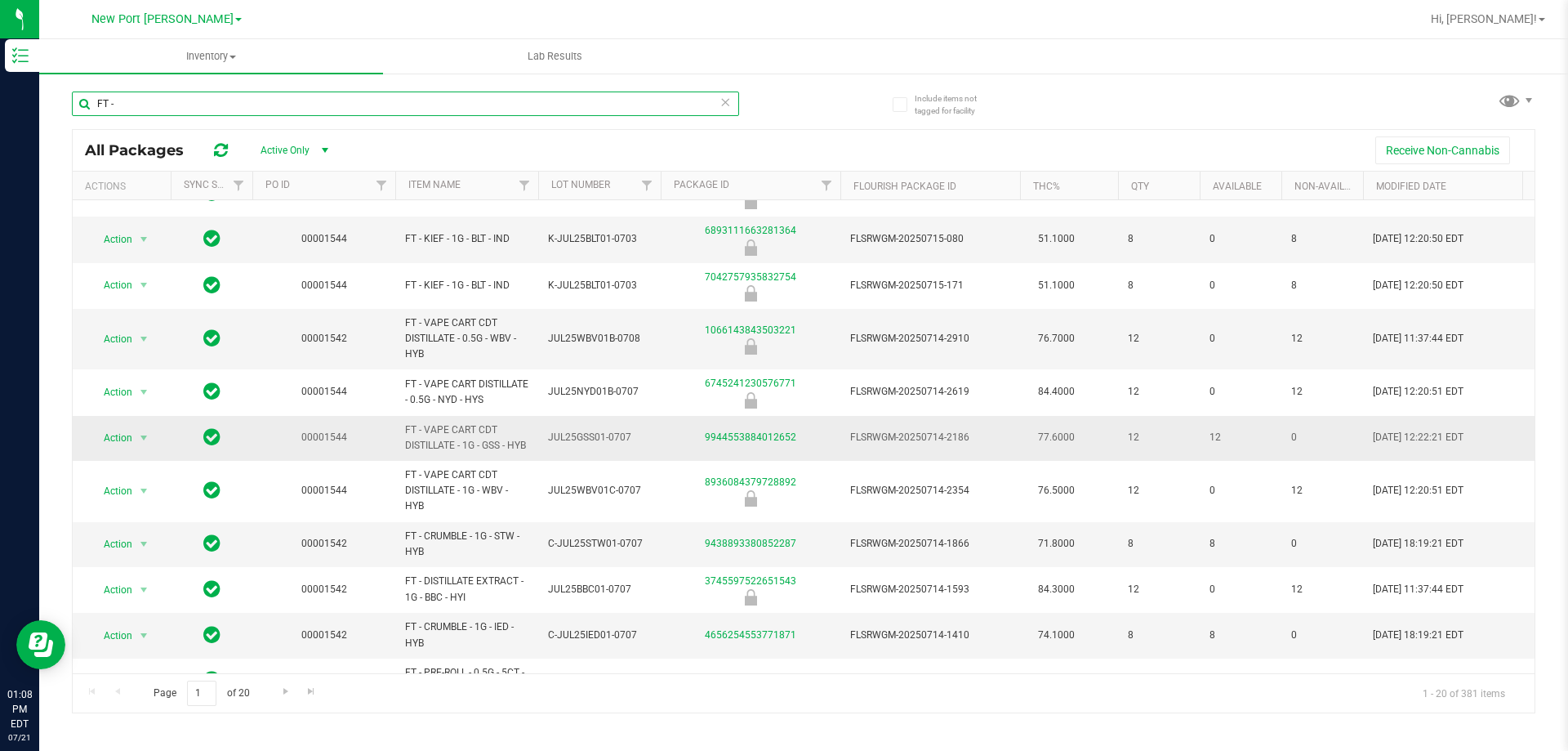 scroll, scrollTop: 327, scrollLeft: 0, axis: vertical 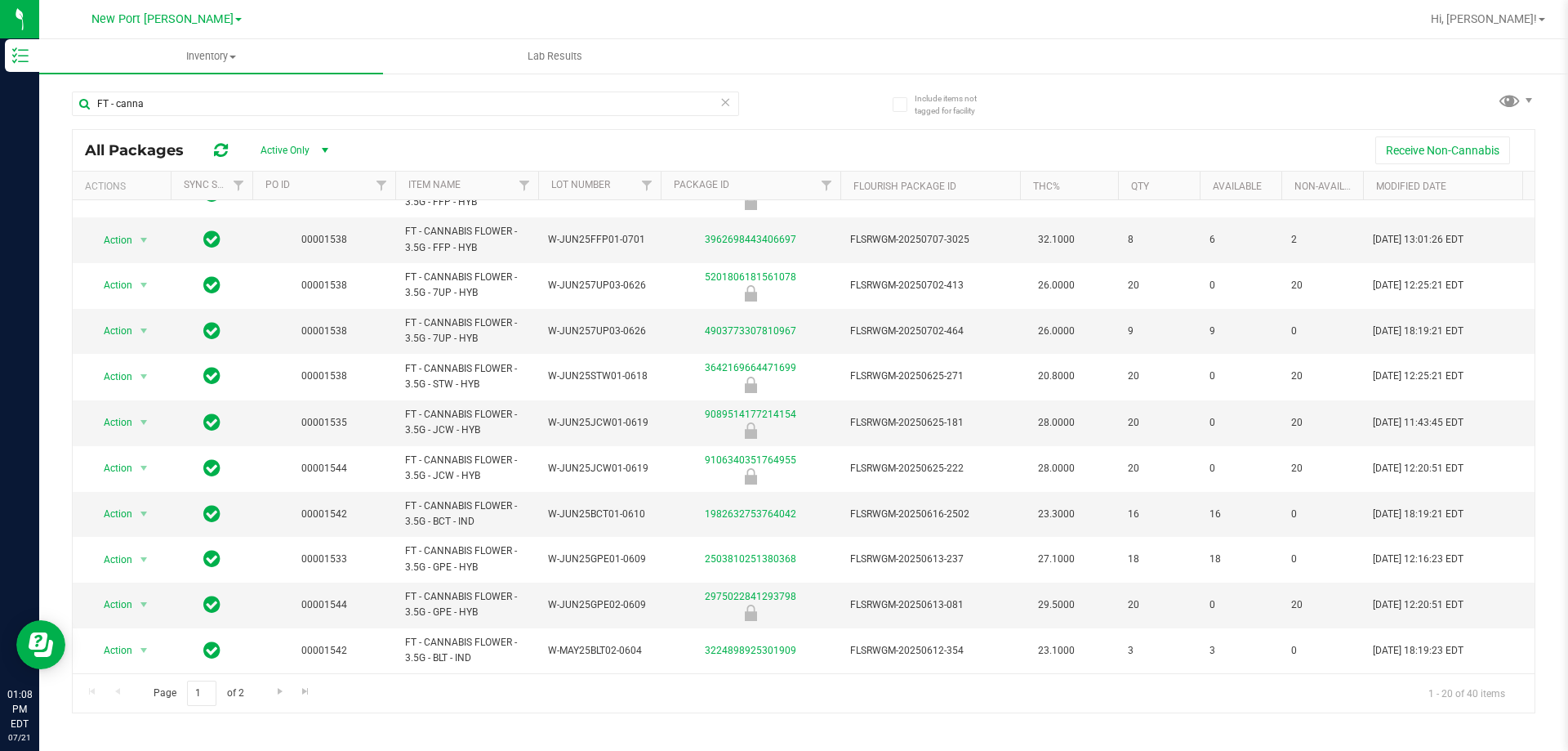 drag, startPoint x: 373, startPoint y: 673, endPoint x: 448, endPoint y: 681, distance: 75.42546 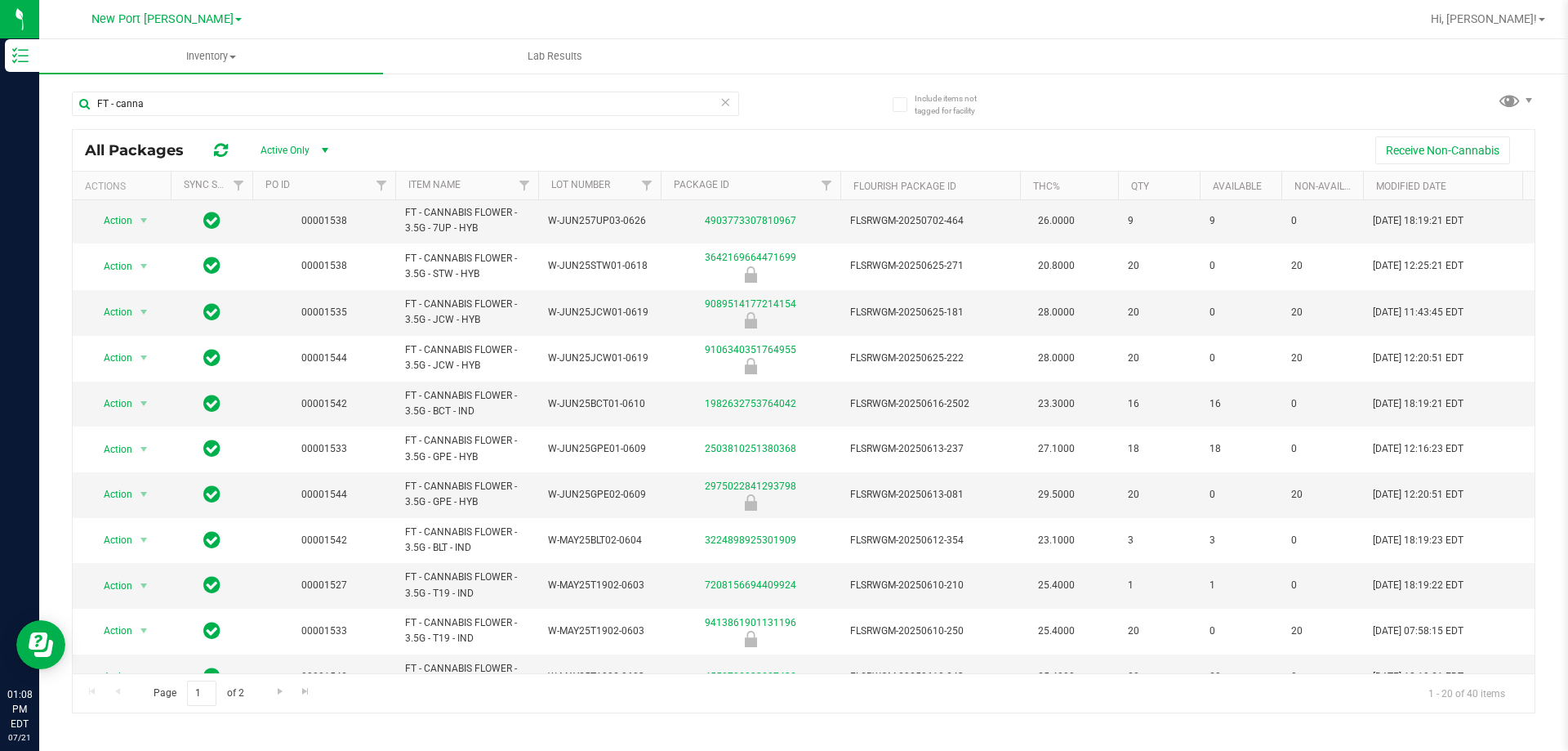 scroll, scrollTop: 321, scrollLeft: 1644, axis: both 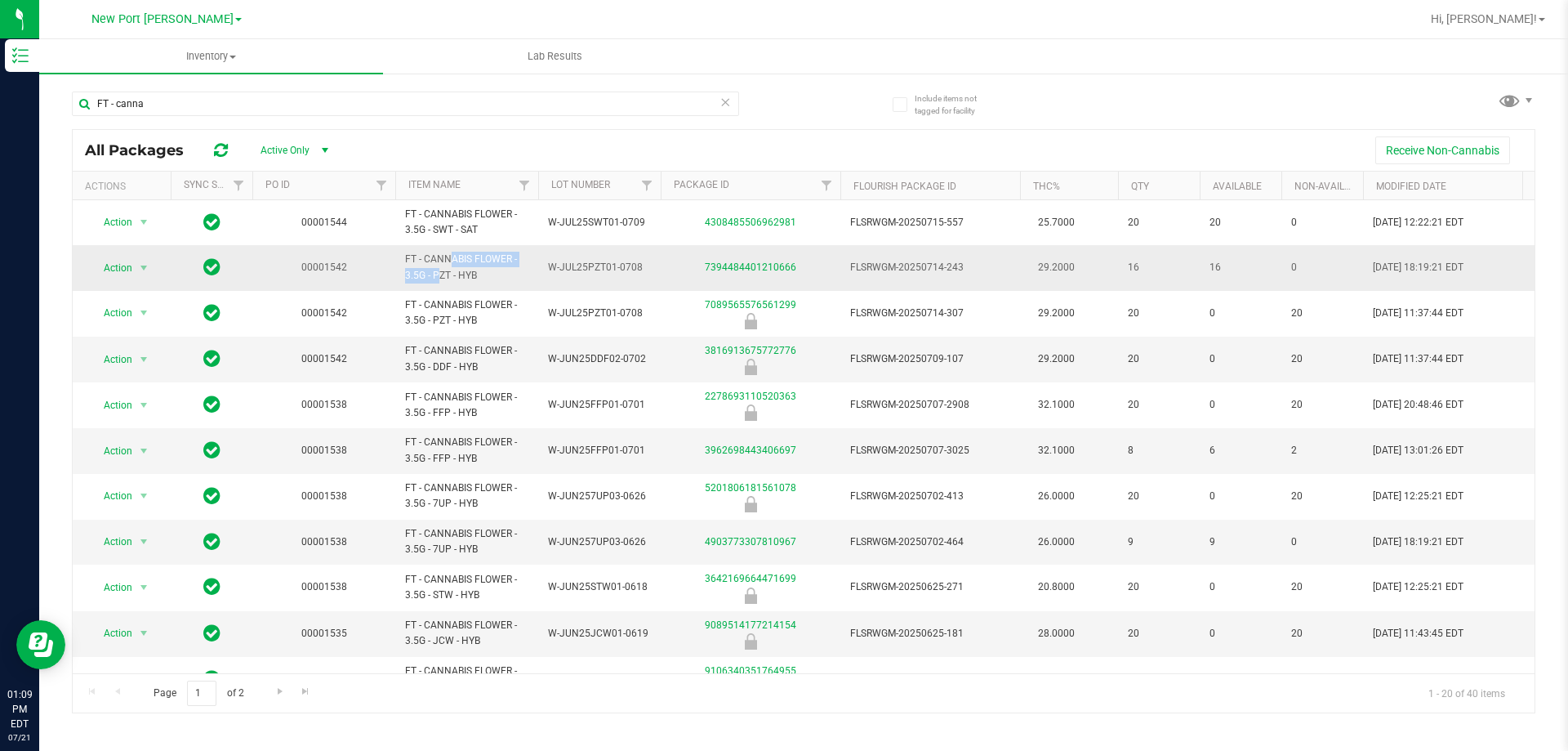 drag, startPoint x: 523, startPoint y: 257, endPoint x: 400, endPoint y: 251, distance: 123.14625 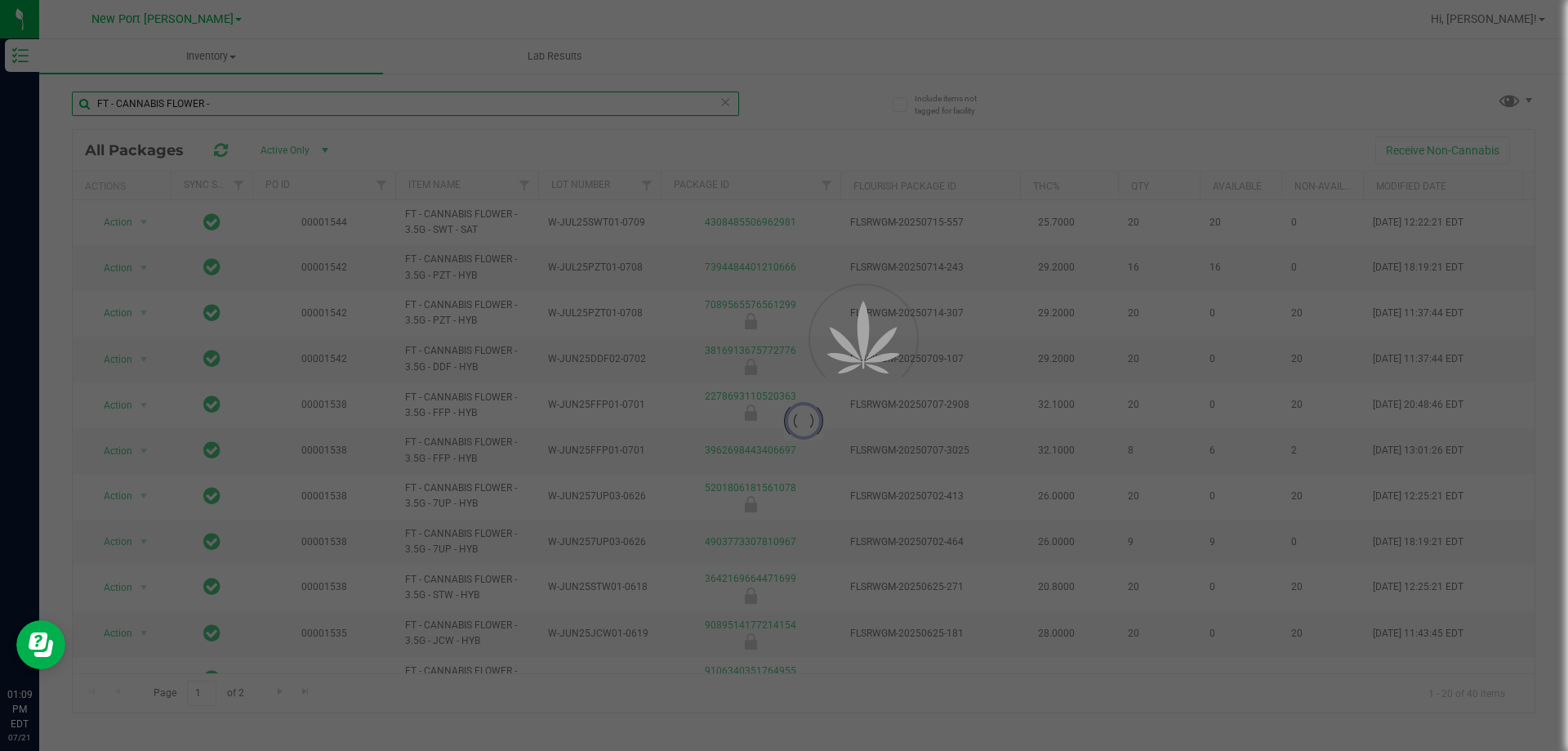 type on "FT - CANNABIS FLOWER -" 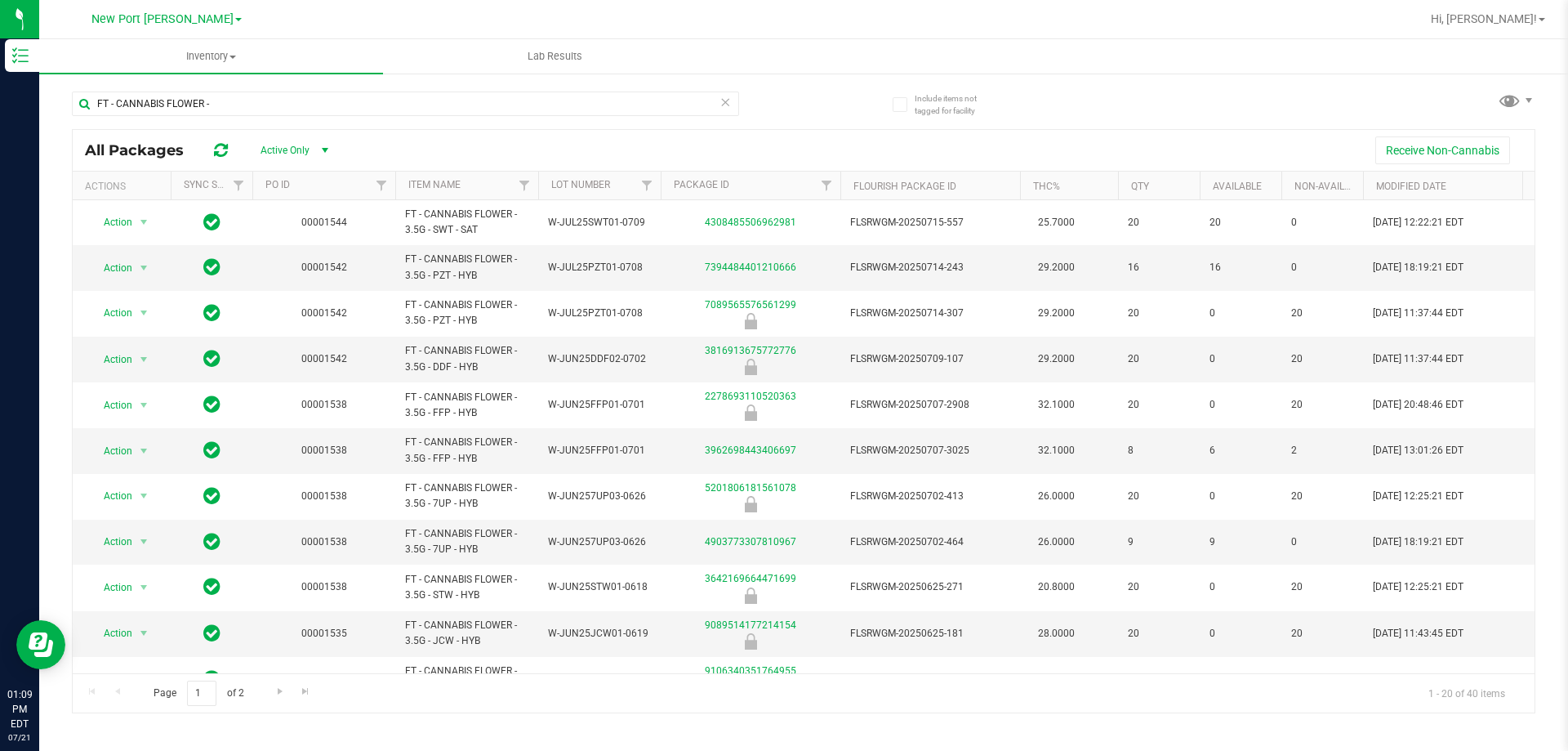 drag, startPoint x: 298, startPoint y: 678, endPoint x: 407, endPoint y: 678, distance: 109 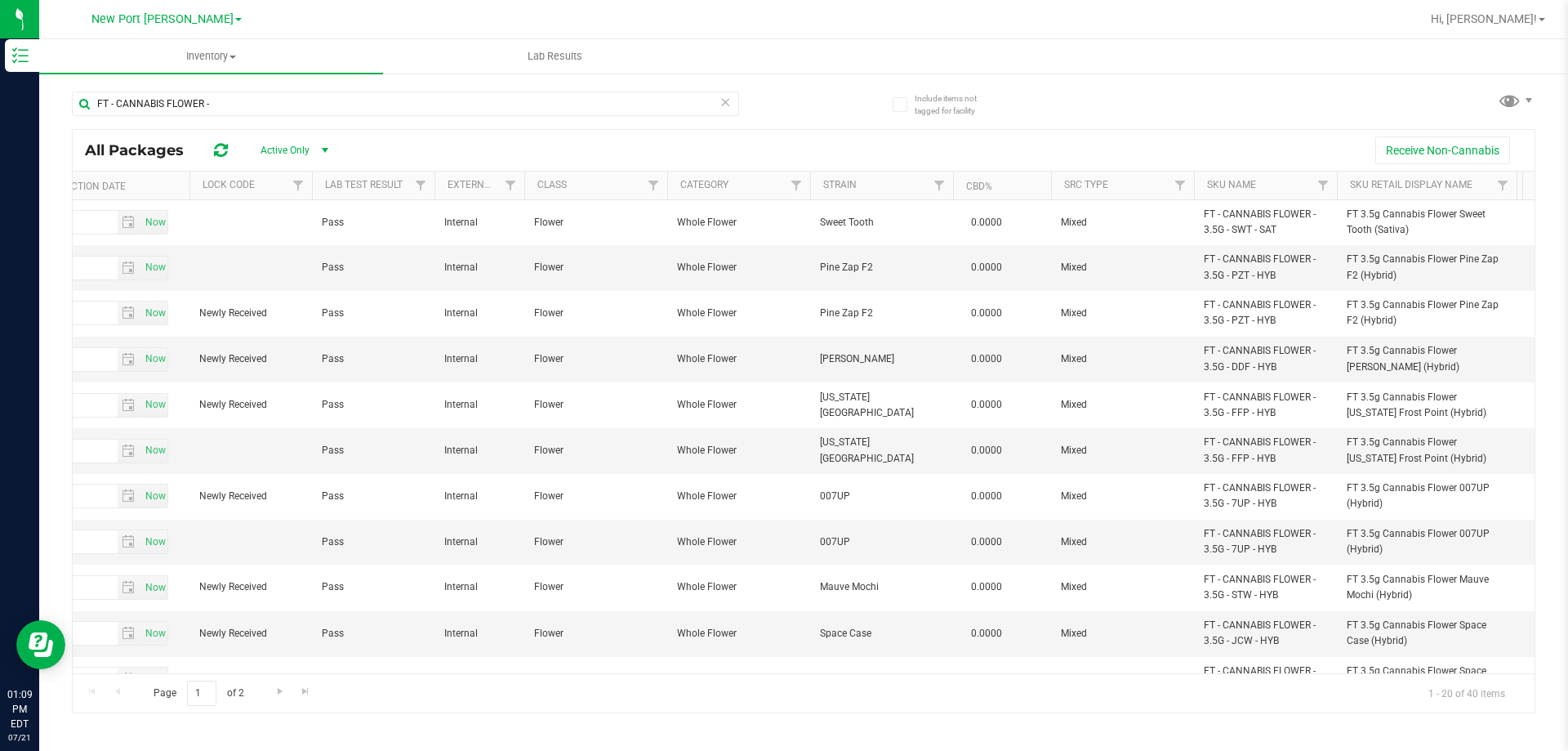 click on "Strain" at bounding box center [881, 186] 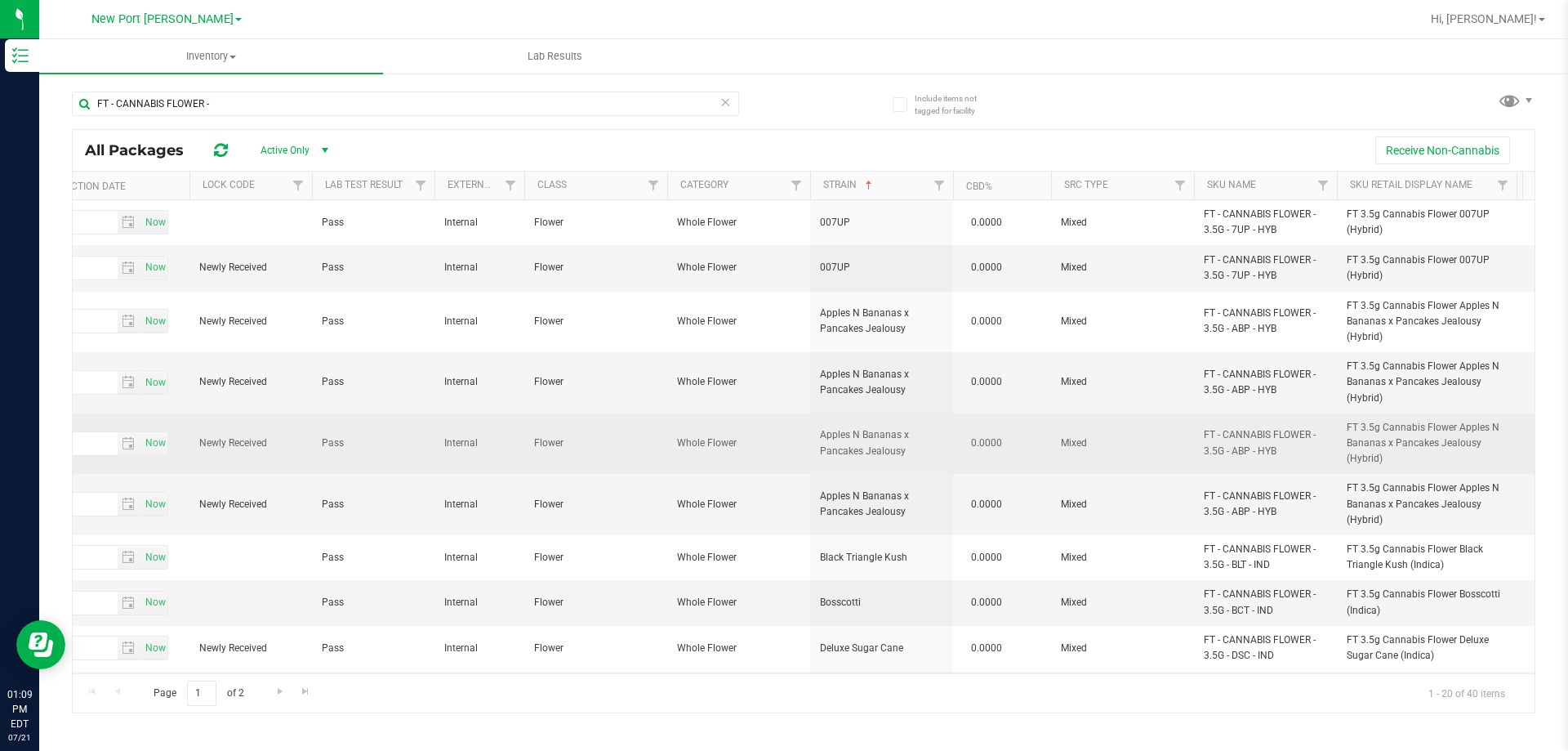 drag, startPoint x: 913, startPoint y: 363, endPoint x: 993, endPoint y: 427, distance: 102.44999 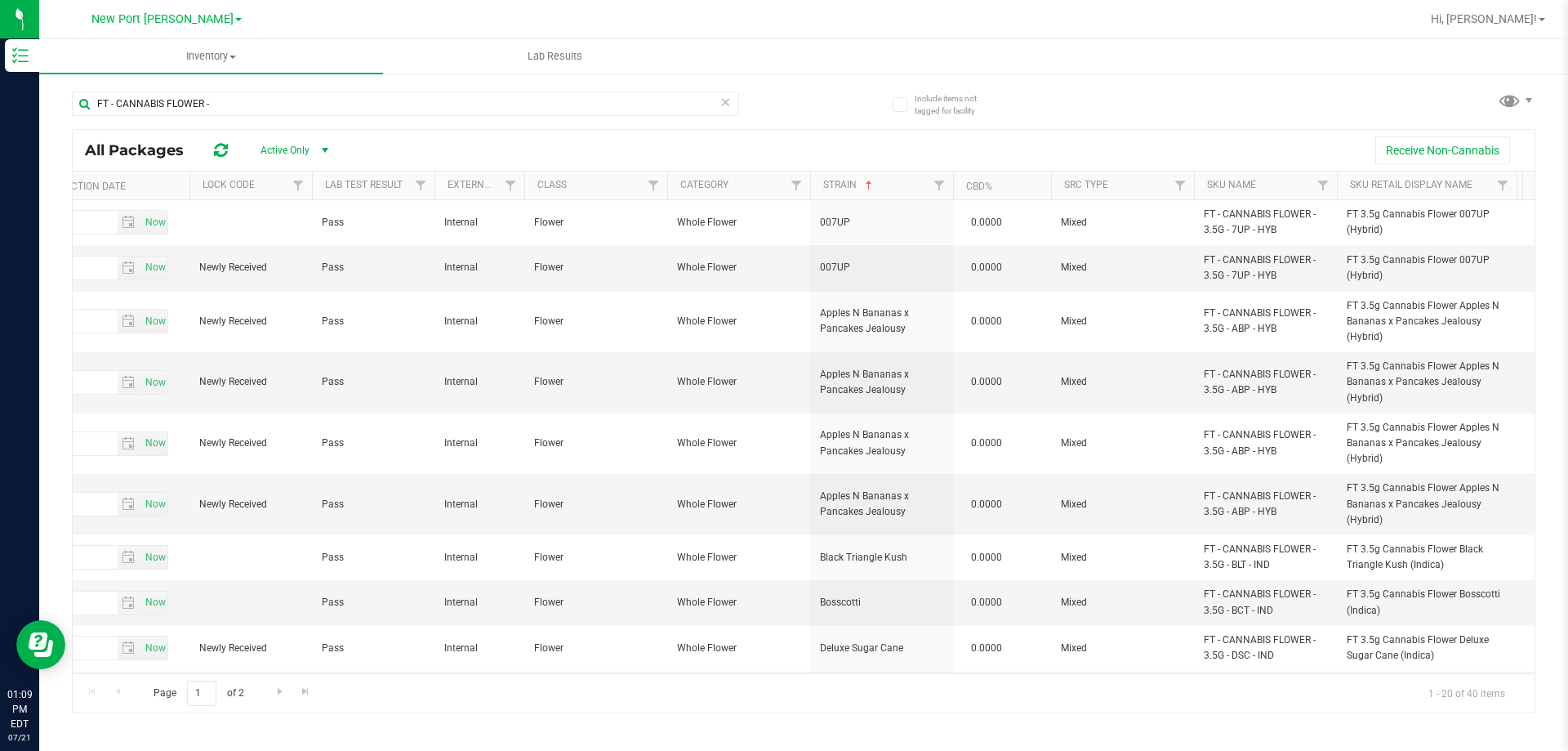 drag, startPoint x: 993, startPoint y: 427, endPoint x: 845, endPoint y: 98, distance: 360.75615 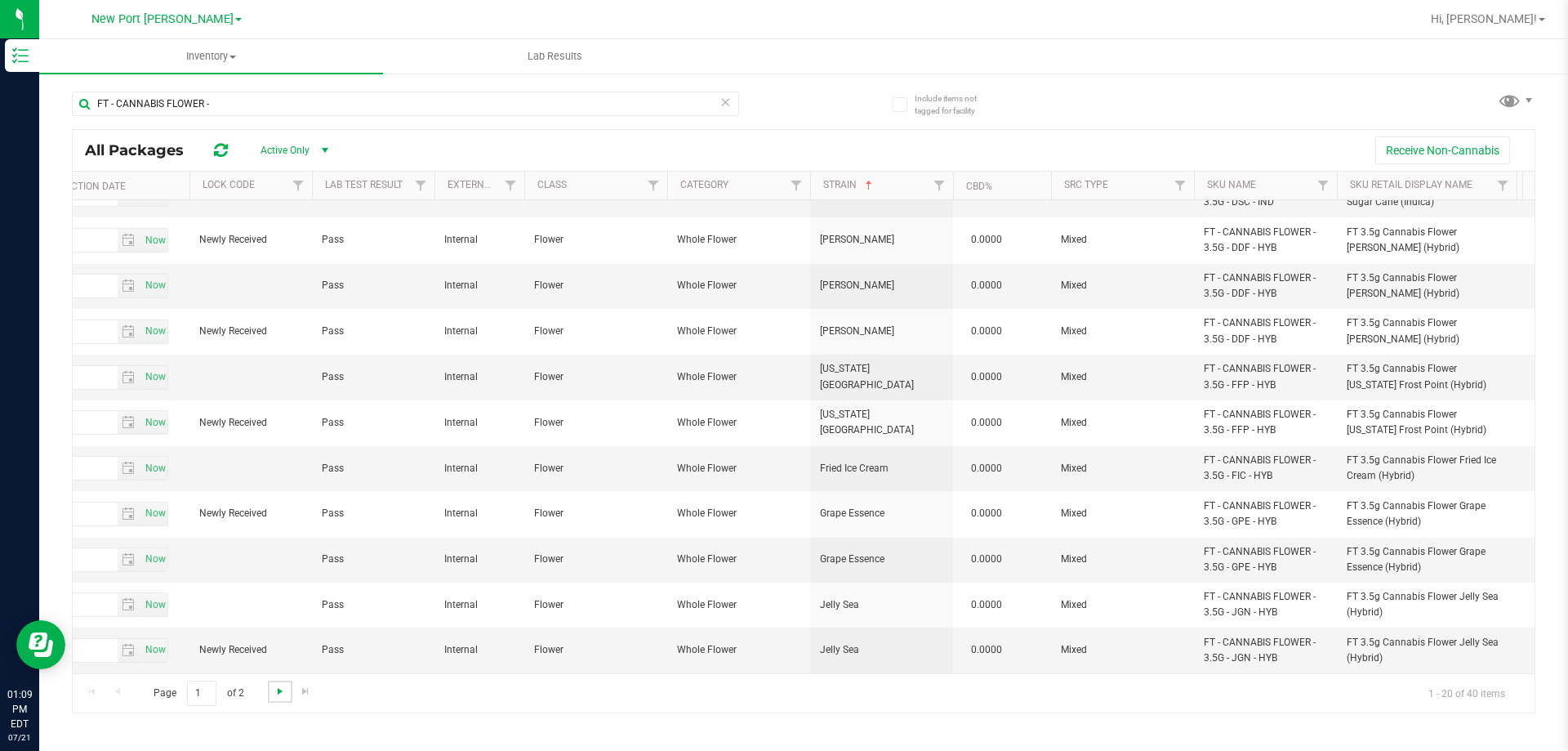 click at bounding box center [280, 691] 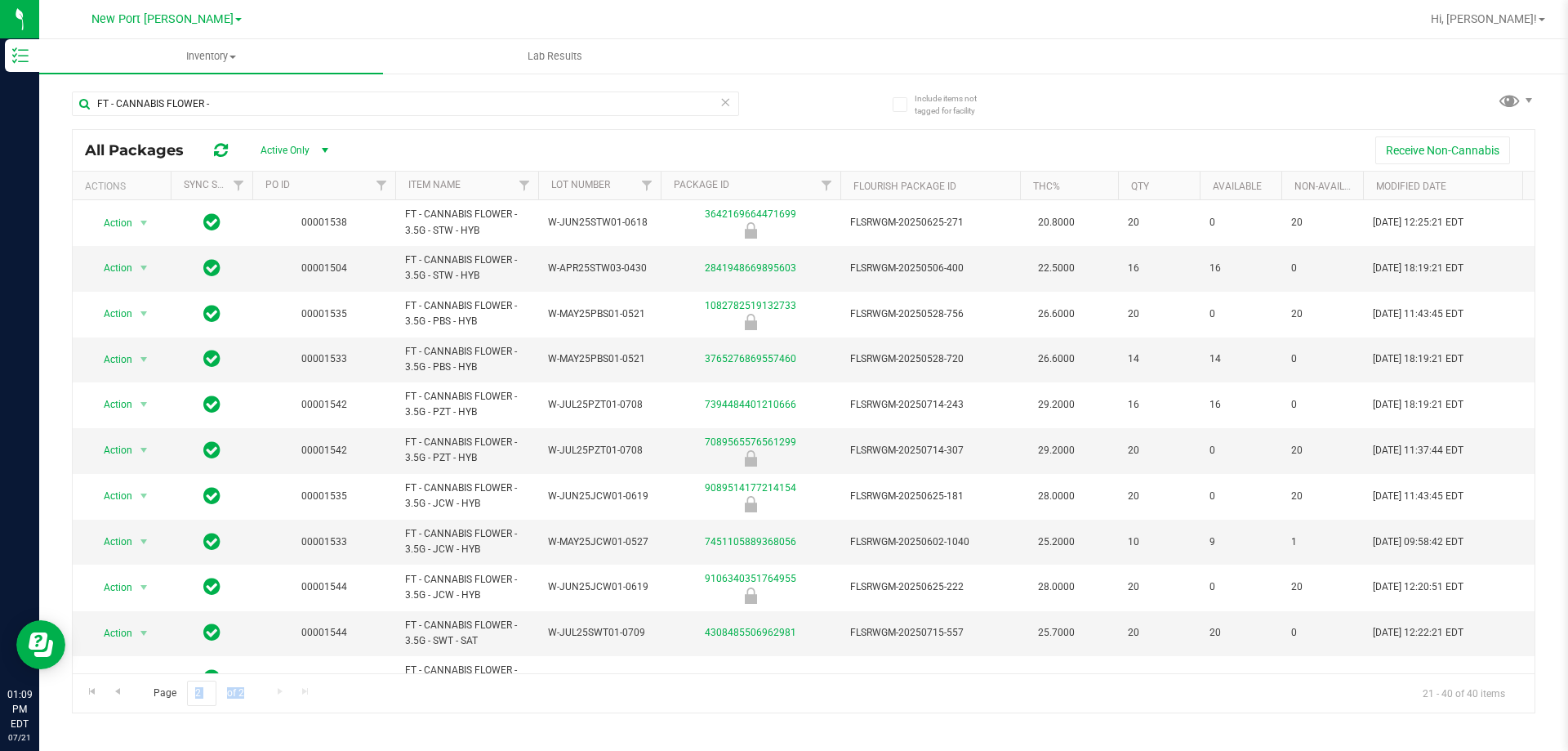 click on "Page 2 of 2 21 - 40 of 40 items" at bounding box center [804, 693] 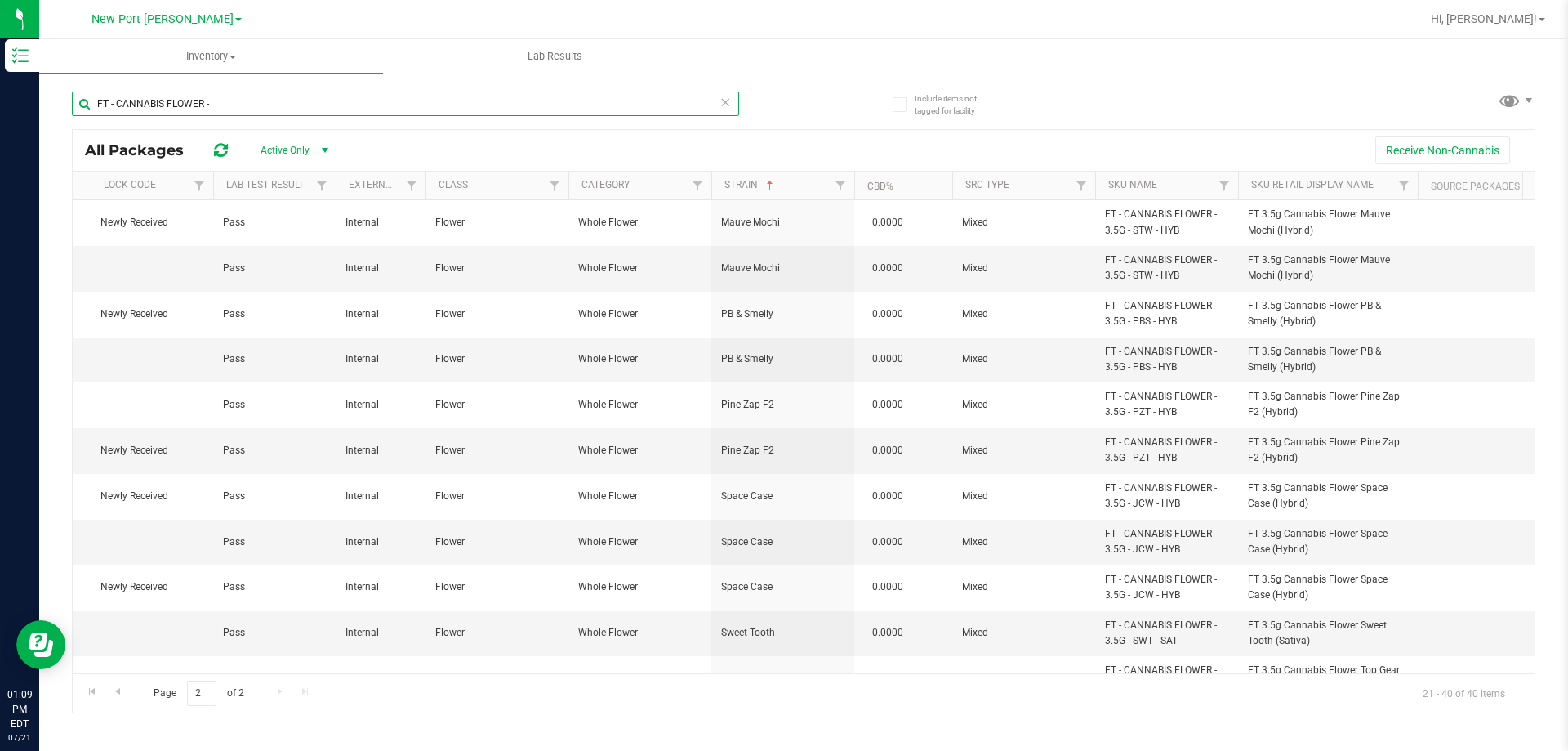 drag, startPoint x: 245, startPoint y: 110, endPoint x: -274, endPoint y: 25, distance: 525.914 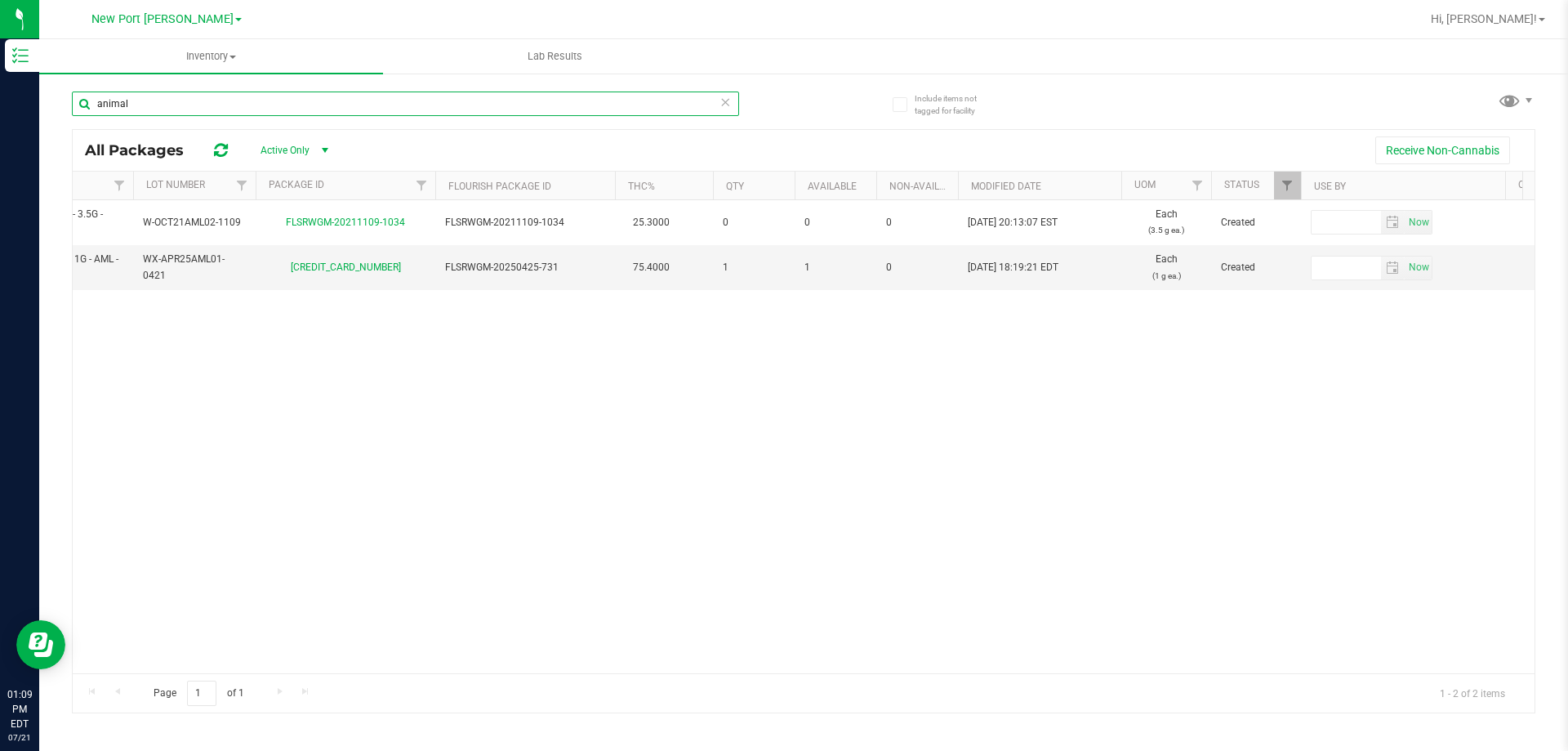 click on "animal" at bounding box center [405, 104] 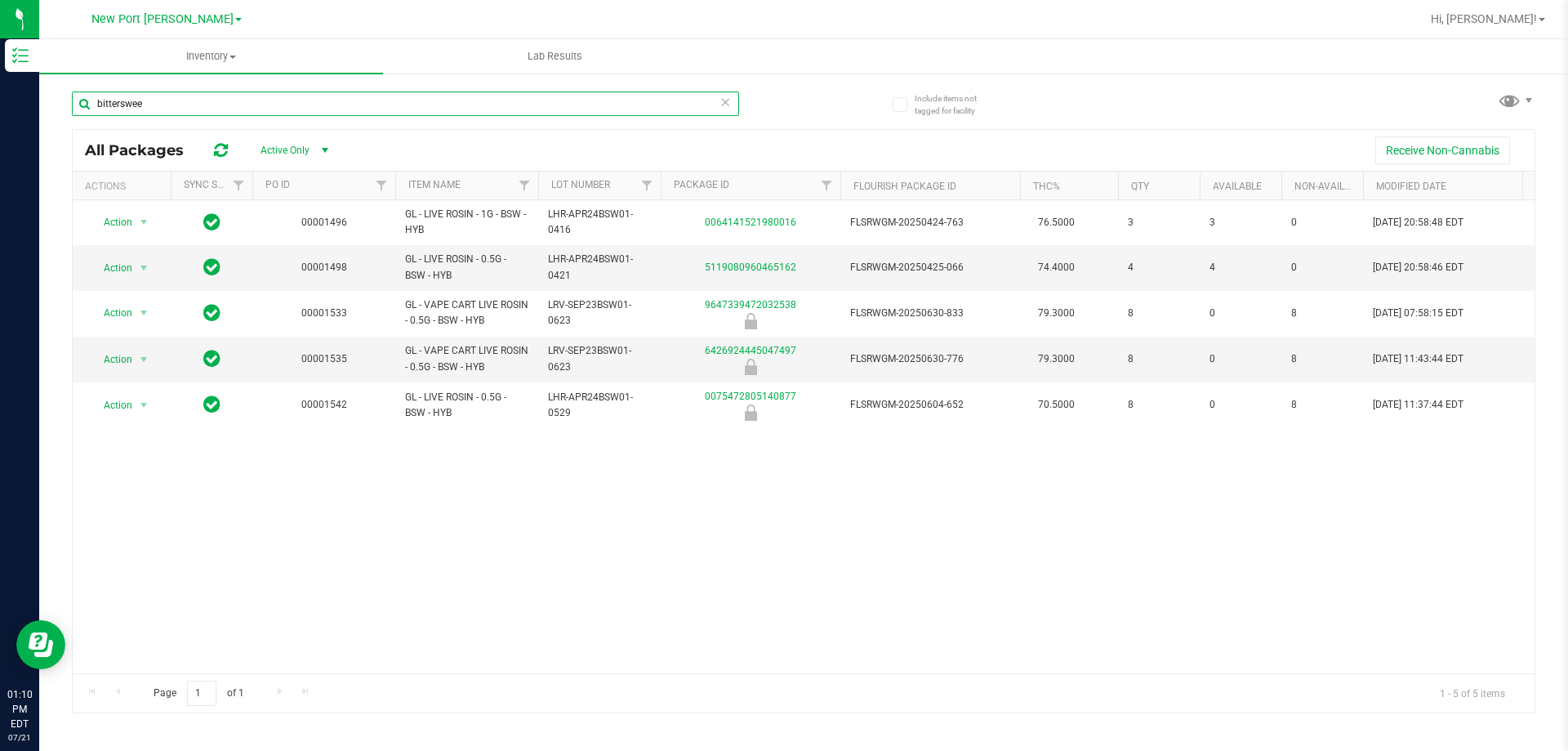 click on "bitterswee" at bounding box center (405, 104) 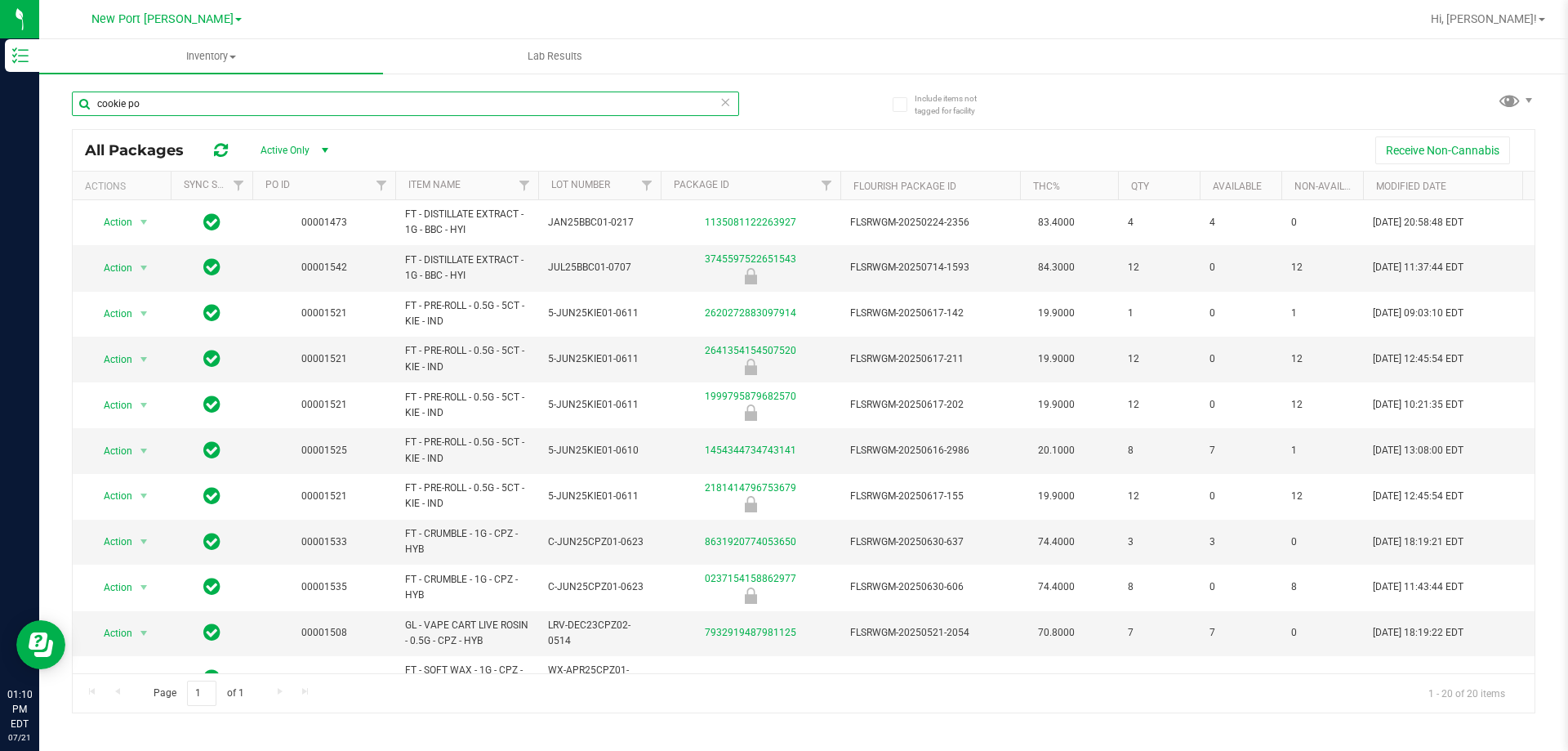 type on "cookie pop" 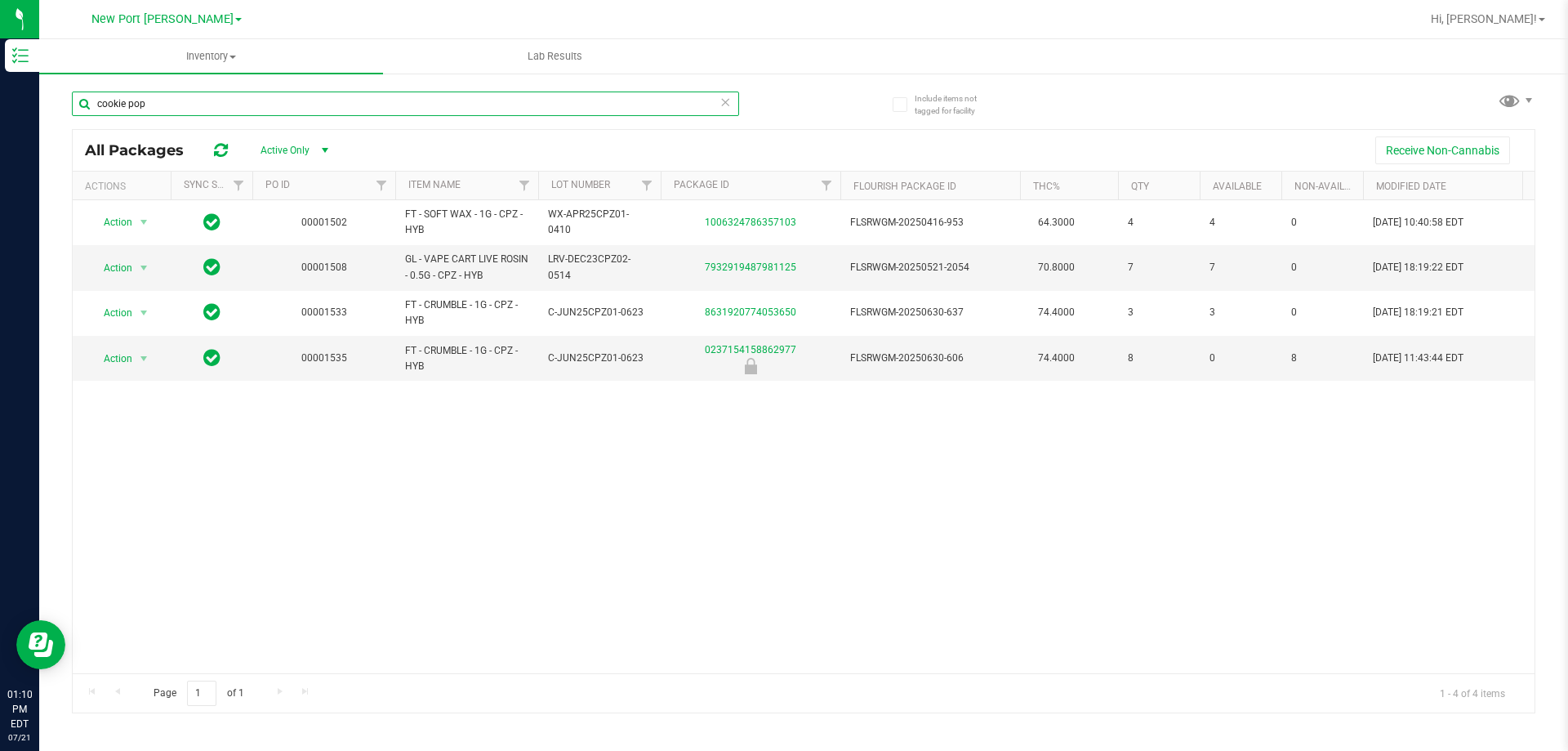 click on "cookie pop" at bounding box center [405, 104] 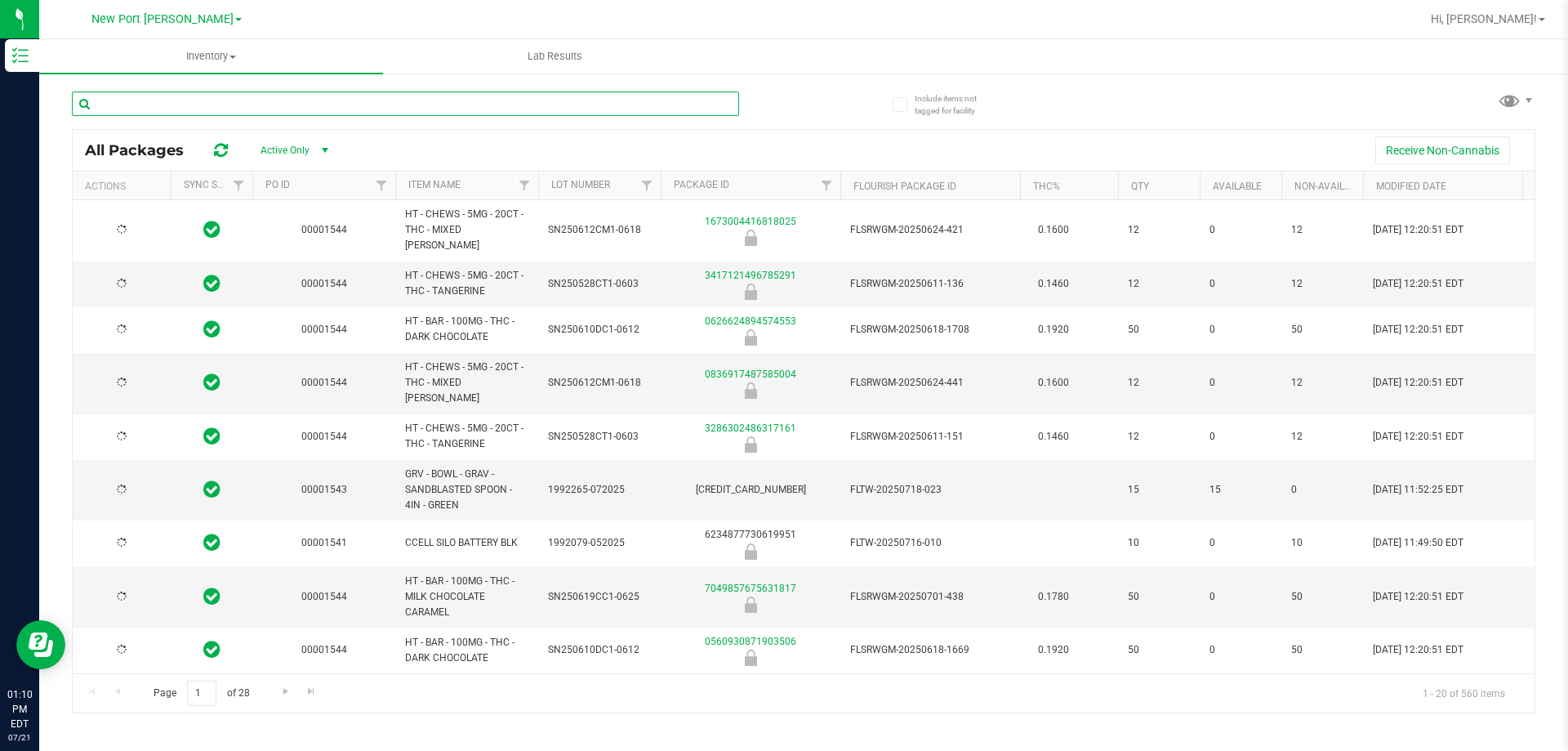 type on "[DATE]" 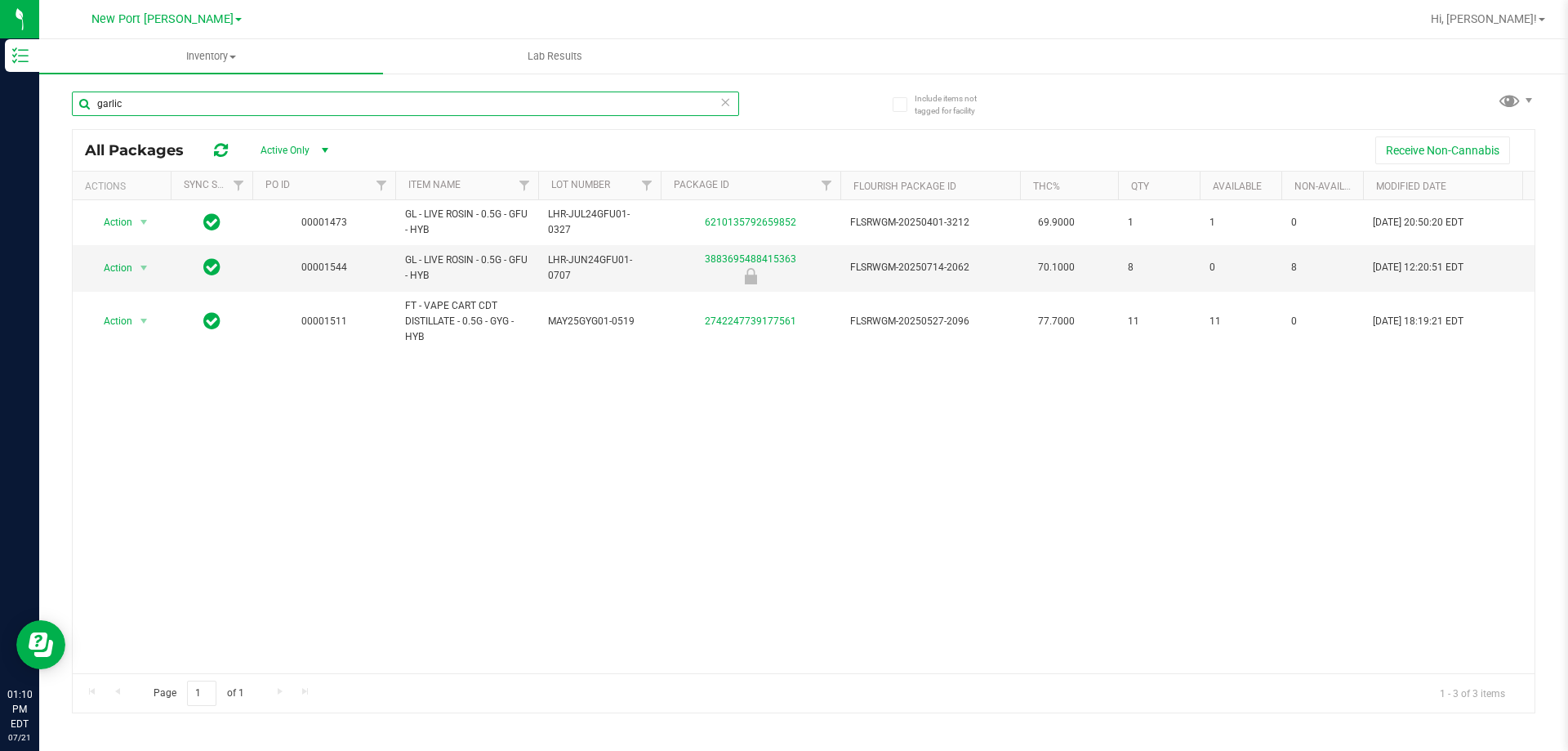 click on "garlic" at bounding box center [405, 104] 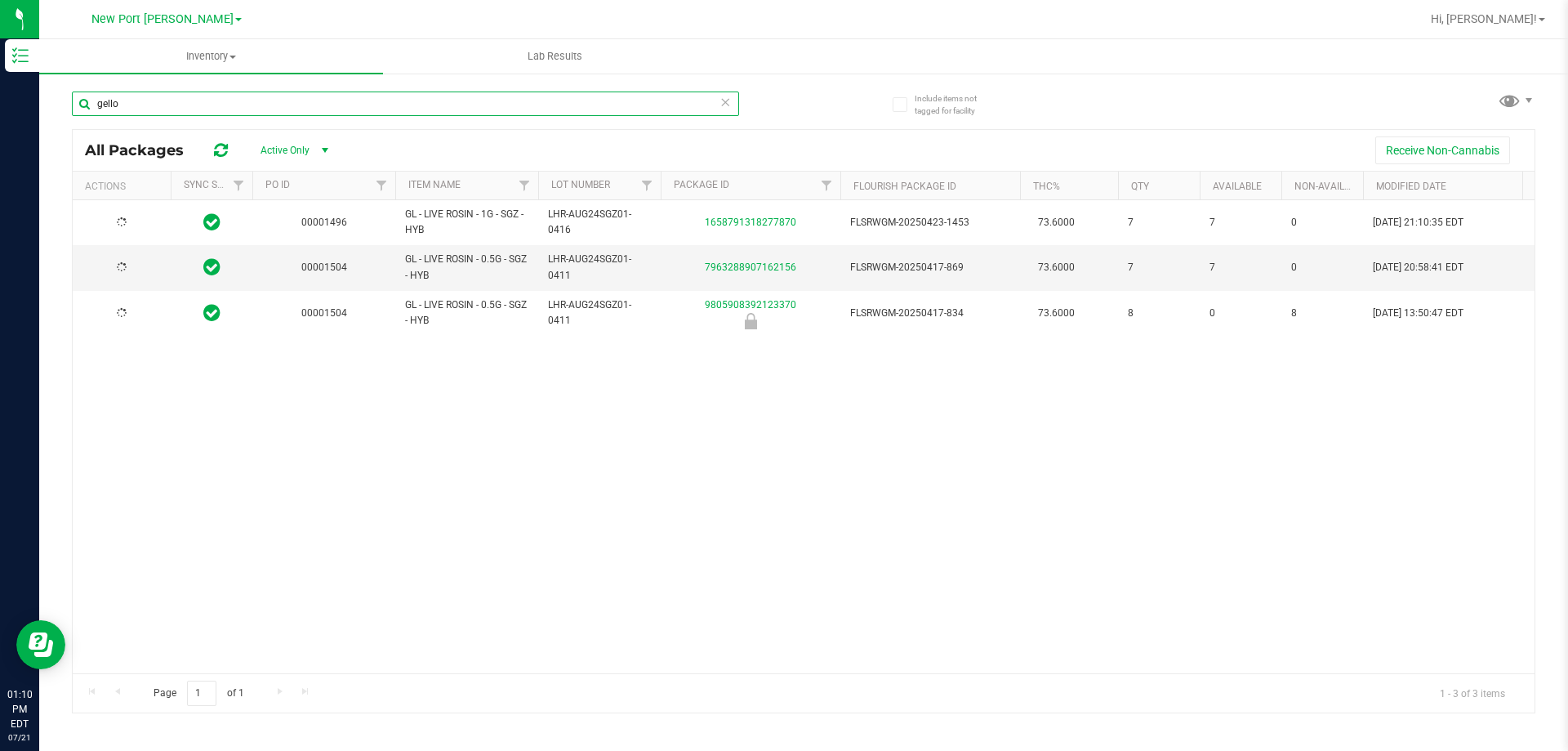 click on "gello" at bounding box center [405, 104] 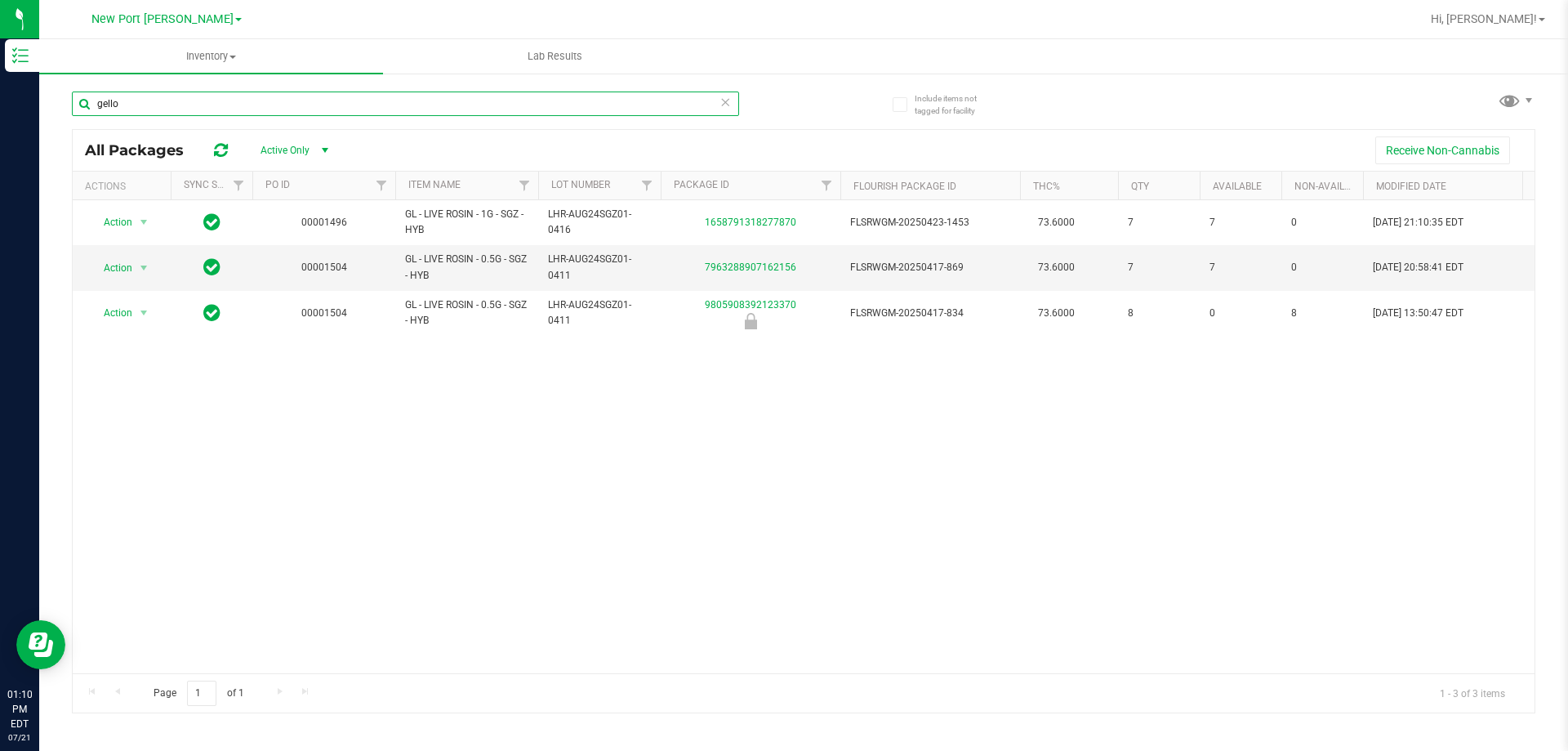 click on "gello" at bounding box center [405, 104] 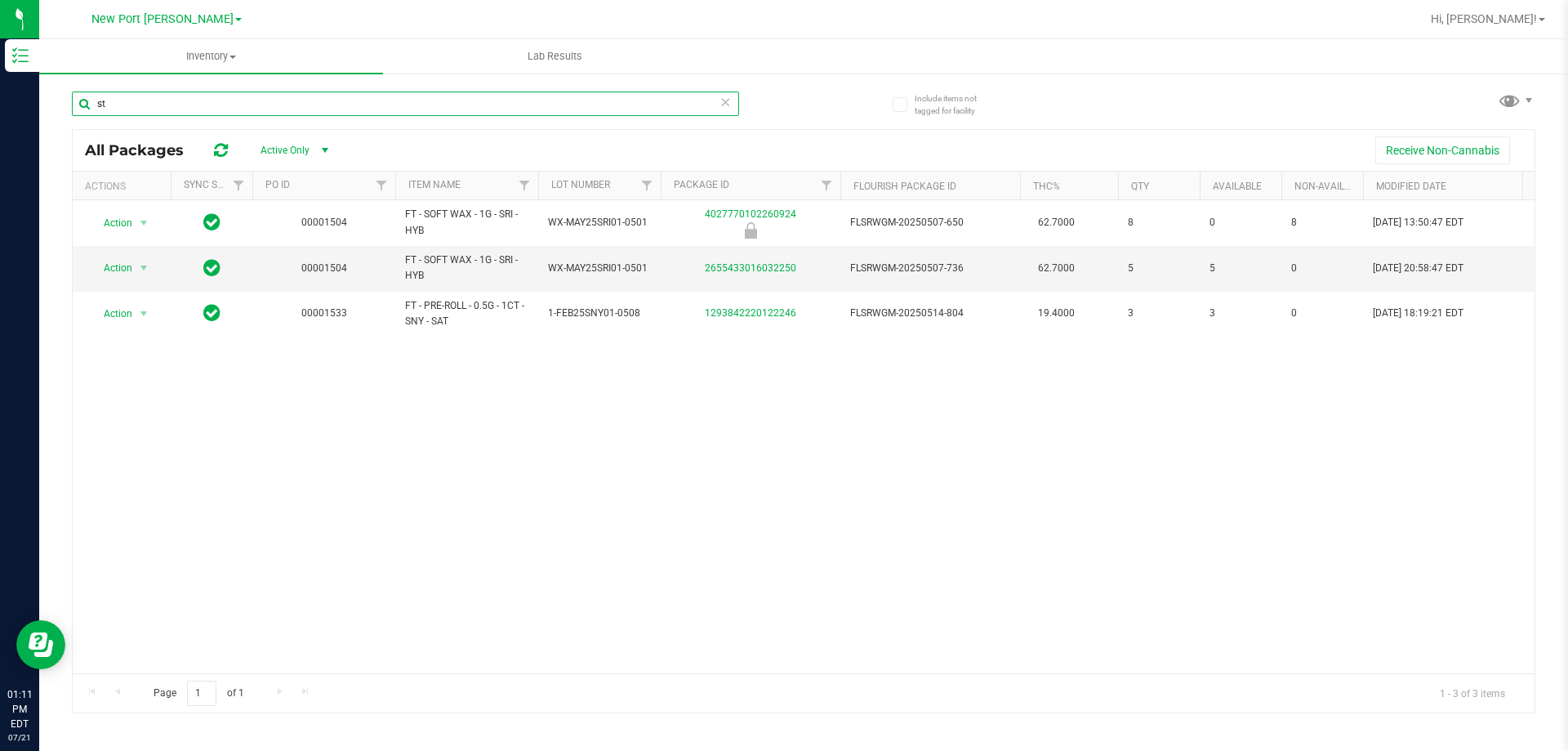 type on "s" 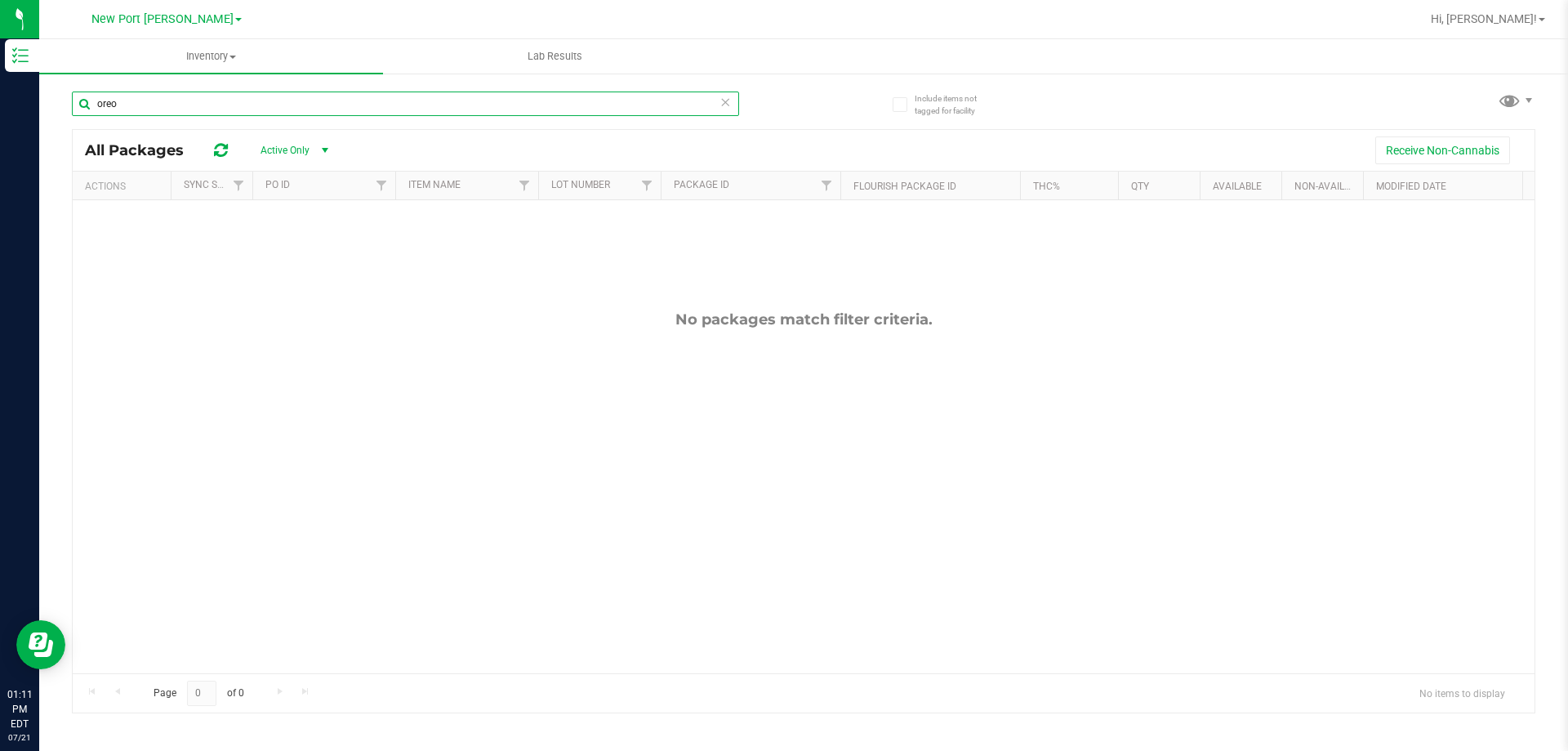 click on "oreo" at bounding box center (405, 104) 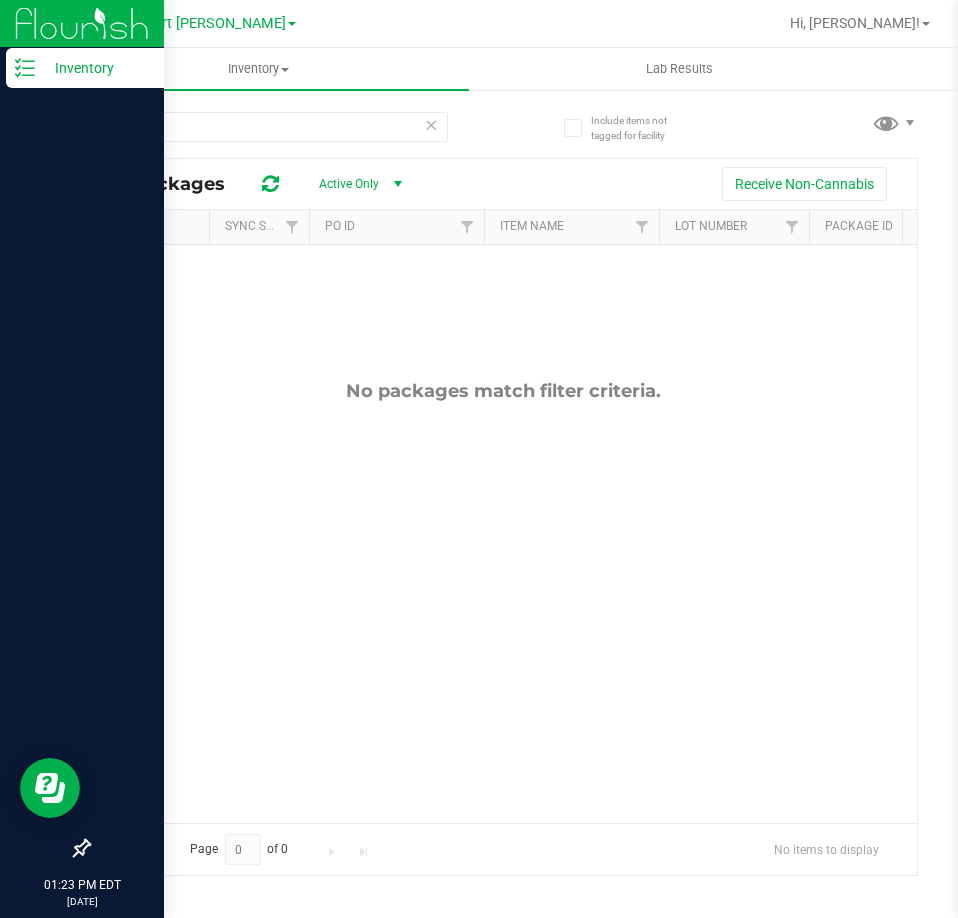 click on "Inventory" at bounding box center [95, 68] 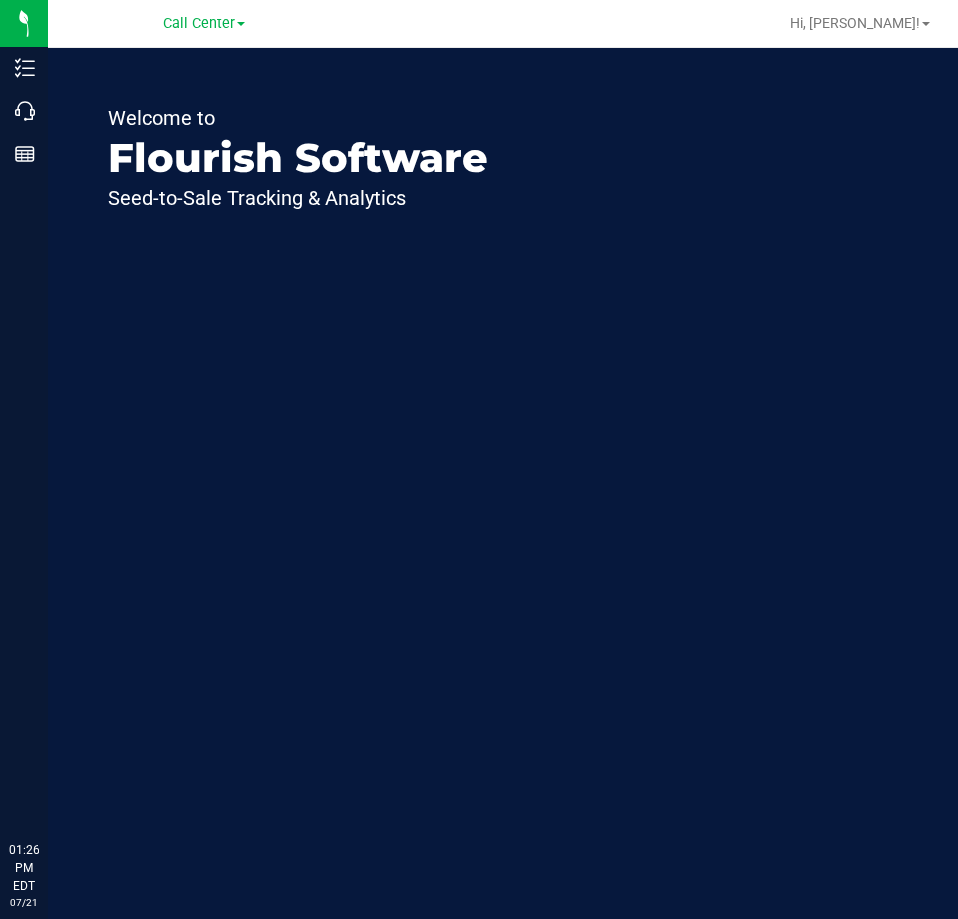 scroll, scrollTop: 0, scrollLeft: 0, axis: both 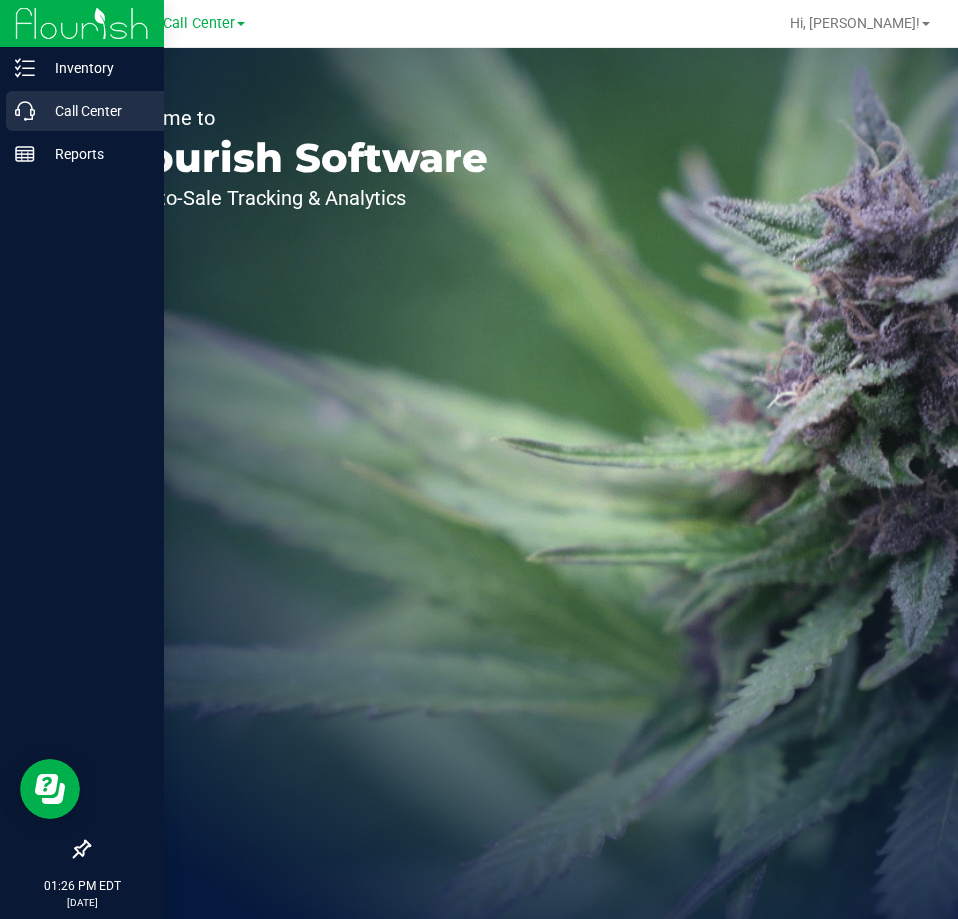 click 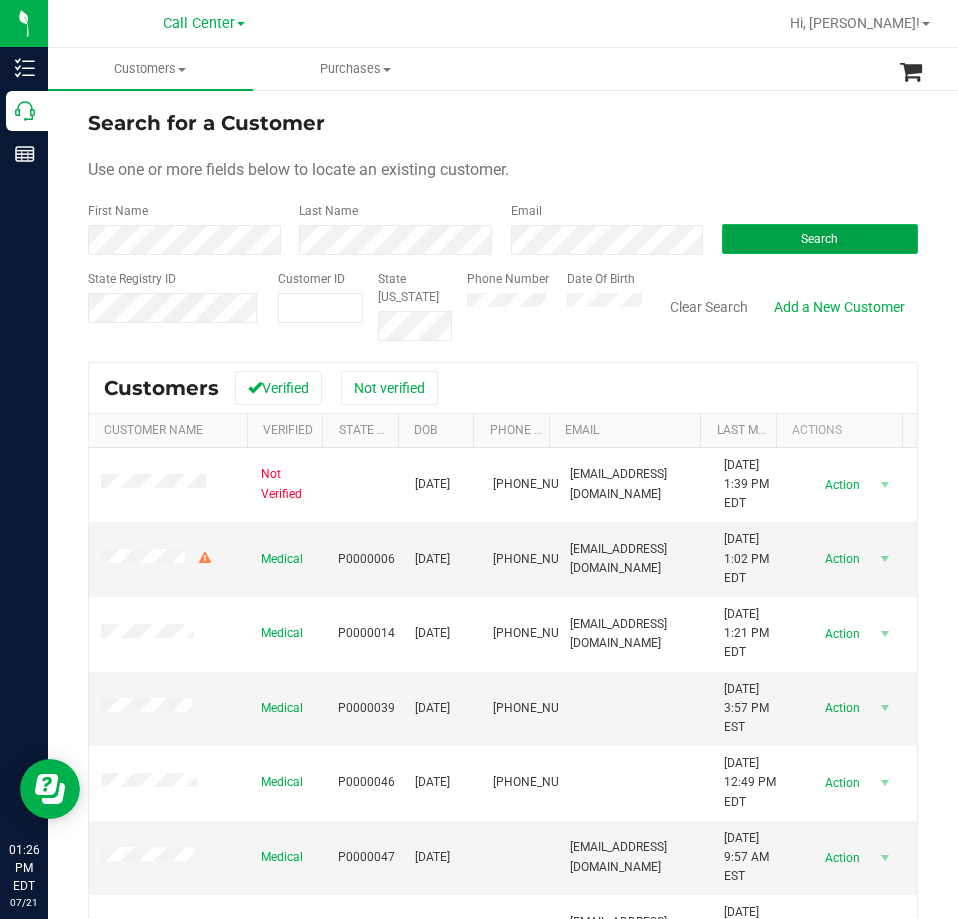 click on "Search" at bounding box center (820, 239) 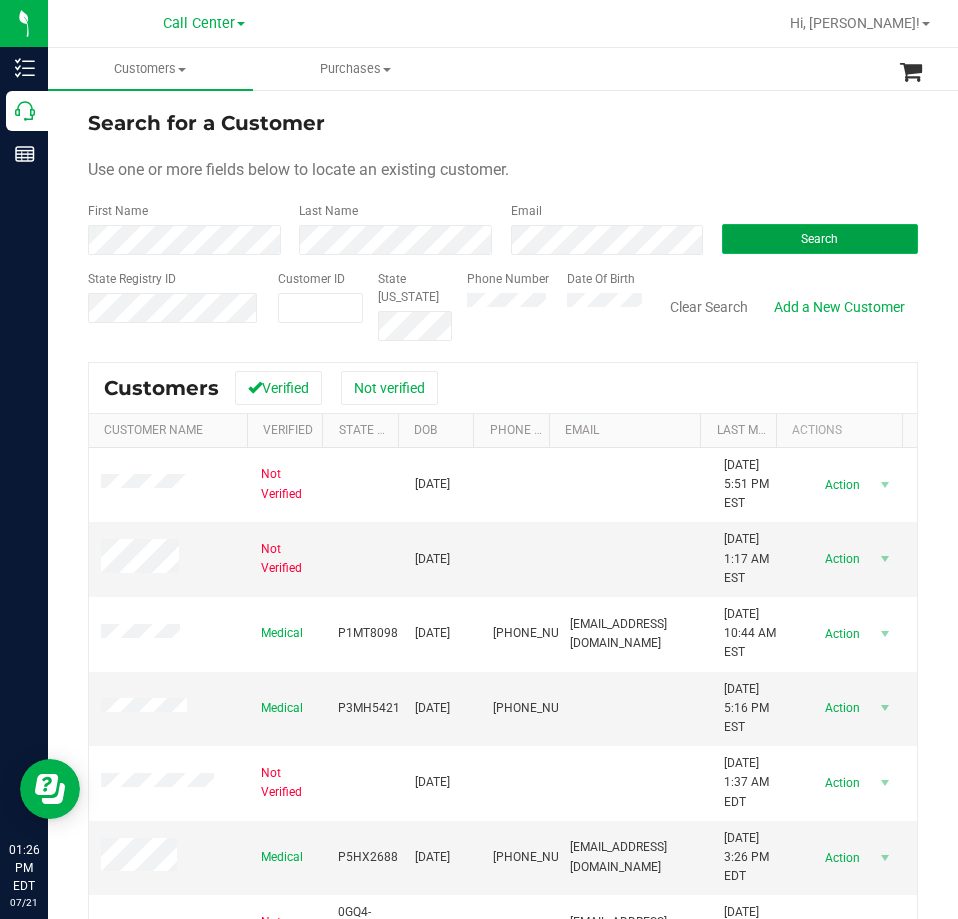 click on "Search" at bounding box center (820, 239) 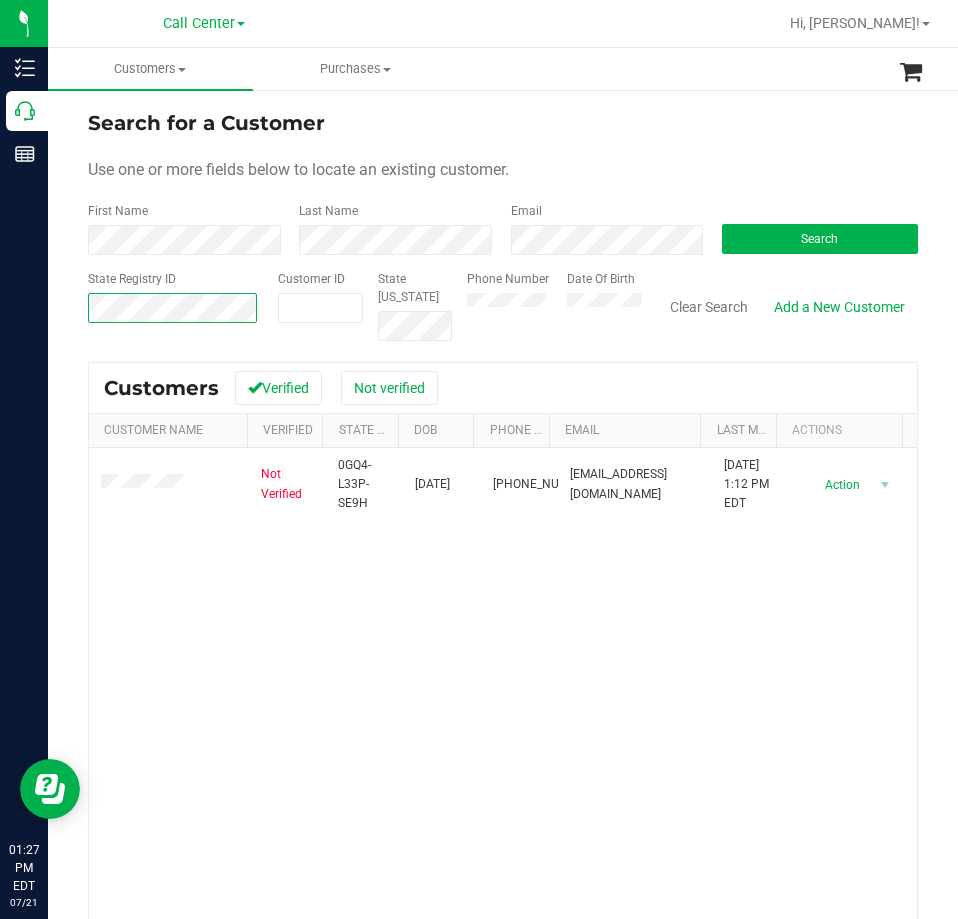 click on "Inventory Call Center Reports 01:27 PM EDT 07/21/2025  07/21   Call Center   Hi, Christina!
Customers
All customers
Add a new customer
All physicians
Purchases
All purchases" at bounding box center (479, 459) 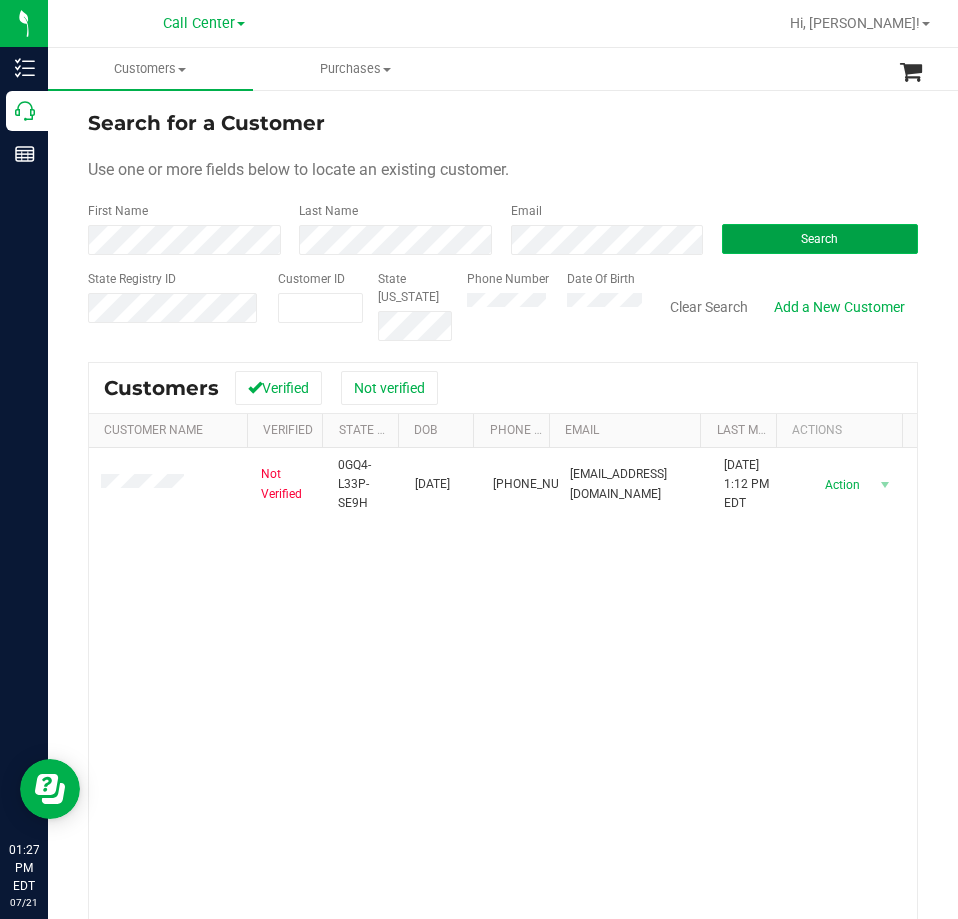 click on "Search" at bounding box center [820, 239] 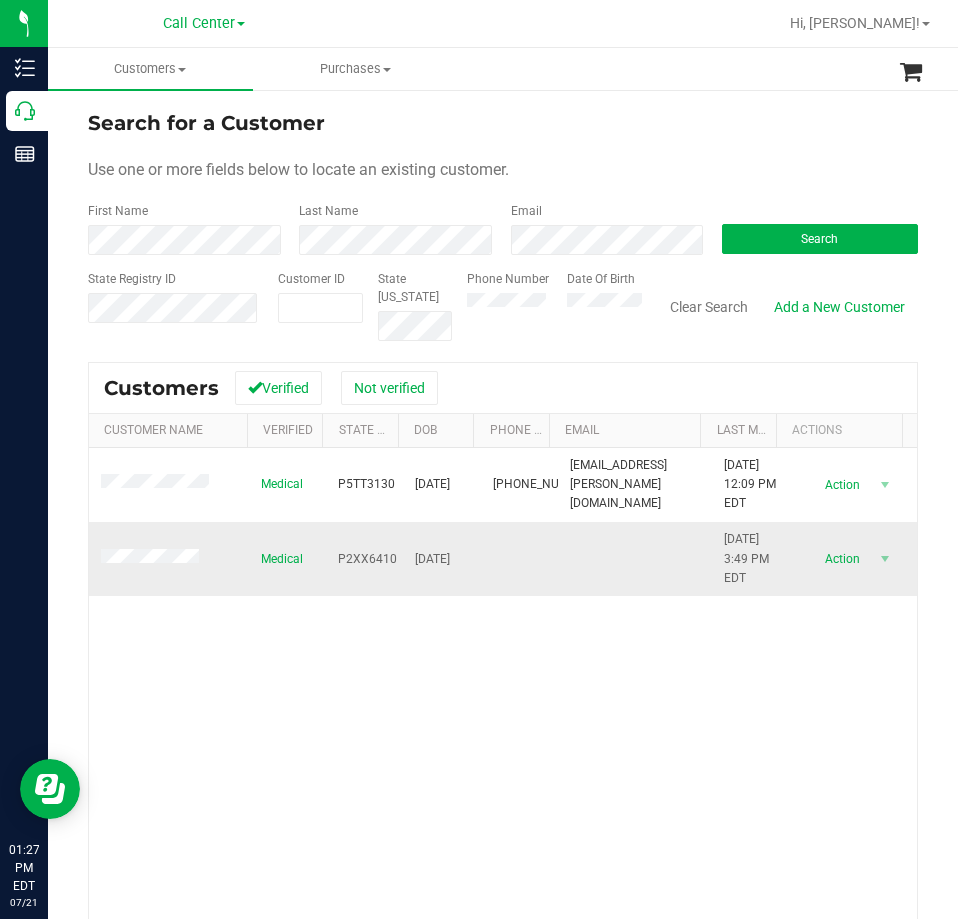 click on "P2XX6410" at bounding box center [367, 559] 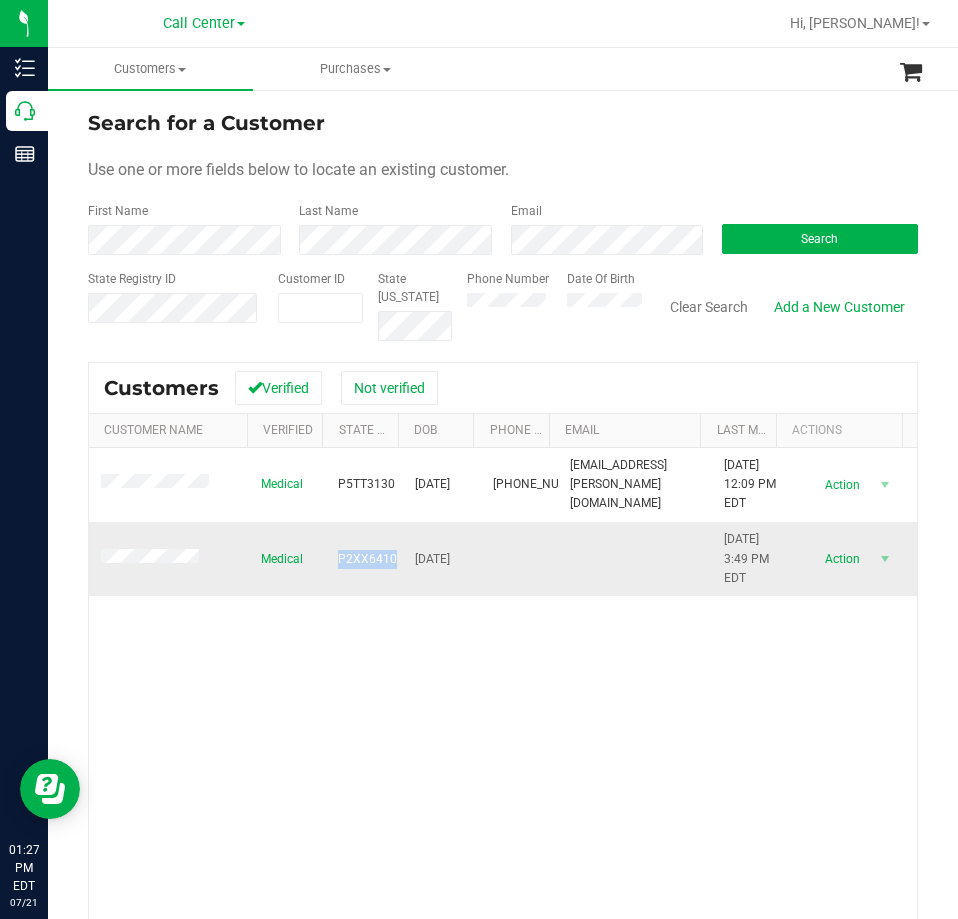 click on "P2XX6410" at bounding box center (367, 559) 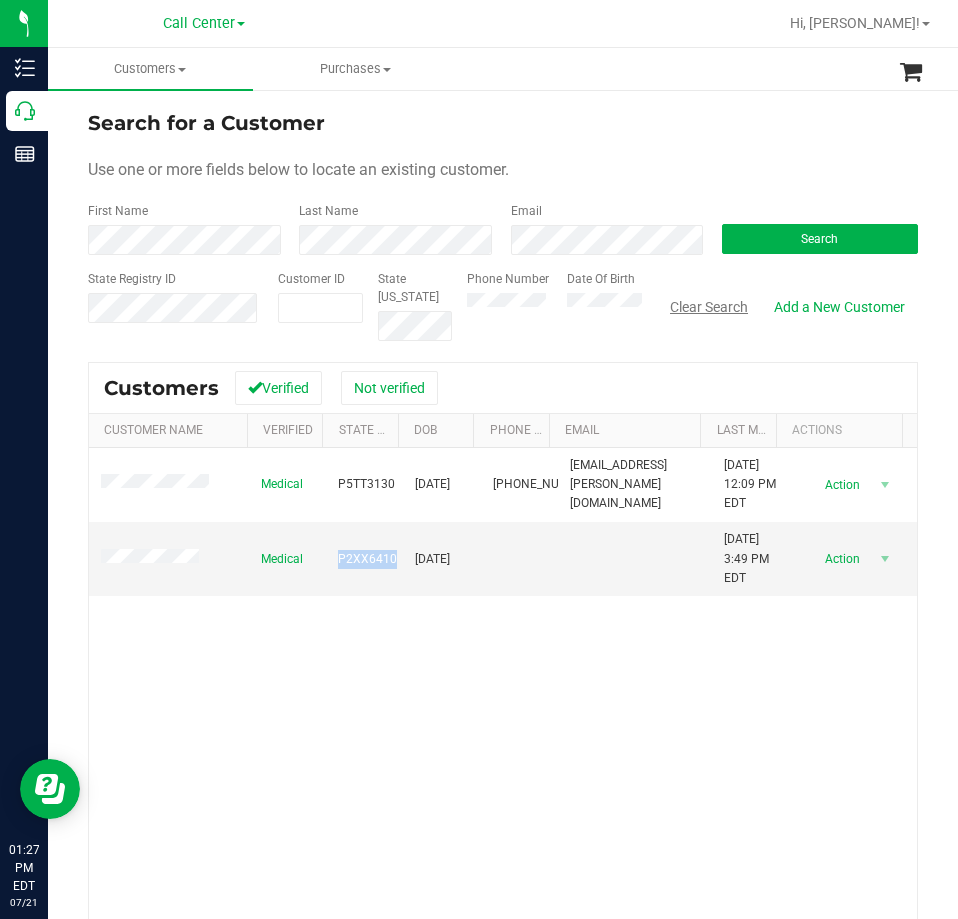 click on "Clear Search" at bounding box center (709, 307) 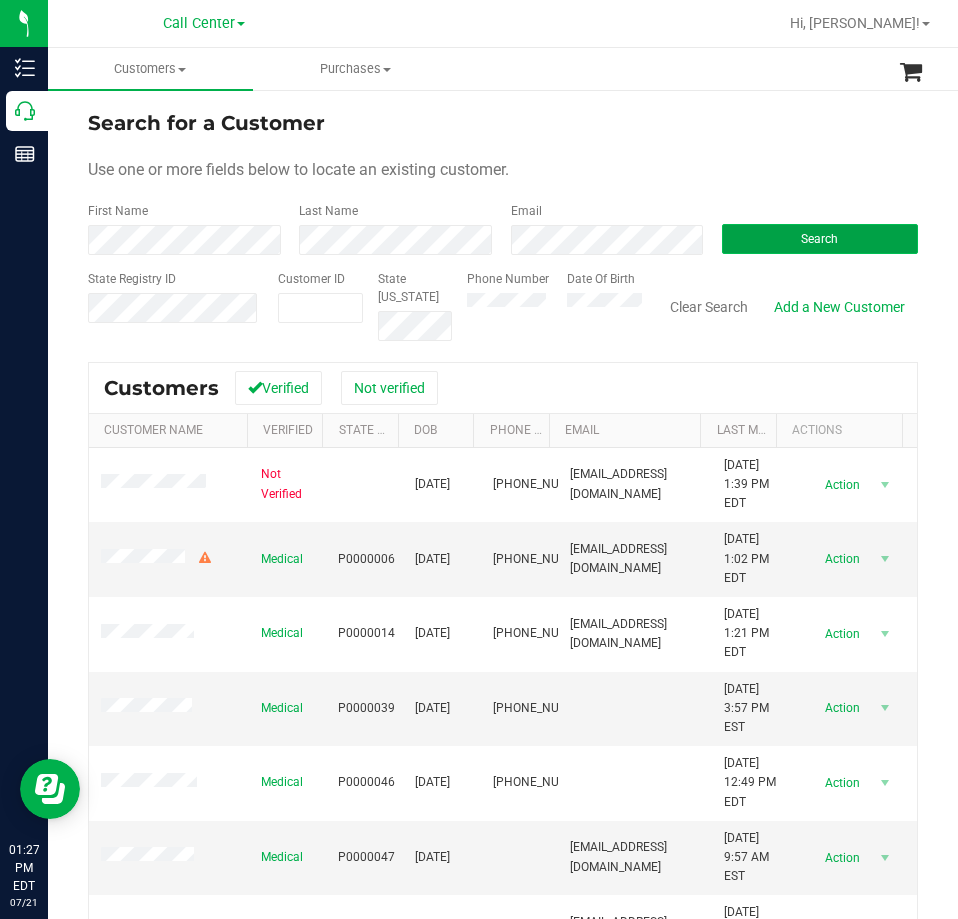 click on "Search" at bounding box center [819, 239] 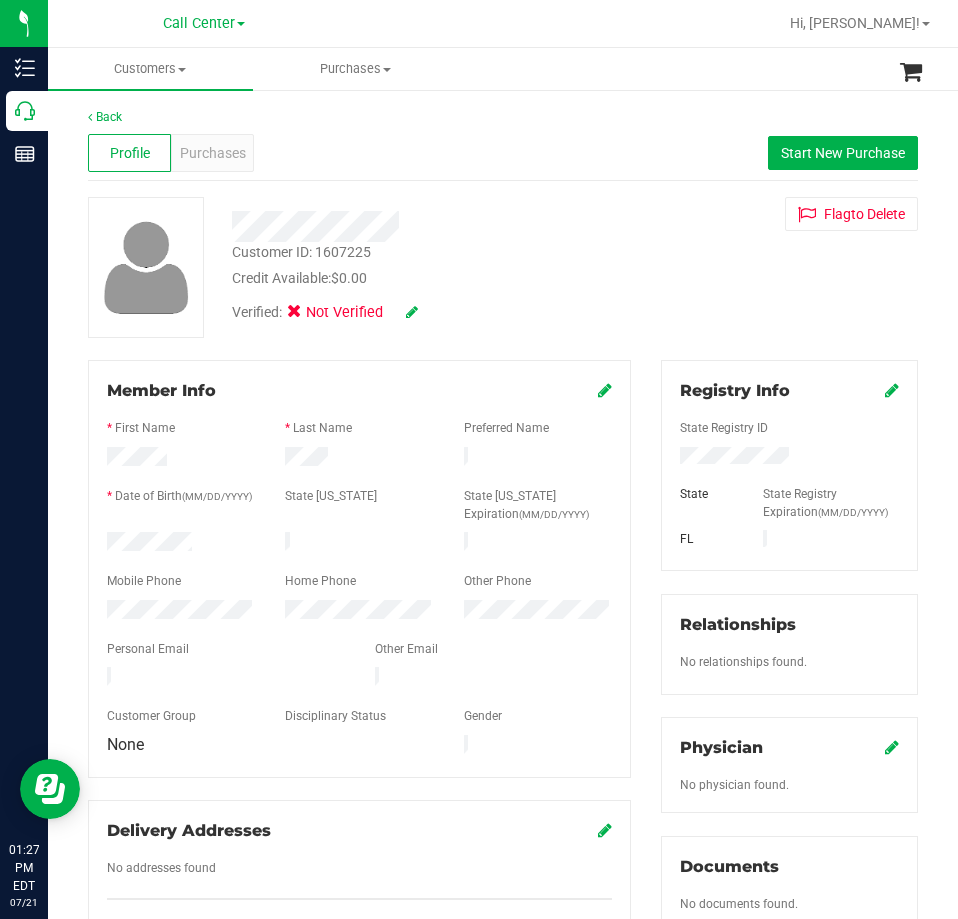 click at bounding box center (605, 390) 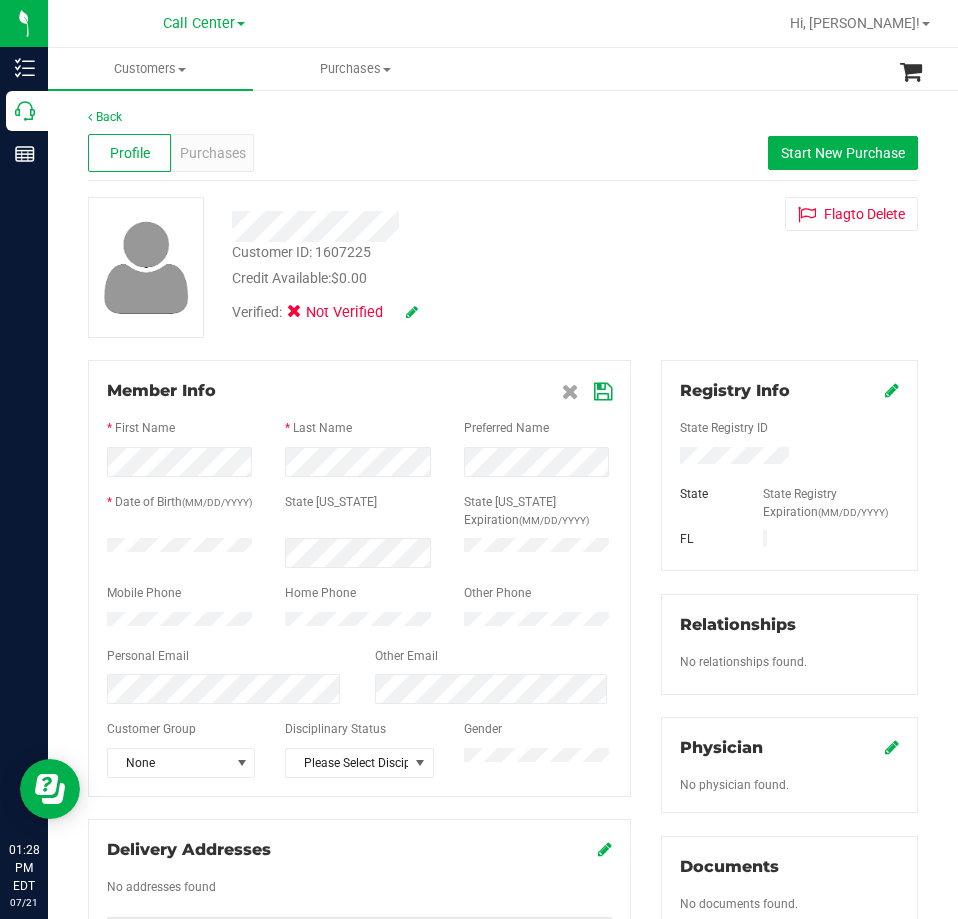 click at bounding box center [603, 392] 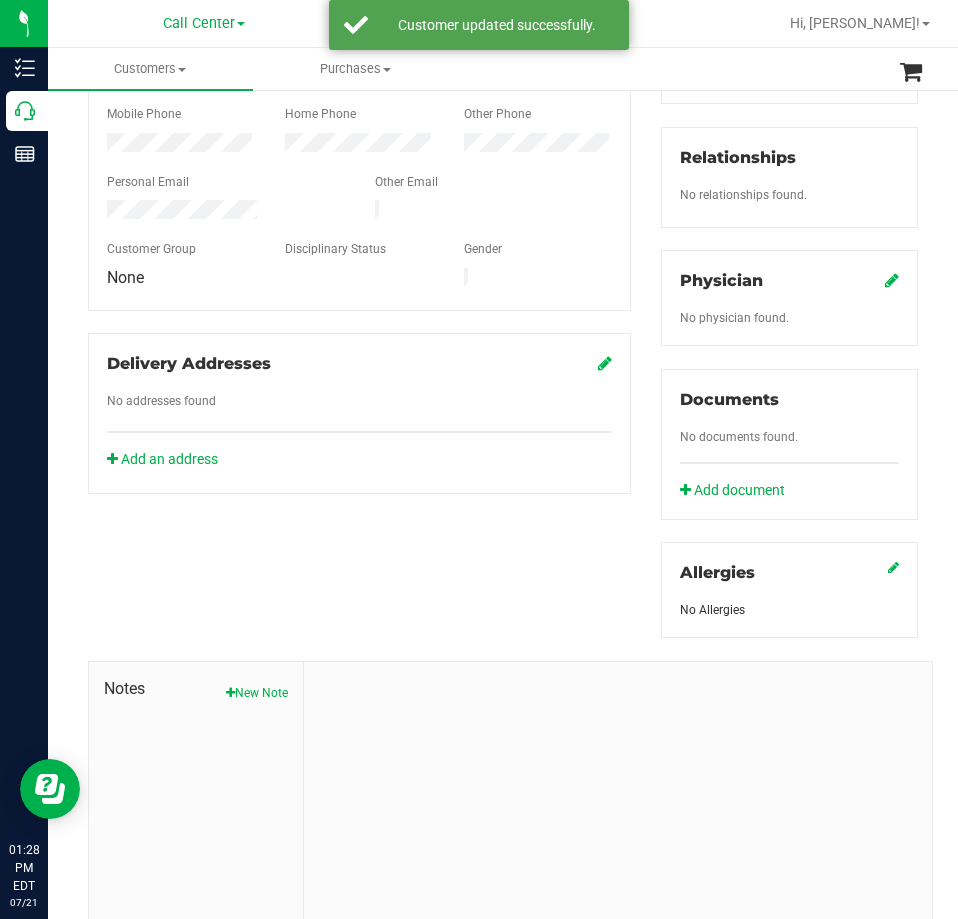 scroll, scrollTop: 500, scrollLeft: 0, axis: vertical 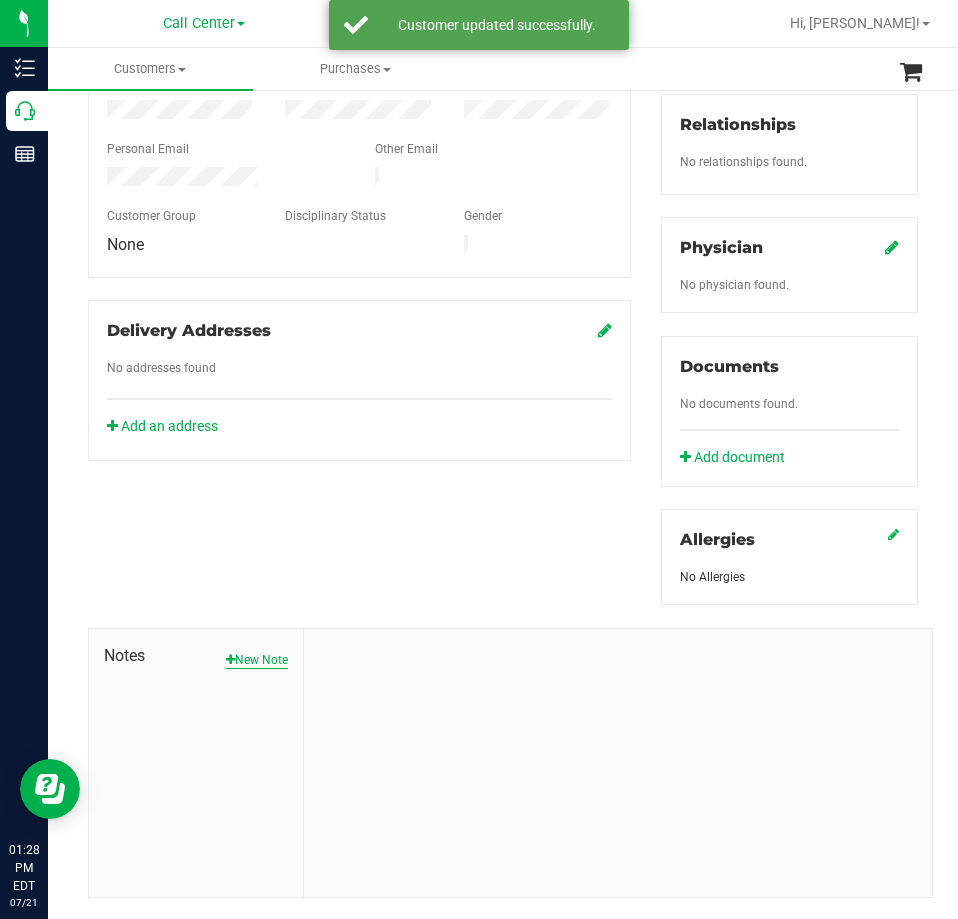 click on "New Note" at bounding box center [257, 660] 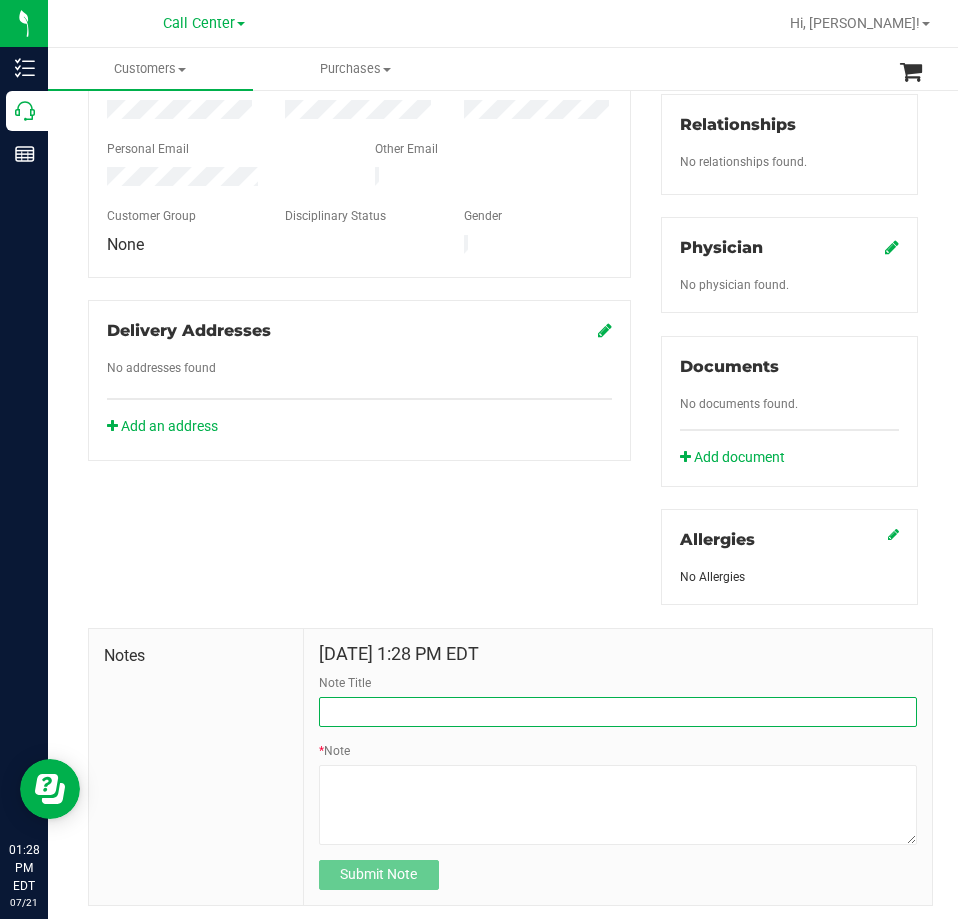 paste on "P2XX6410" 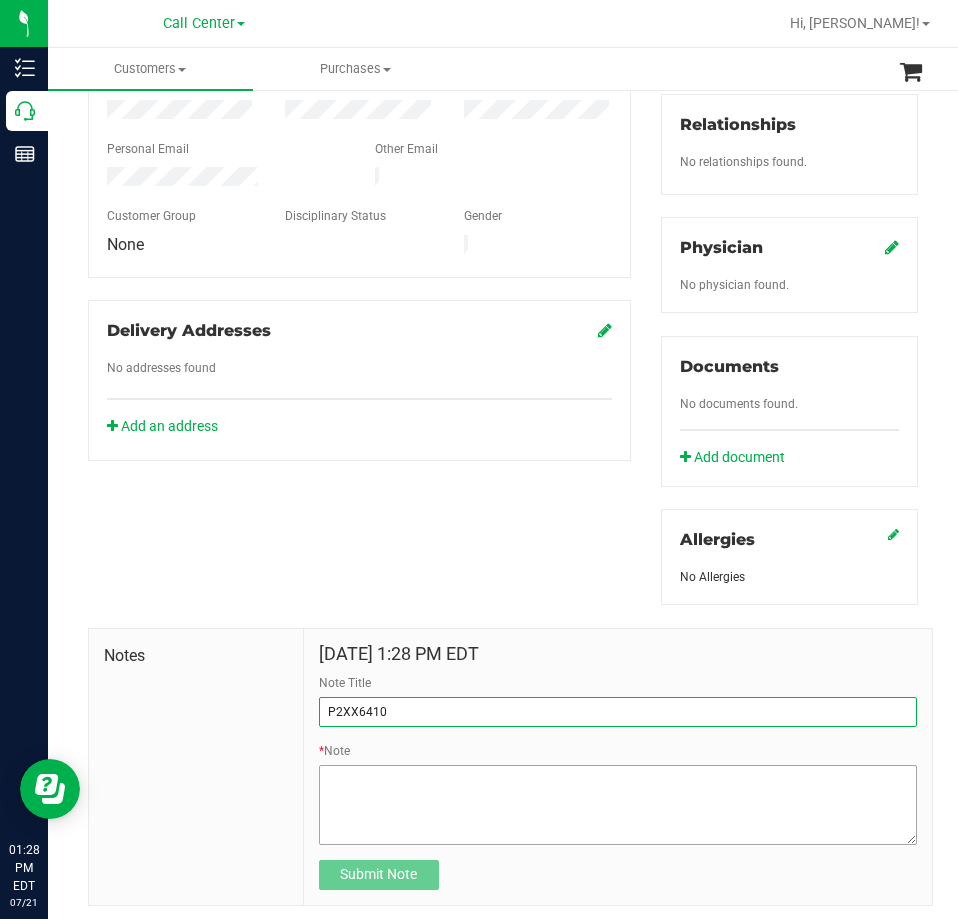 type on "P2XX6410" 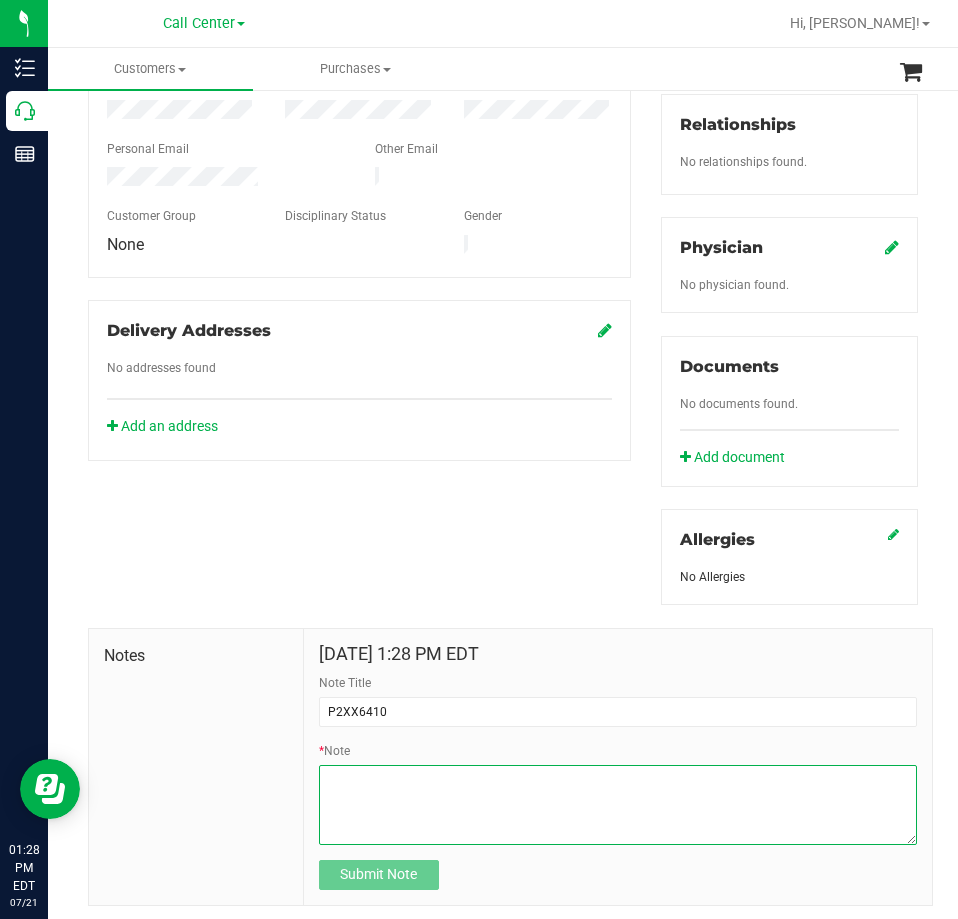 paste on "P2XX6410" 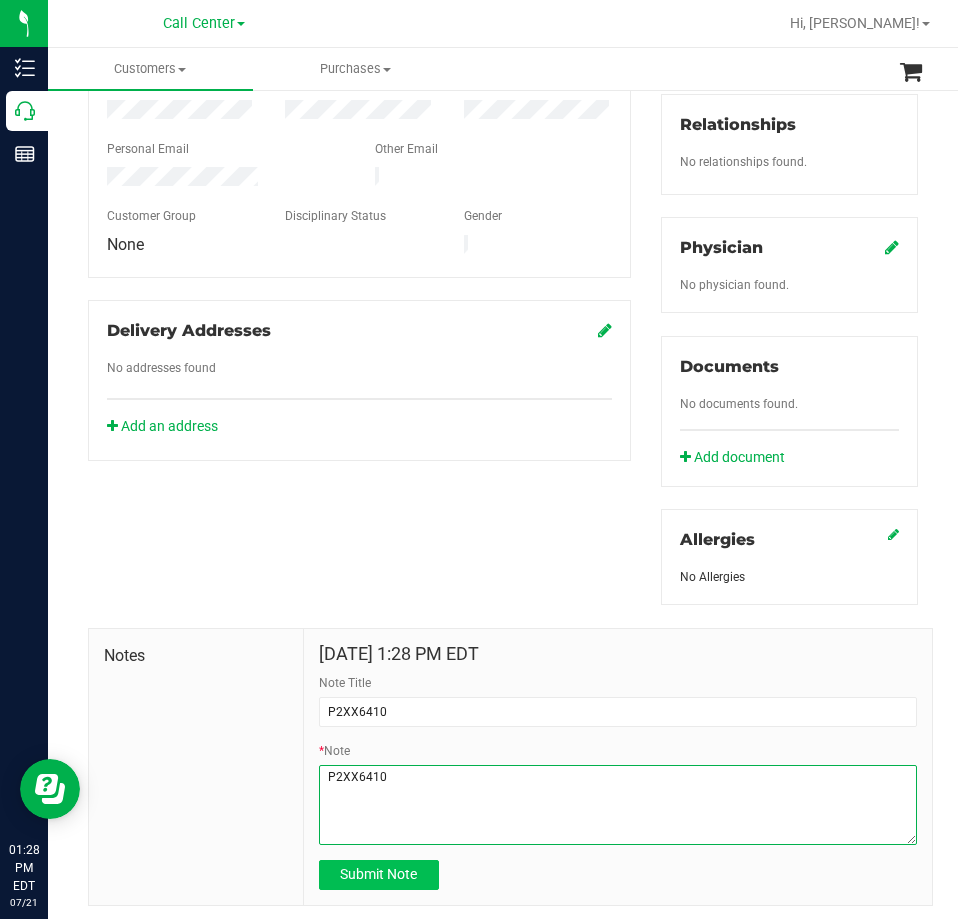 type on "P2XX6410" 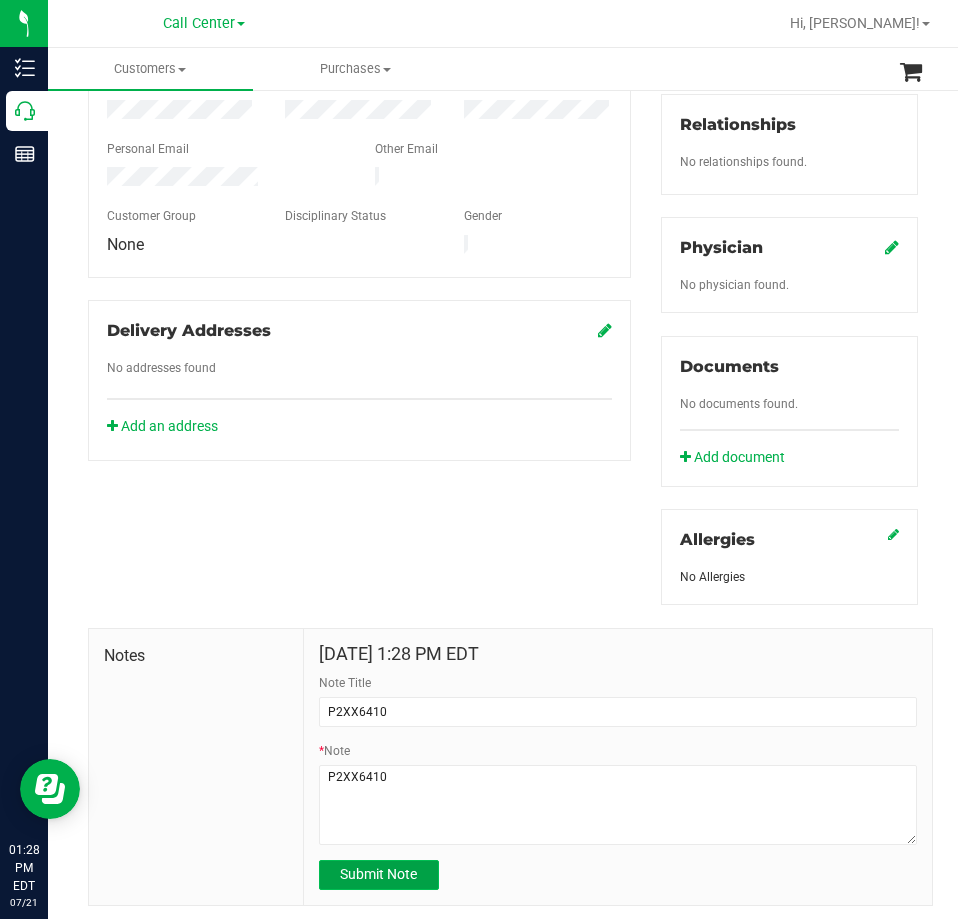 click on "Submit Note" at bounding box center [378, 874] 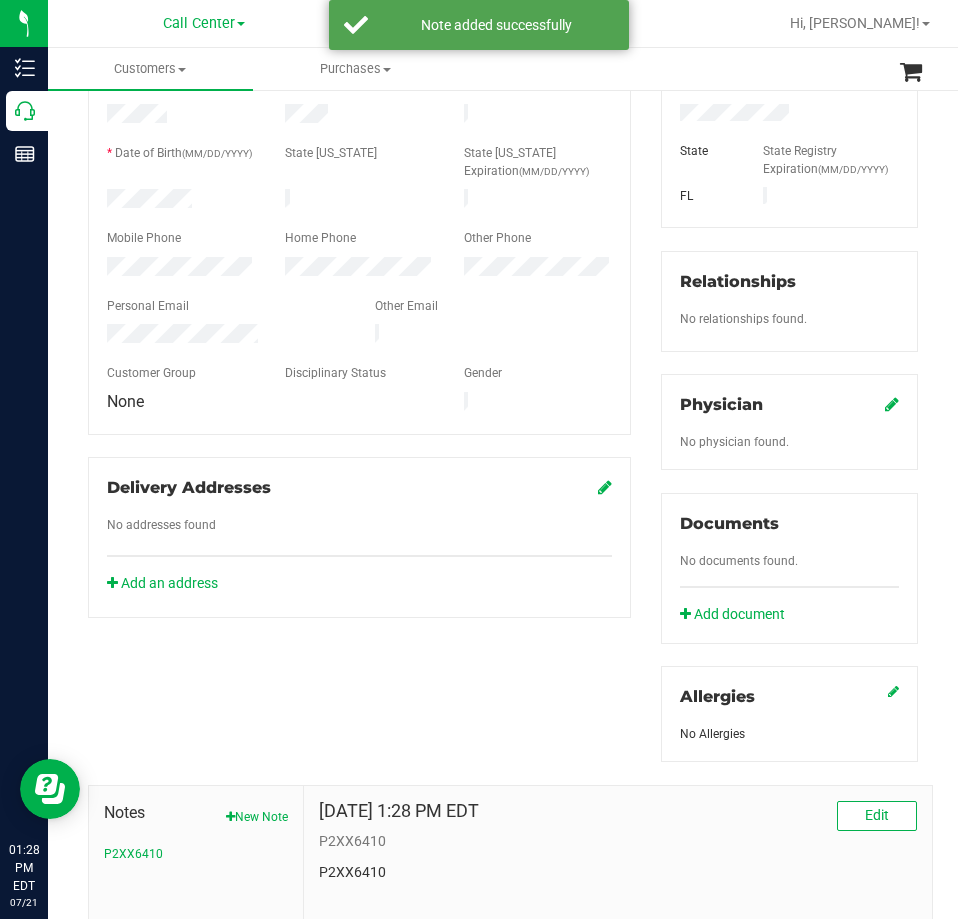 scroll, scrollTop: 0, scrollLeft: 0, axis: both 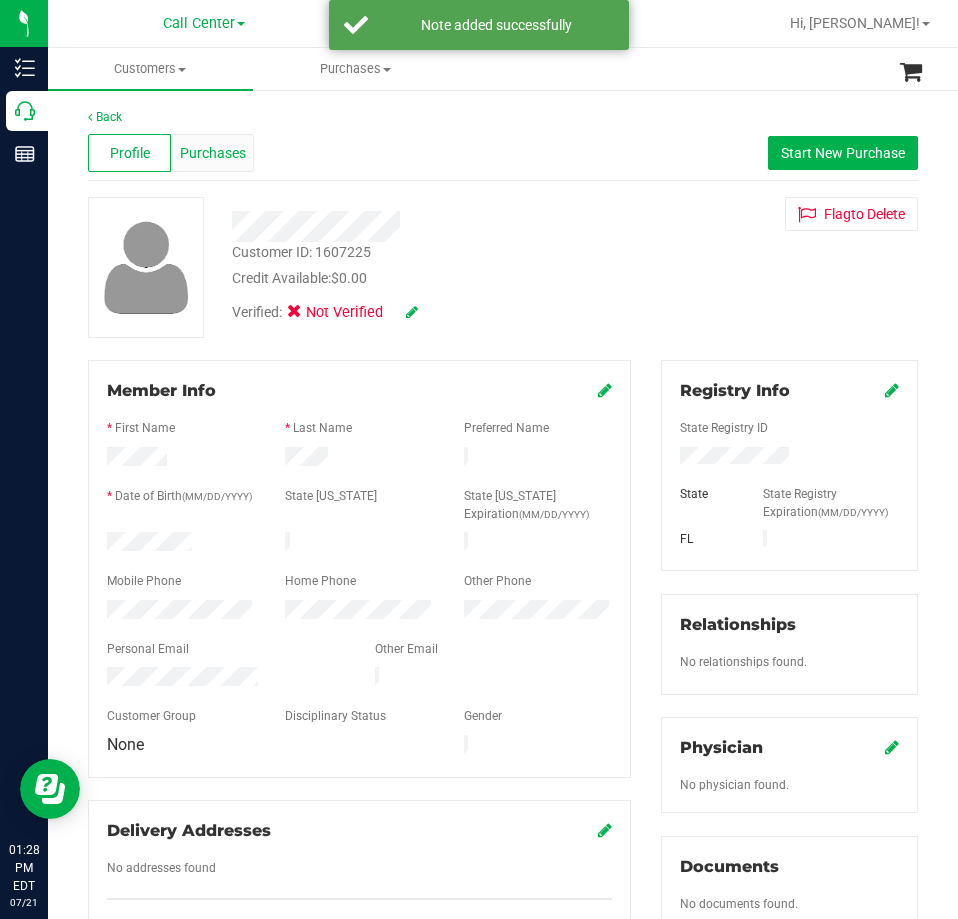 click on "Purchases" at bounding box center (212, 153) 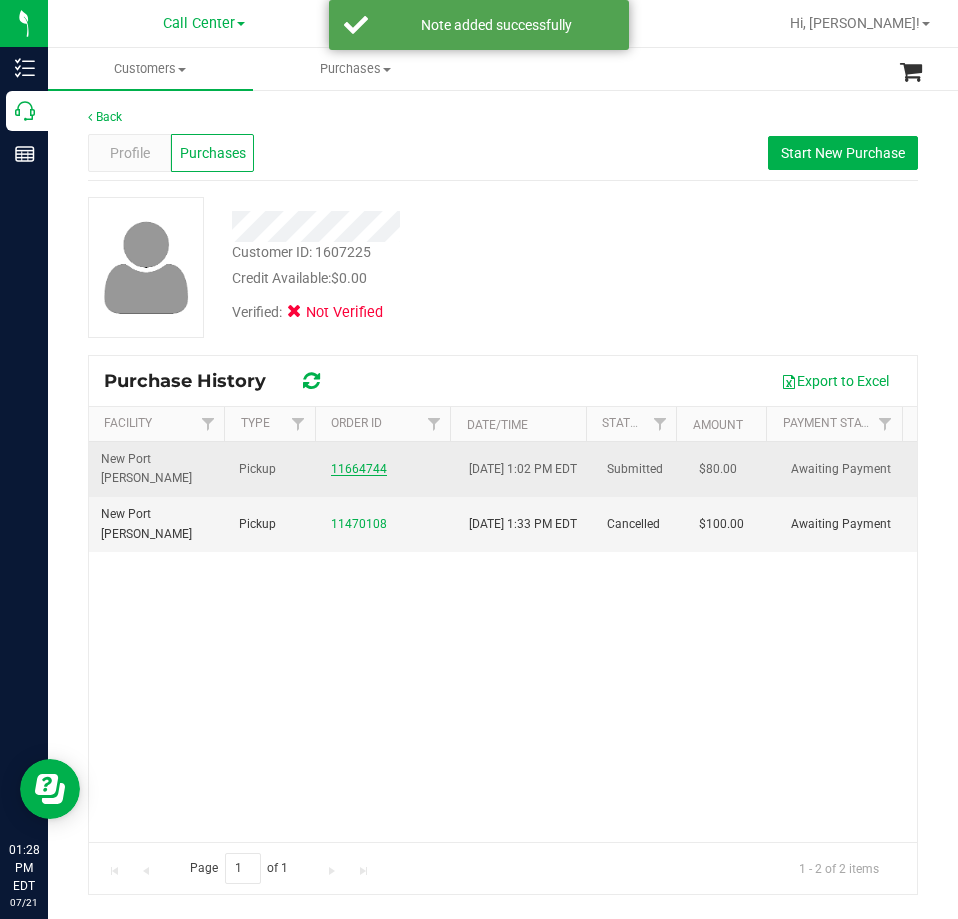 click on "11664744" at bounding box center (359, 469) 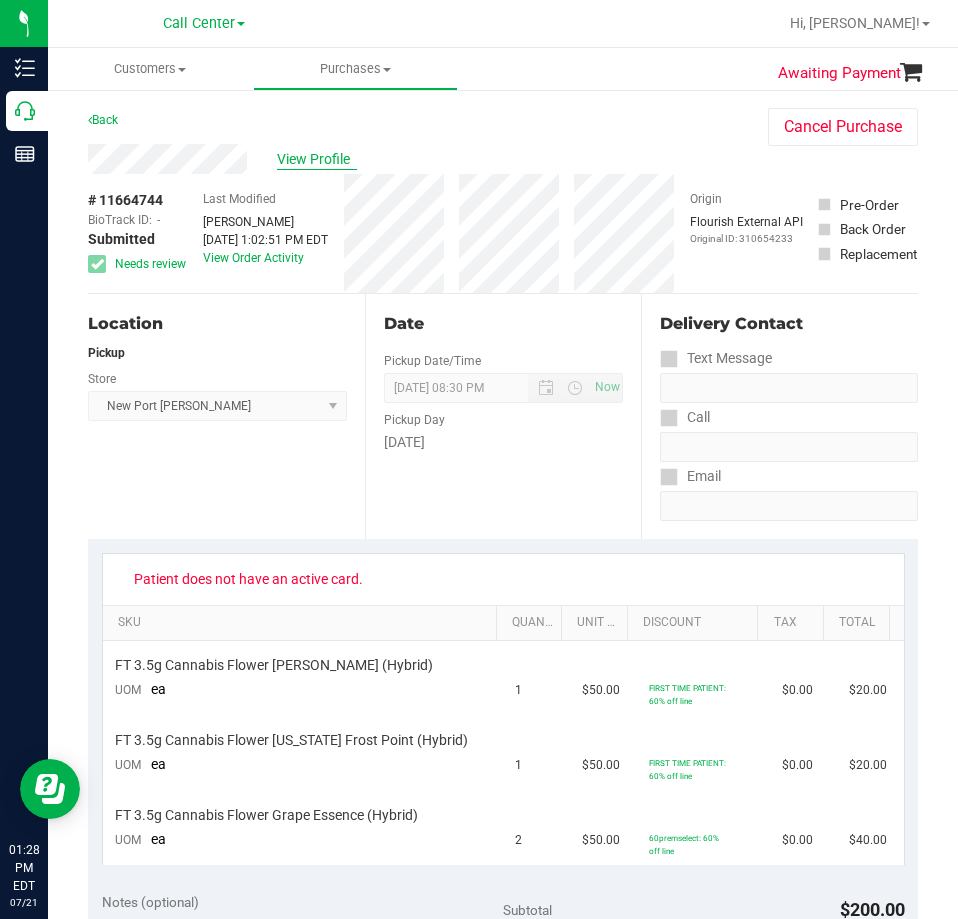 click on "View Profile" at bounding box center [317, 159] 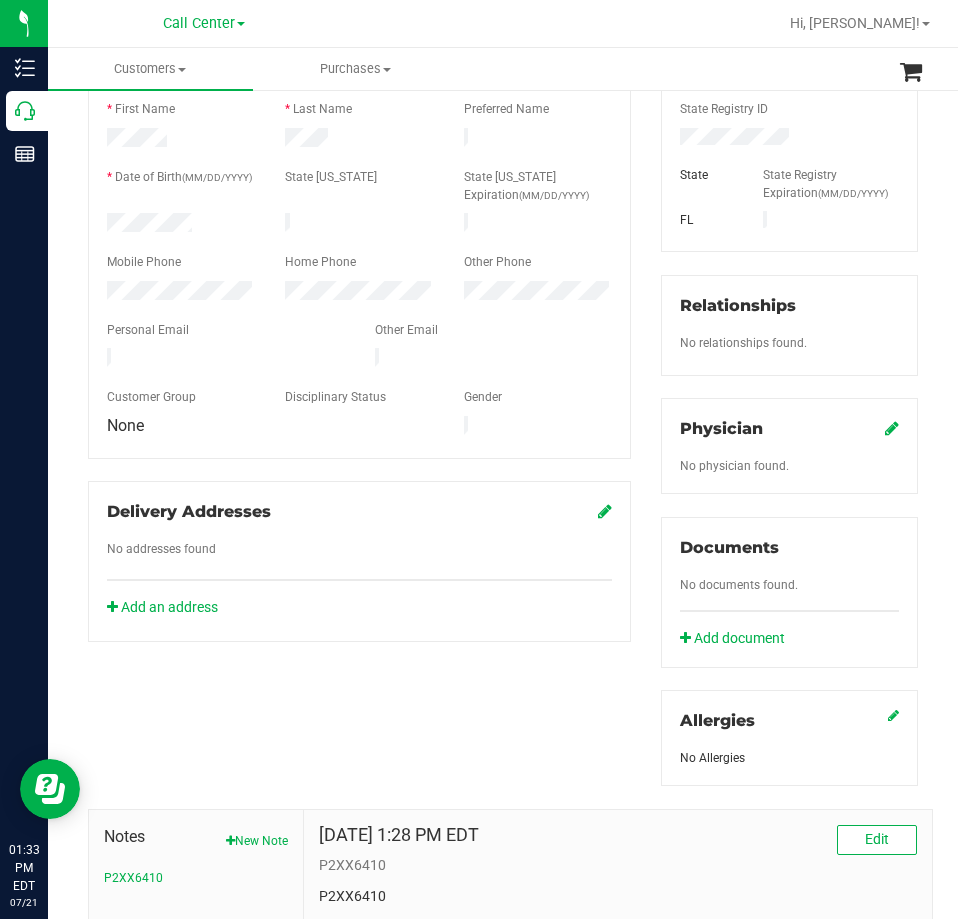 scroll, scrollTop: 0, scrollLeft: 0, axis: both 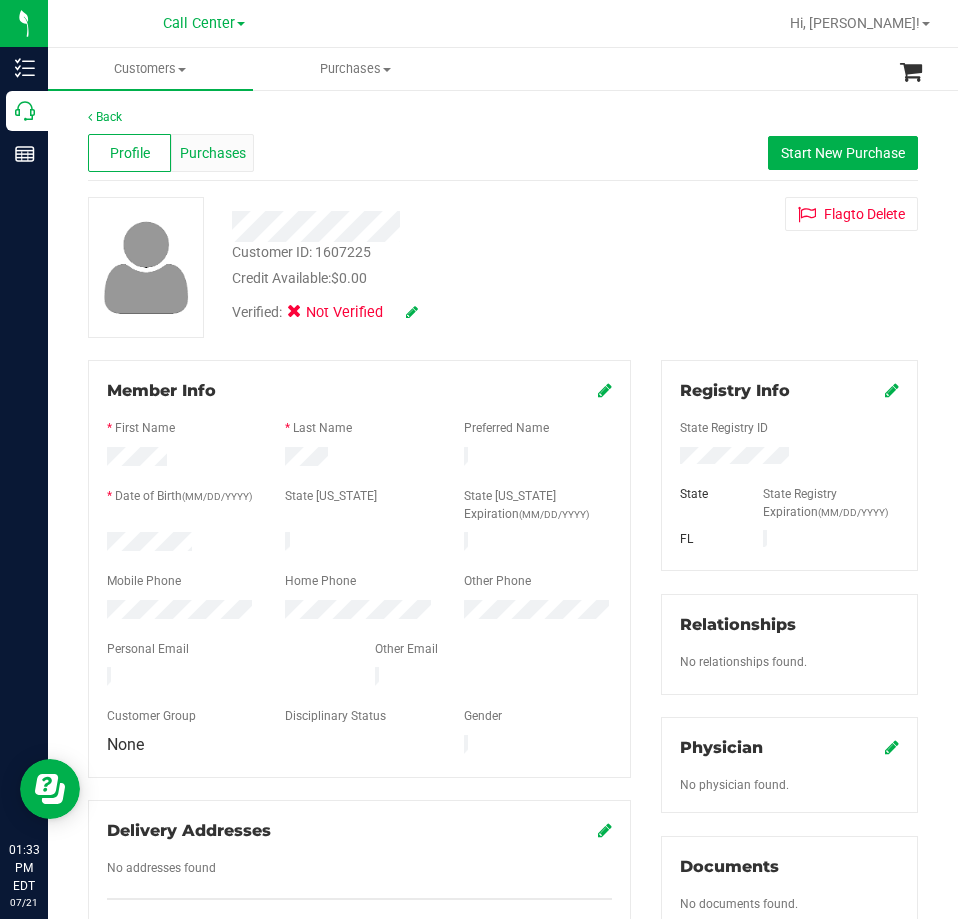 click on "Purchases" at bounding box center (213, 153) 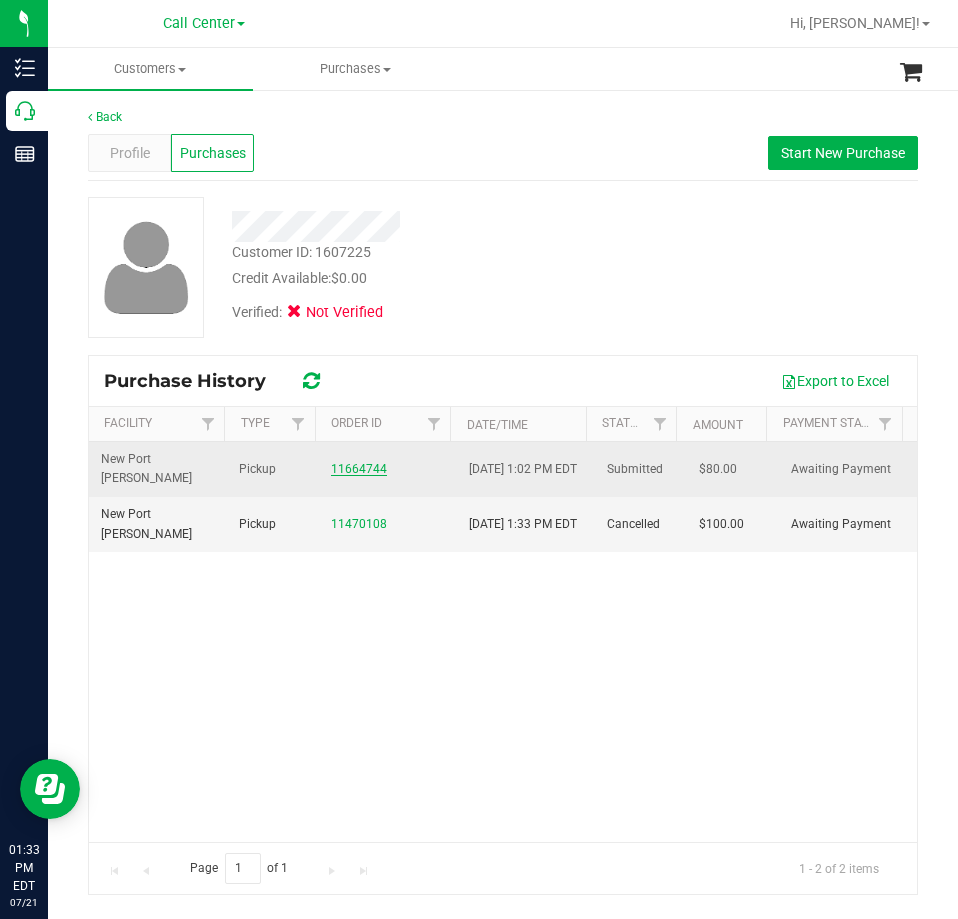 click on "11664744" at bounding box center [359, 469] 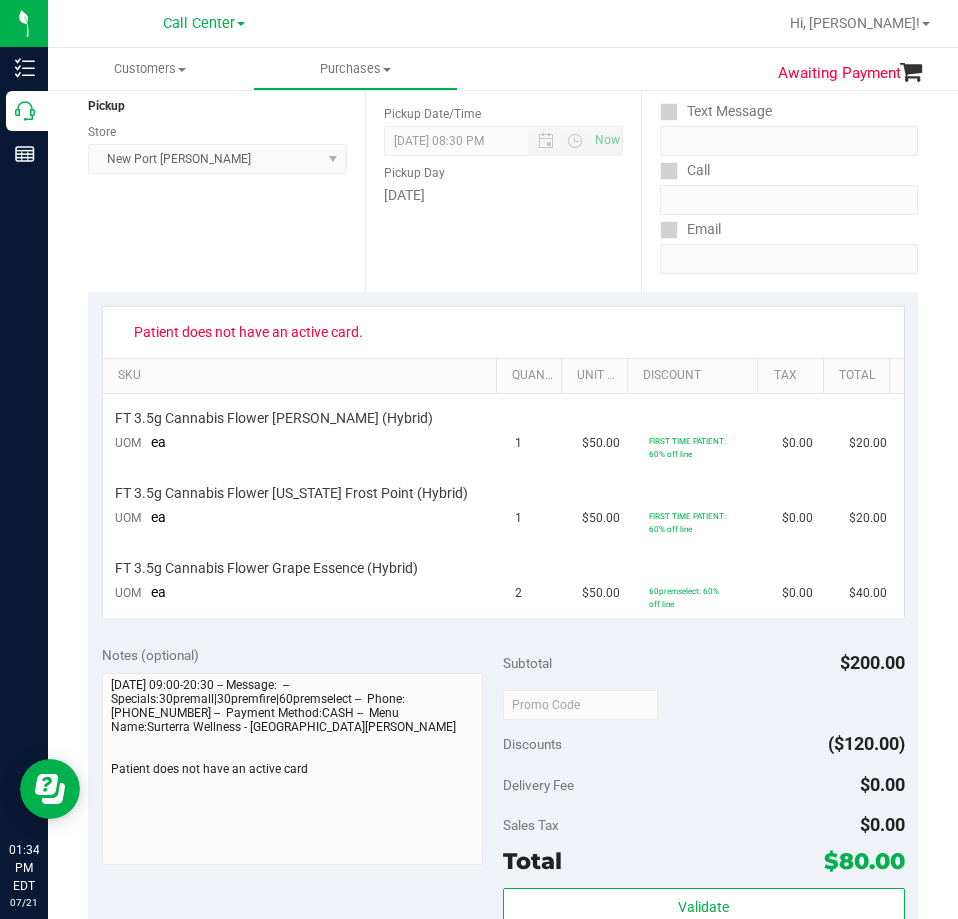 scroll, scrollTop: 0, scrollLeft: 0, axis: both 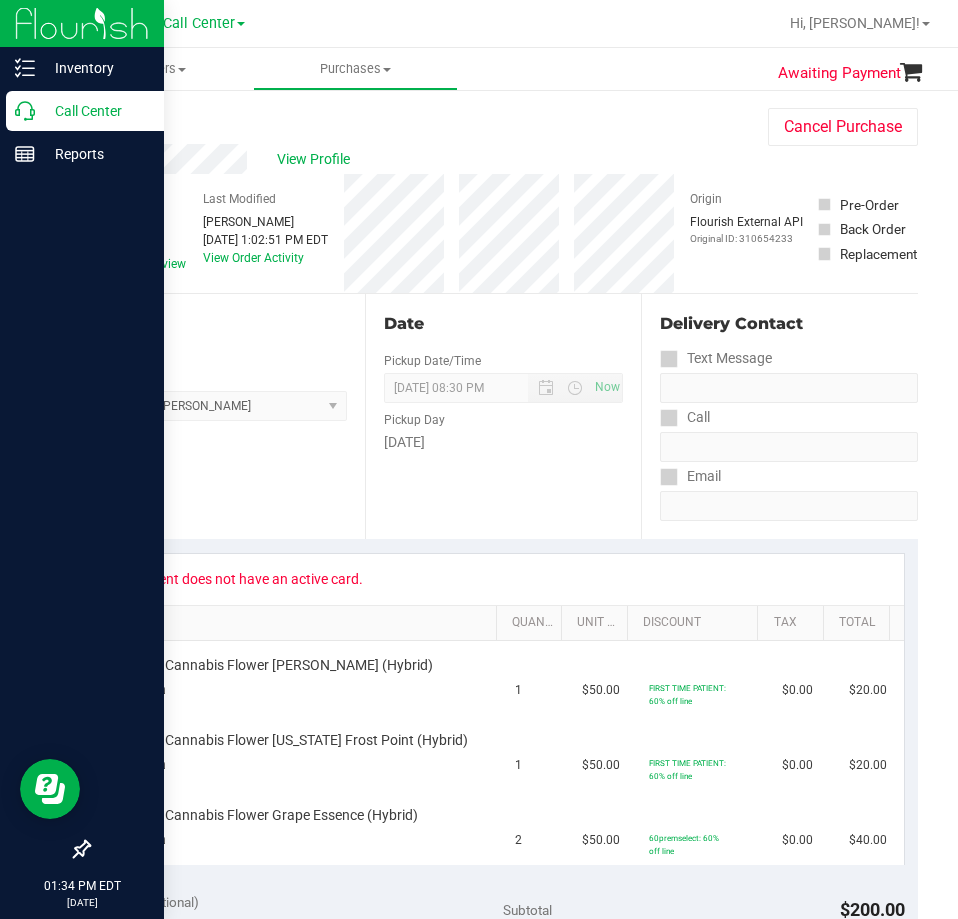 click on "Call Center" at bounding box center (95, 111) 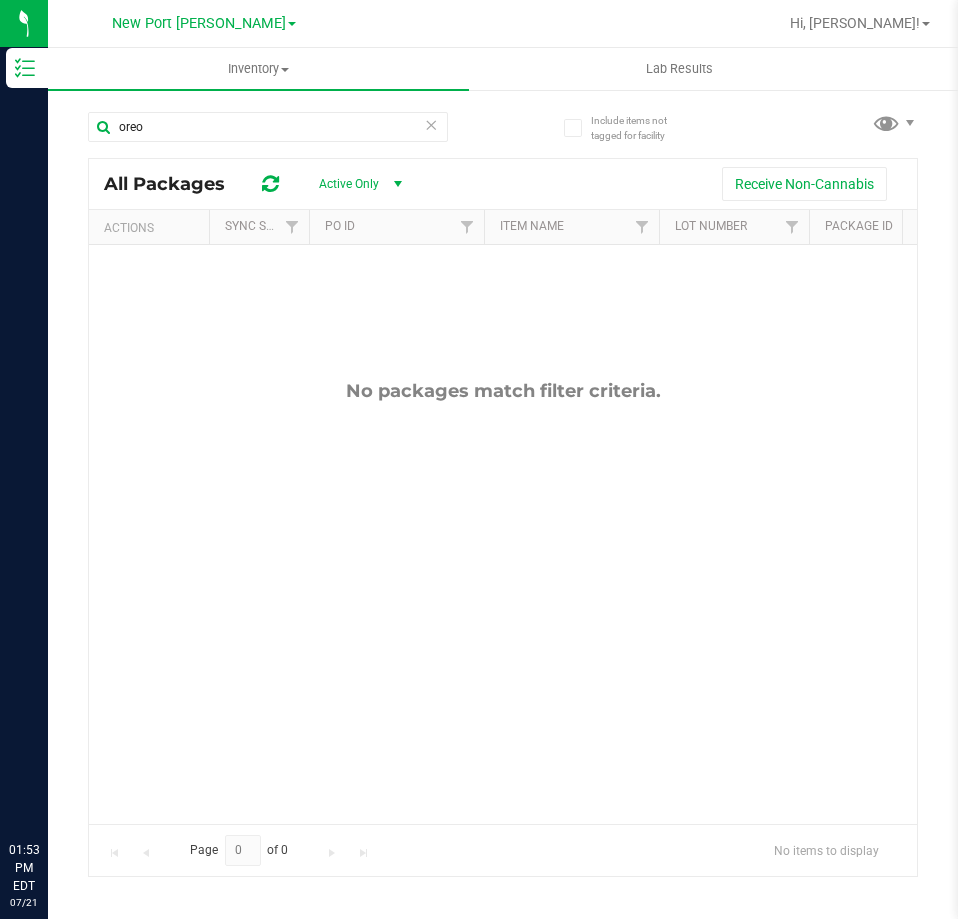 scroll, scrollTop: 0, scrollLeft: 0, axis: both 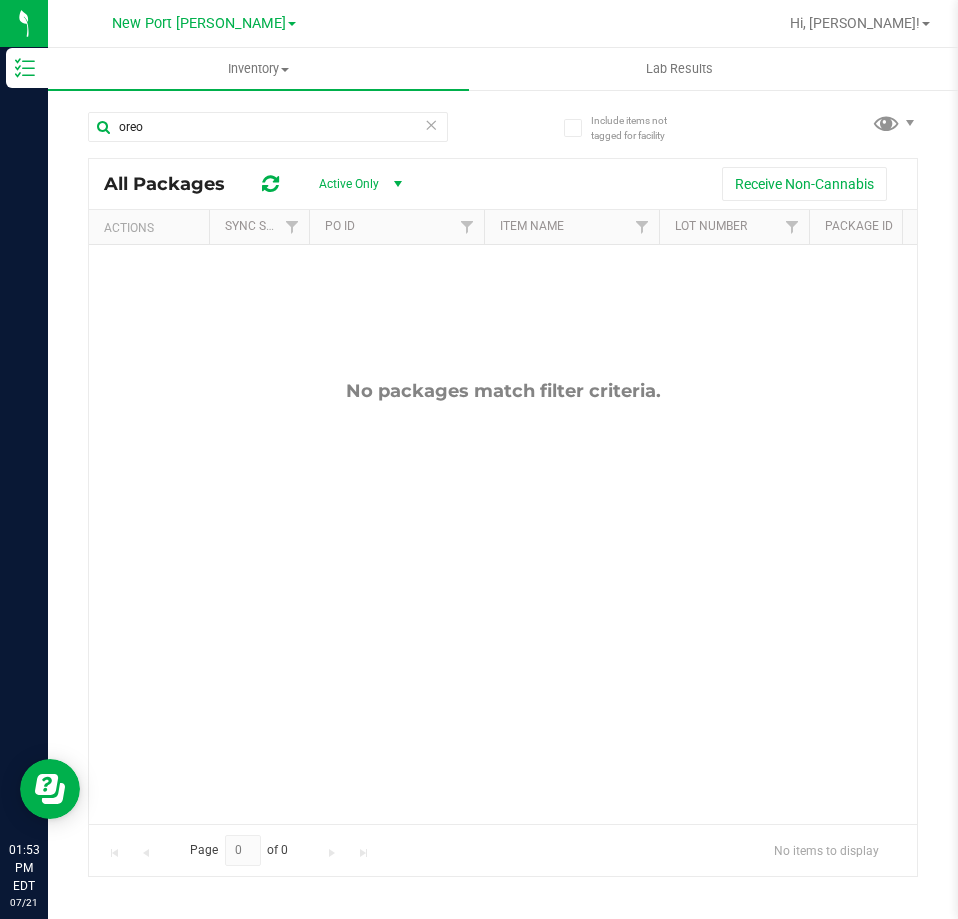 click at bounding box center (431, 124) 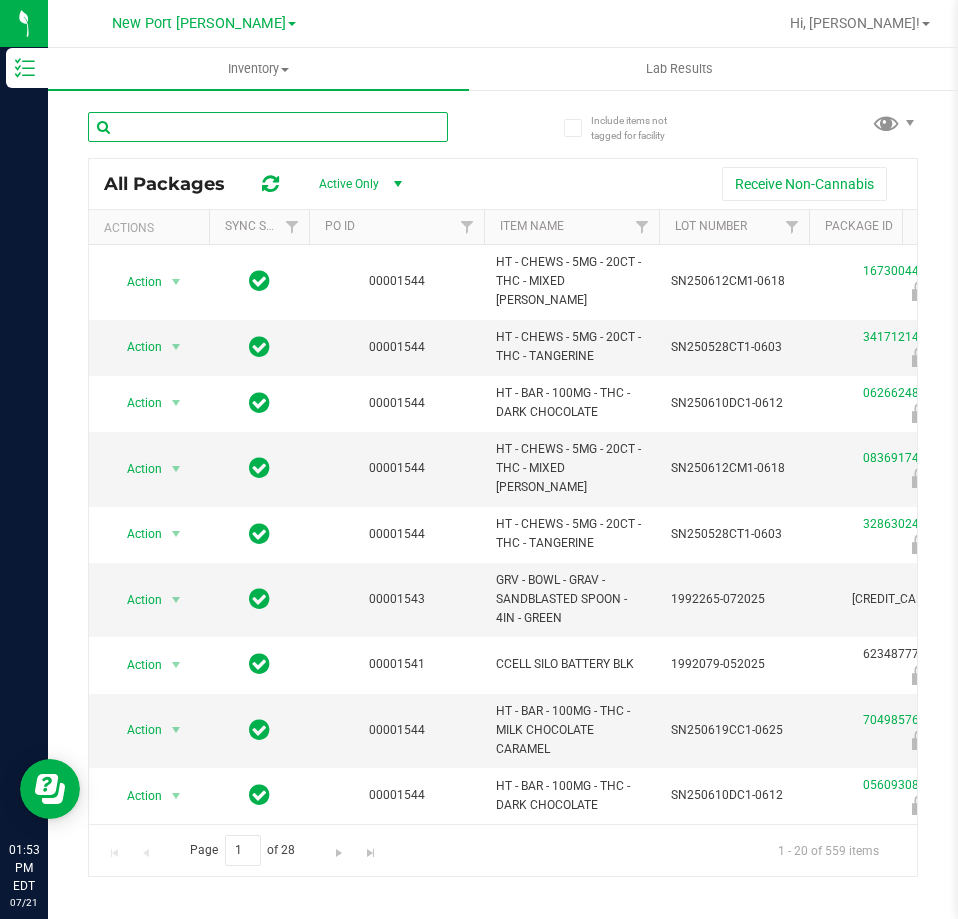 paste on "FT 3.5g Cannabis Flower [PERSON_NAME] (Hybrid)" 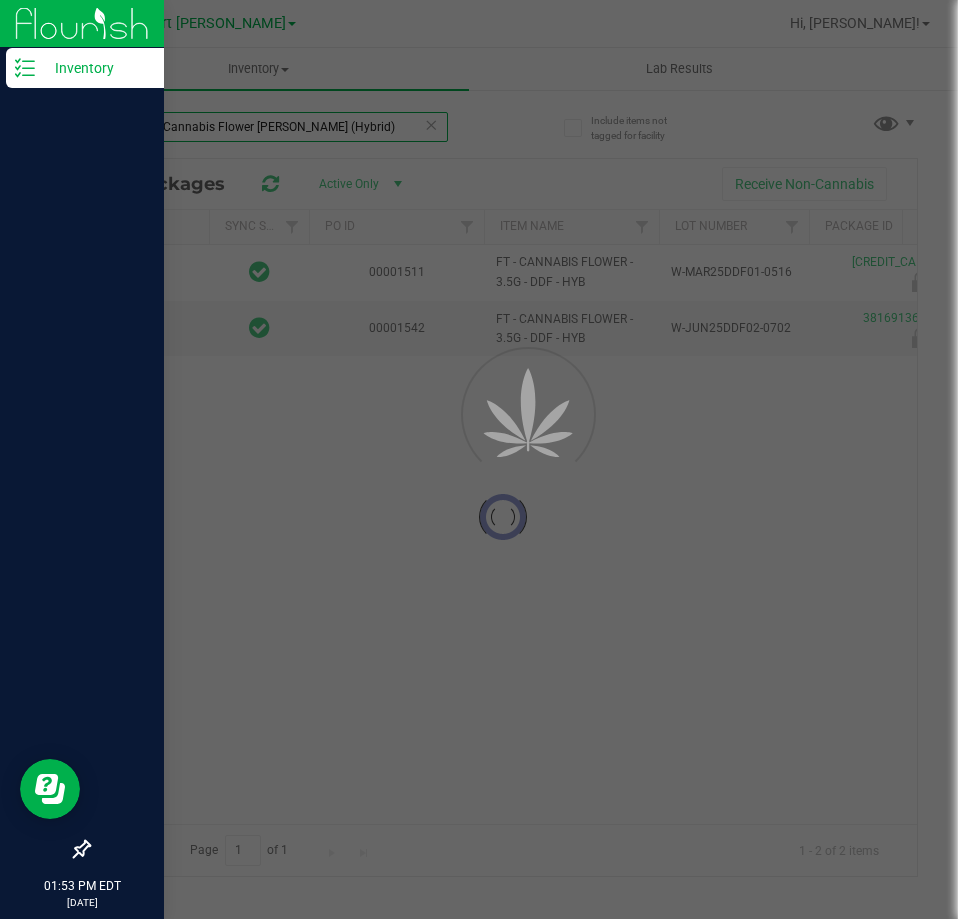 type on "FT 3.5g Cannabis Flower [PERSON_NAME] (Hybrid)" 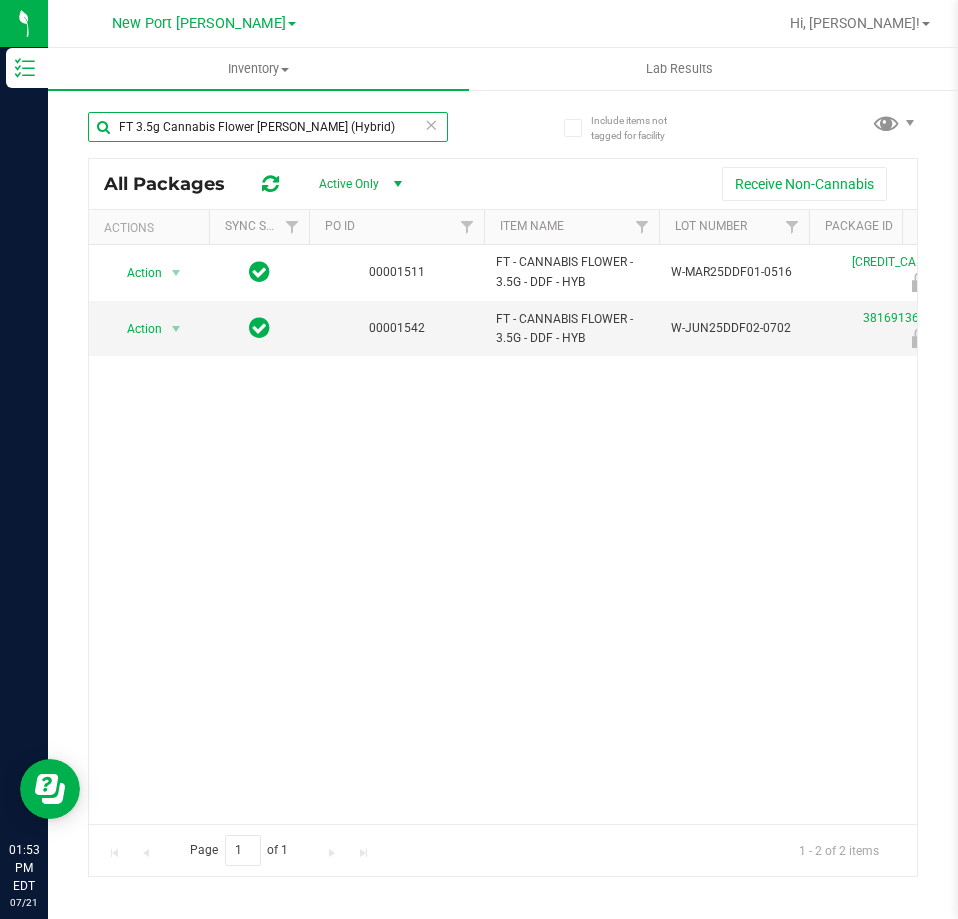 scroll, scrollTop: 0, scrollLeft: 919, axis: horizontal 